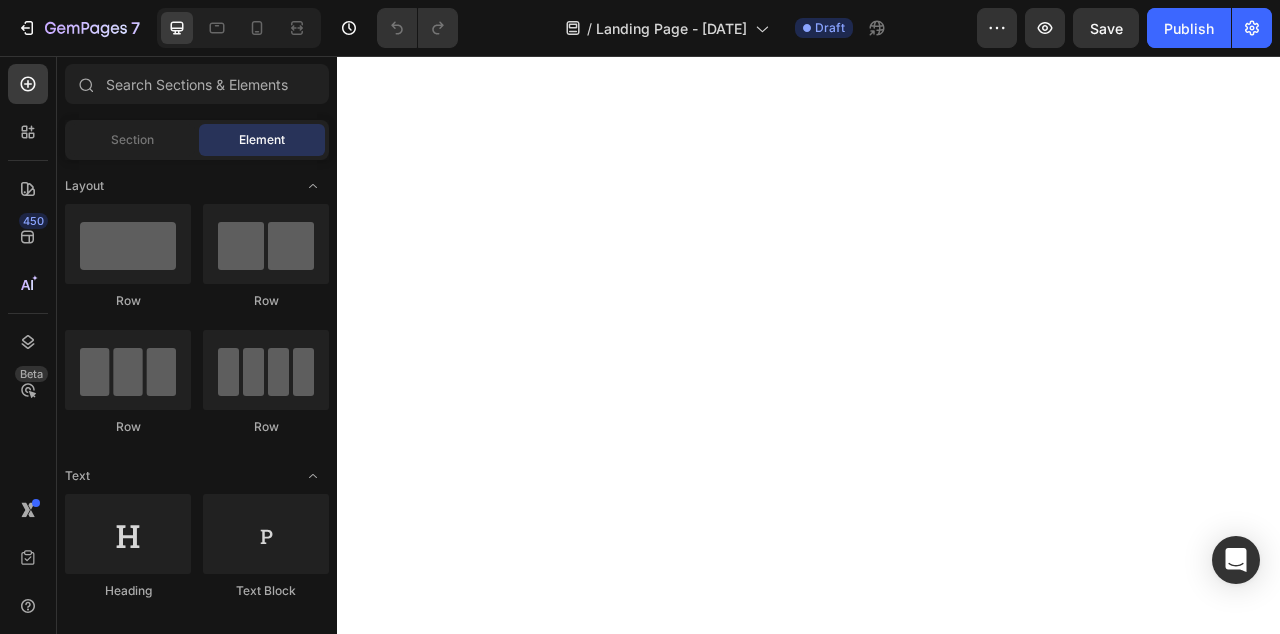 scroll, scrollTop: 0, scrollLeft: 0, axis: both 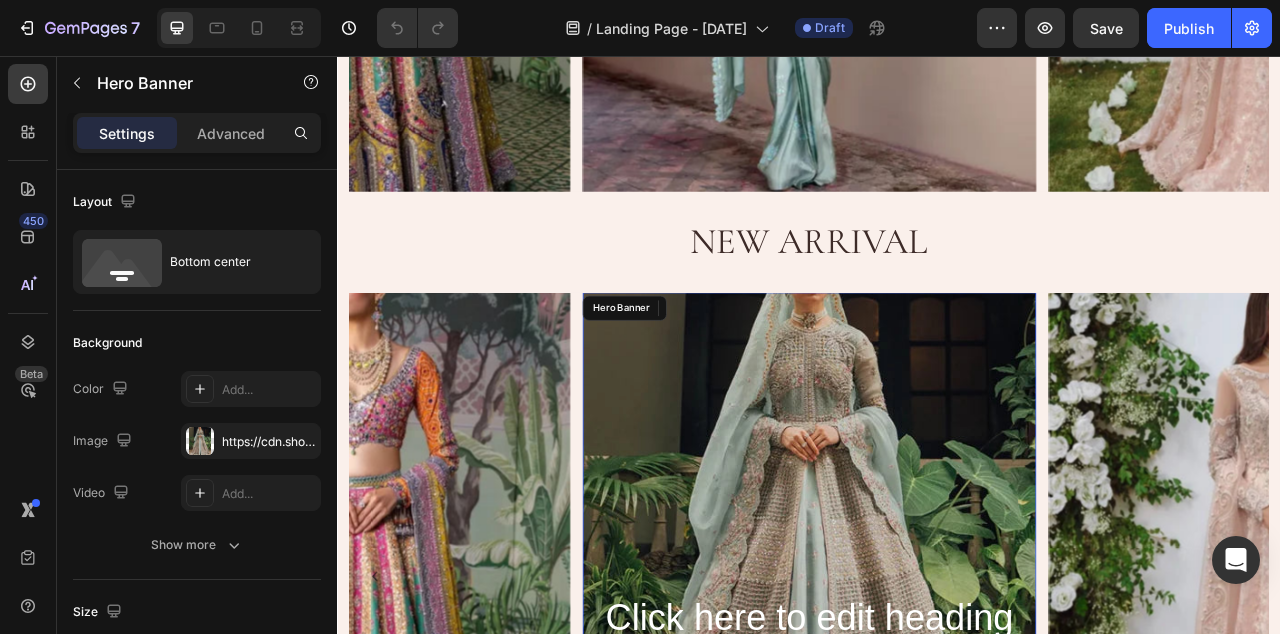 click at bounding box center (937, 669) 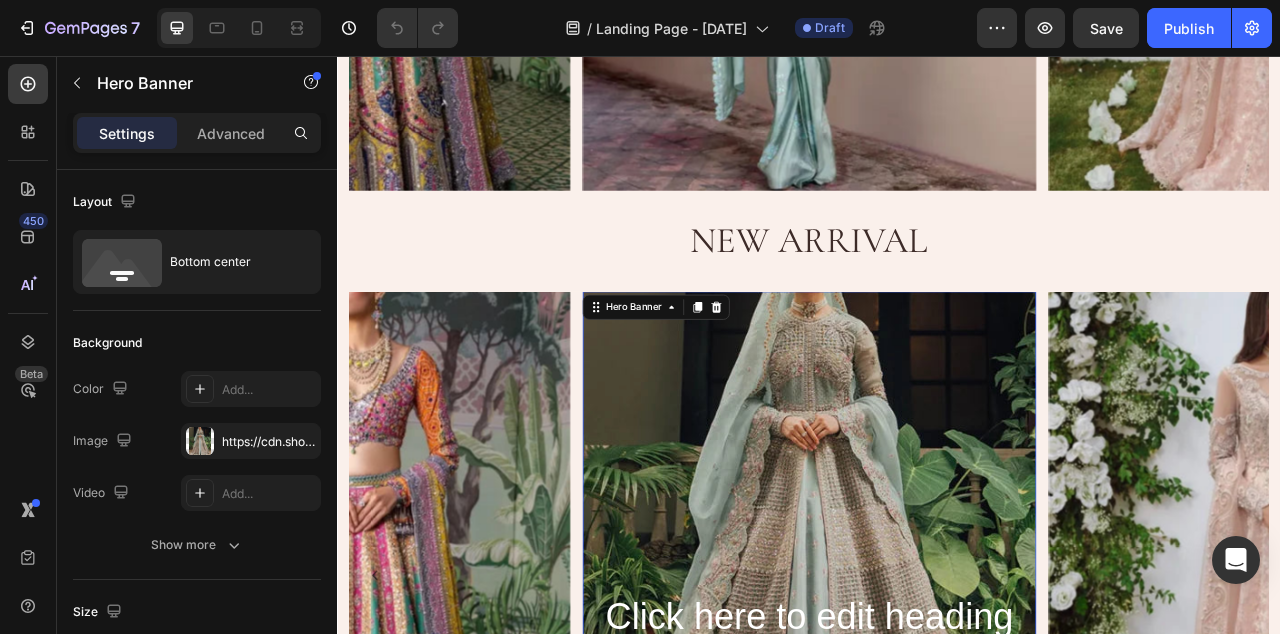 scroll, scrollTop: 2495, scrollLeft: 0, axis: vertical 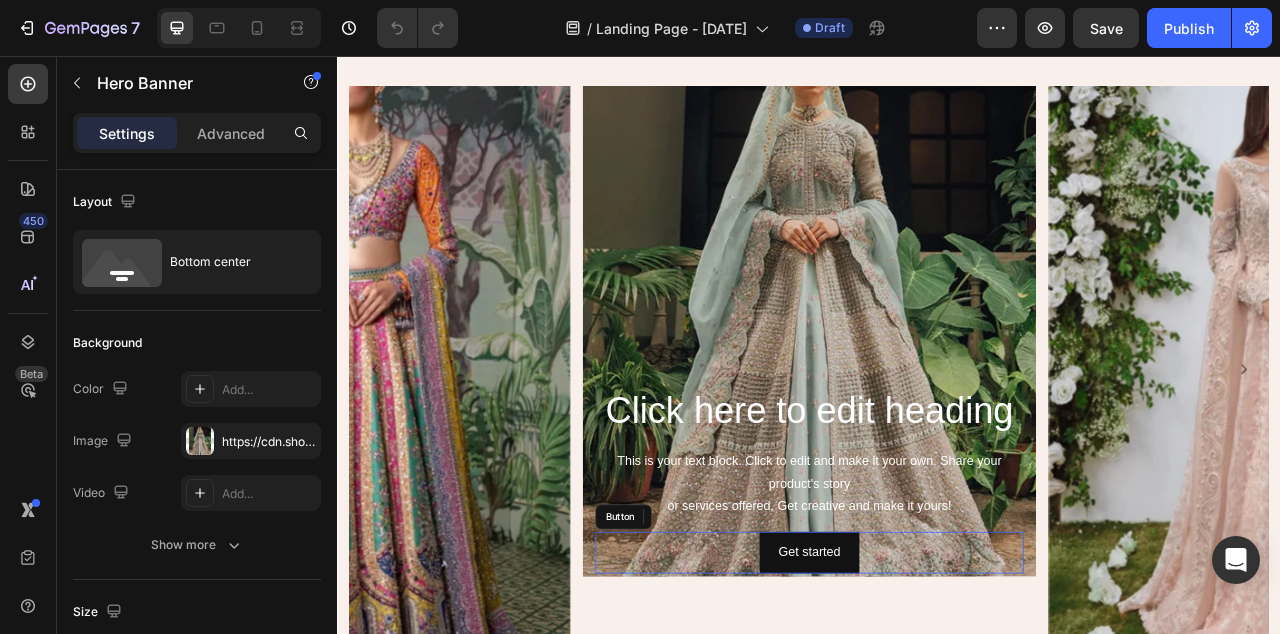 click on "Get started Button" at bounding box center [937, 688] 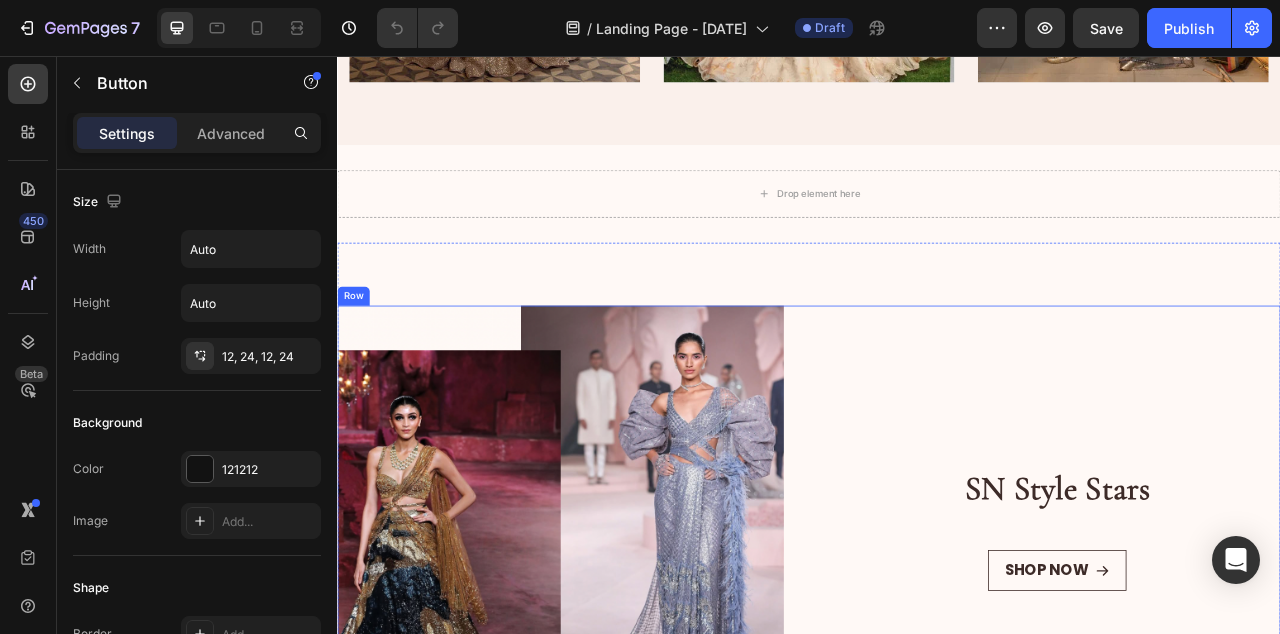 scroll, scrollTop: 3938, scrollLeft: 0, axis: vertical 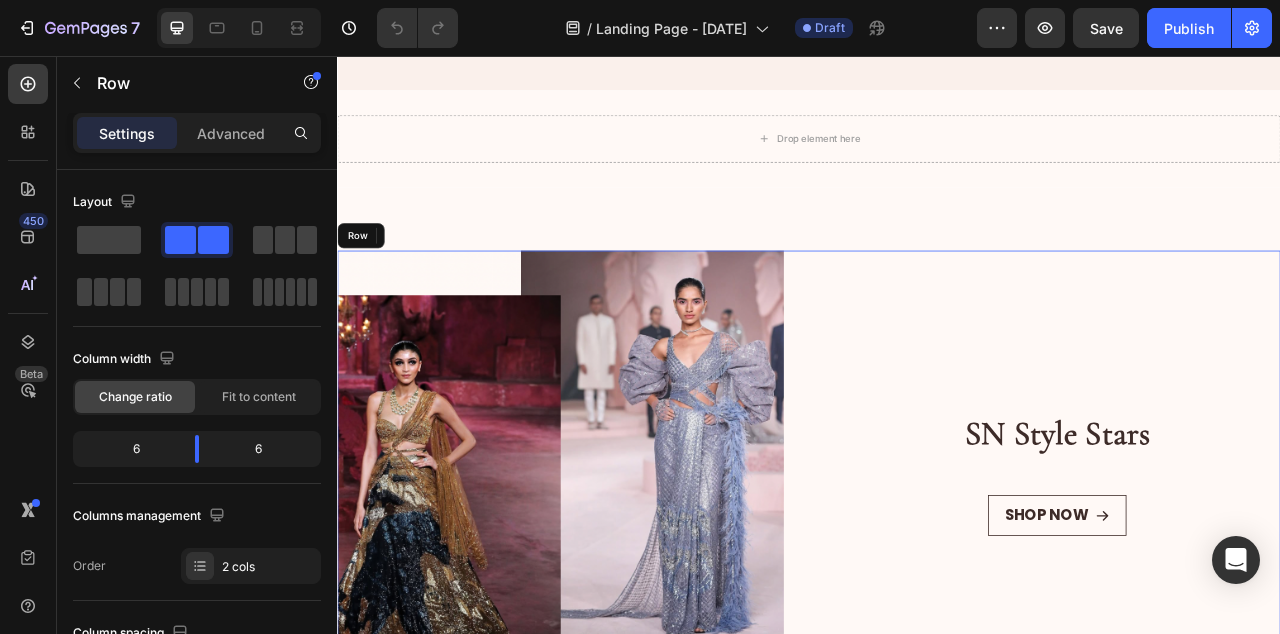 click on "[INITIAL] Style Stars Heading
Shop Now Button" at bounding box center (1253, 588) 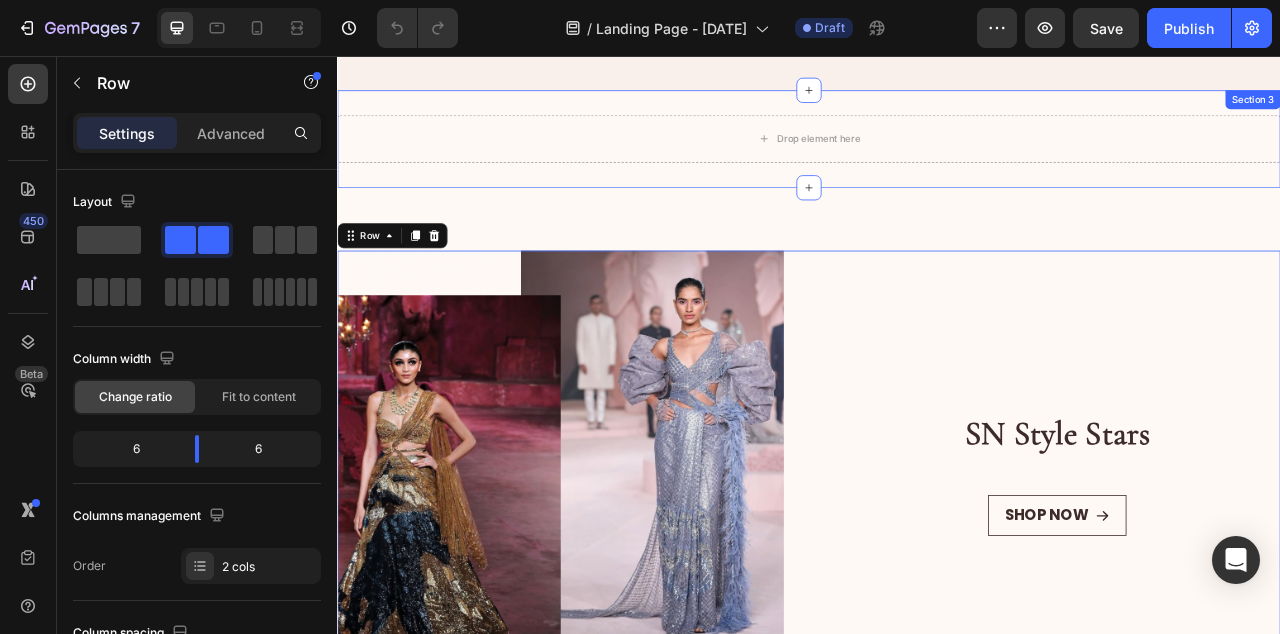 click on "Drop element here Section 3" at bounding box center (937, 162) 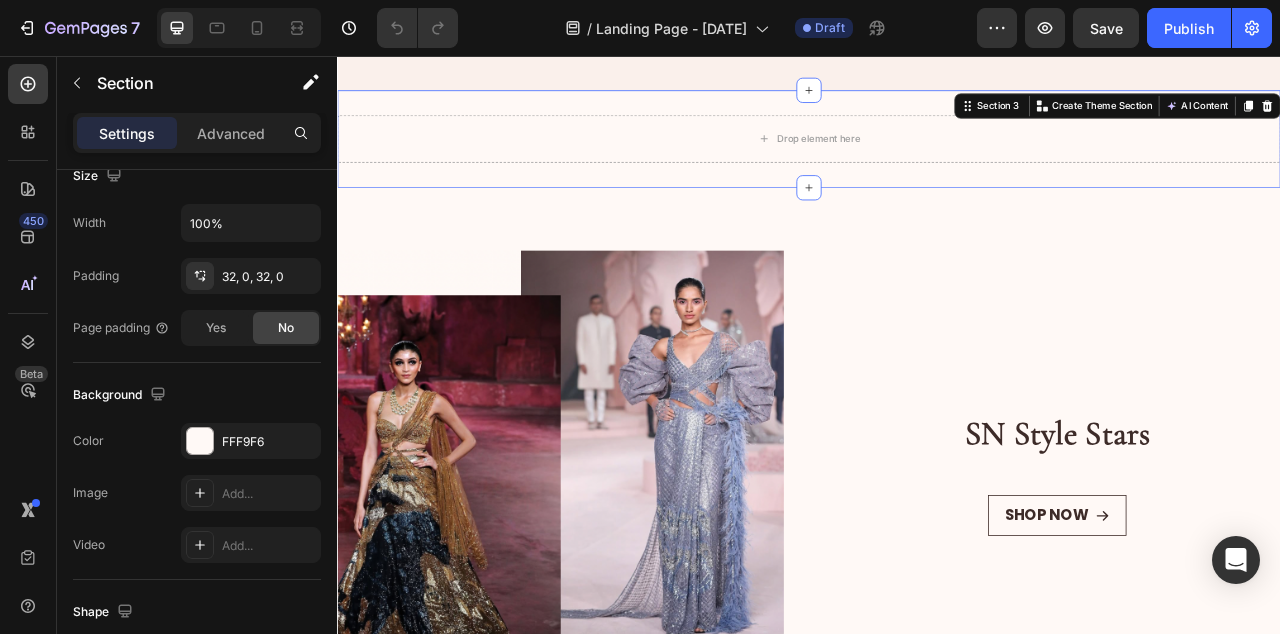 scroll, scrollTop: 699, scrollLeft: 0, axis: vertical 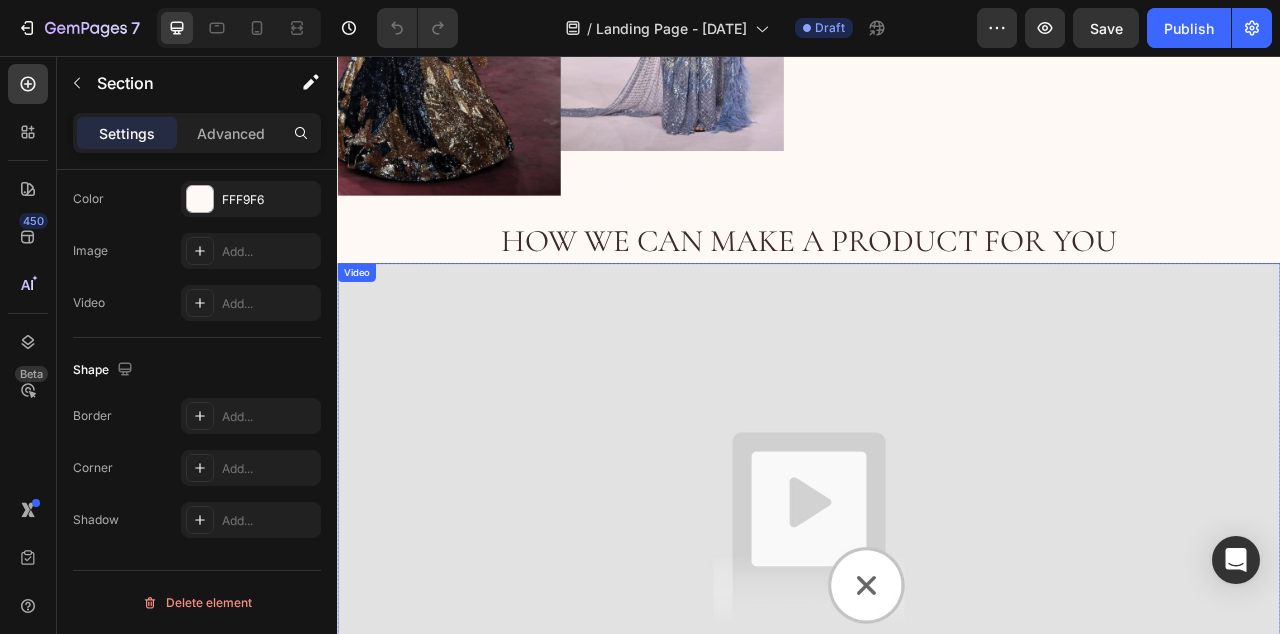 click at bounding box center (937, 657) 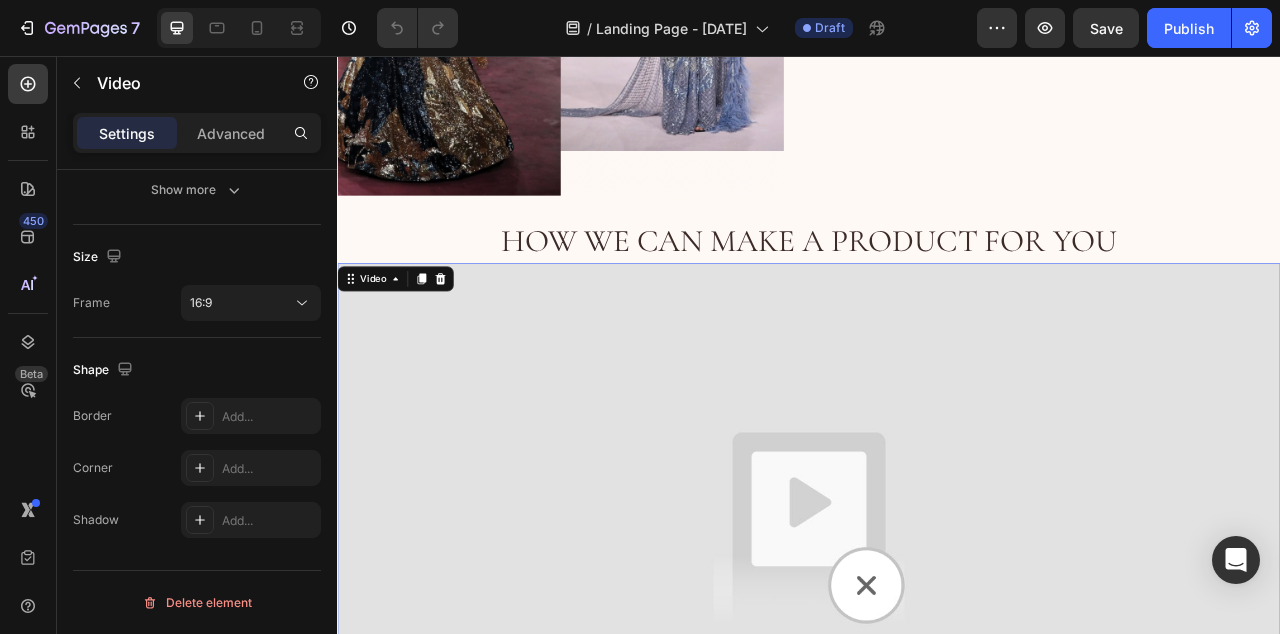 scroll, scrollTop: 0, scrollLeft: 0, axis: both 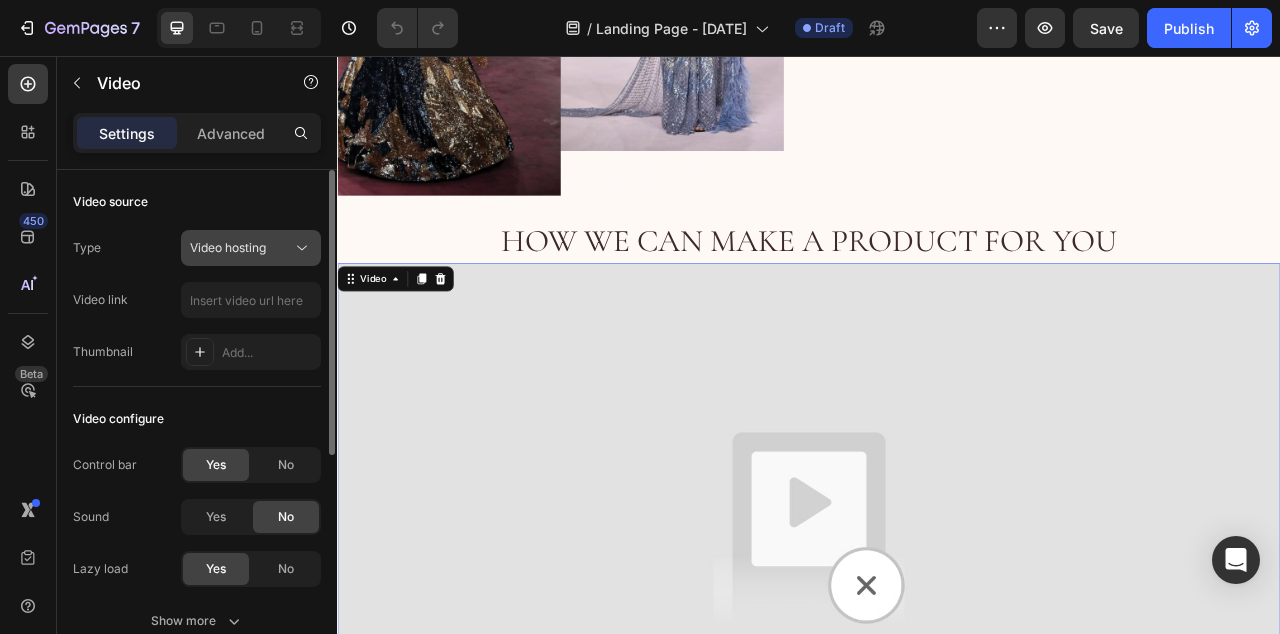 click on "Video hosting" at bounding box center (228, 248) 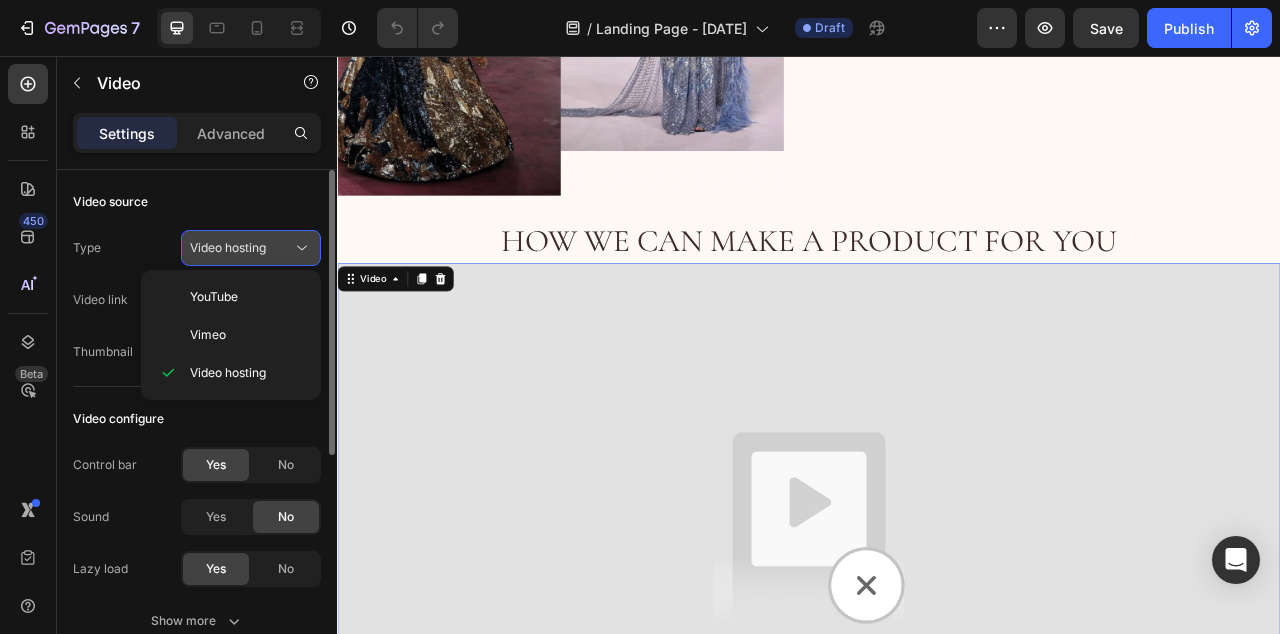 click on "Video hosting" at bounding box center [228, 248] 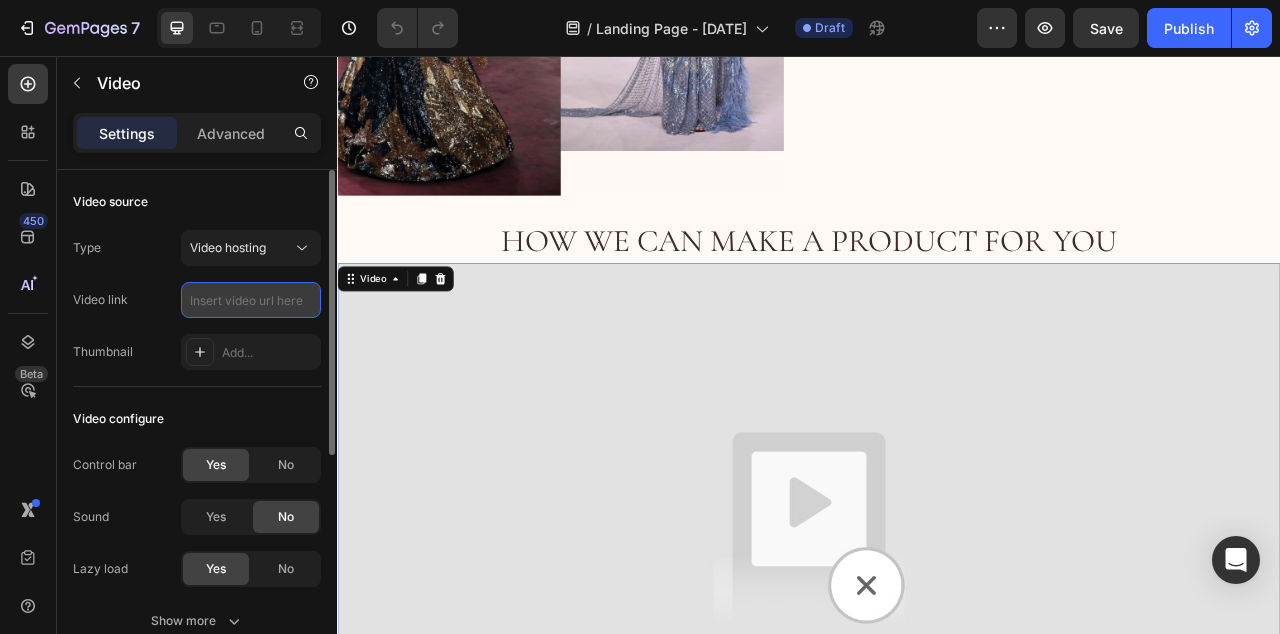 click at bounding box center [251, 300] 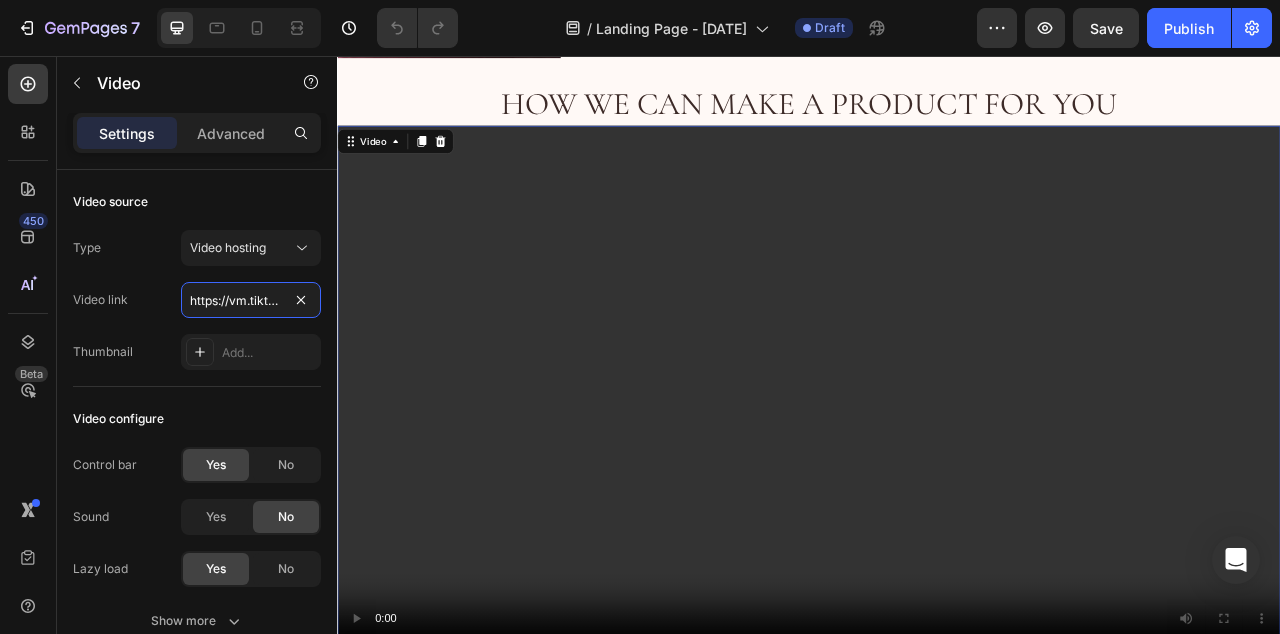scroll, scrollTop: 4767, scrollLeft: 0, axis: vertical 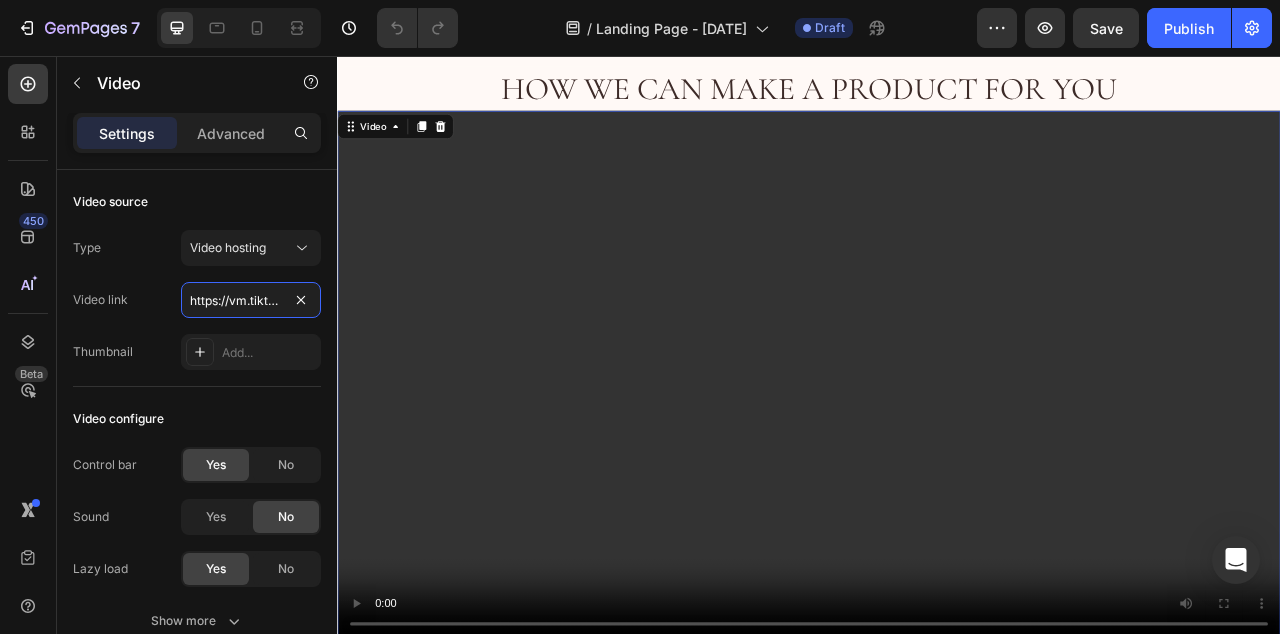 type on "https://vm.tiktok.com/[HASH]" 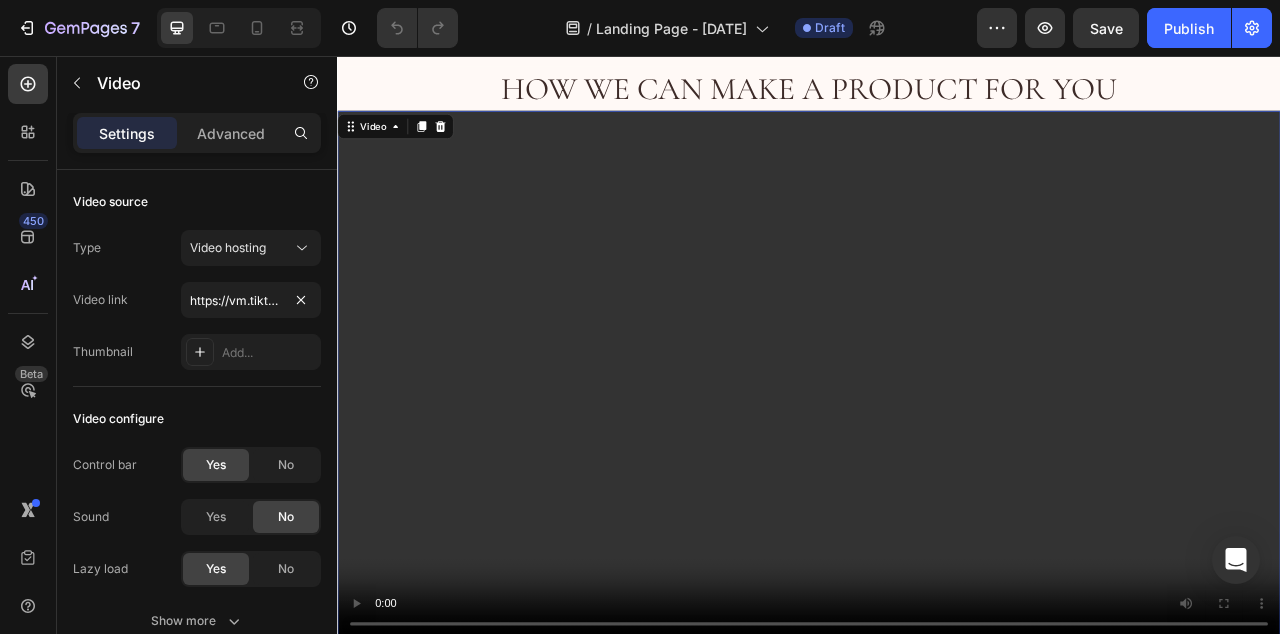 click at bounding box center [937, 463] 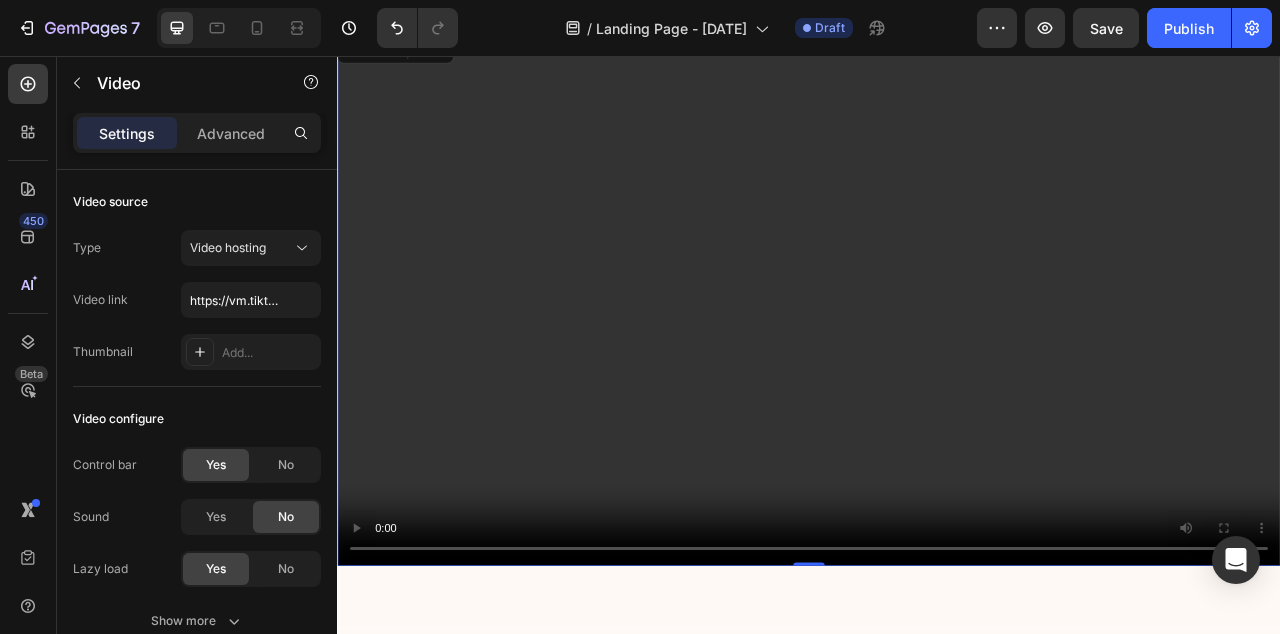 scroll, scrollTop: 4819, scrollLeft: 0, axis: vertical 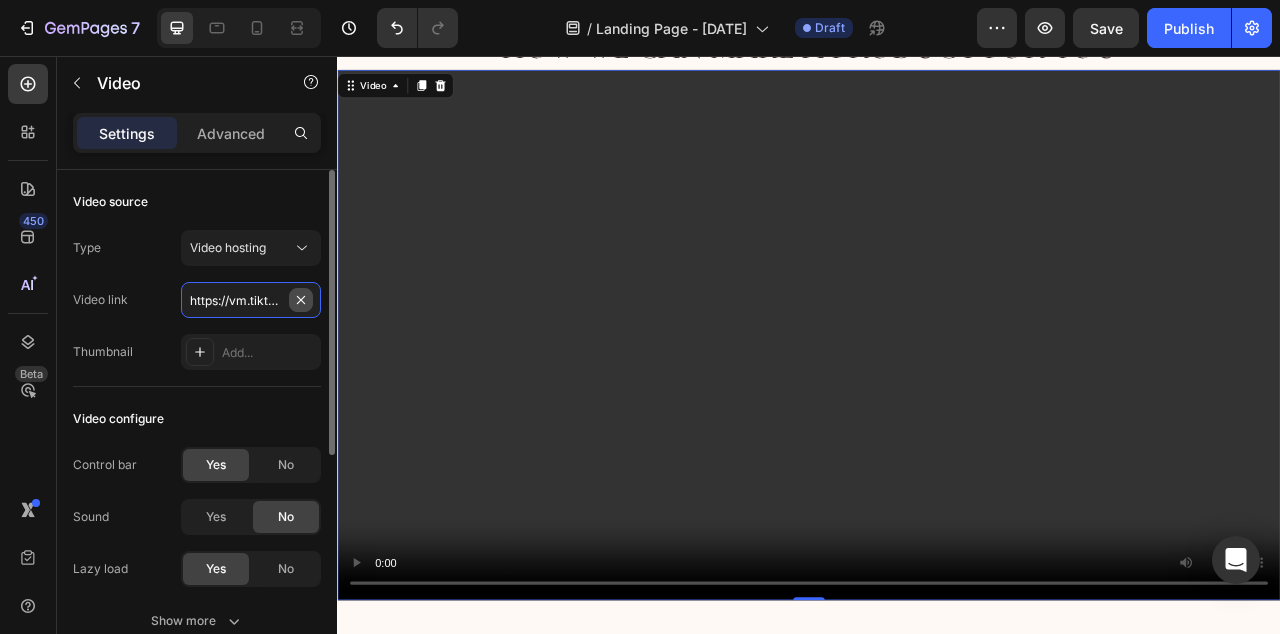 type 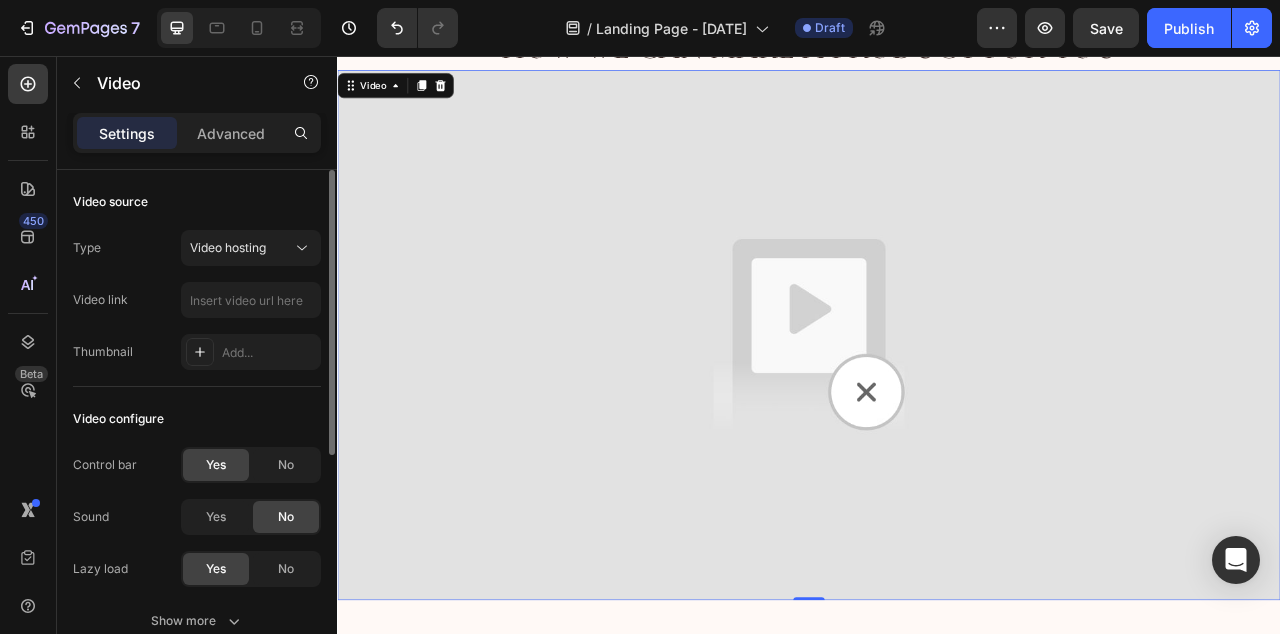 click on "Video source" at bounding box center [197, 202] 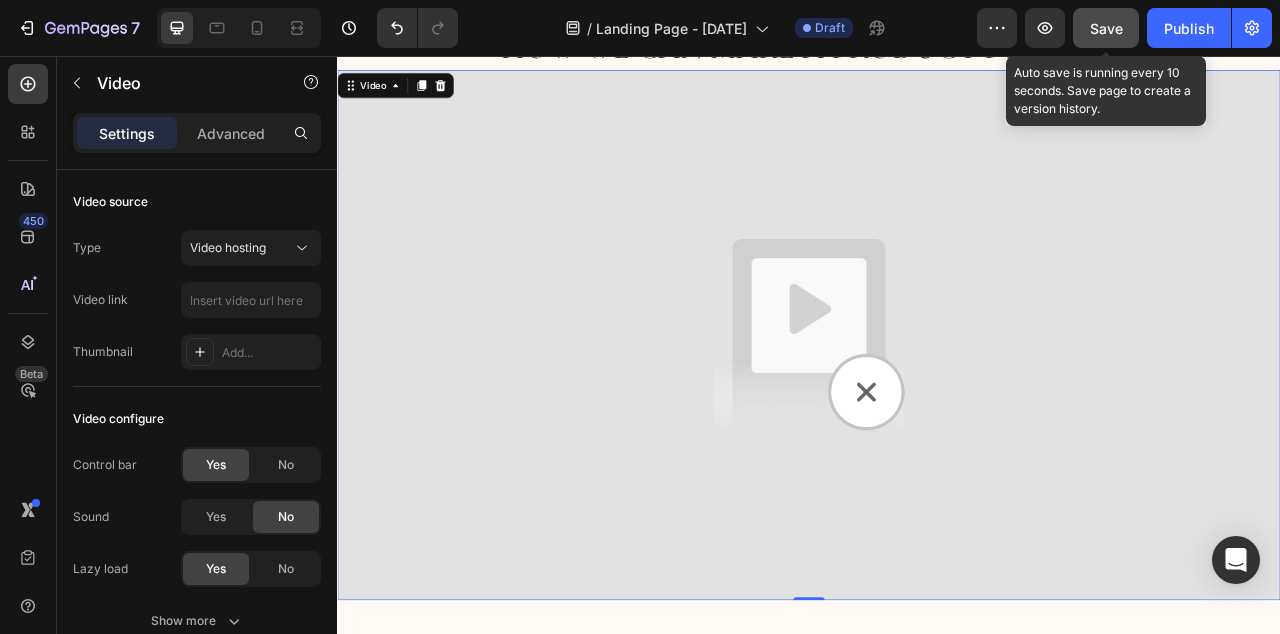 click on "Save" at bounding box center [1106, 28] 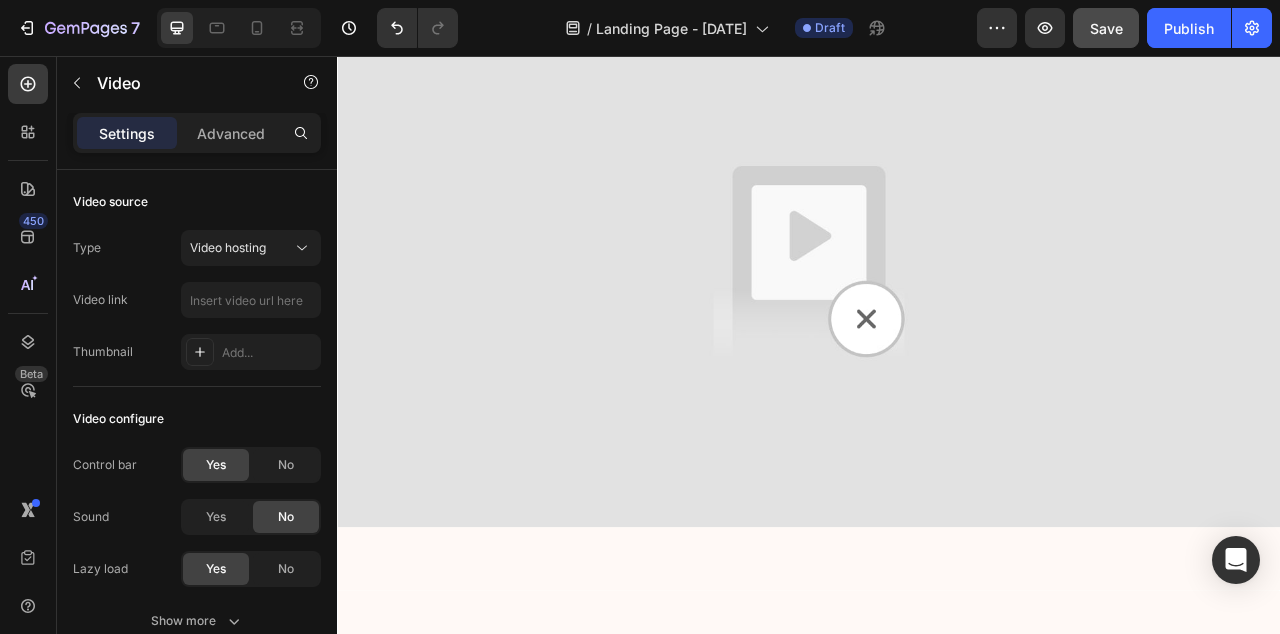 scroll, scrollTop: 4752, scrollLeft: 0, axis: vertical 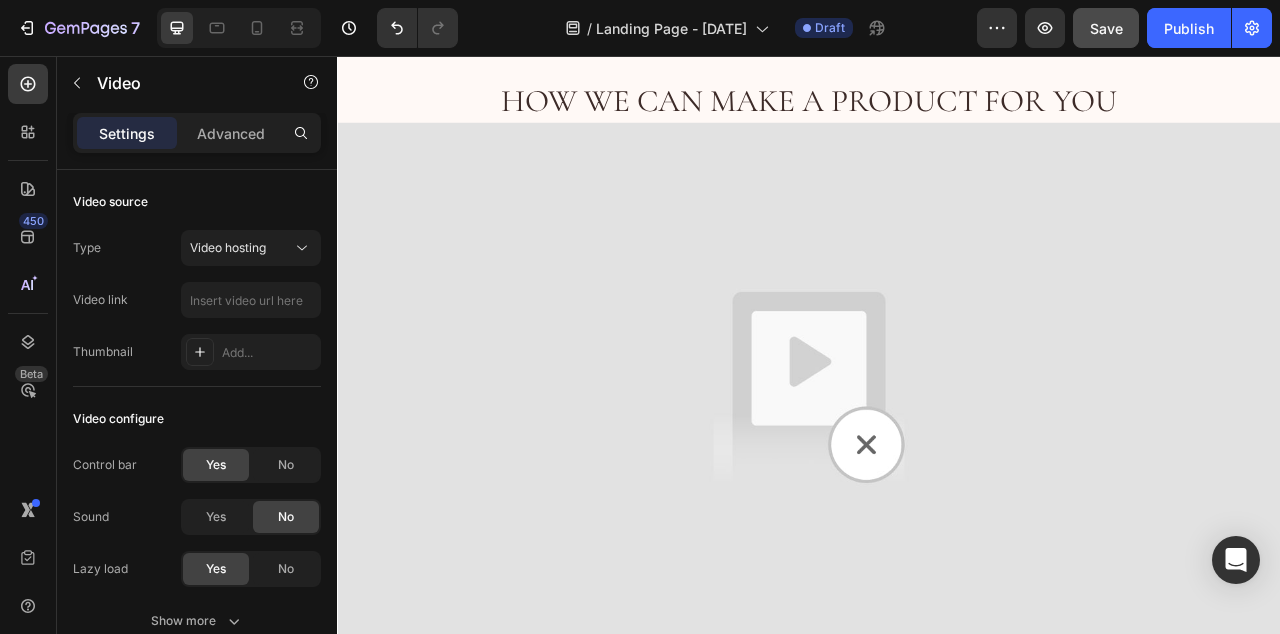 click at bounding box center [937, 478] 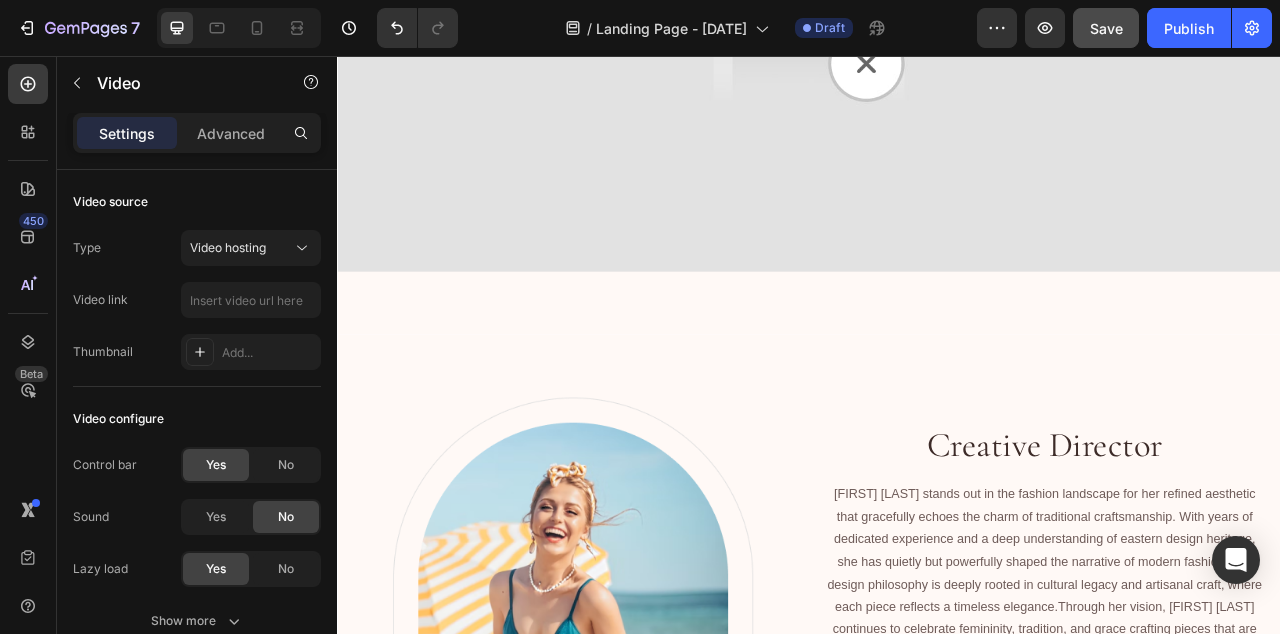 scroll, scrollTop: 5242, scrollLeft: 0, axis: vertical 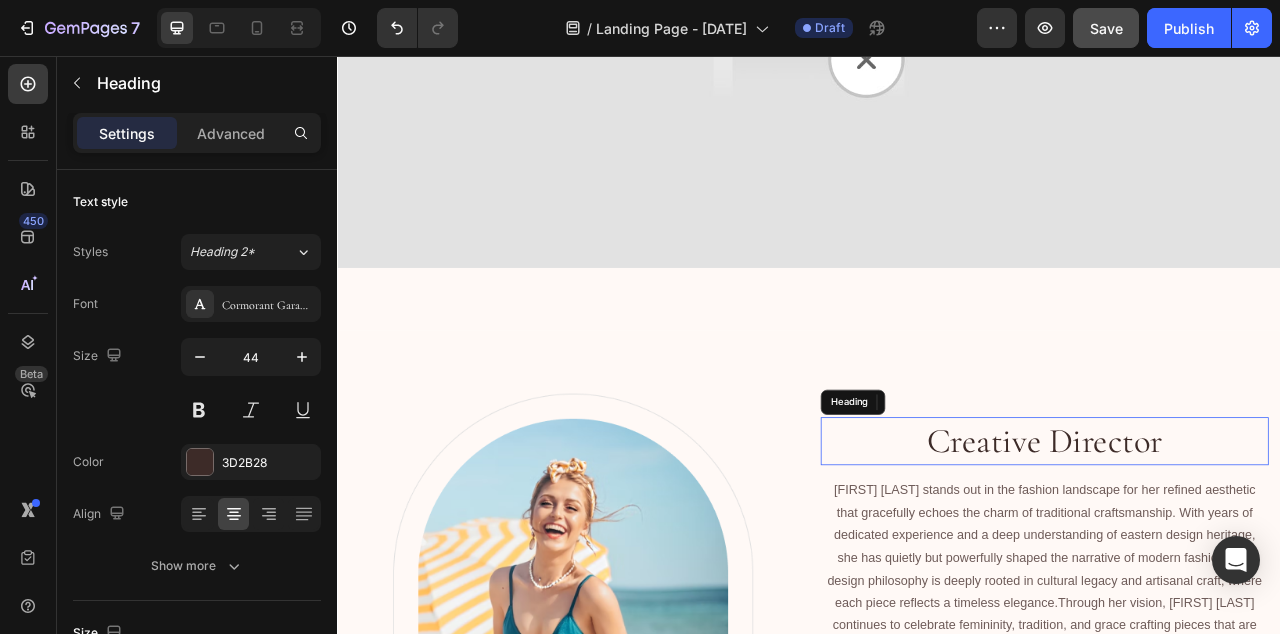 click on "Creative Director" at bounding box center (1237, 546) 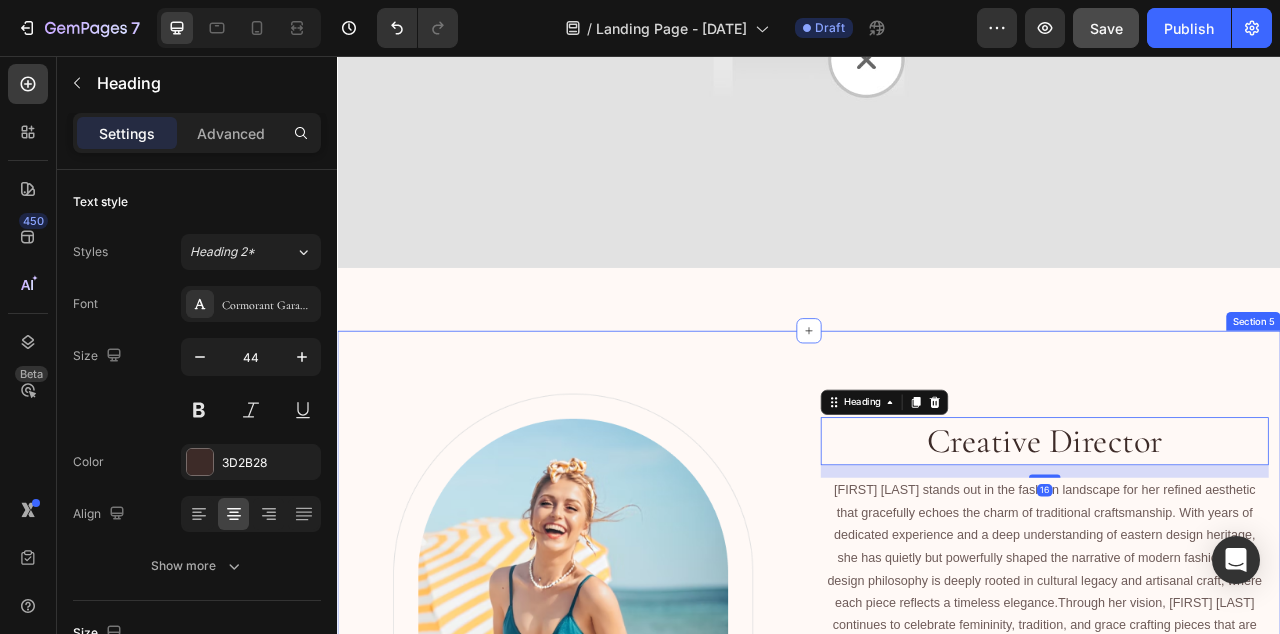 click on "Image Row Creative Director Heading   16 [FIRST] [LAST] stands out in the fashion landscape for her refined aesthetic that gracefully echoes the charm of traditional craftsmanship. With years of dedicated experience and a deep understanding of eastern design heritage, she has quietly but powerfully shaped the narrative of modern fashion. Her design philosophy is deeply rooted in cultural legacy and artisanal craft, where each piece reflects a timeless elegance.Through her vision, [FIRST] [LAST] continues to celebrate femininity, tradition, and grace crafting pieces that are not just worn, but remembered. Text block Row Row Section 5" at bounding box center (937, 774) 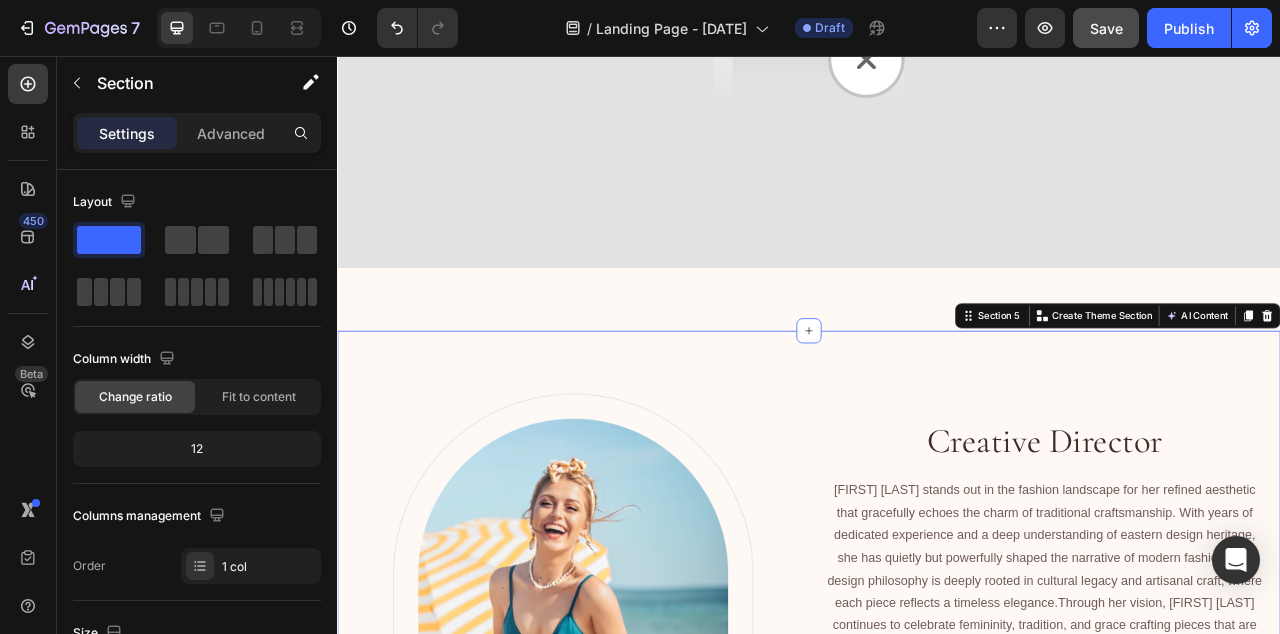scroll, scrollTop: 5107, scrollLeft: 0, axis: vertical 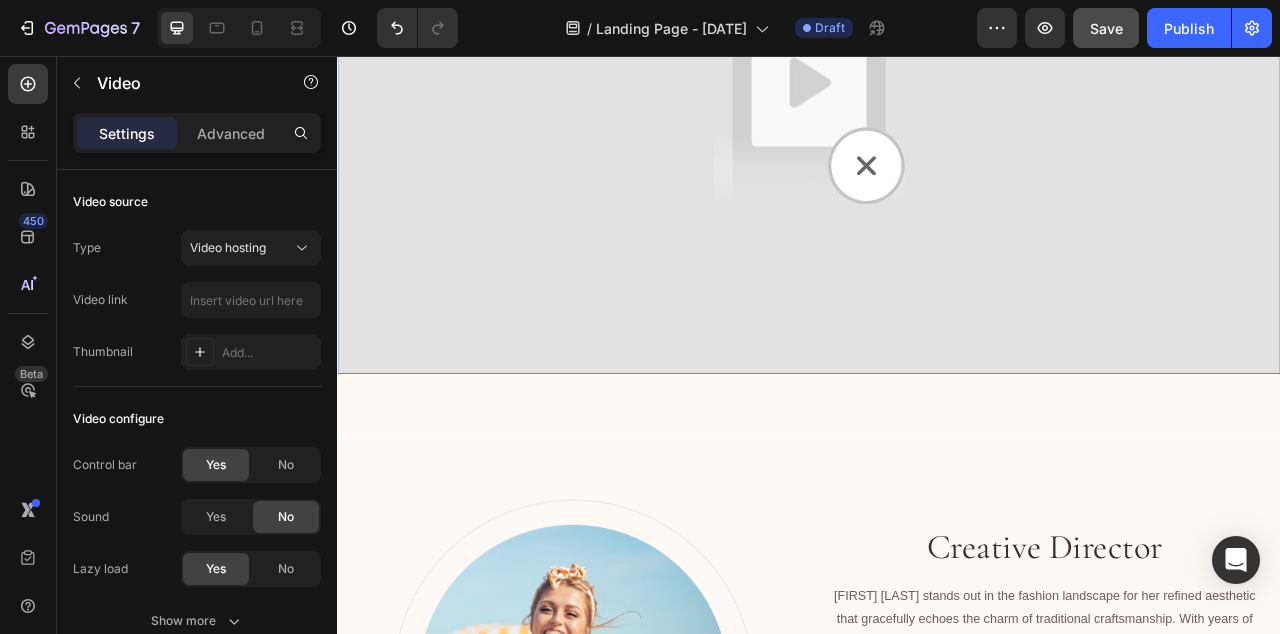 click at bounding box center [937, 123] 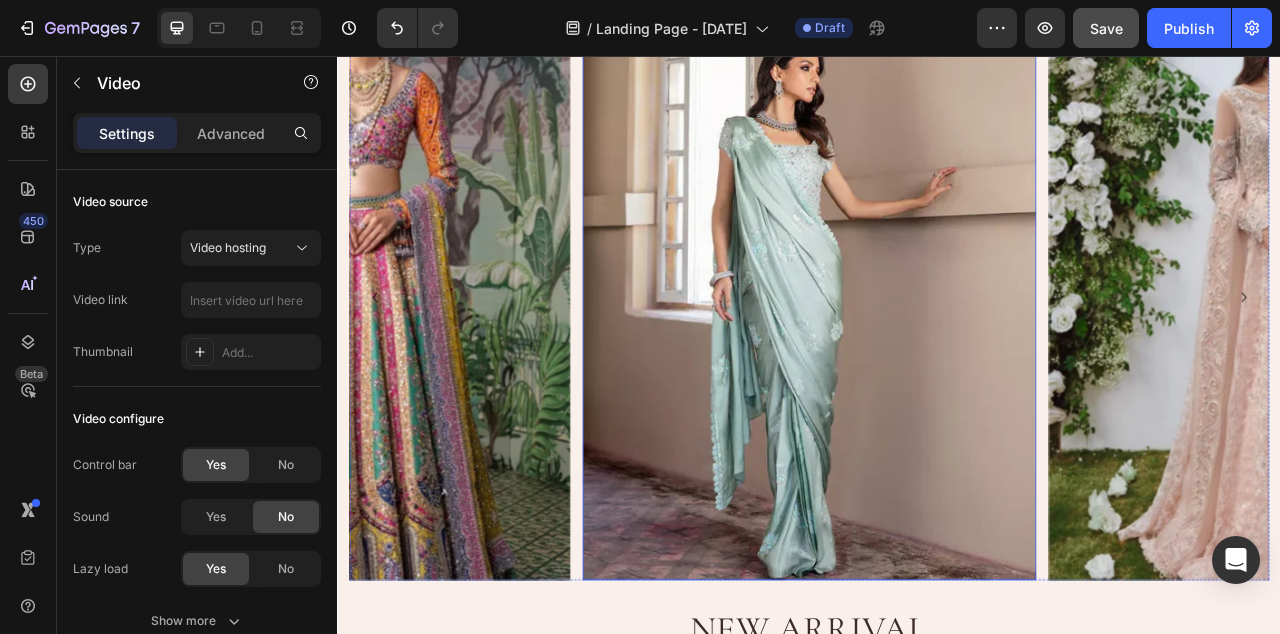 scroll, scrollTop: 271, scrollLeft: 0, axis: vertical 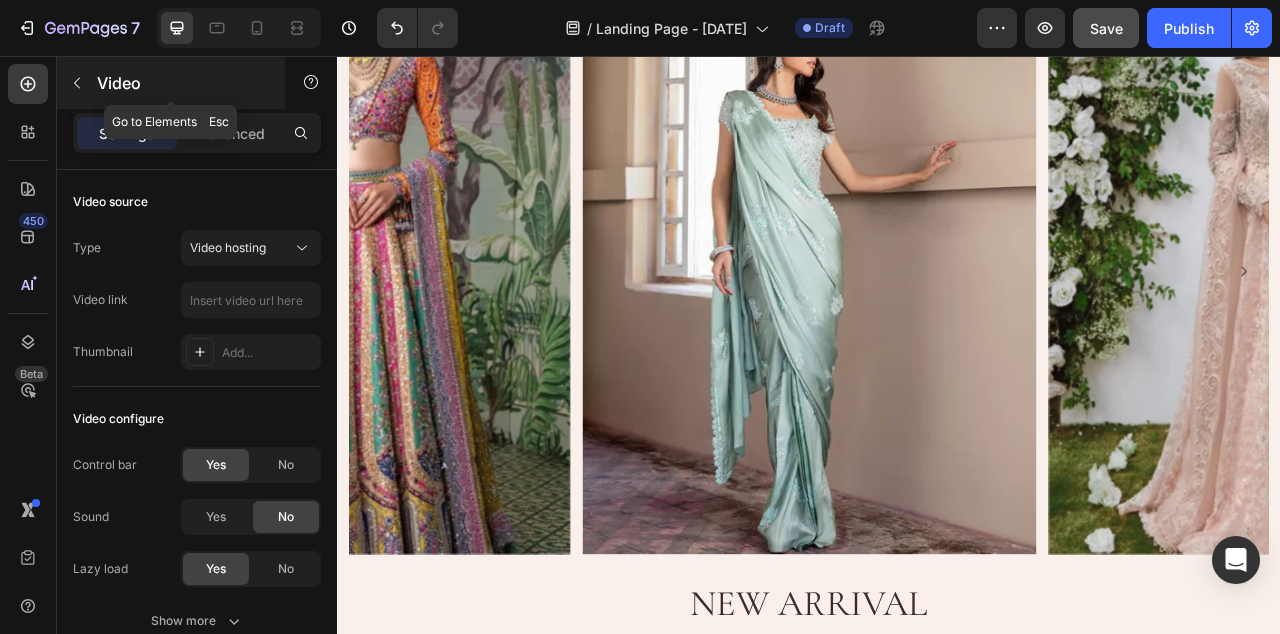 click at bounding box center (77, 83) 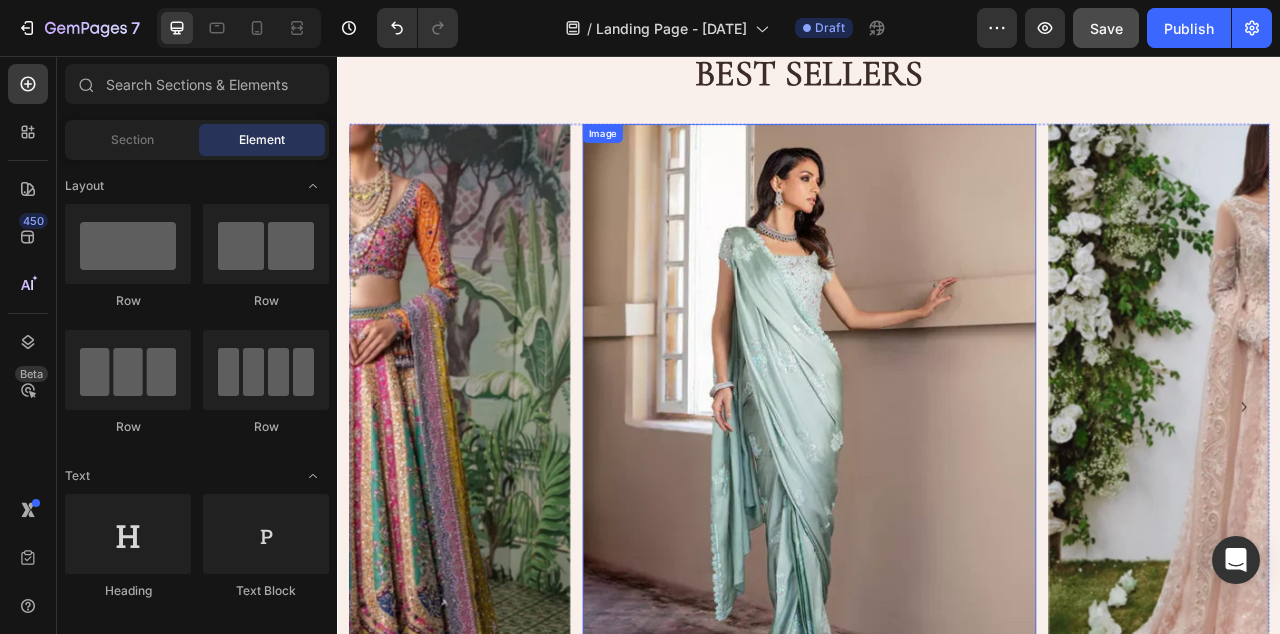 scroll, scrollTop: 1609, scrollLeft: 0, axis: vertical 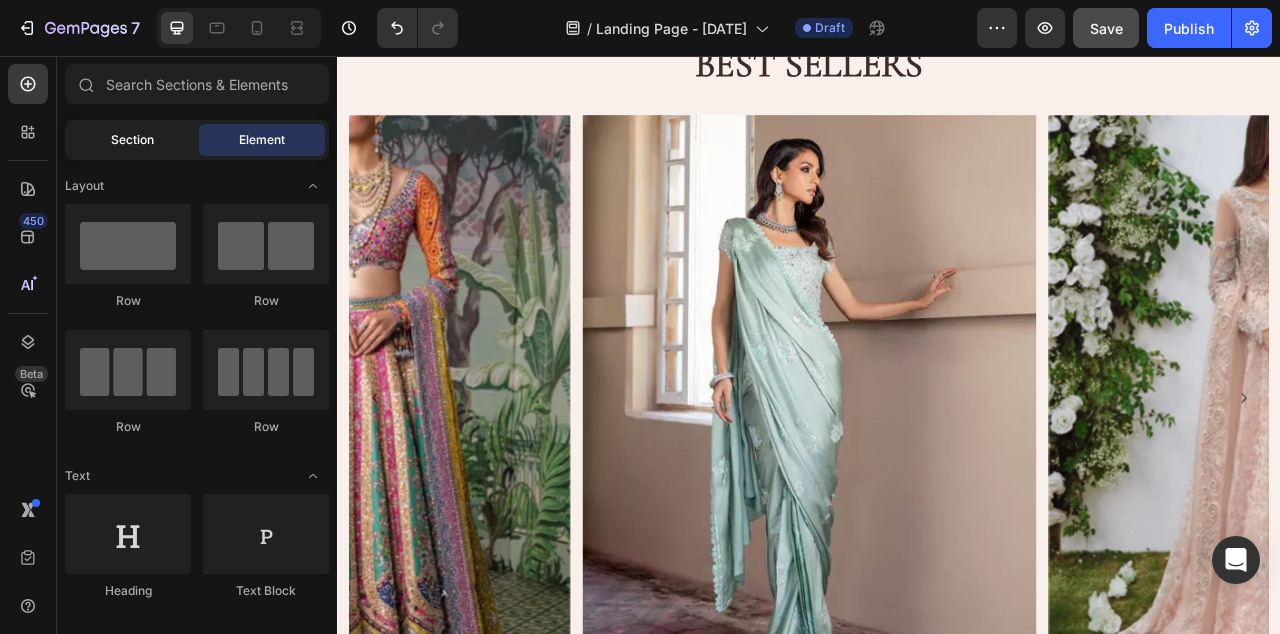 click on "Section" 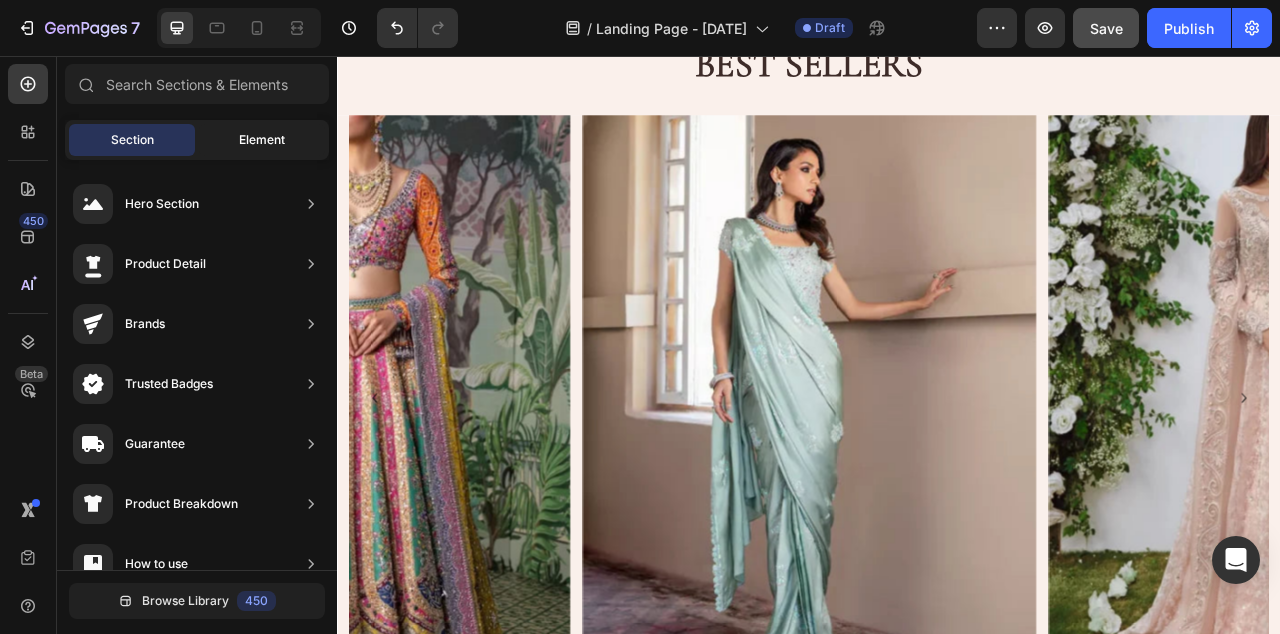 click on "Element" at bounding box center (262, 140) 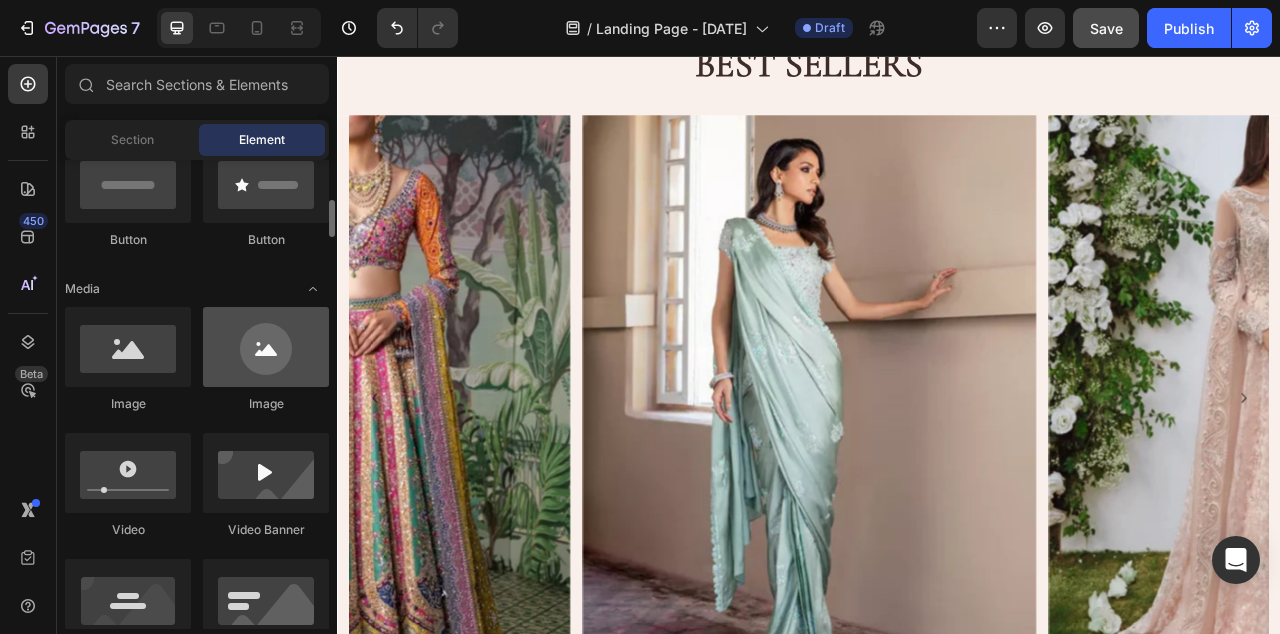 scroll, scrollTop: 517, scrollLeft: 0, axis: vertical 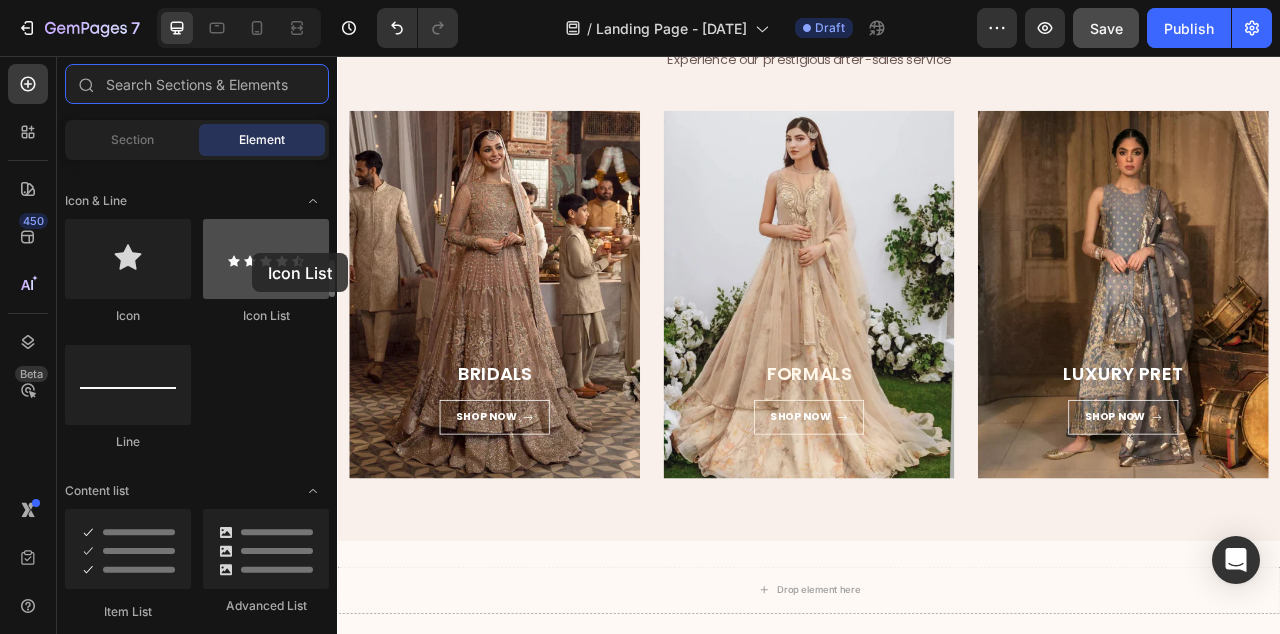 drag, startPoint x: 235, startPoint y: 299, endPoint x: 244, endPoint y: 243, distance: 56.718605 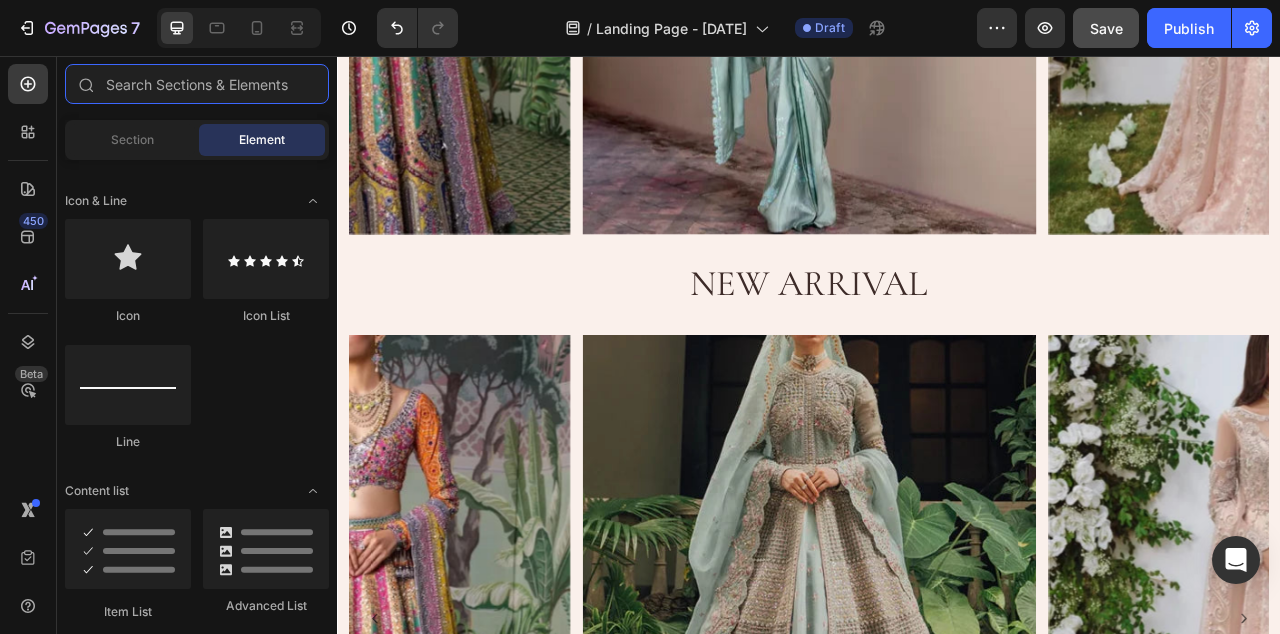 scroll, scrollTop: 620, scrollLeft: 0, axis: vertical 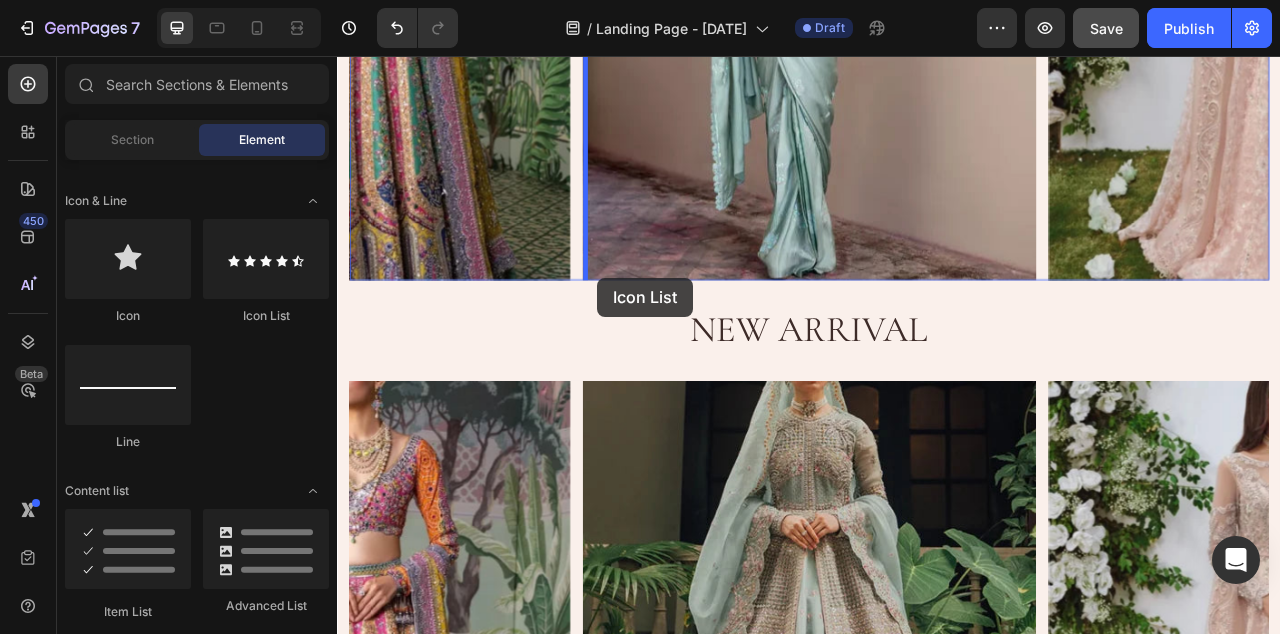 drag, startPoint x: 581, startPoint y: 328, endPoint x: 668, endPoint y: 338, distance: 87.57283 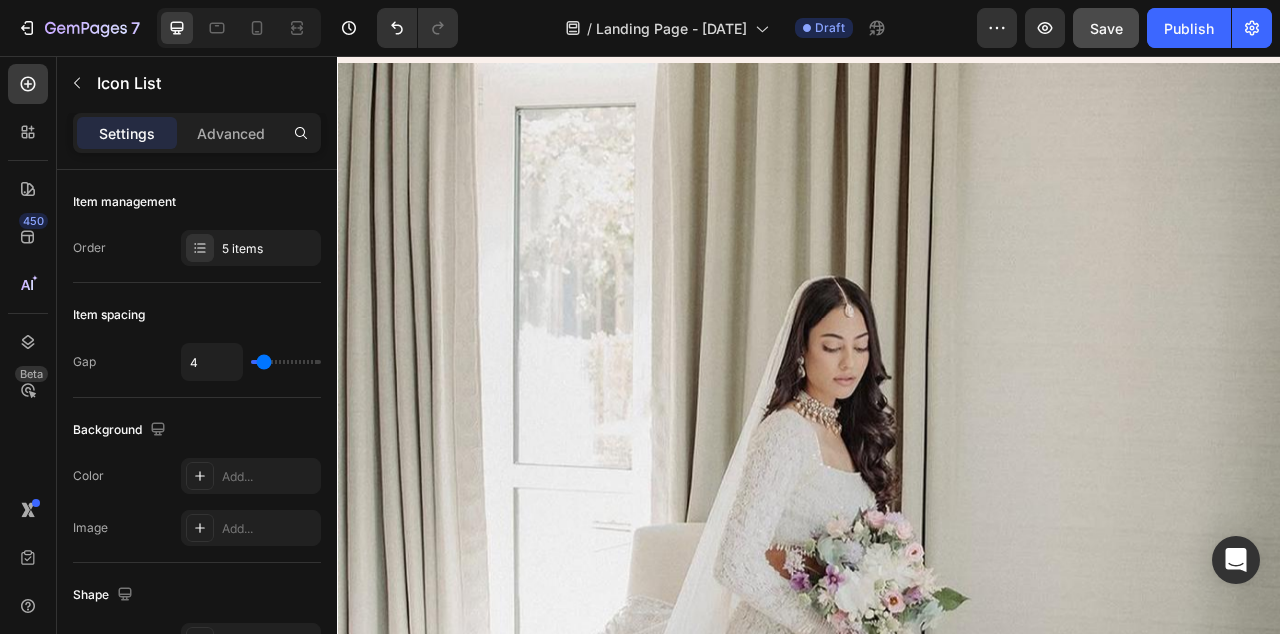 scroll, scrollTop: 57, scrollLeft: 0, axis: vertical 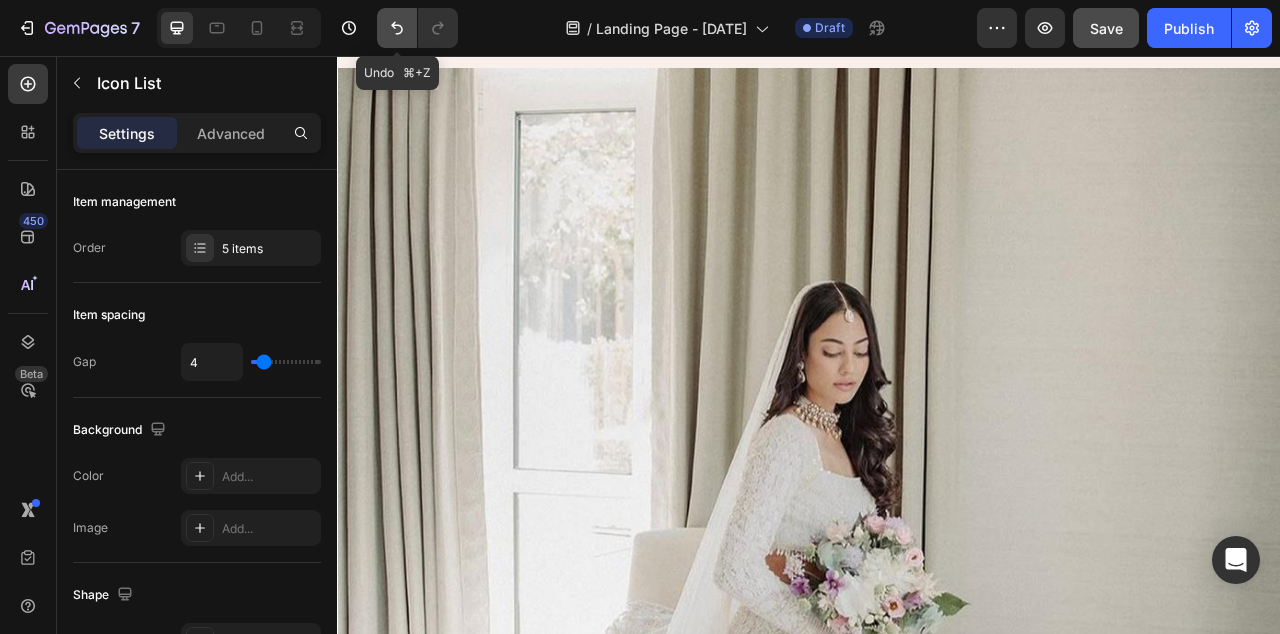 click 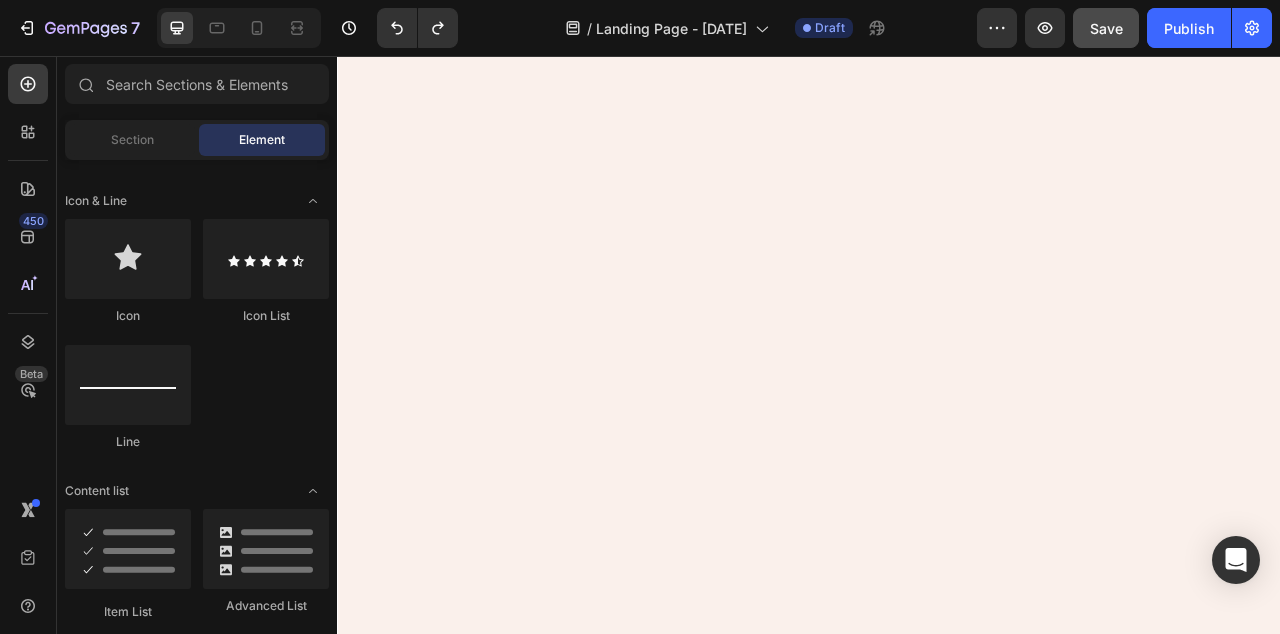 scroll, scrollTop: 1774, scrollLeft: 0, axis: vertical 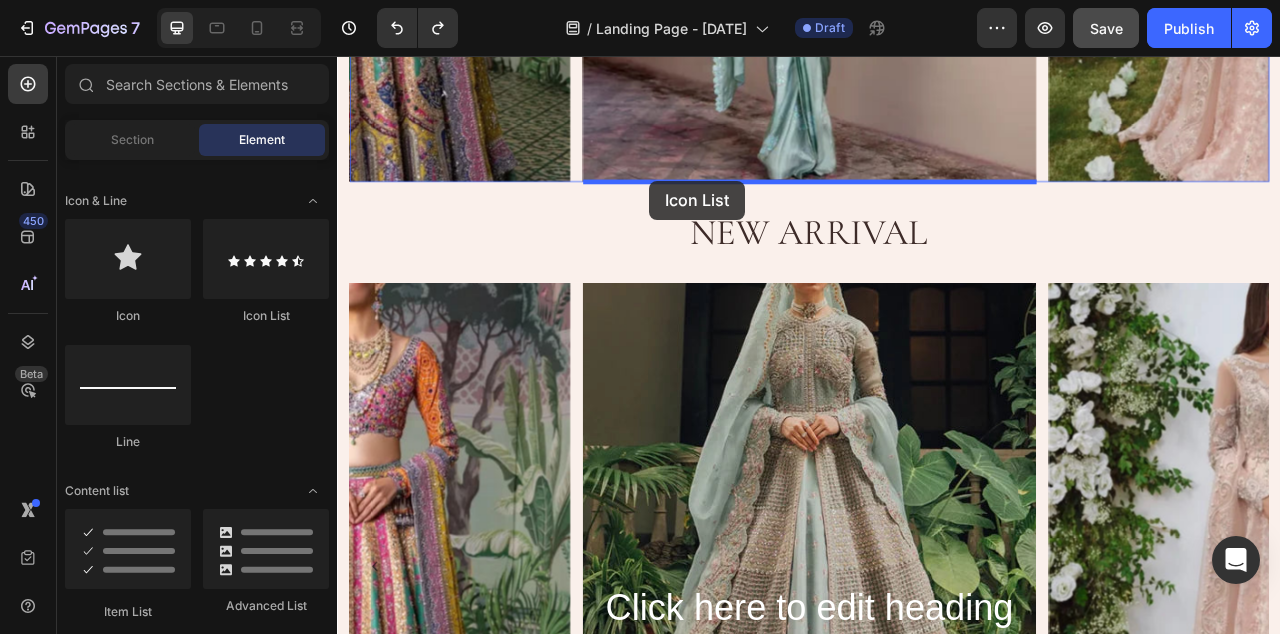 drag, startPoint x: 605, startPoint y: 339, endPoint x: 734, endPoint y: 215, distance: 178.93295 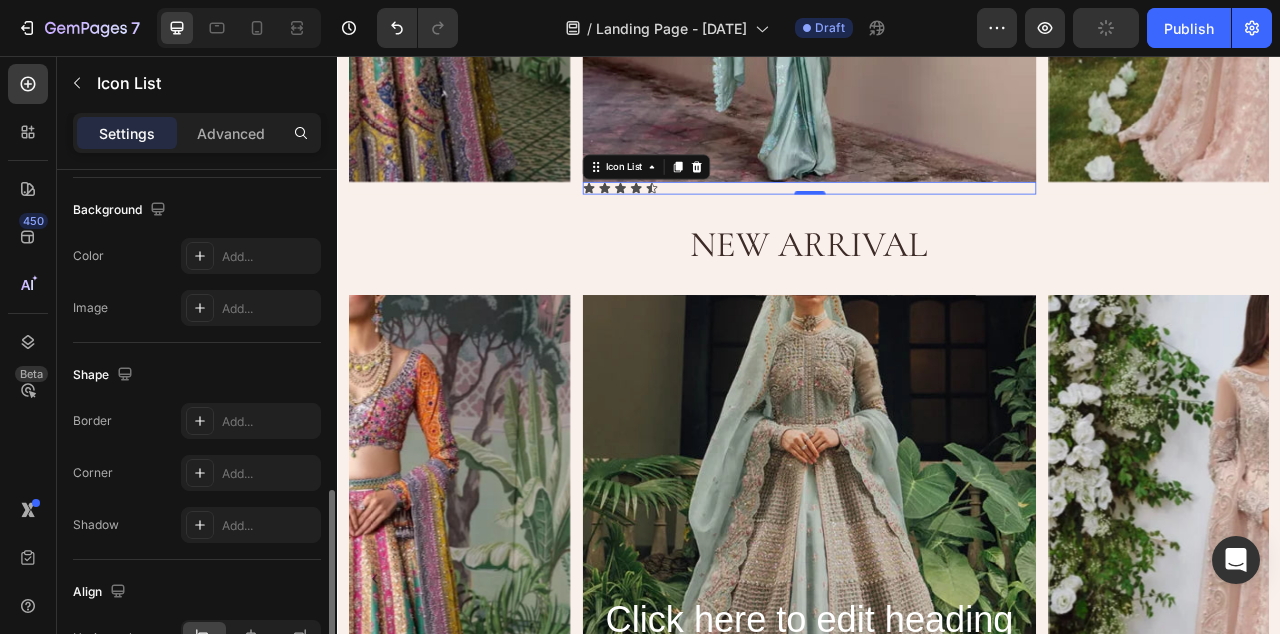scroll, scrollTop: 390, scrollLeft: 0, axis: vertical 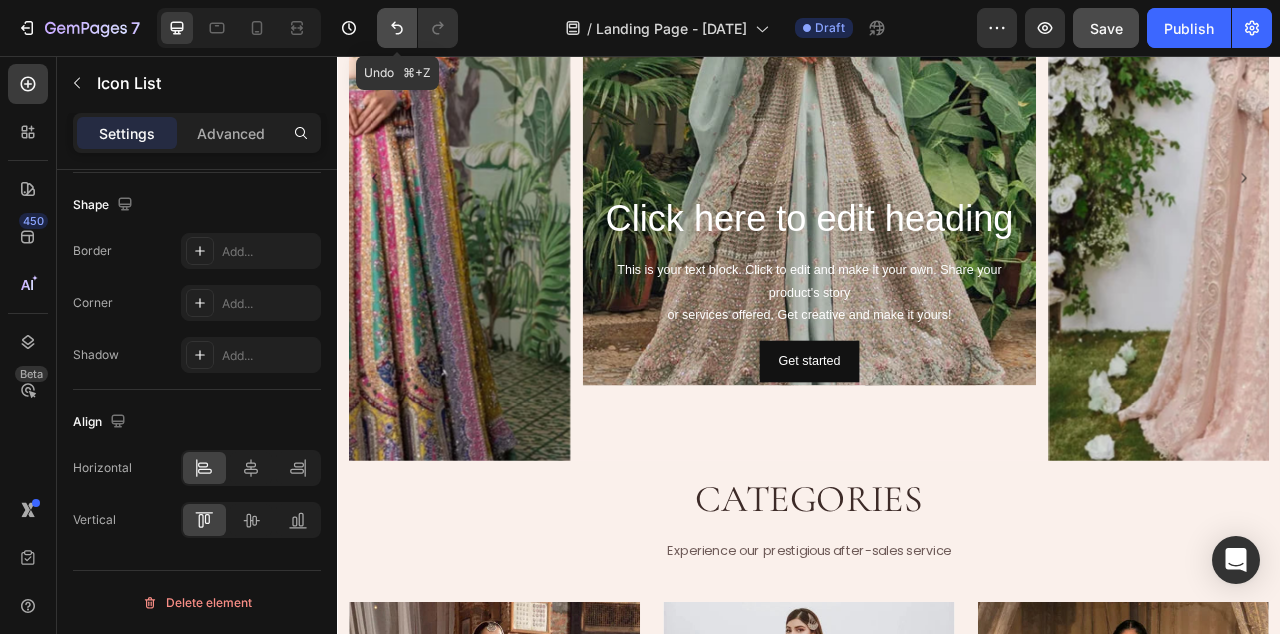 click 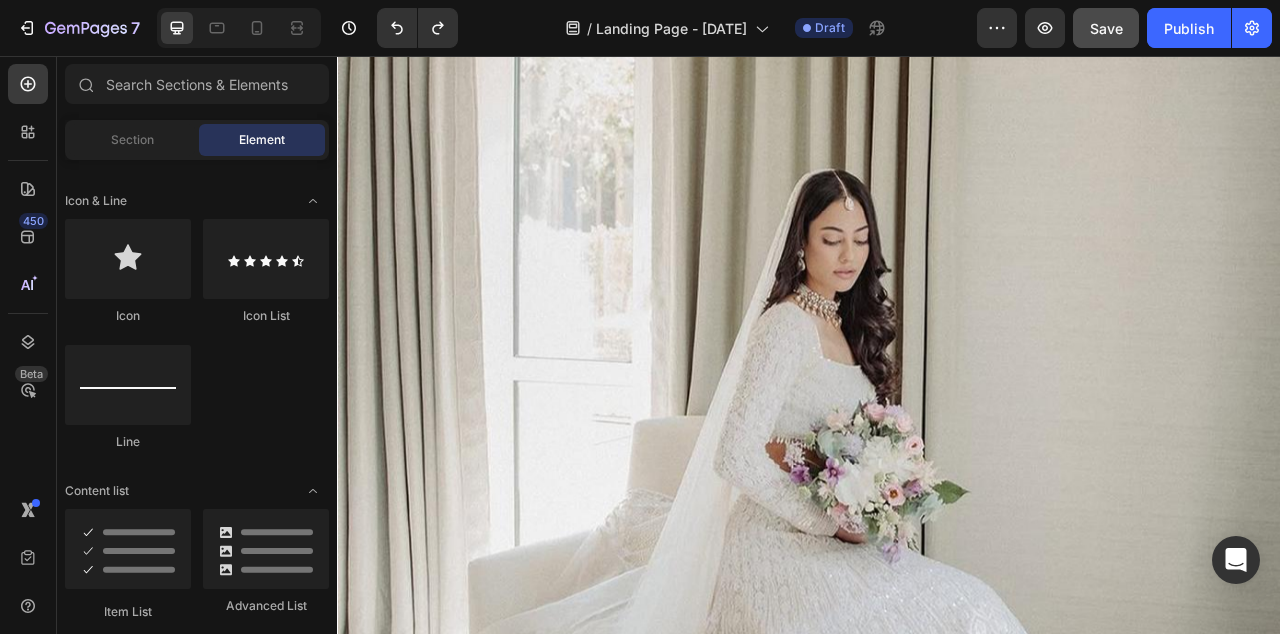 scroll, scrollTop: 47, scrollLeft: 0, axis: vertical 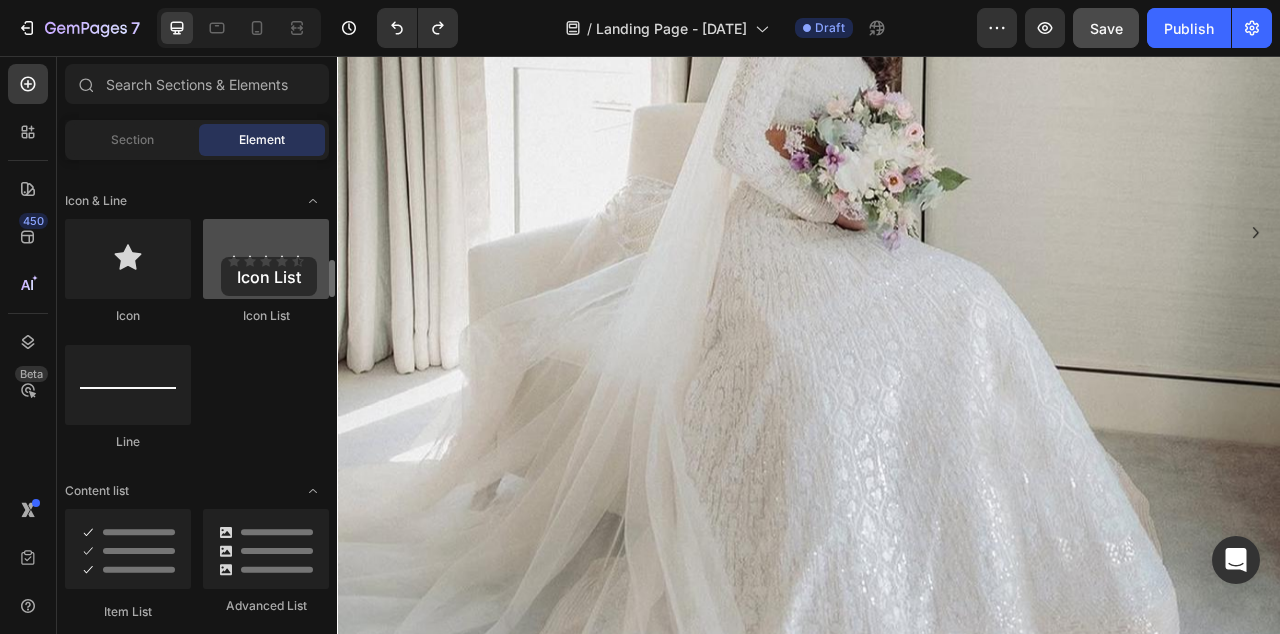 drag, startPoint x: 263, startPoint y: 269, endPoint x: 211, endPoint y: 247, distance: 56.462376 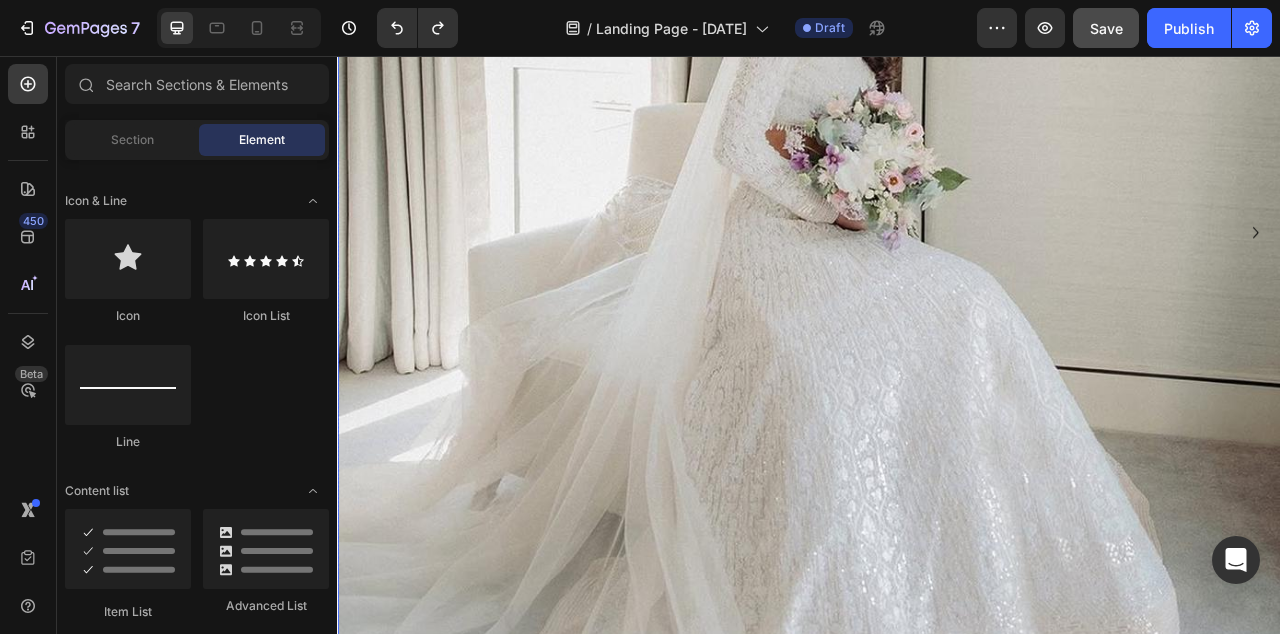 scroll, scrollTop: 1524, scrollLeft: 0, axis: vertical 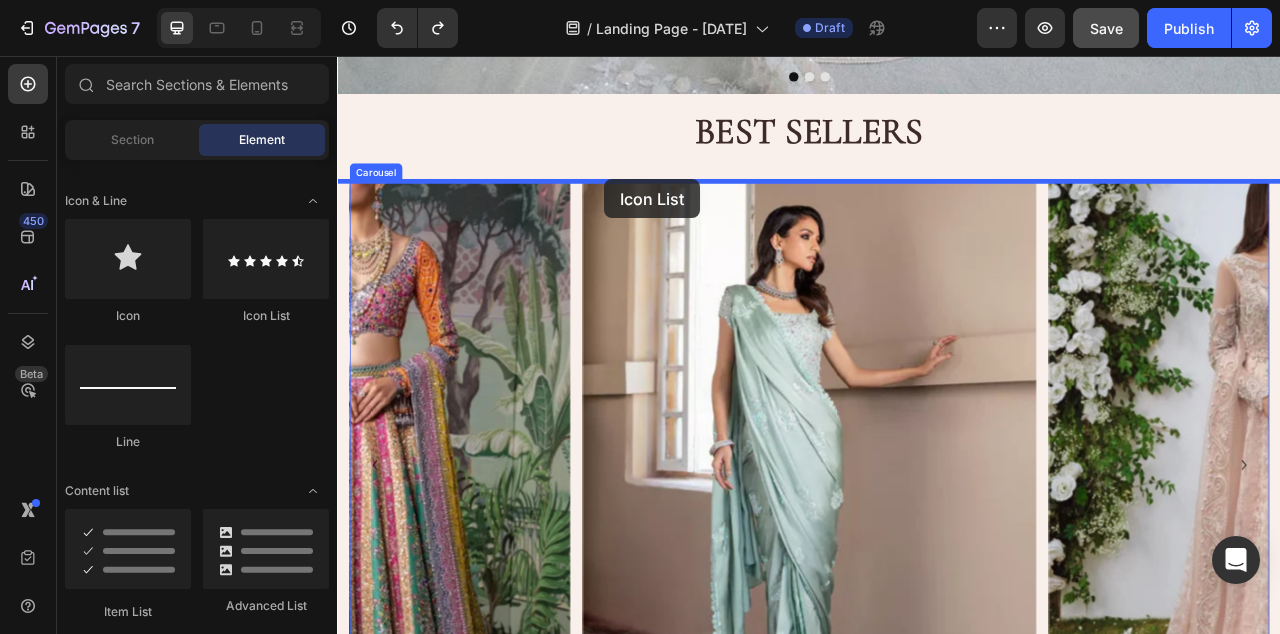 drag, startPoint x: 624, startPoint y: 311, endPoint x: 677, endPoint y: 213, distance: 111.41364 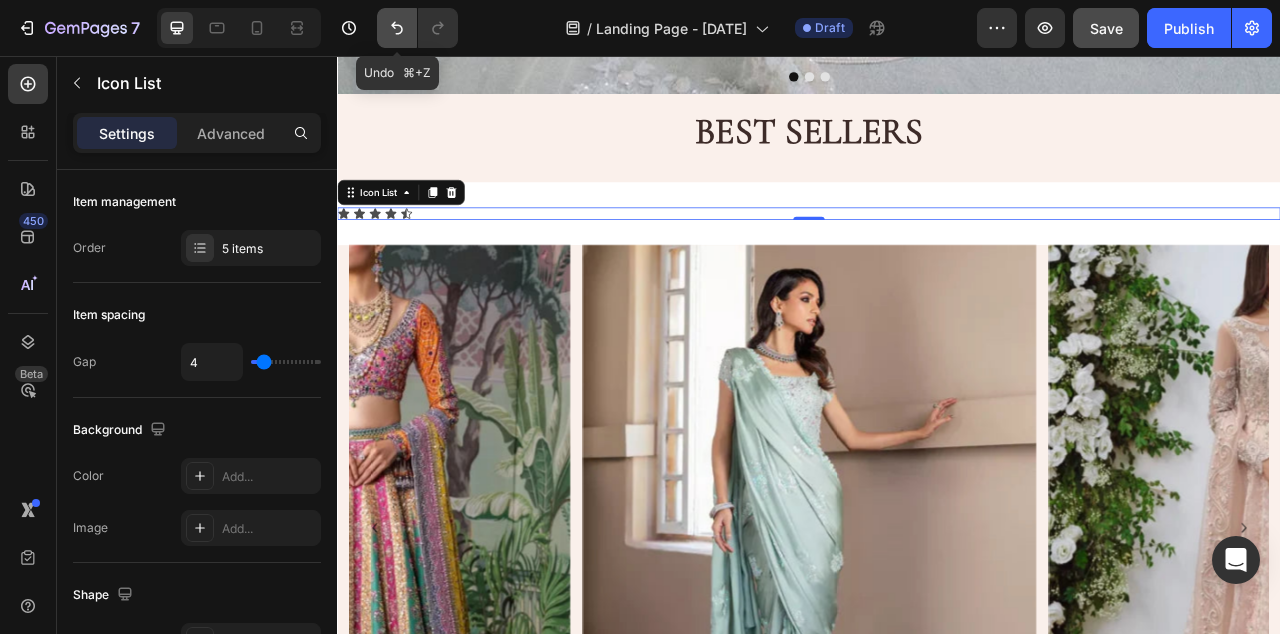 click 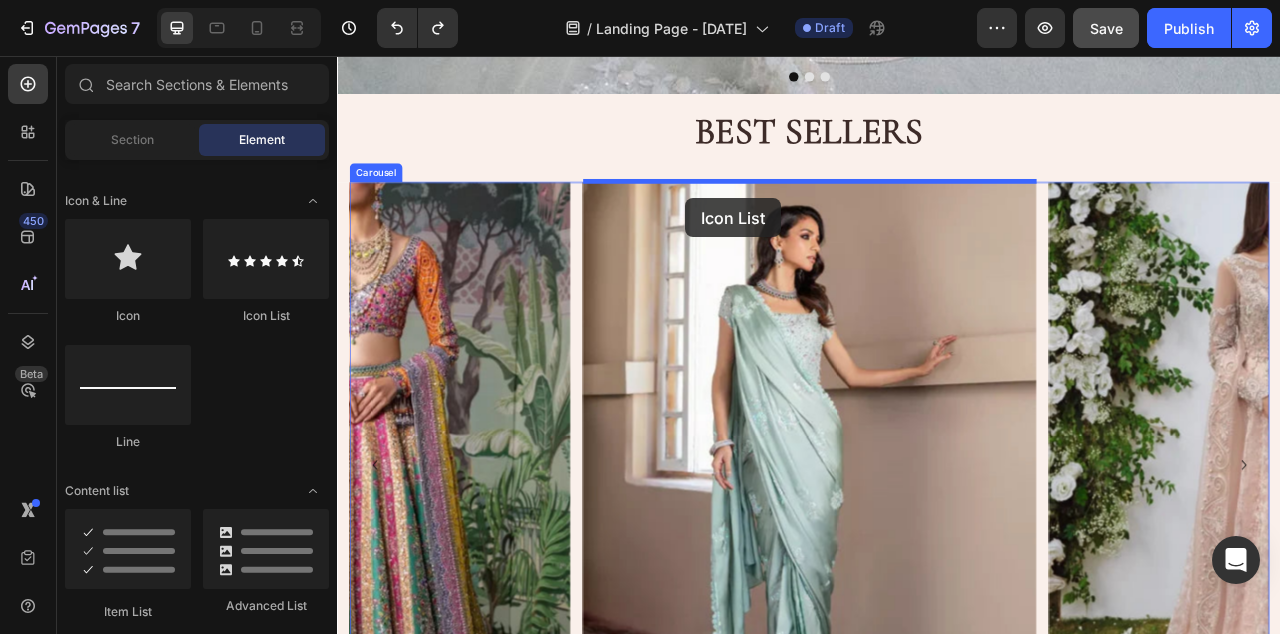 drag, startPoint x: 613, startPoint y: 320, endPoint x: 780, endPoint y: 237, distance: 186.4886 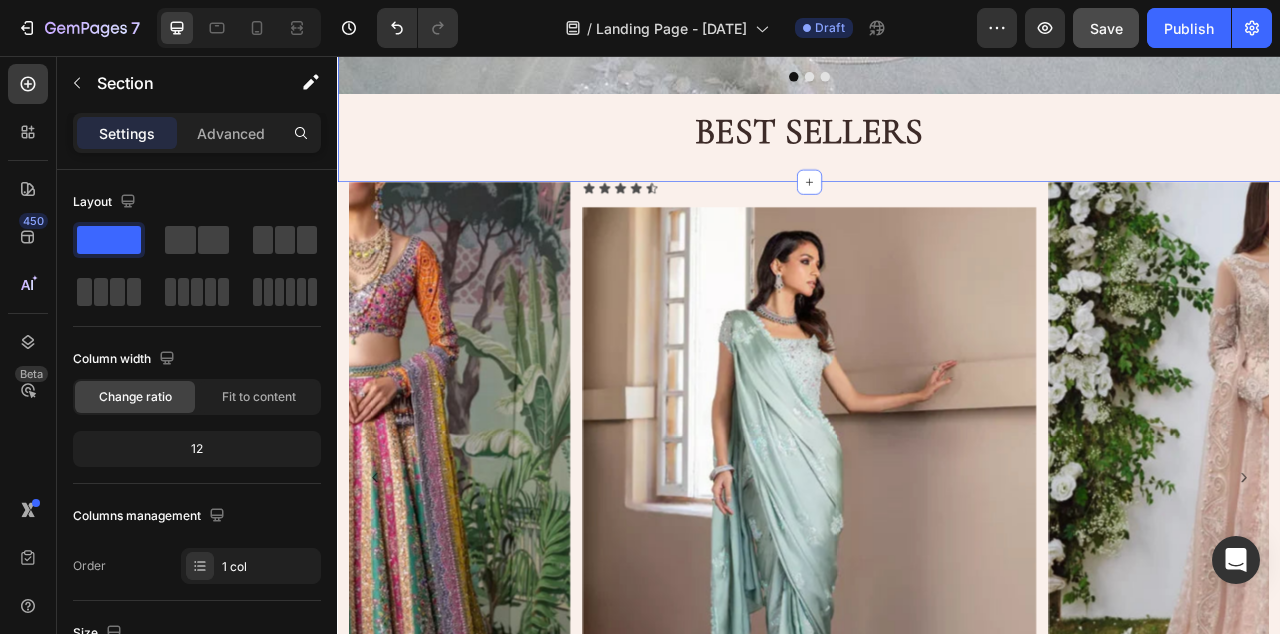 click on "Image Image Image
Carousel BEST SELLERS Heading Row Section 1" at bounding box center (937, -605) 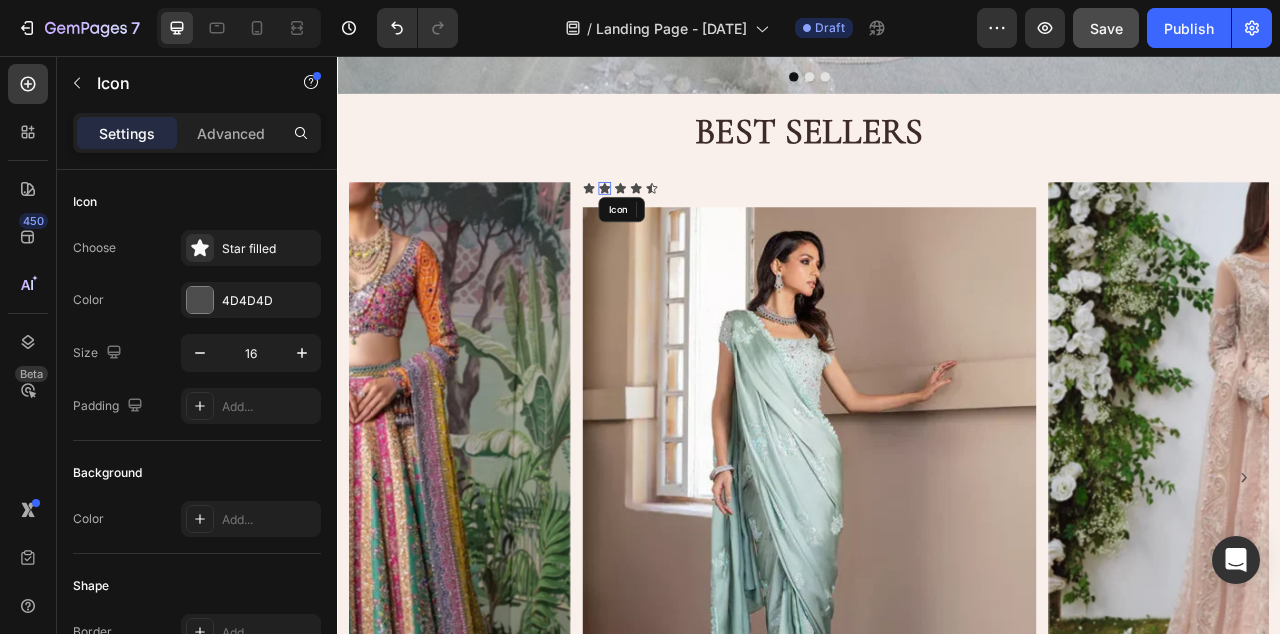 click 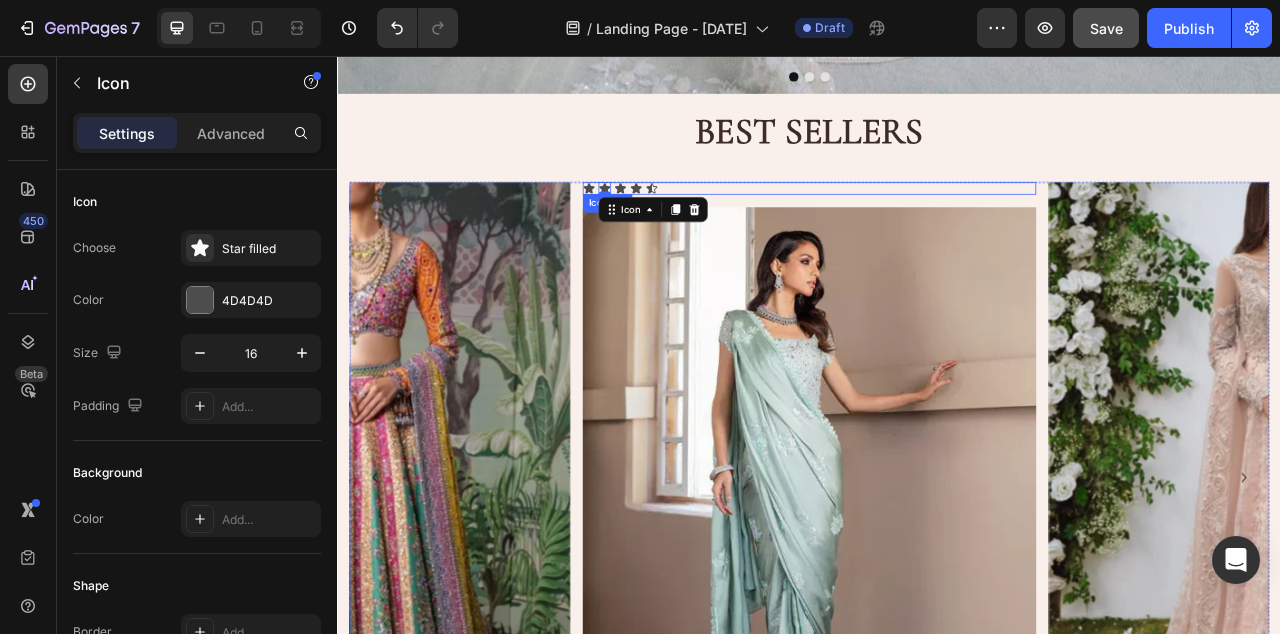 click on "Icon Icon   0 Icon Icon Icon" at bounding box center [937, 225] 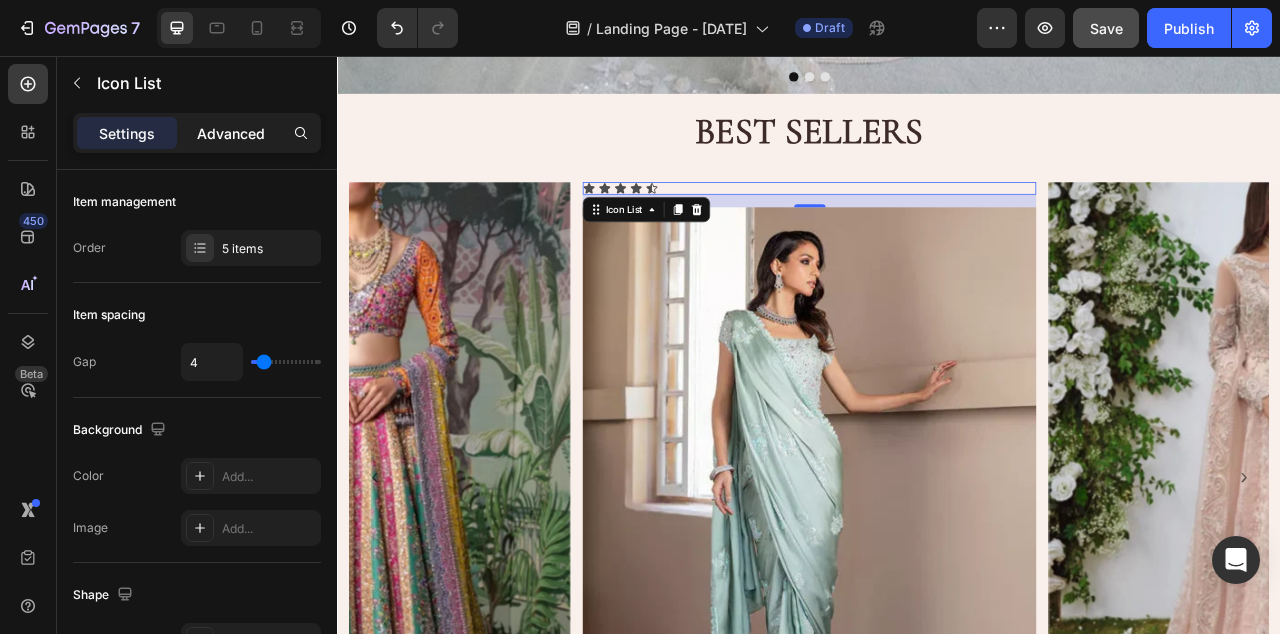 click on "Advanced" at bounding box center (231, 133) 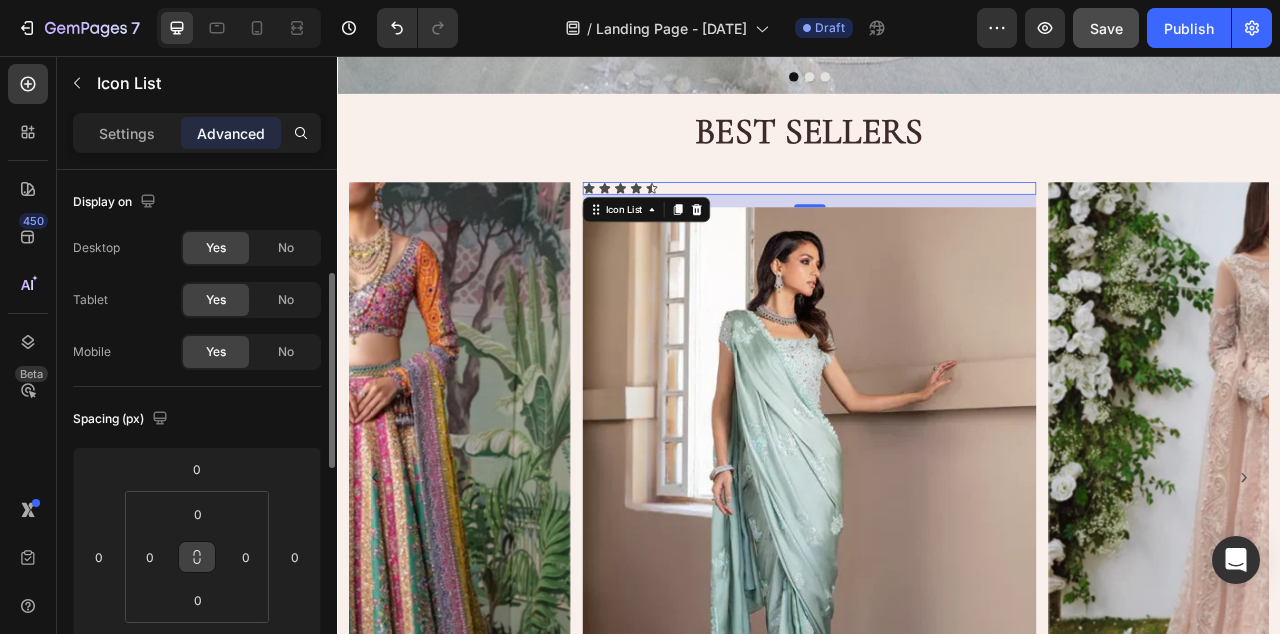 scroll, scrollTop: 103, scrollLeft: 0, axis: vertical 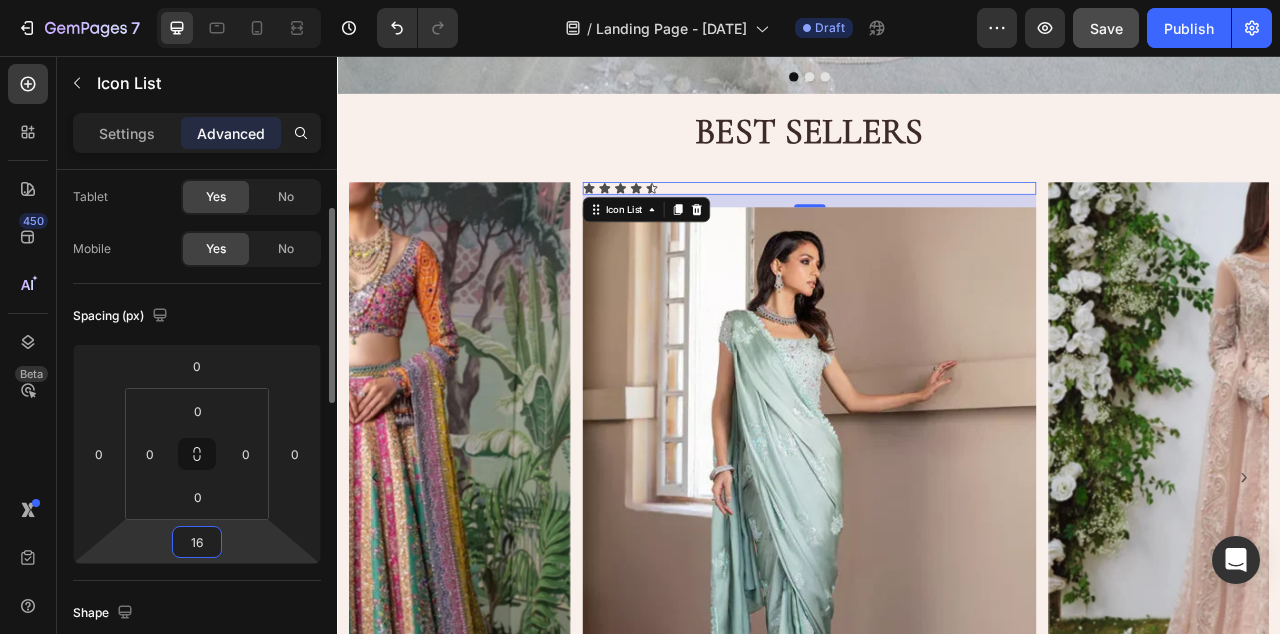 click on "16" at bounding box center (197, 542) 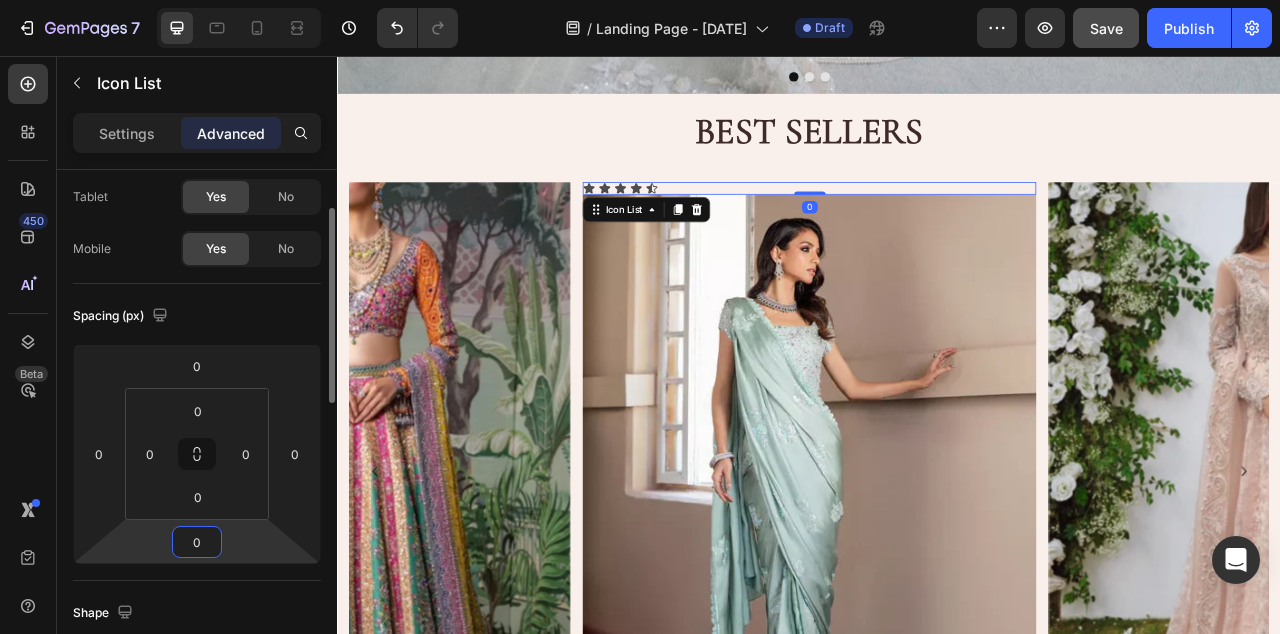 type on "0" 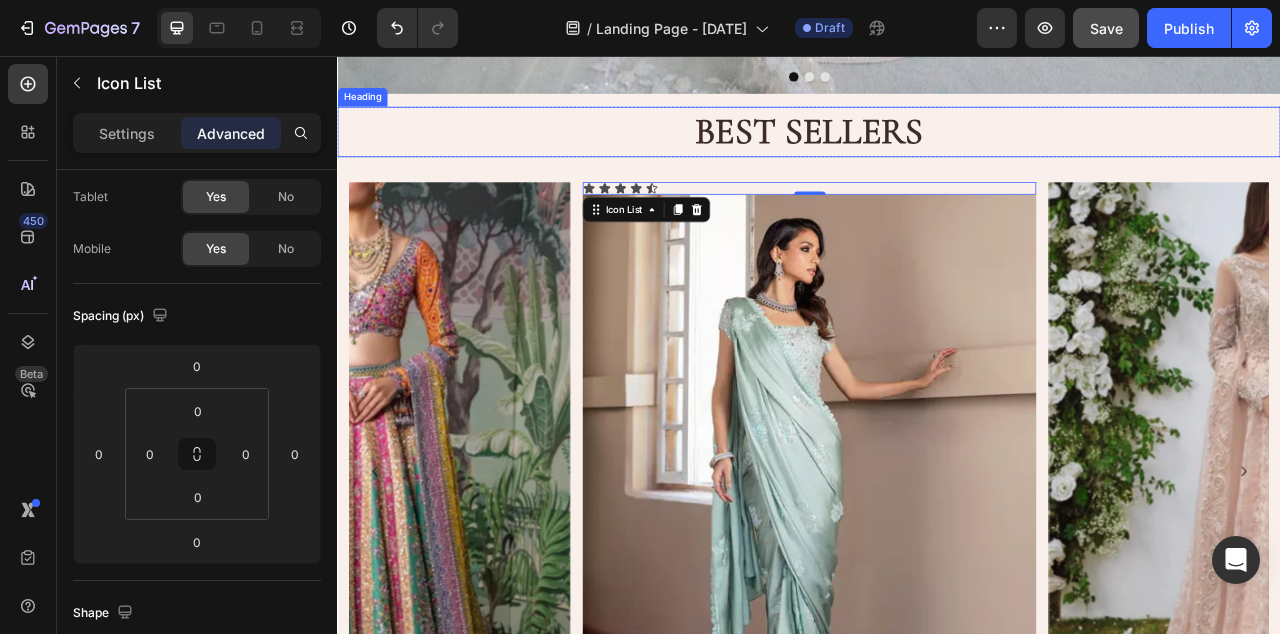click on "BEST SELLERS" at bounding box center (937, 153) 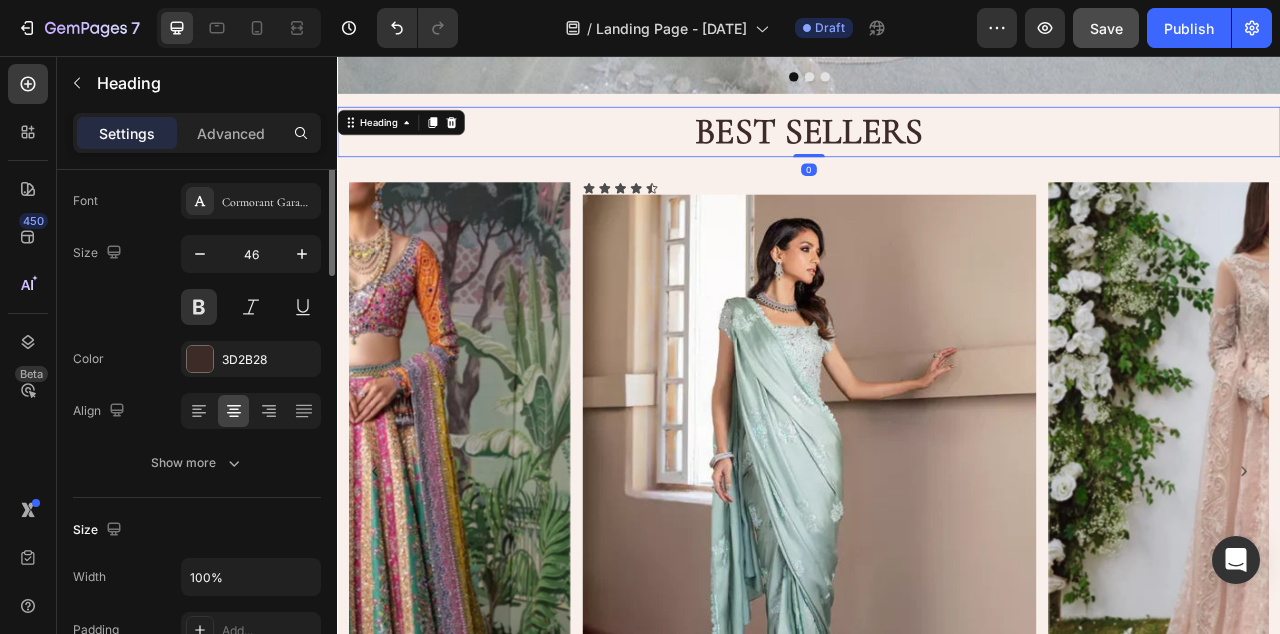 scroll, scrollTop: 0, scrollLeft: 0, axis: both 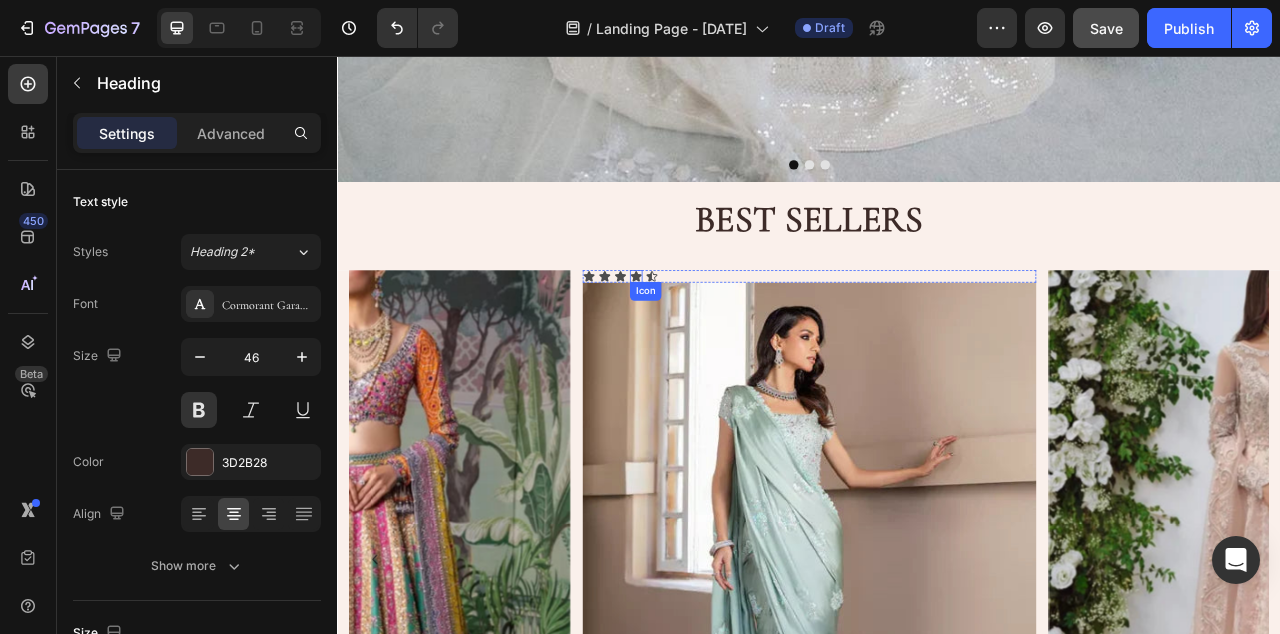 click 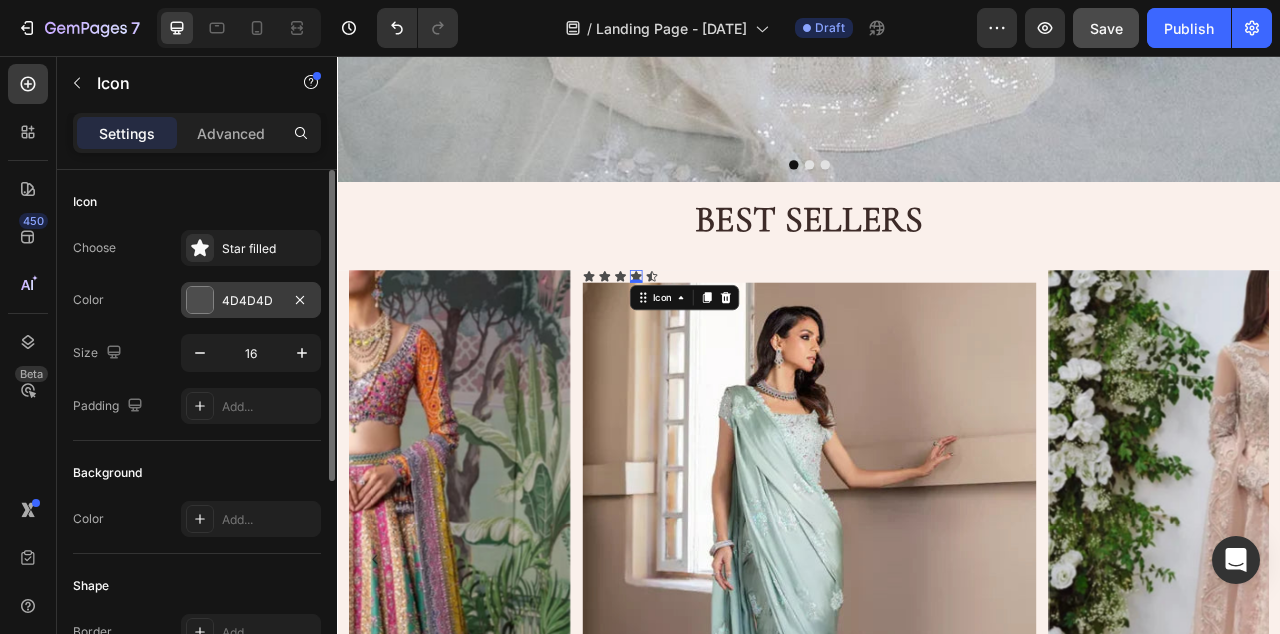click on "4D4D4D" at bounding box center (251, 301) 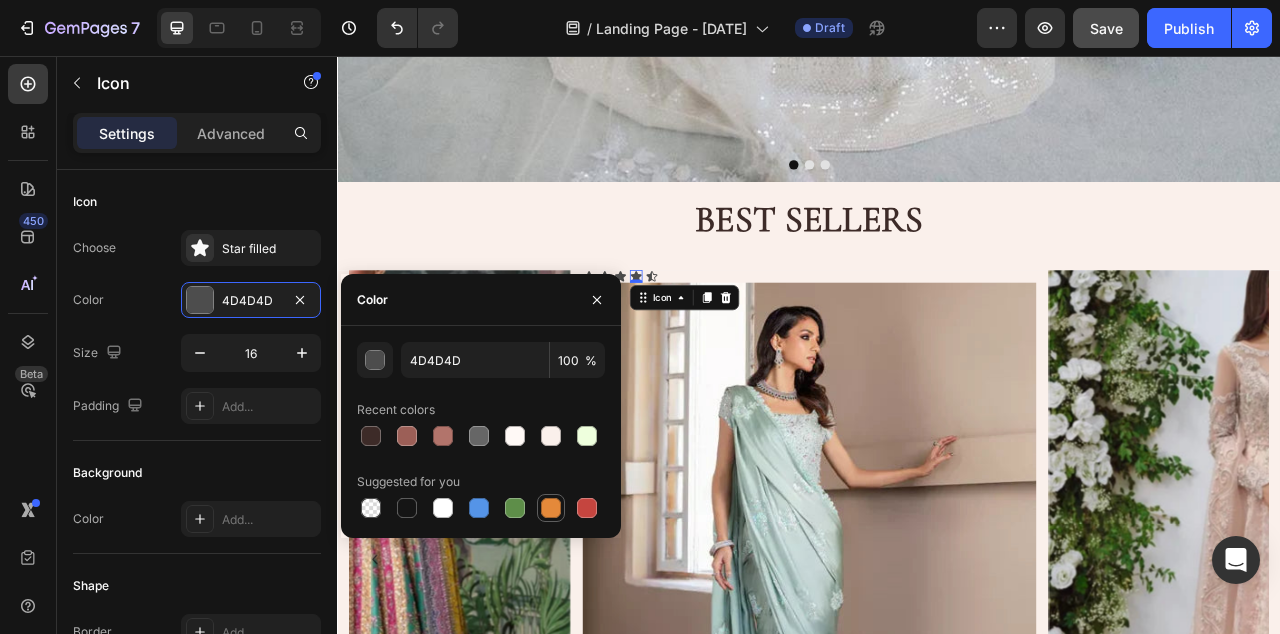 click at bounding box center [551, 508] 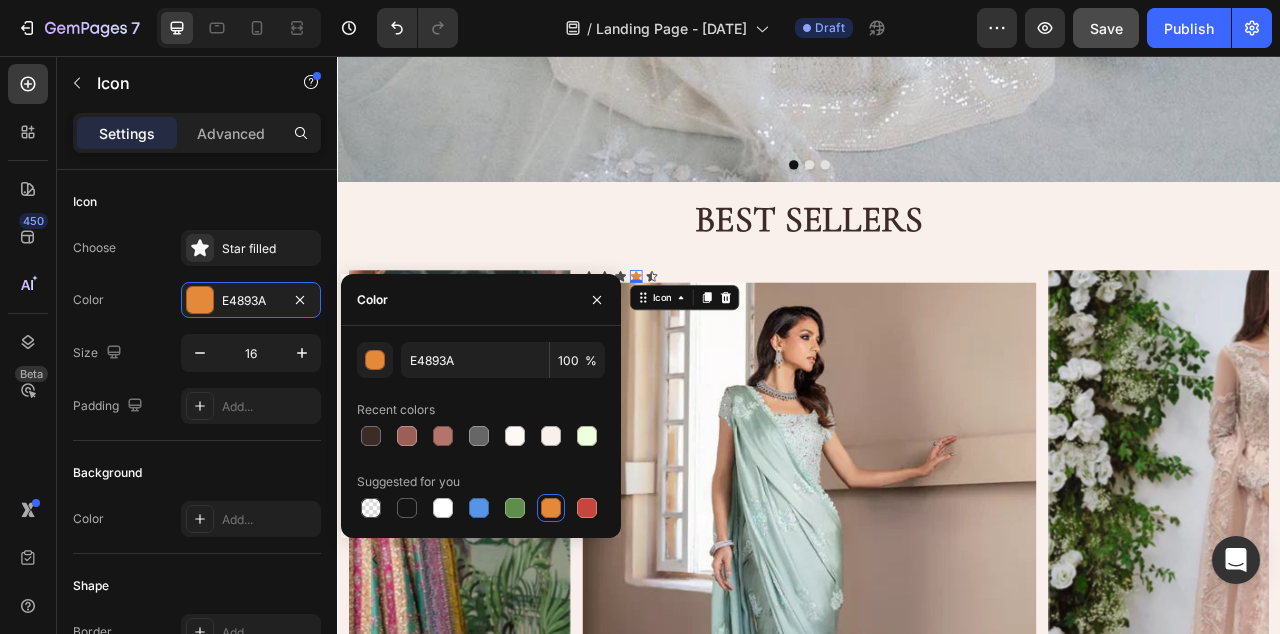 click on "E4893A 100 % Recent colors Suggested for you" at bounding box center [481, 432] 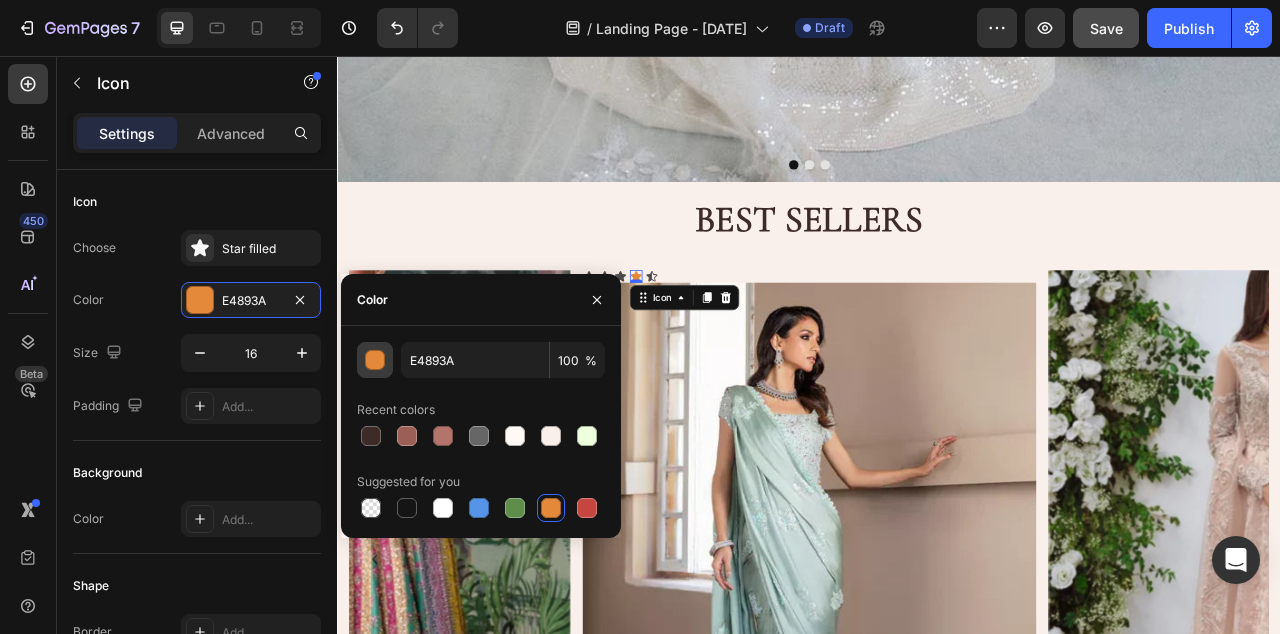 click at bounding box center [376, 361] 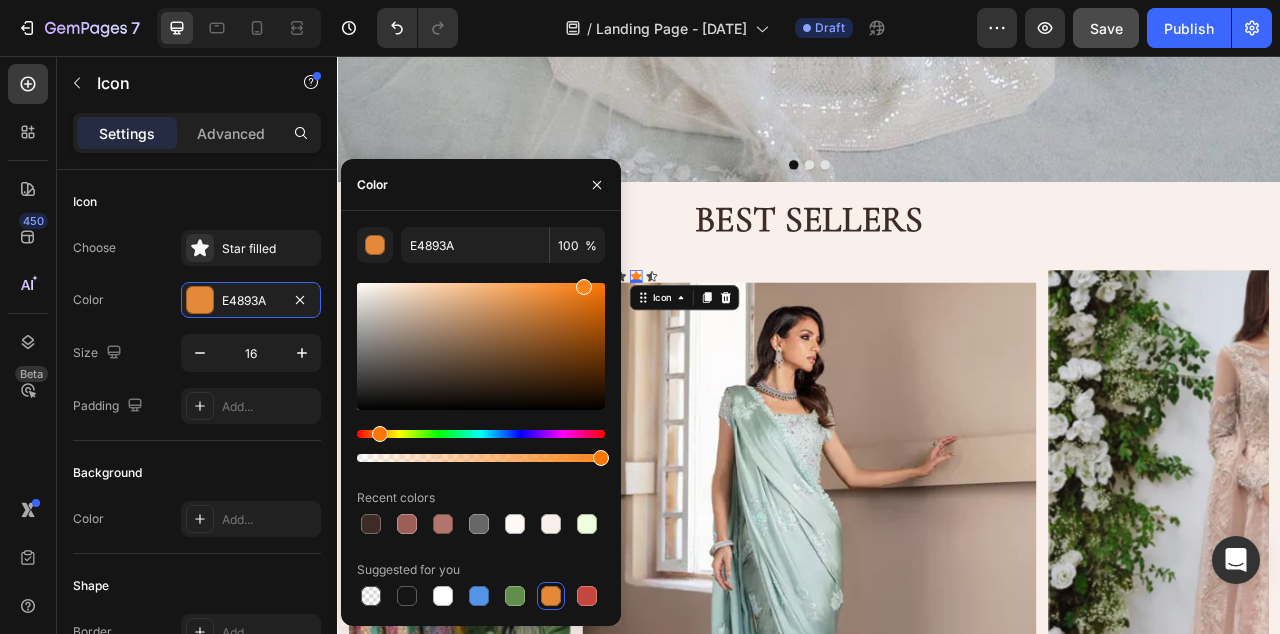 type on "FF8419" 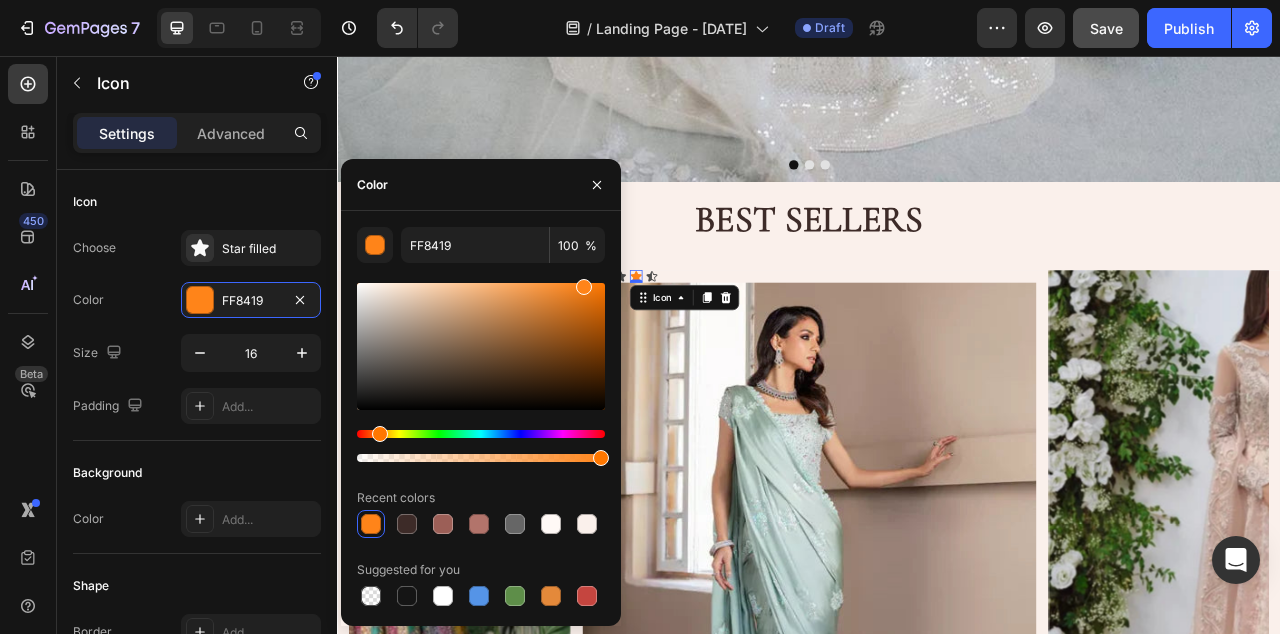 drag, startPoint x: 542, startPoint y: 302, endPoint x: 582, endPoint y: 273, distance: 49.40648 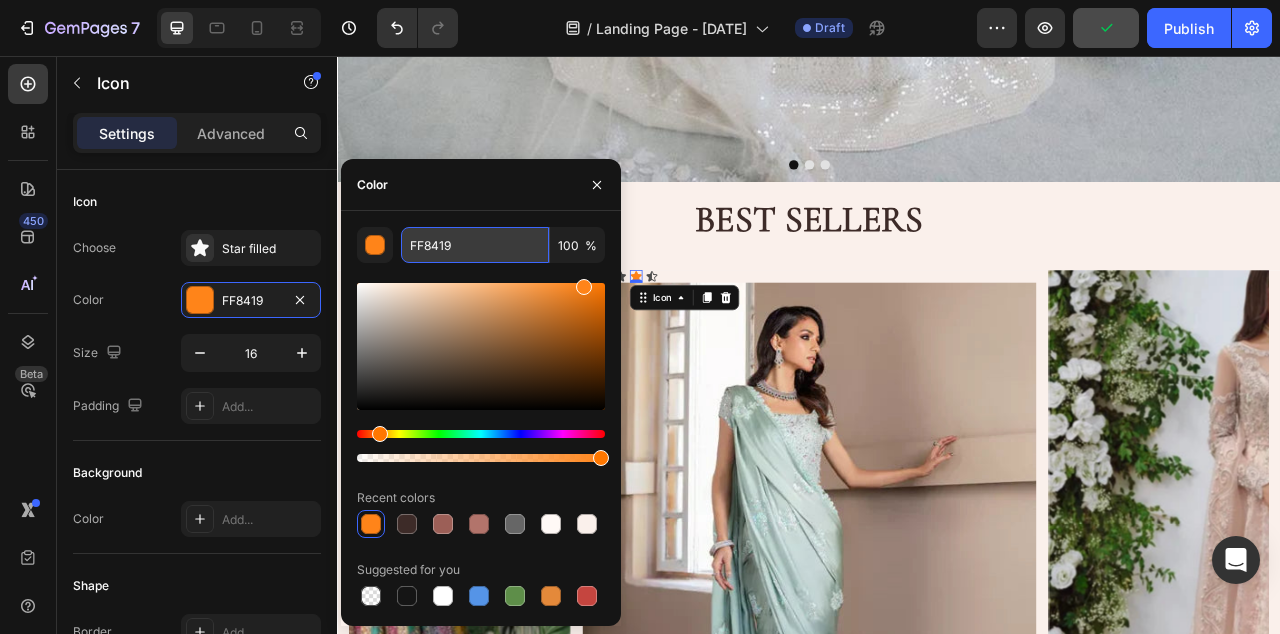 click on "FF8419" at bounding box center (475, 245) 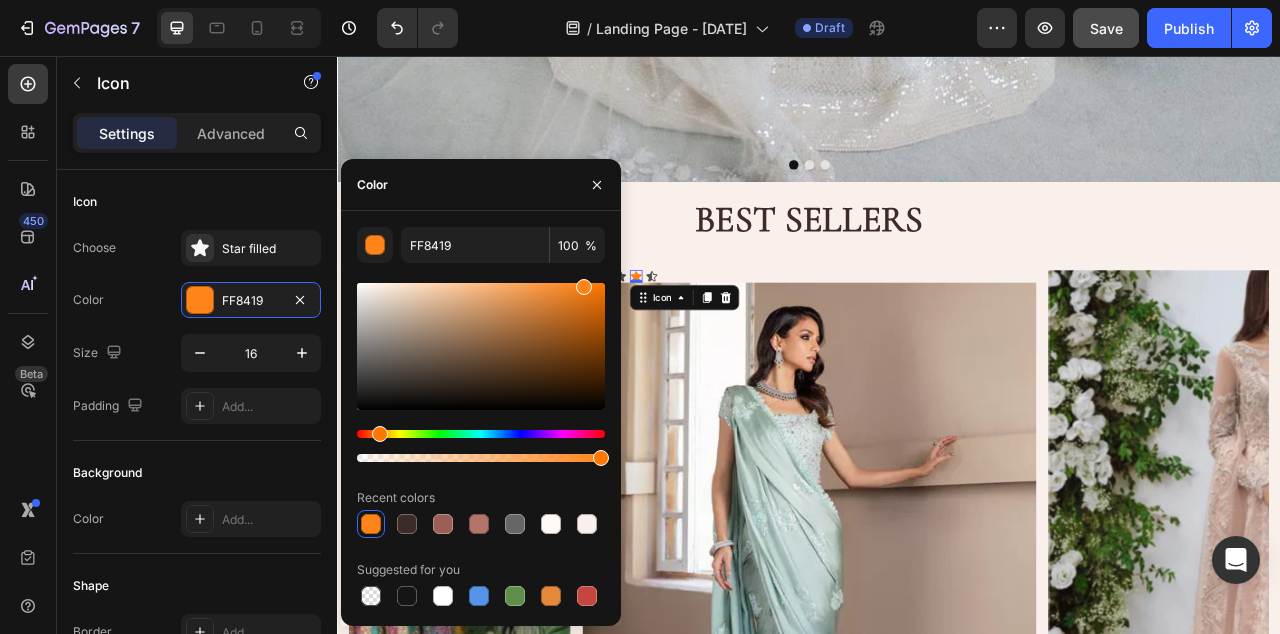 click on "Color" at bounding box center (481, 185) 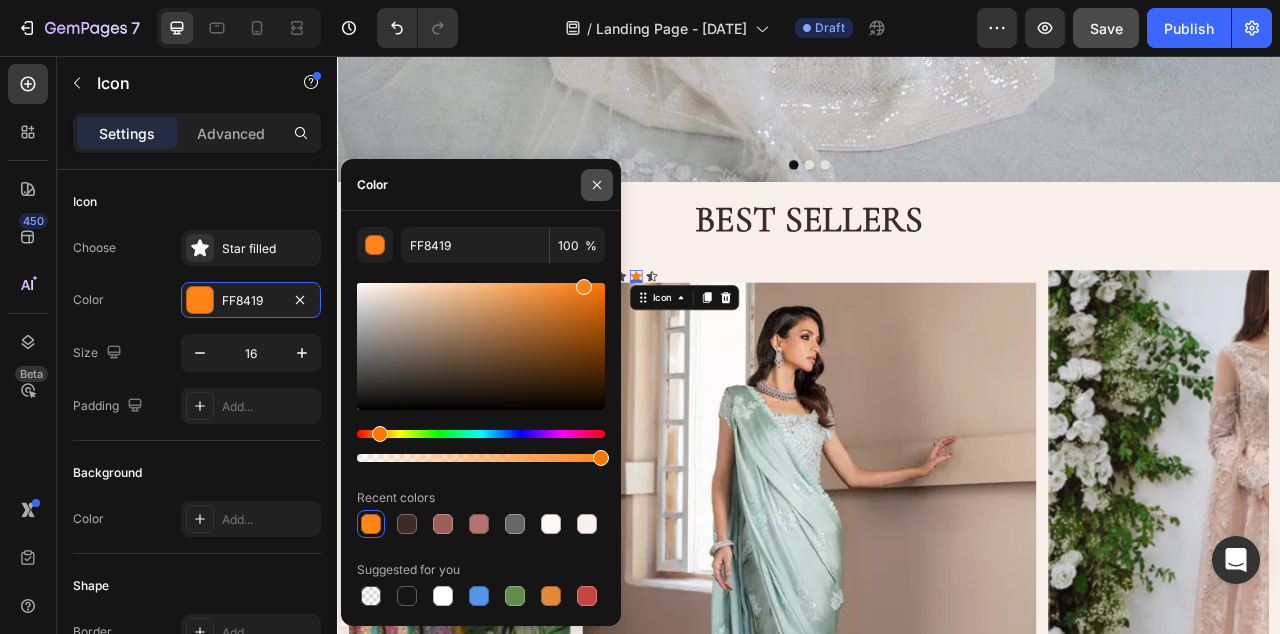 click 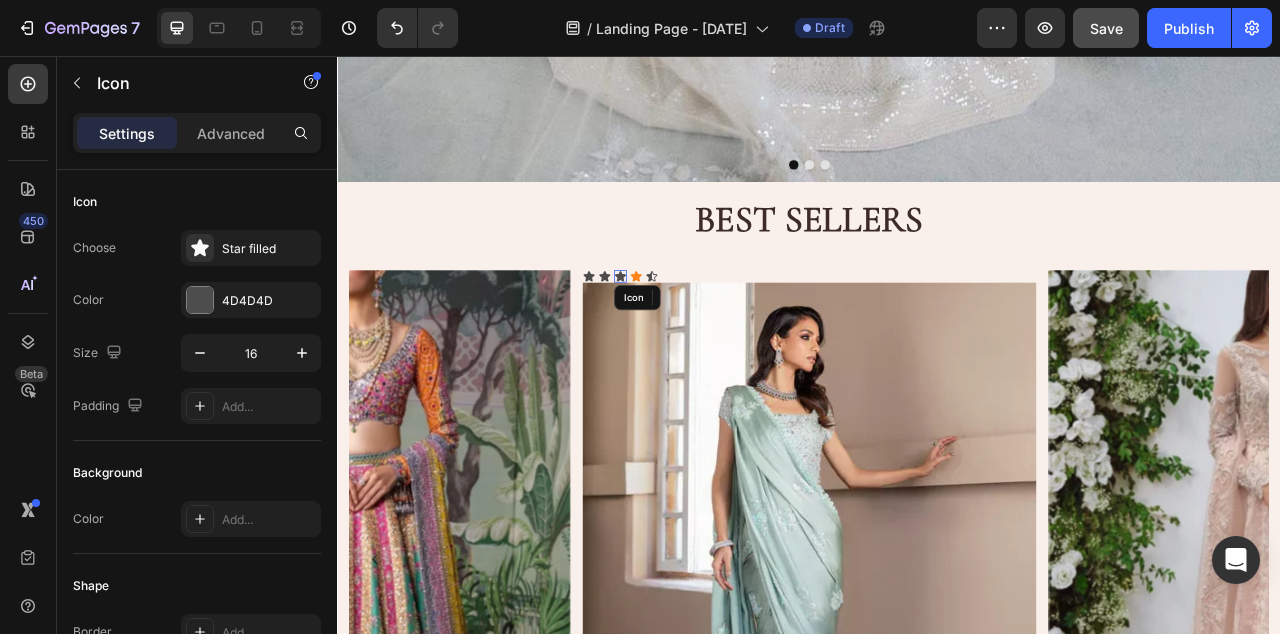 click 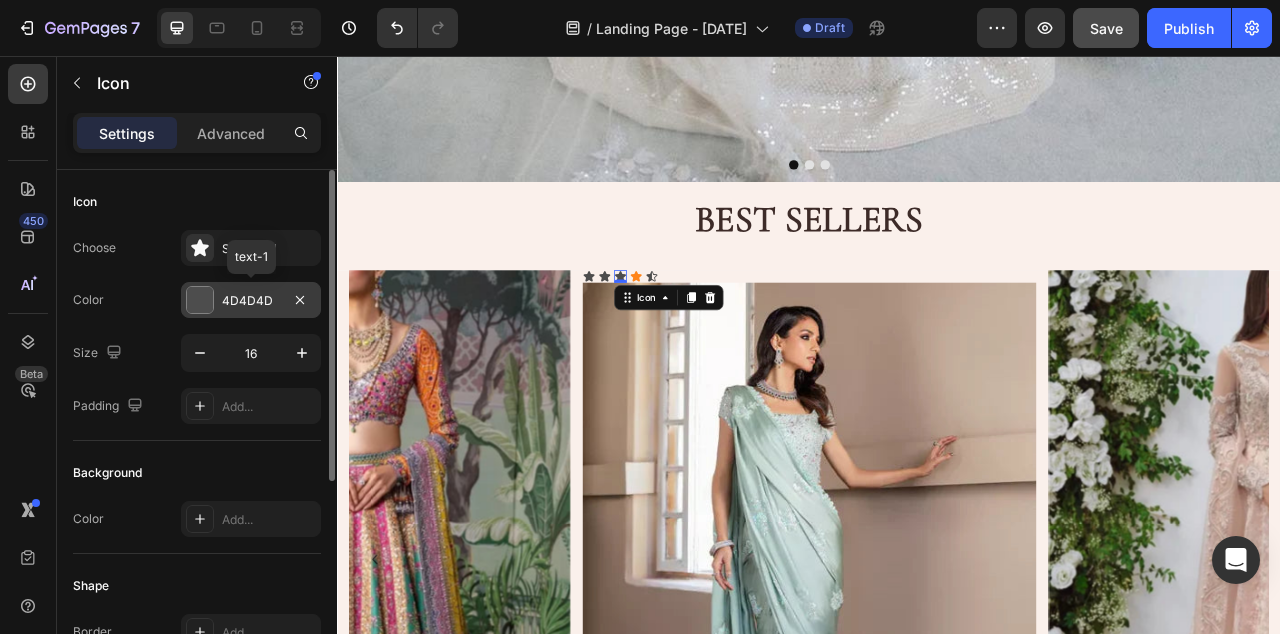 click on "4D4D4D" at bounding box center [251, 301] 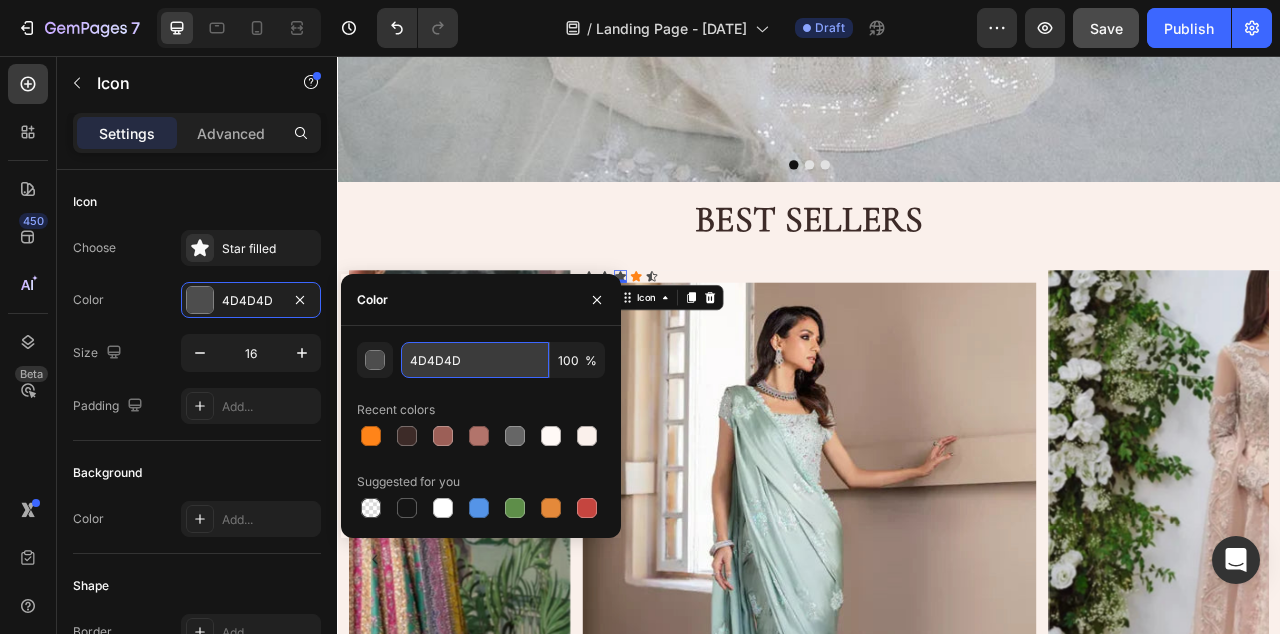 click on "4D4D4D" at bounding box center (475, 360) 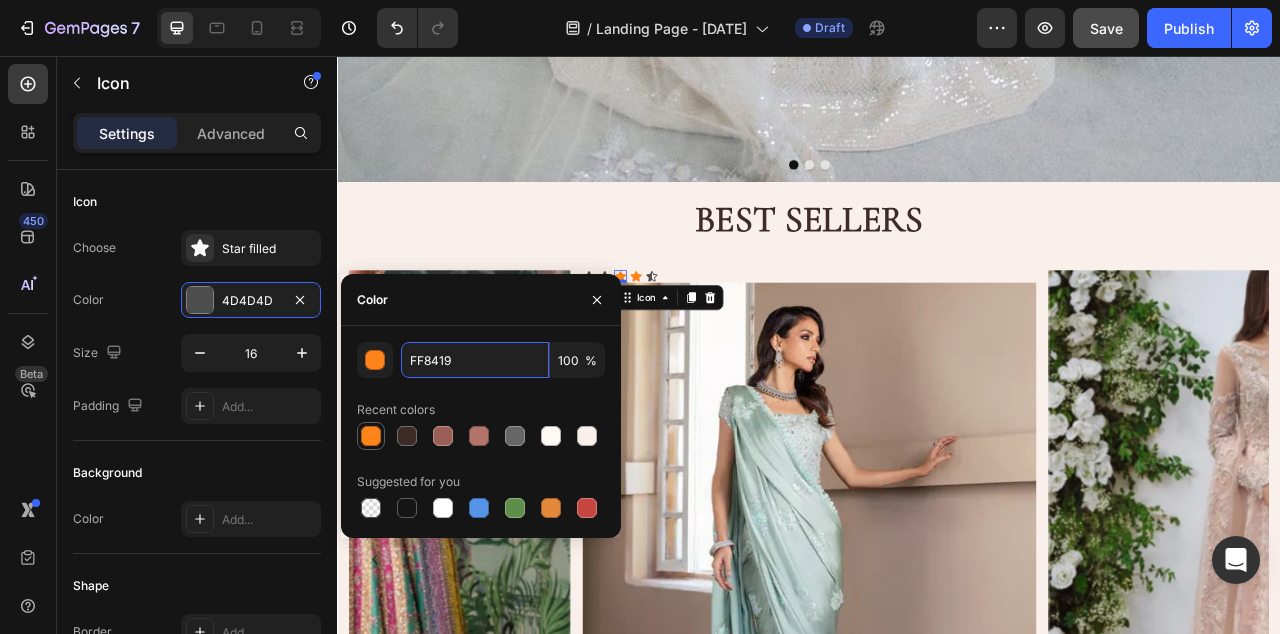 type on "FF8419" 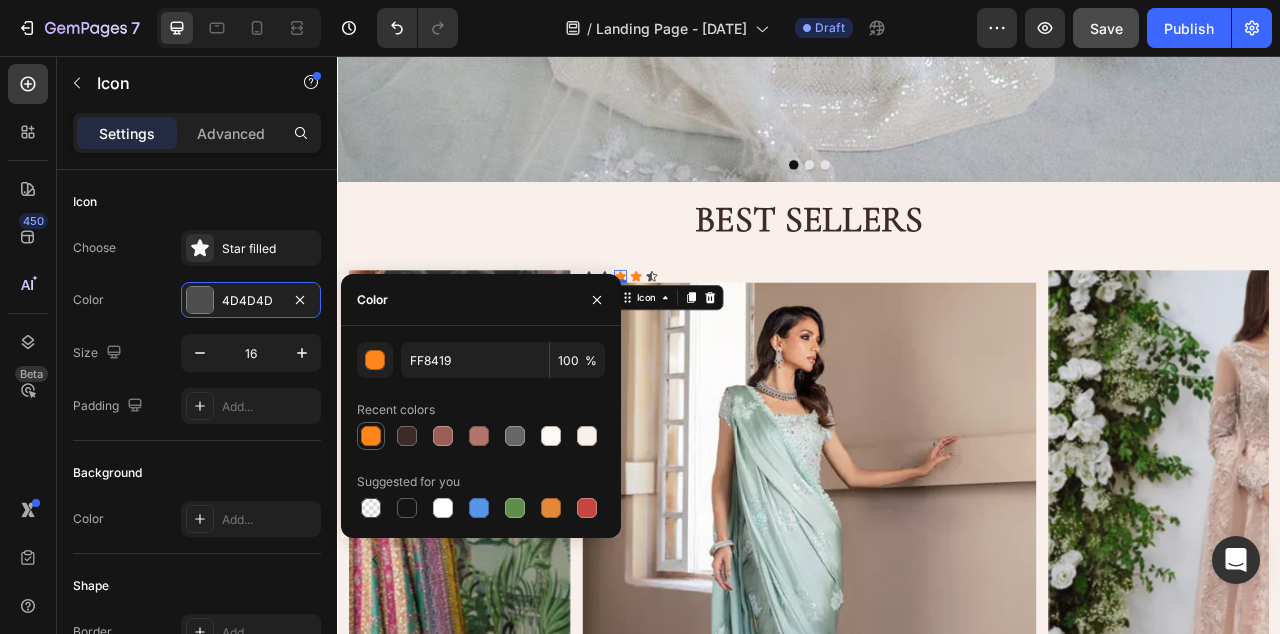 click at bounding box center (371, 436) 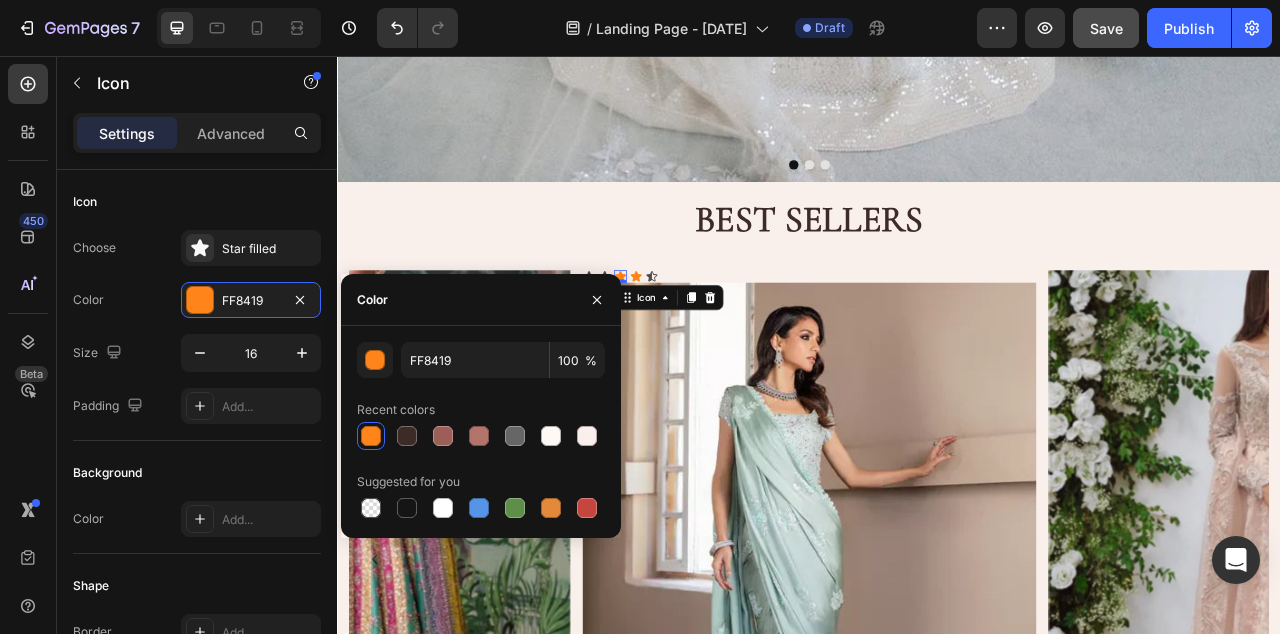 click on "Color" at bounding box center [481, 300] 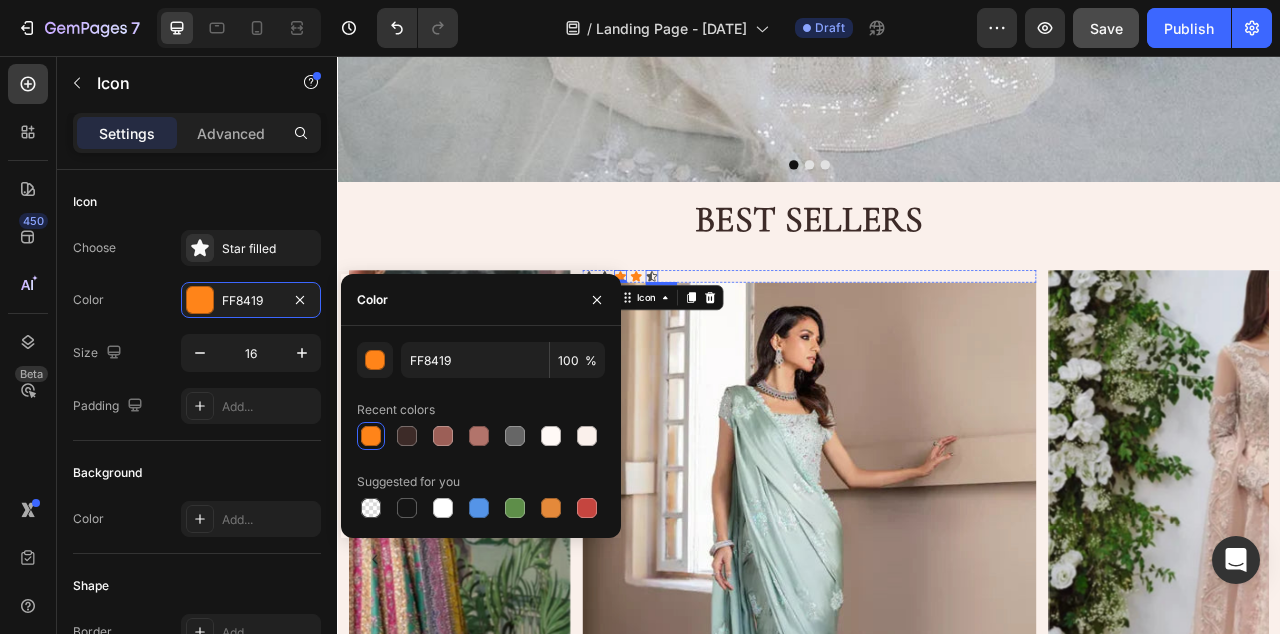 click 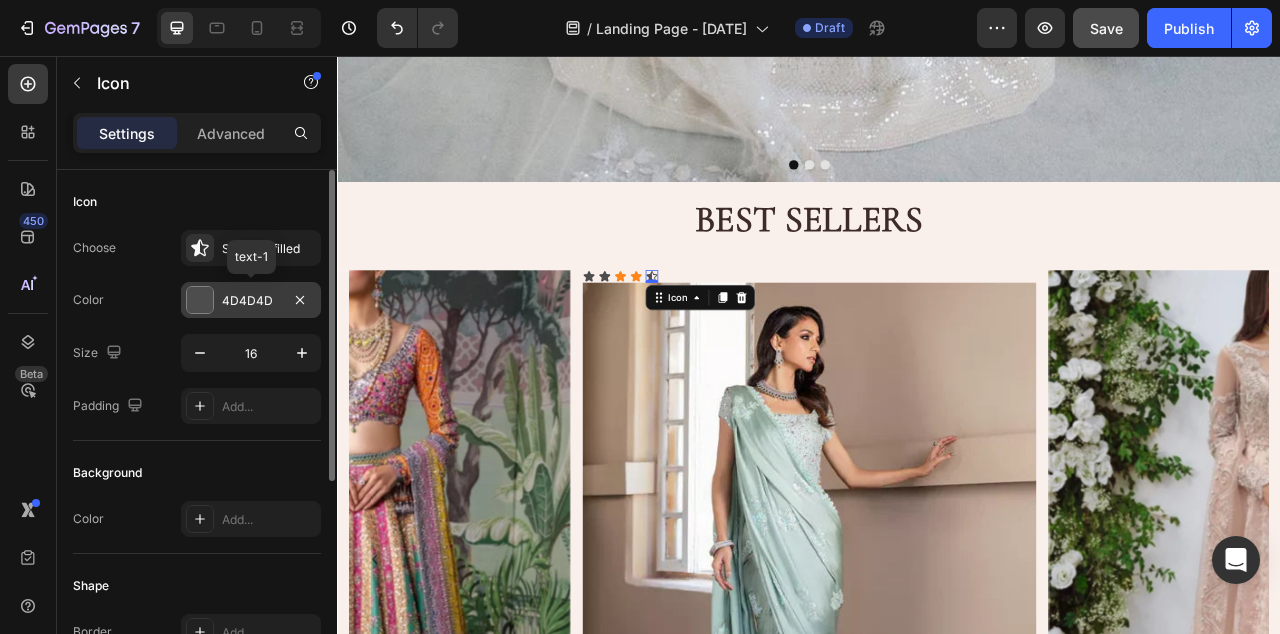 click on "4D4D4D" at bounding box center (251, 301) 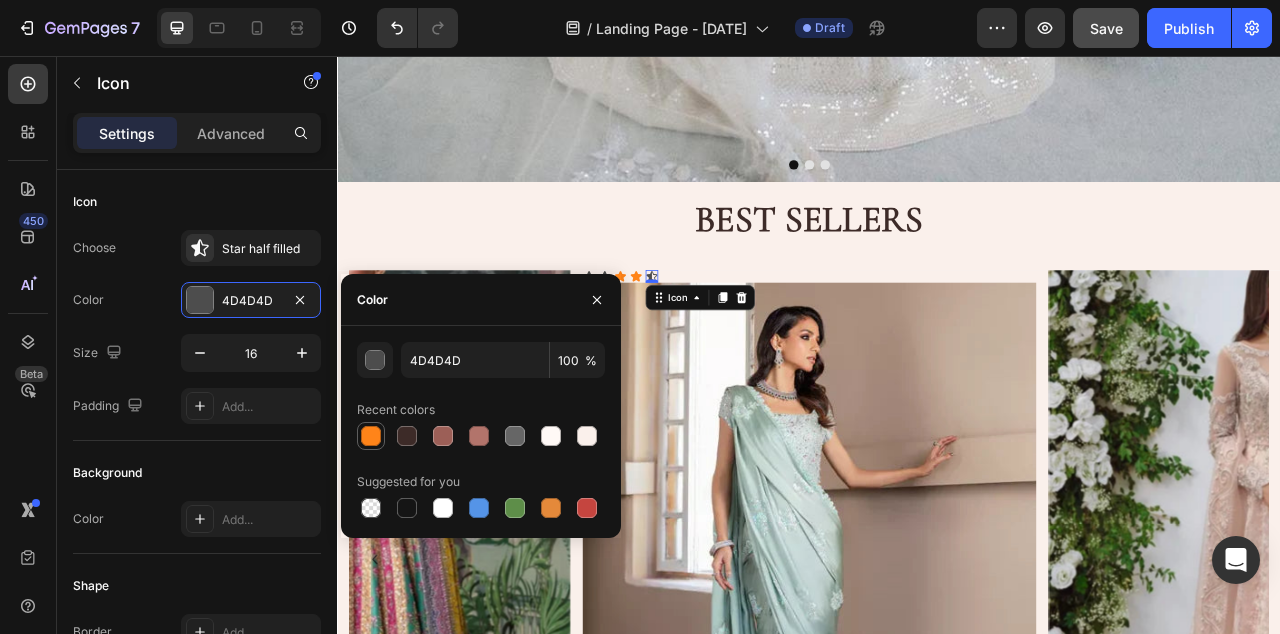 click at bounding box center [371, 436] 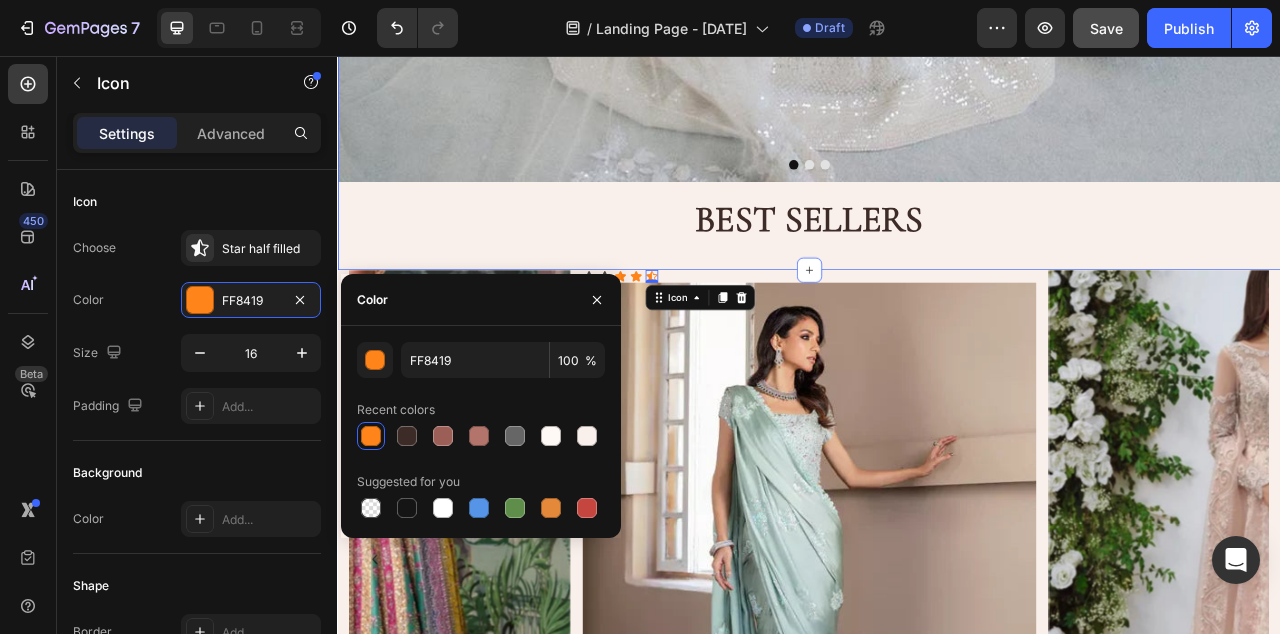 click on "Image Image Image
Carousel BEST SELLERS Heading Row Section 1" at bounding box center (937, -493) 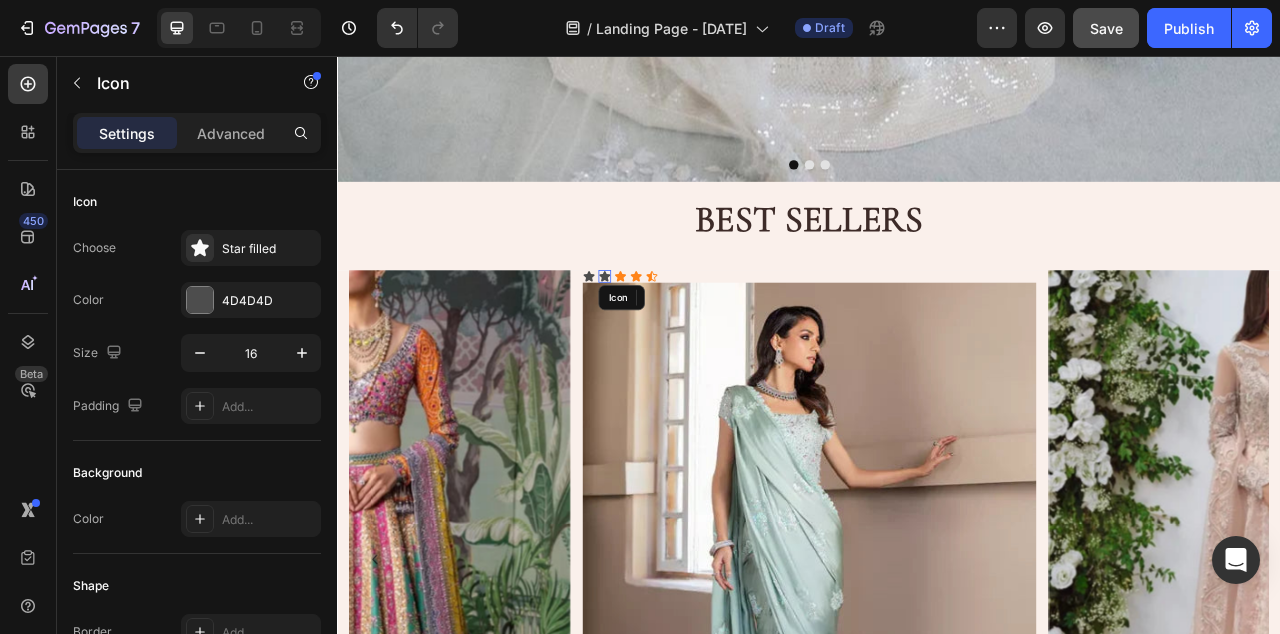 click 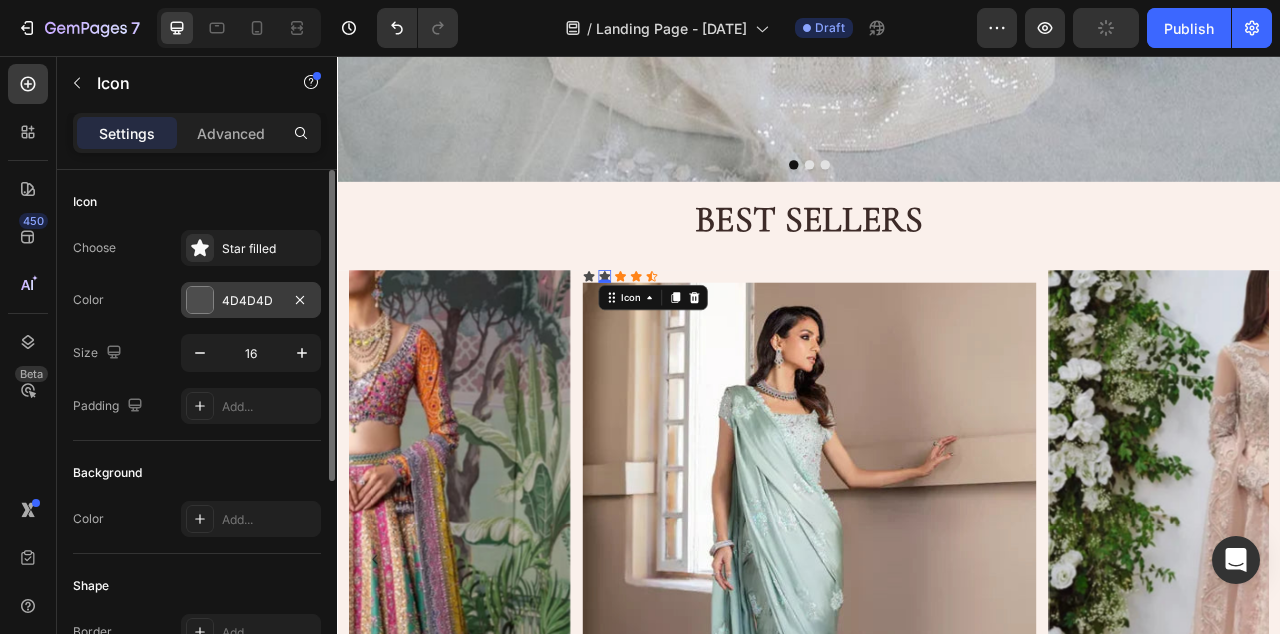 click on "4D4D4D" at bounding box center [251, 301] 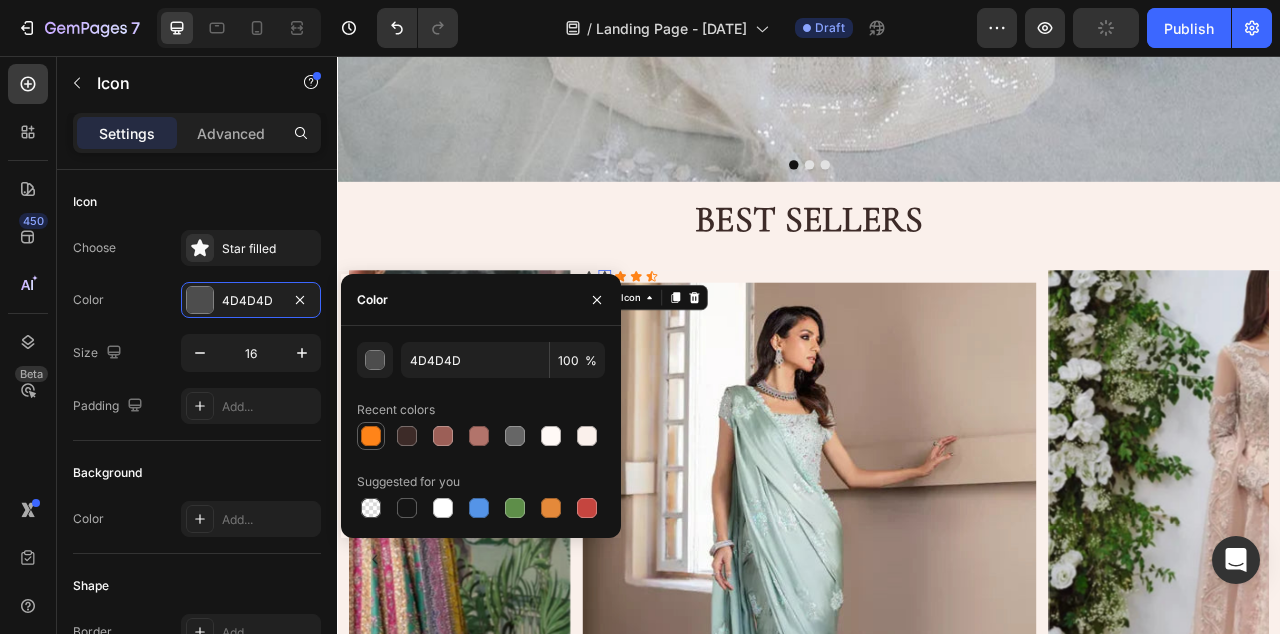 click at bounding box center [371, 436] 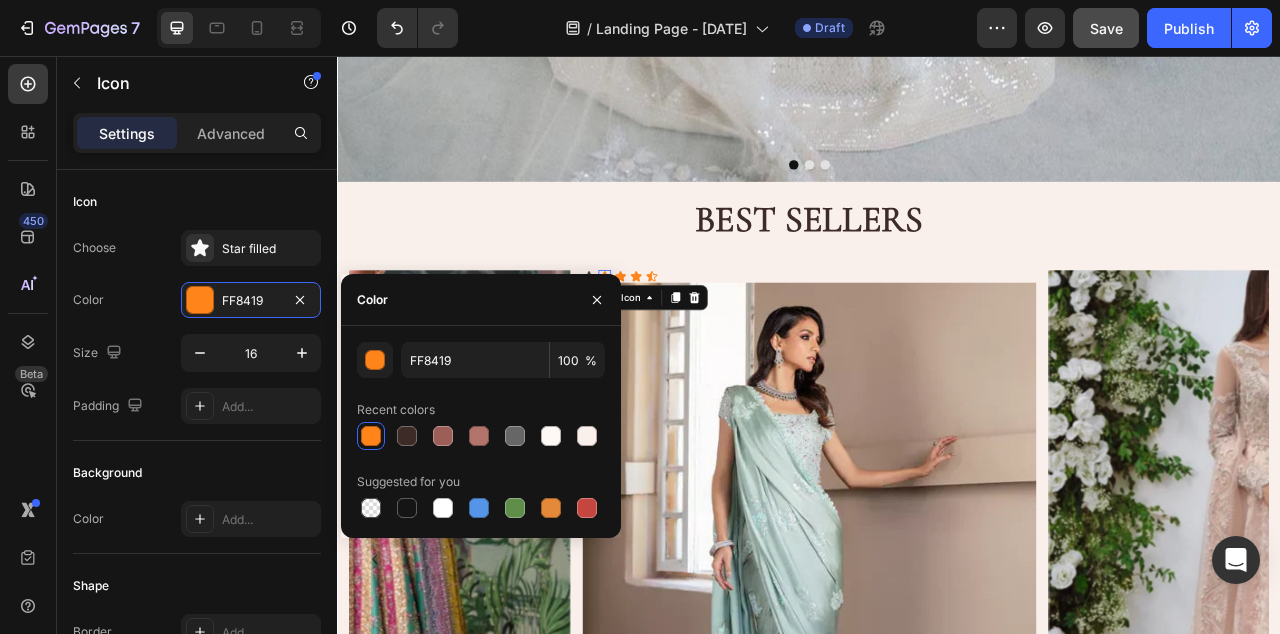 click on "Color" at bounding box center [481, 300] 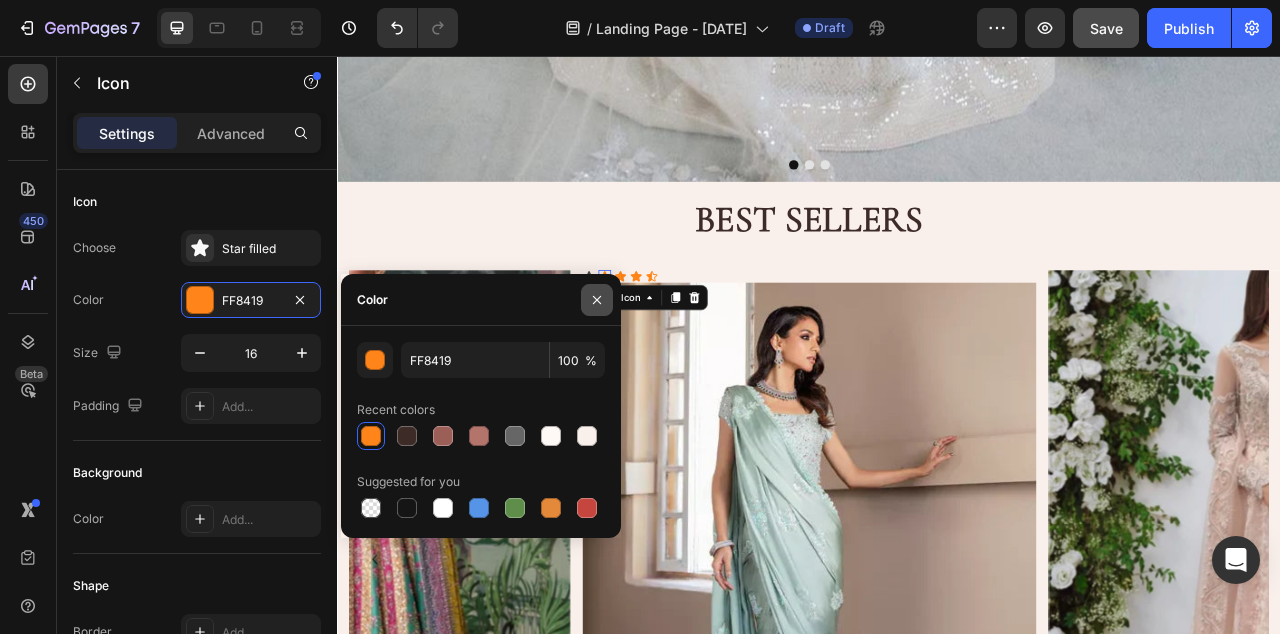 click 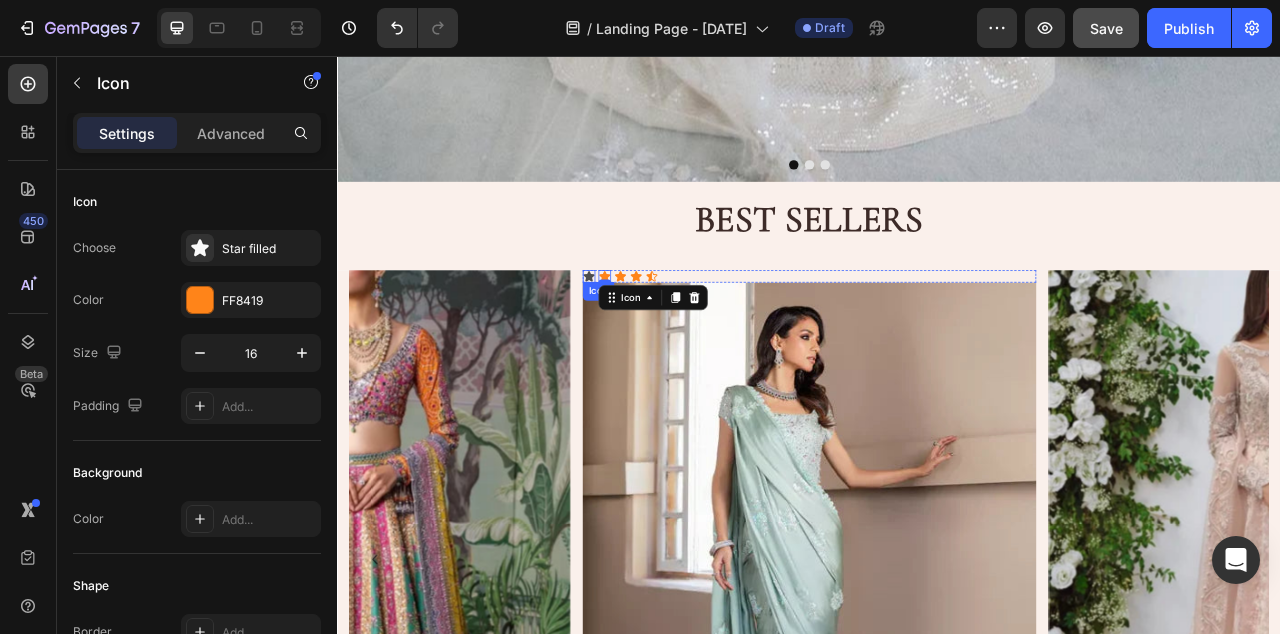 click 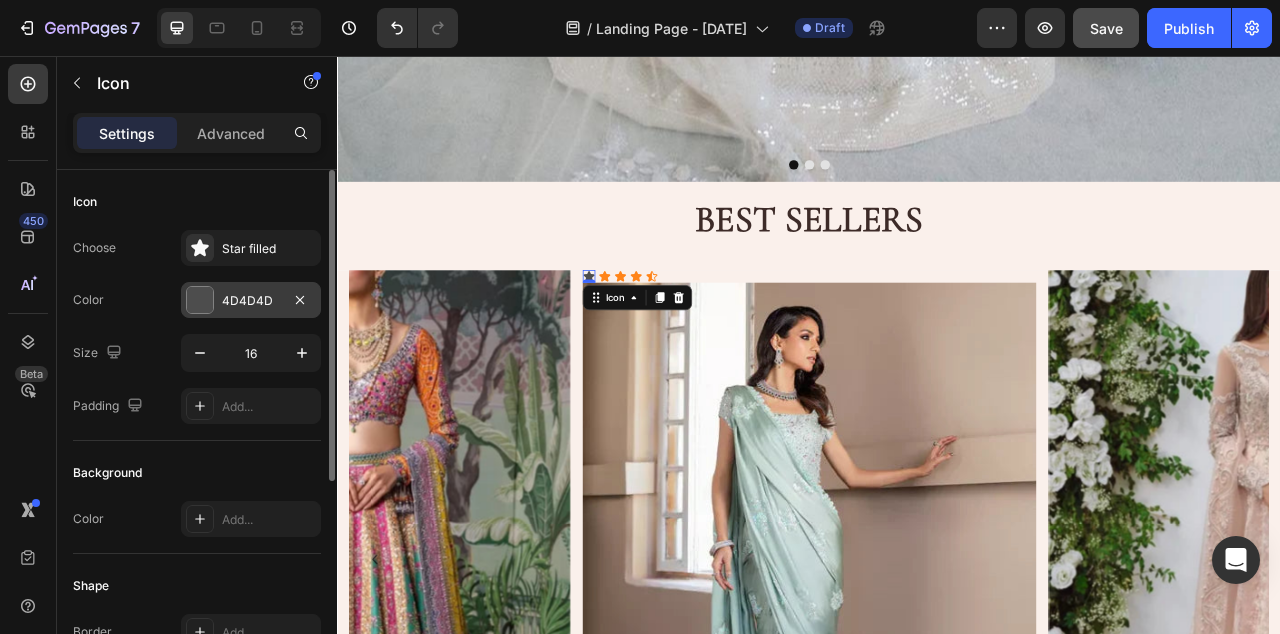 click on "4D4D4D" at bounding box center [251, 301] 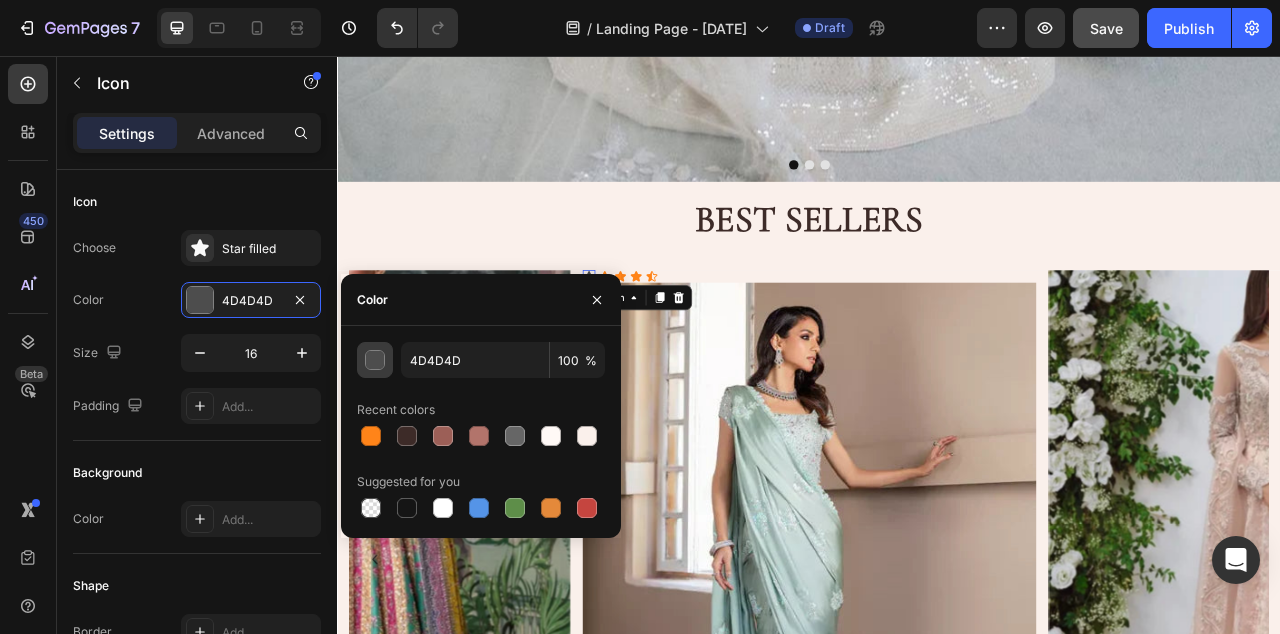 click at bounding box center (376, 361) 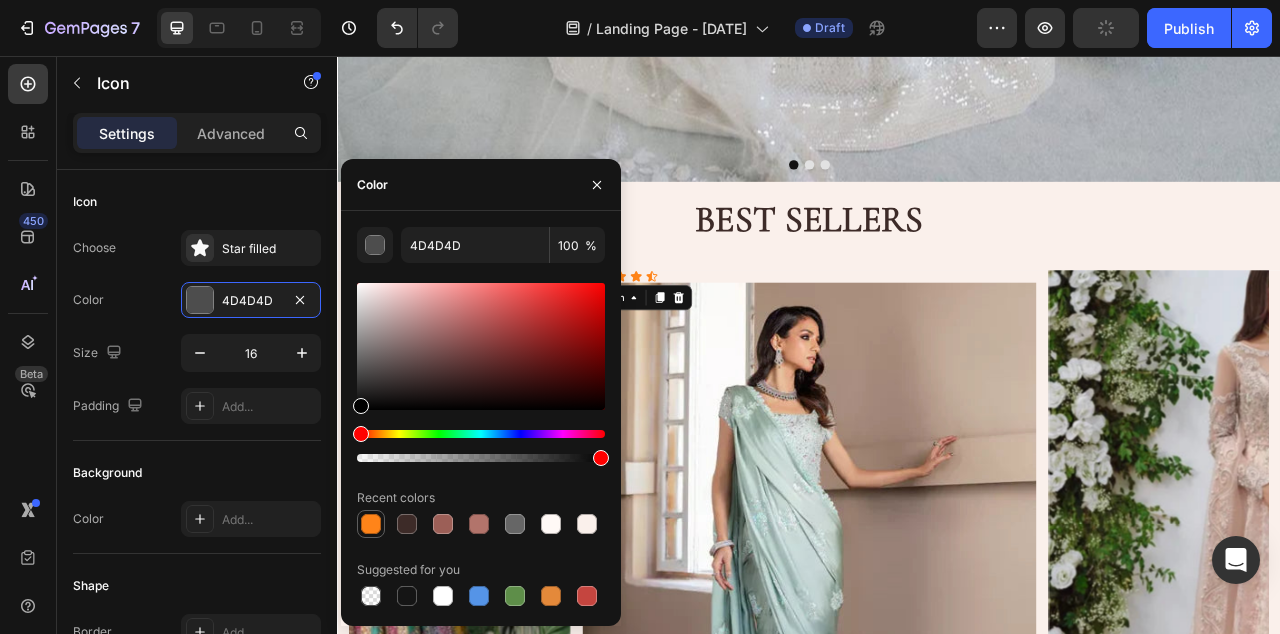 click at bounding box center (371, 524) 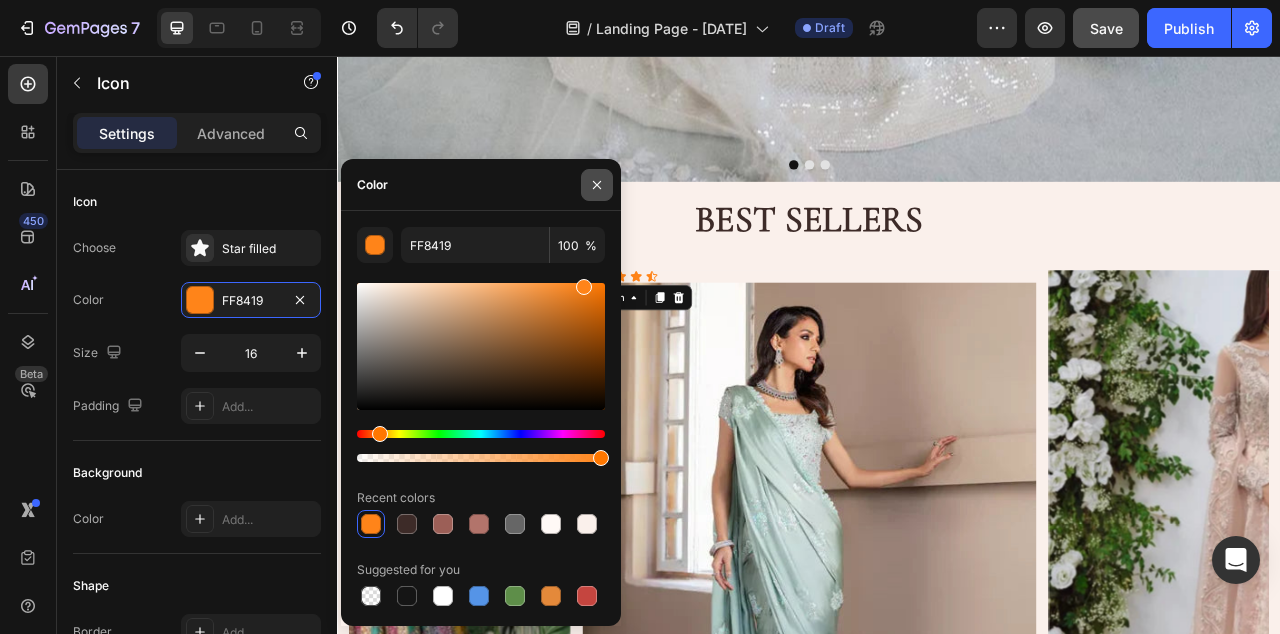click at bounding box center (597, 185) 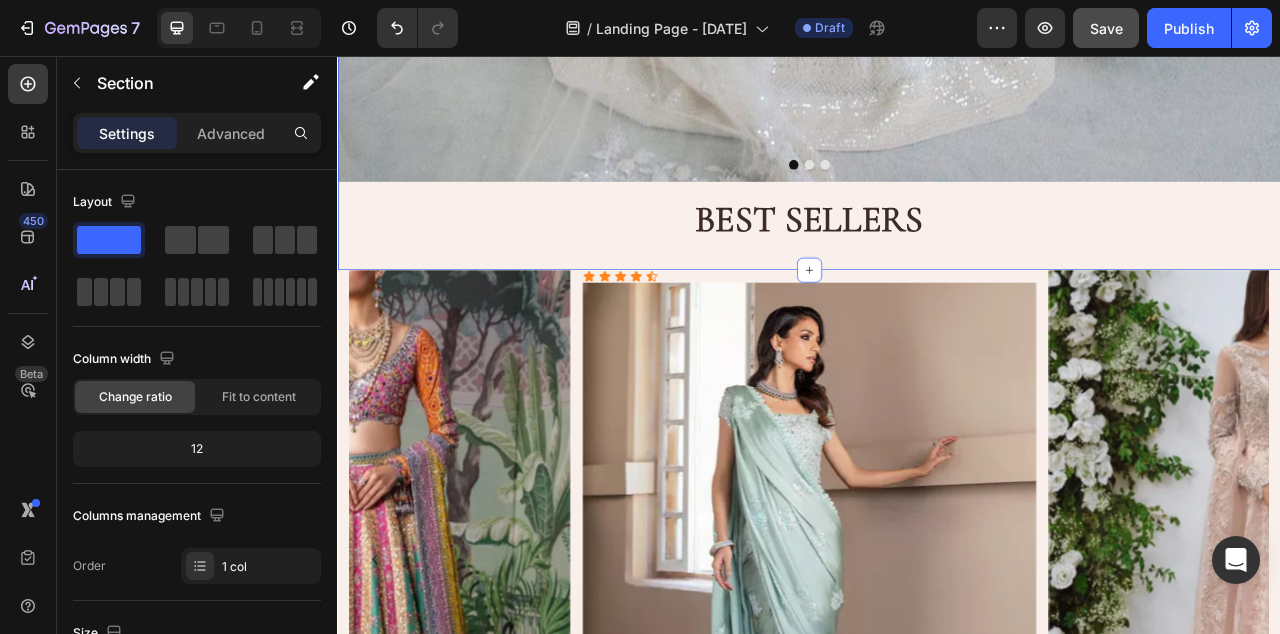 click on "Image Image Image
Carousel BEST SELLERS Heading Row Section 1" at bounding box center (937, -493) 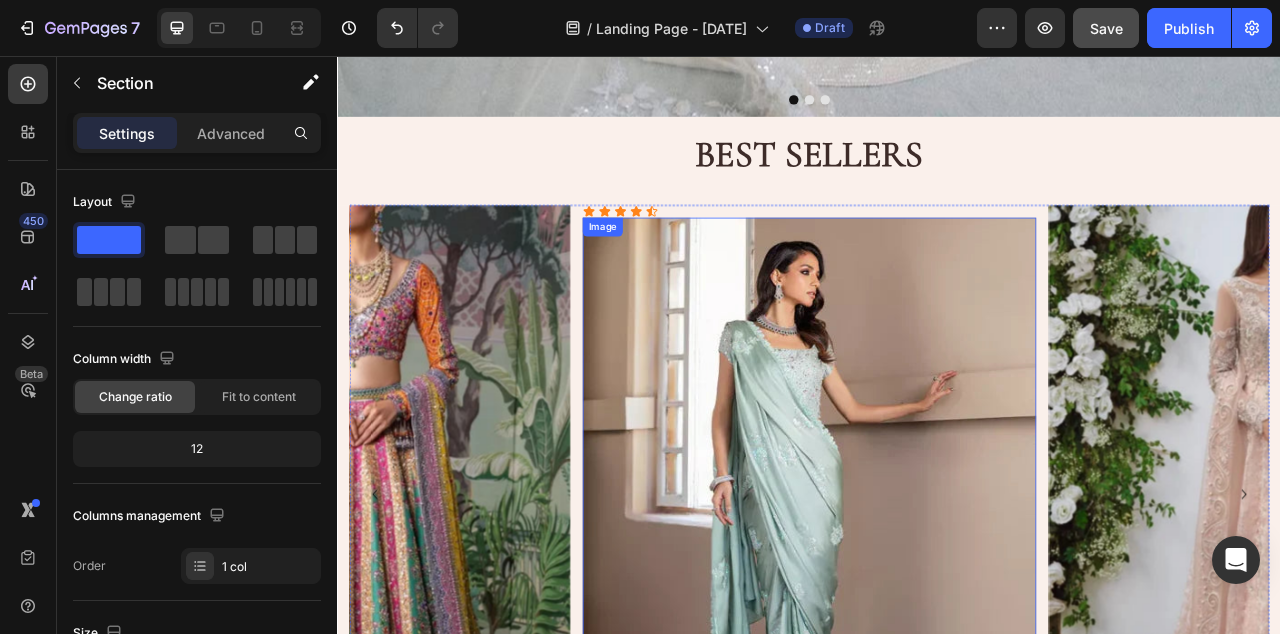 scroll, scrollTop: 1522, scrollLeft: 0, axis: vertical 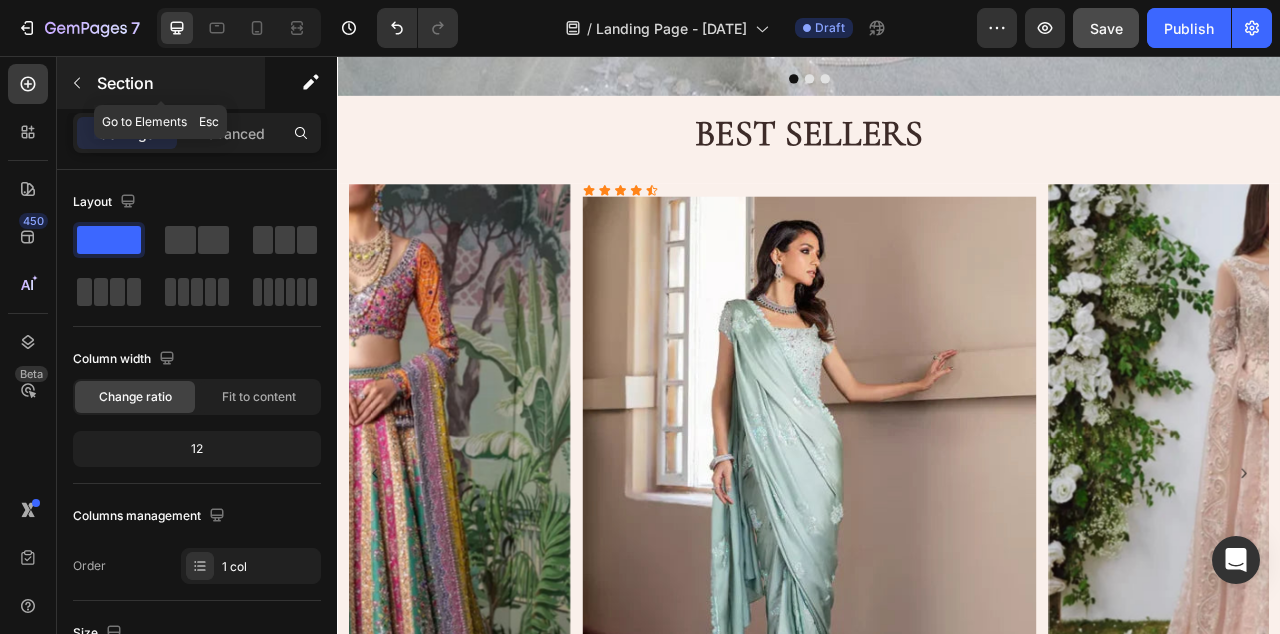 click at bounding box center (77, 83) 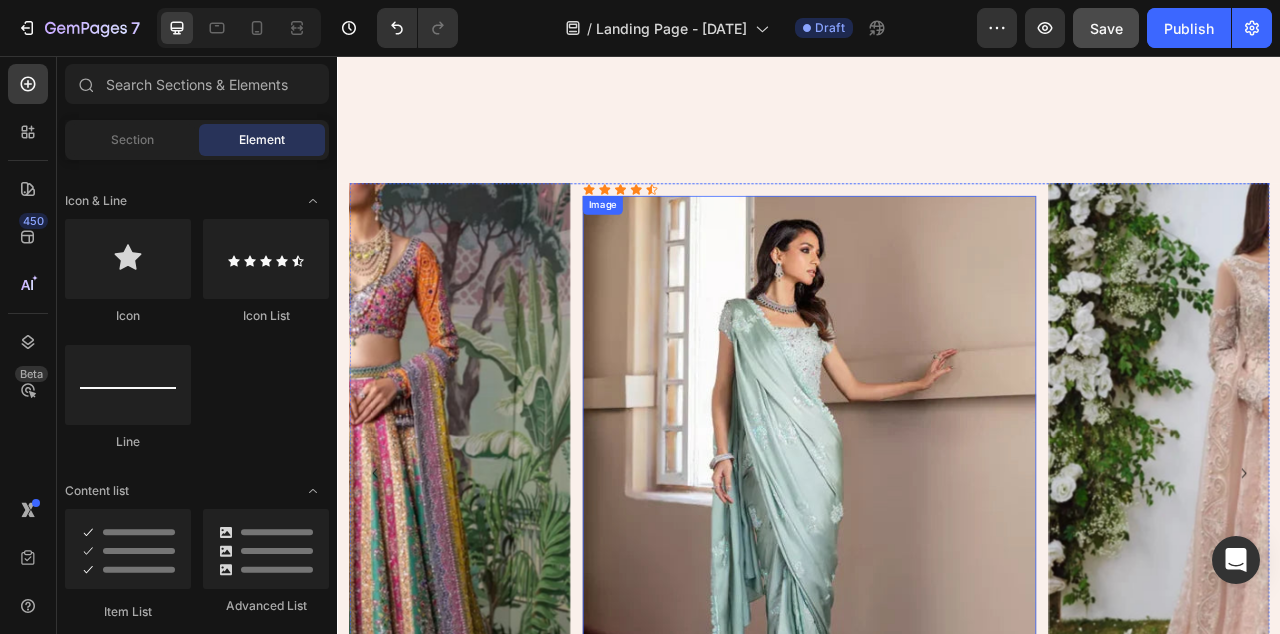 scroll, scrollTop: 1809, scrollLeft: 0, axis: vertical 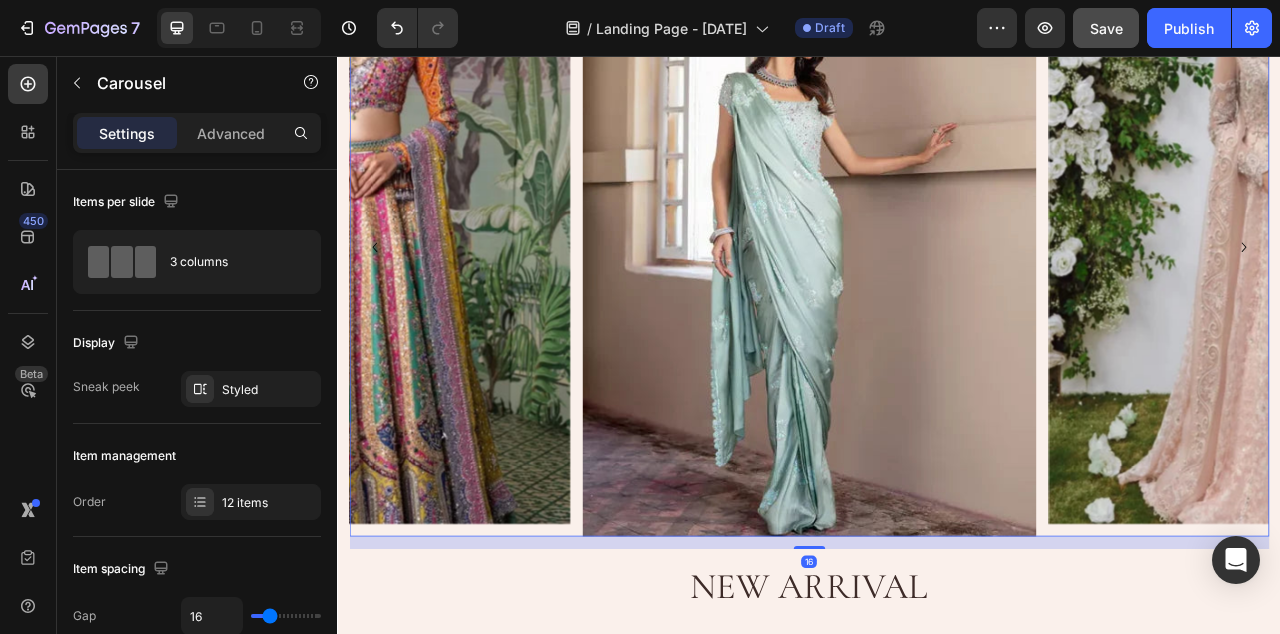 click 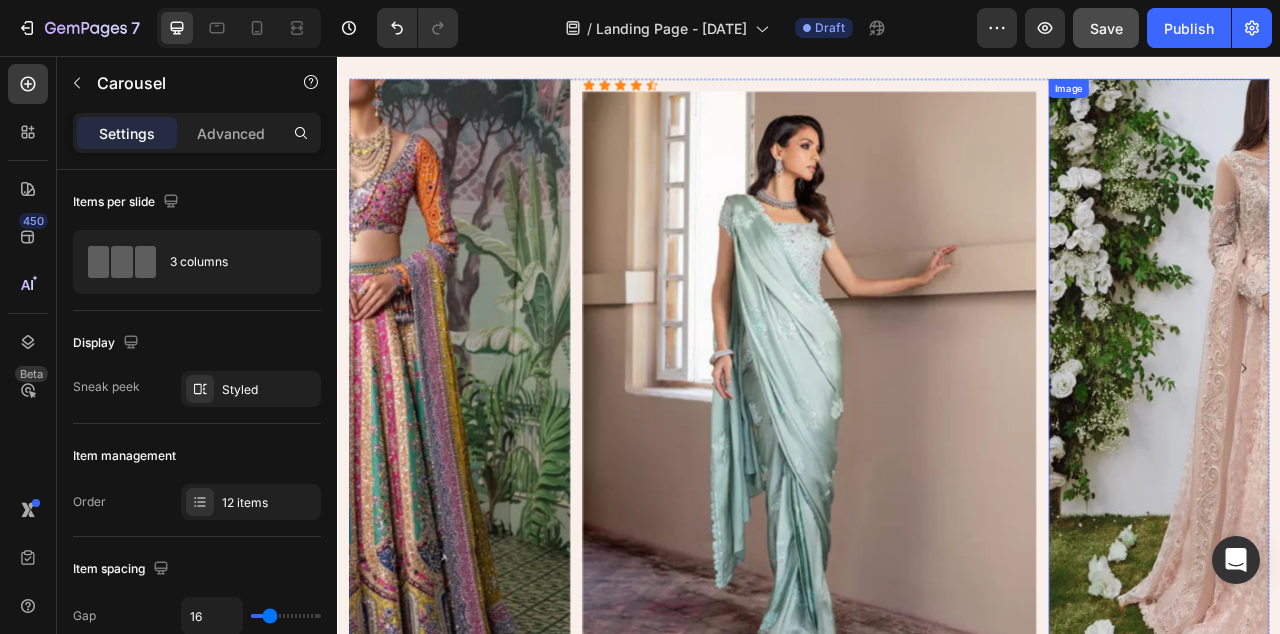 scroll, scrollTop: 1618, scrollLeft: 0, axis: vertical 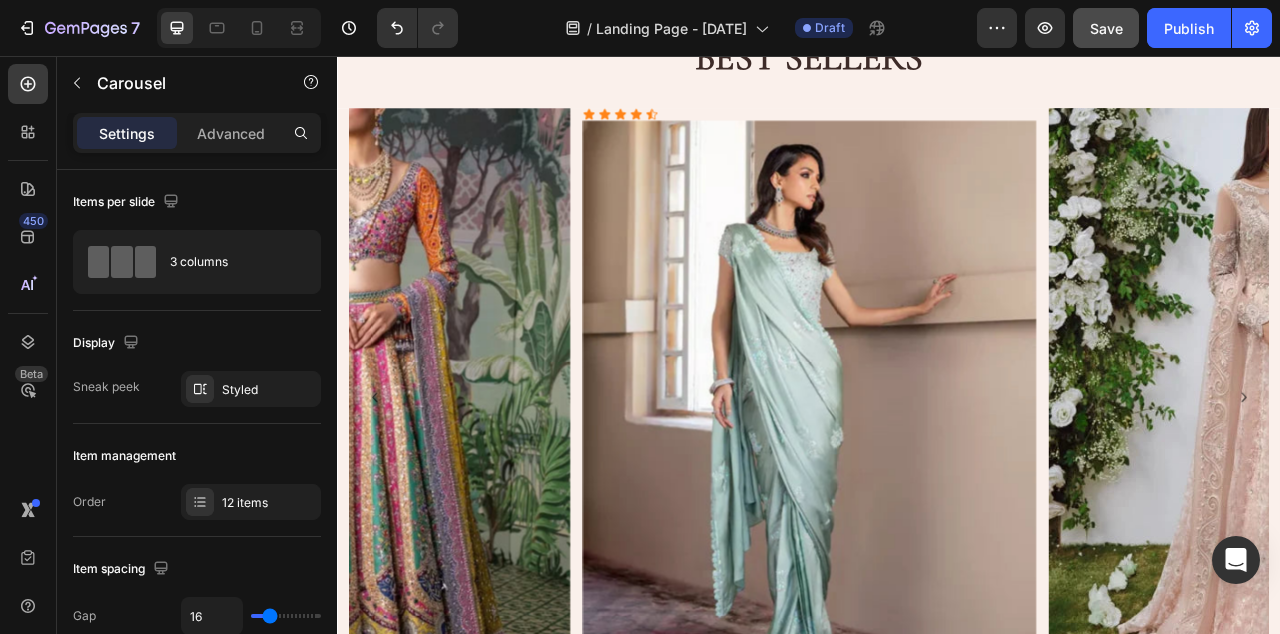 click 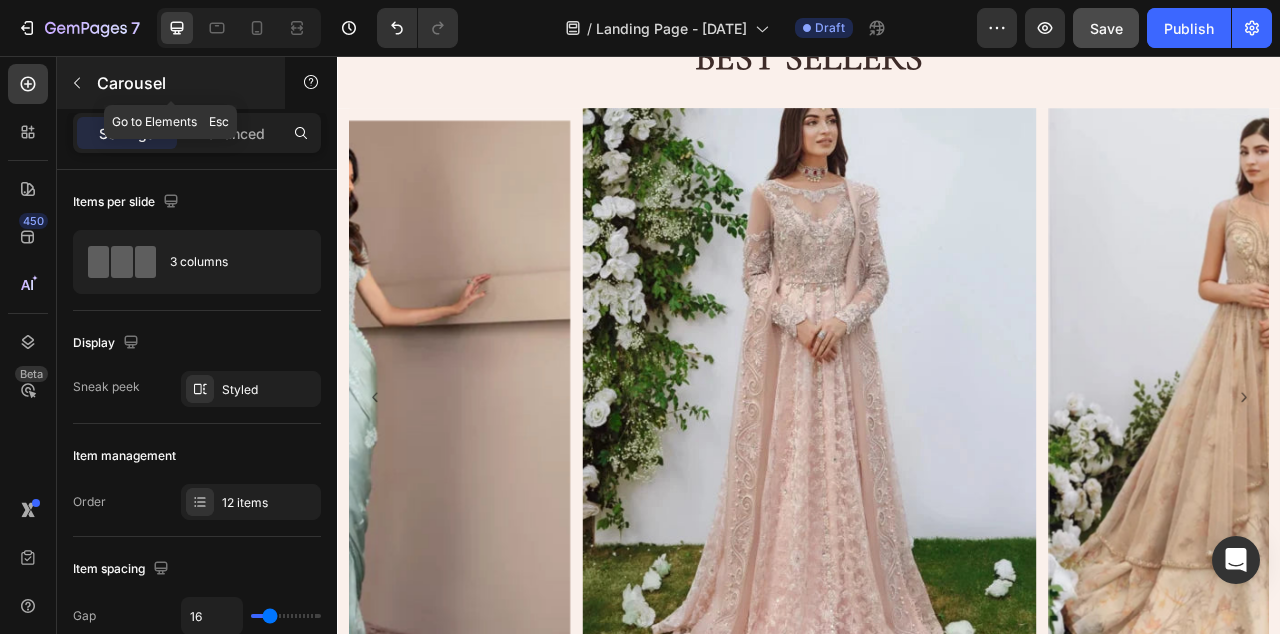 click on "Carousel" at bounding box center [182, 83] 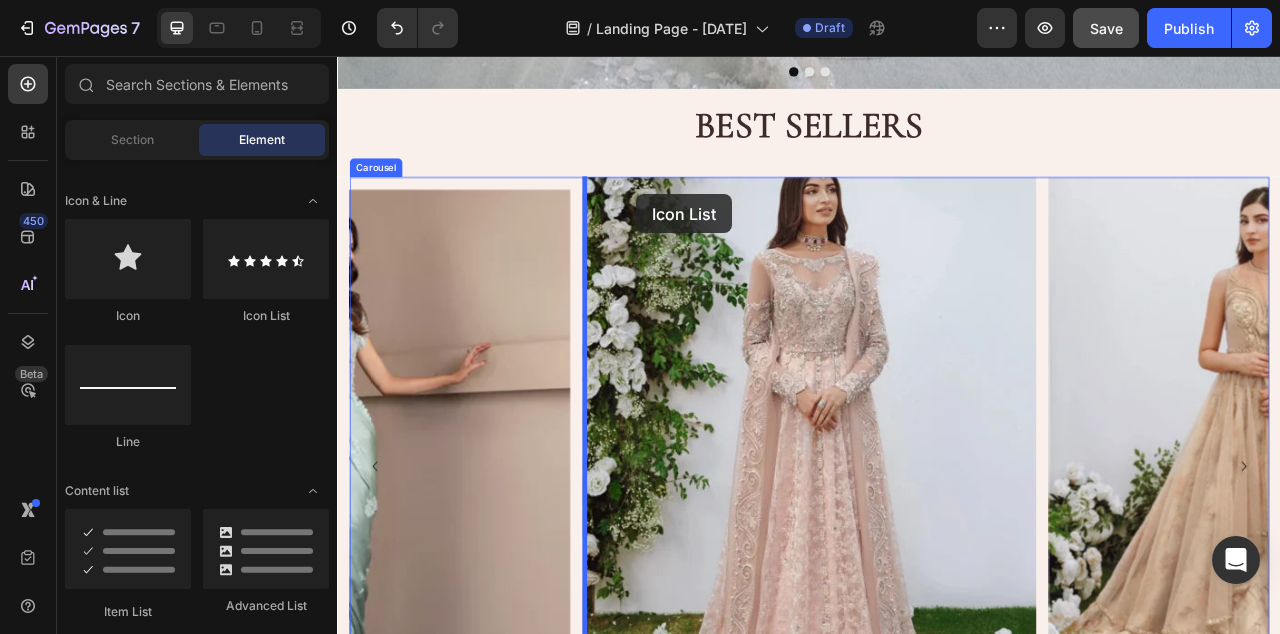 scroll, scrollTop: 1519, scrollLeft: 0, axis: vertical 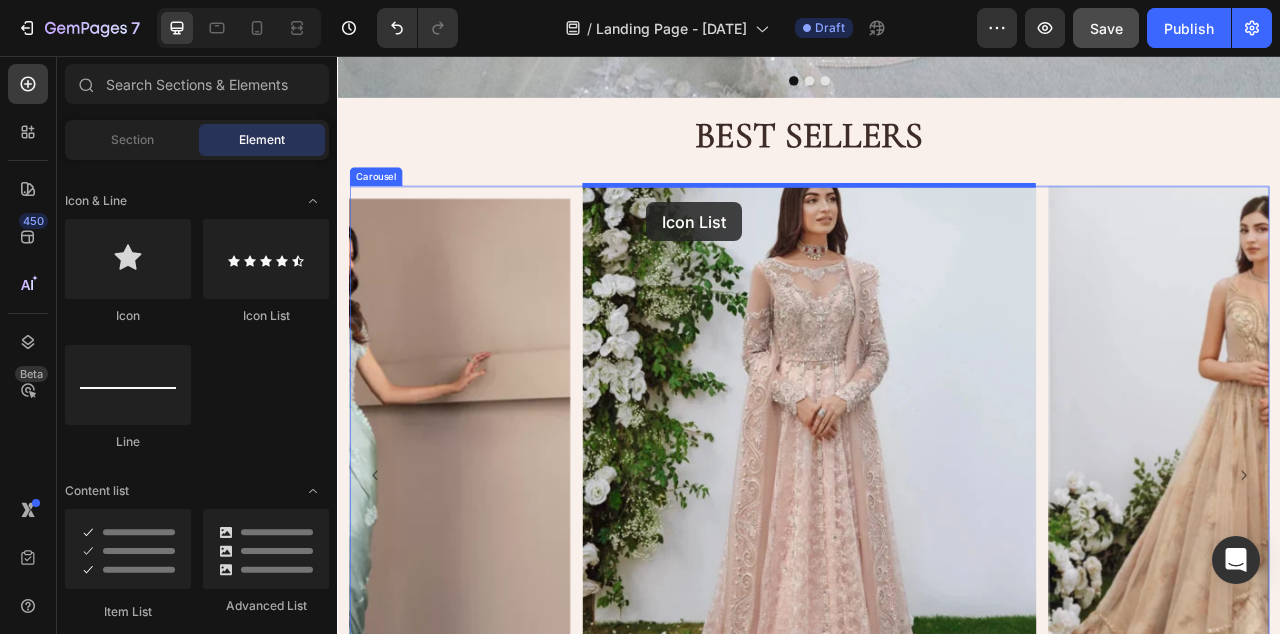 drag, startPoint x: 598, startPoint y: 314, endPoint x: 730, endPoint y: 242, distance: 150.35957 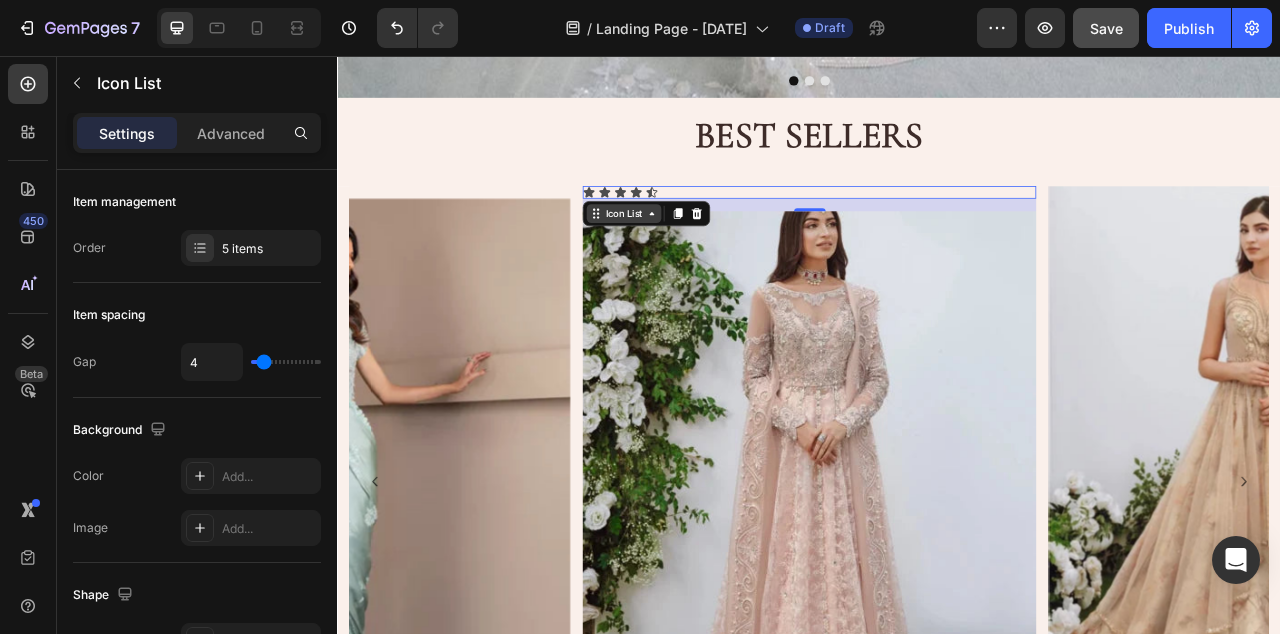 click 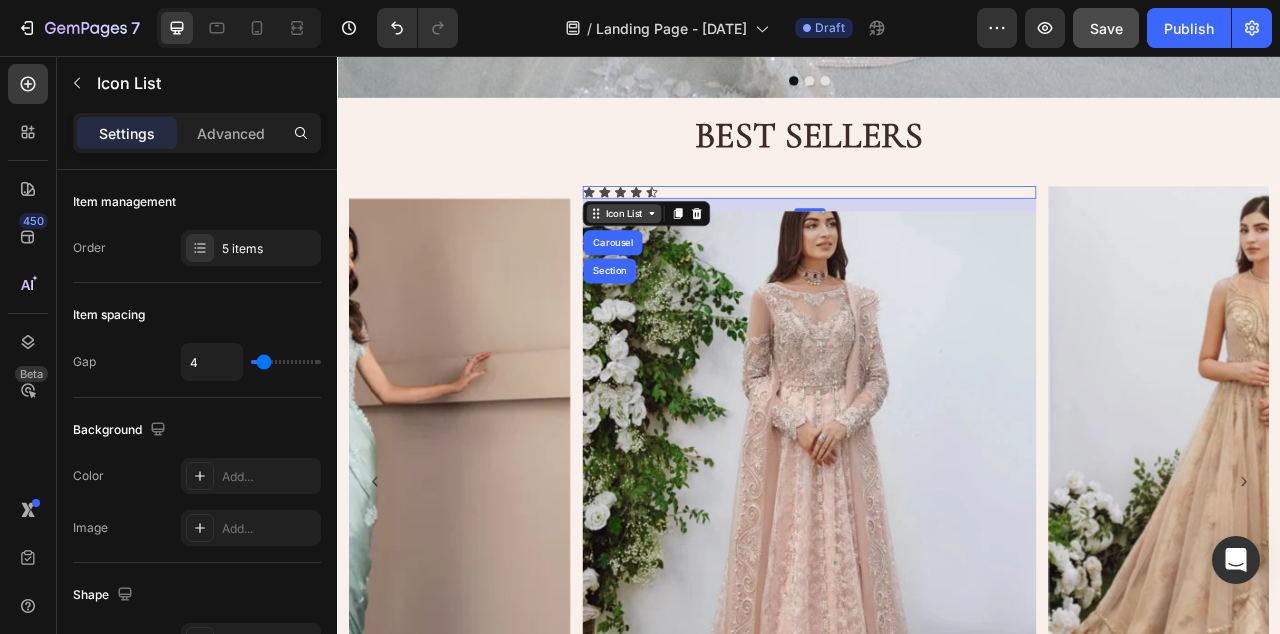 click 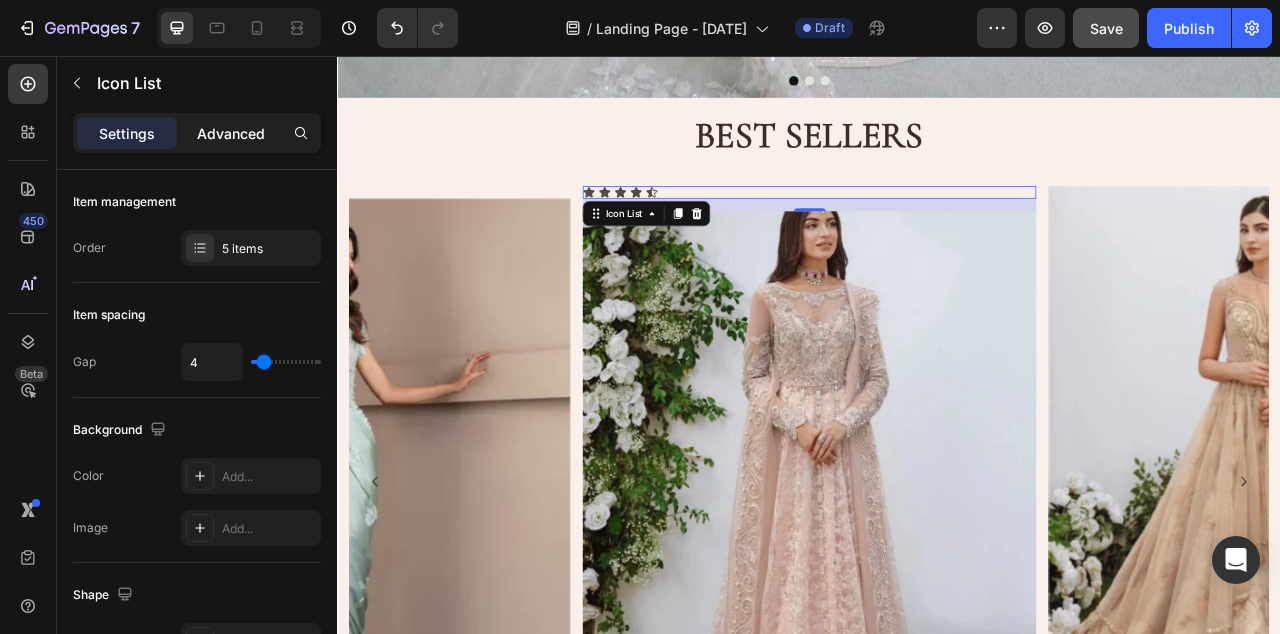 click on "Advanced" 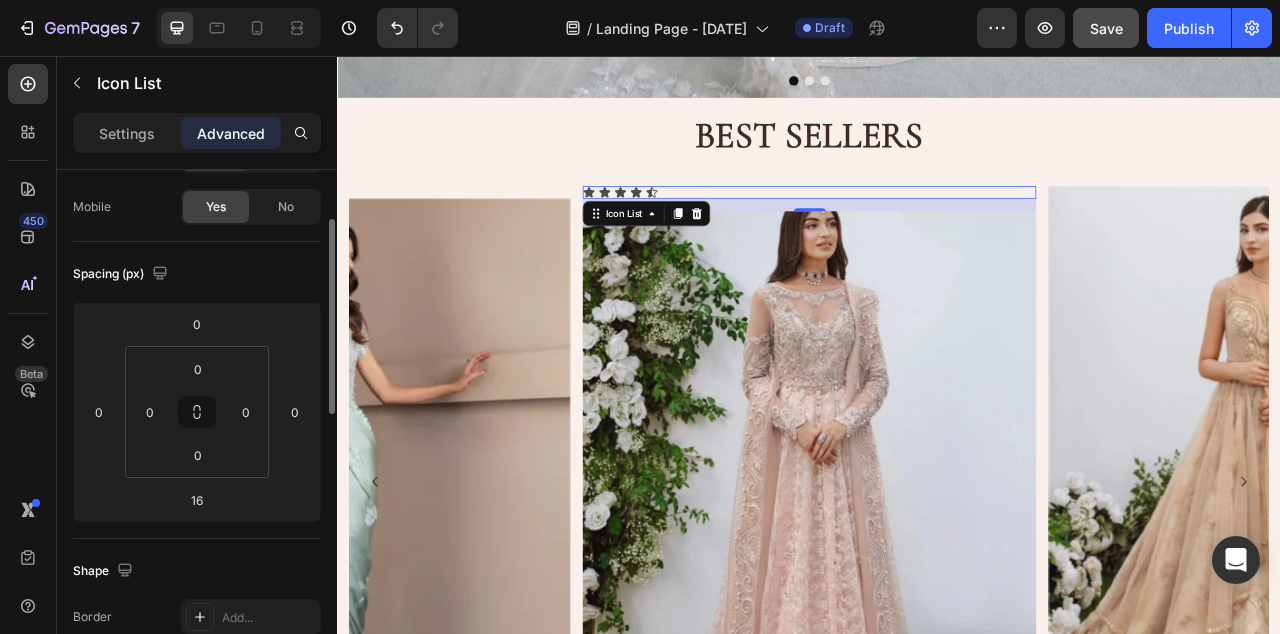 scroll, scrollTop: 149, scrollLeft: 0, axis: vertical 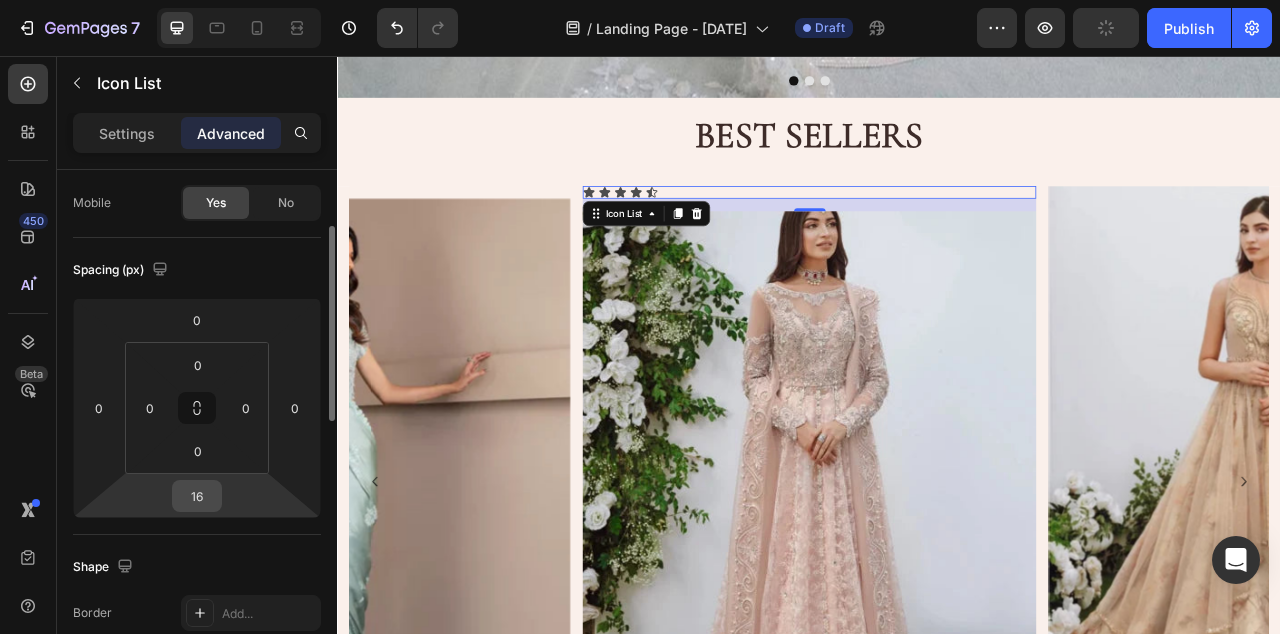 click on "16" at bounding box center [197, 496] 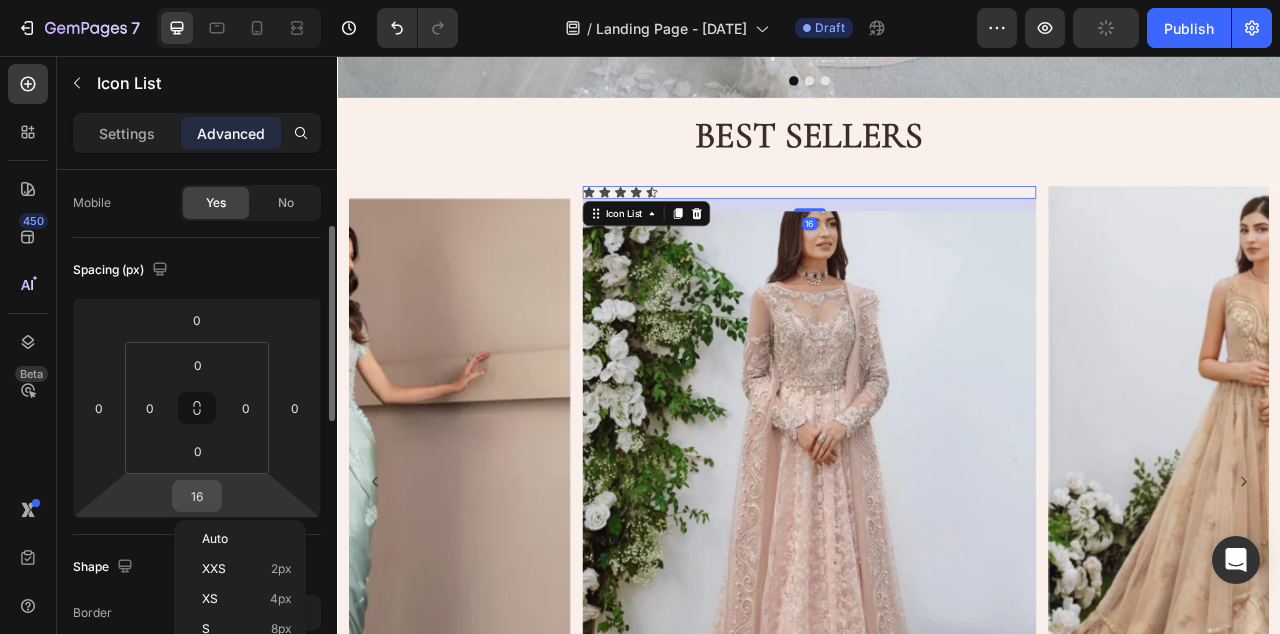 click on "16" at bounding box center (197, 496) 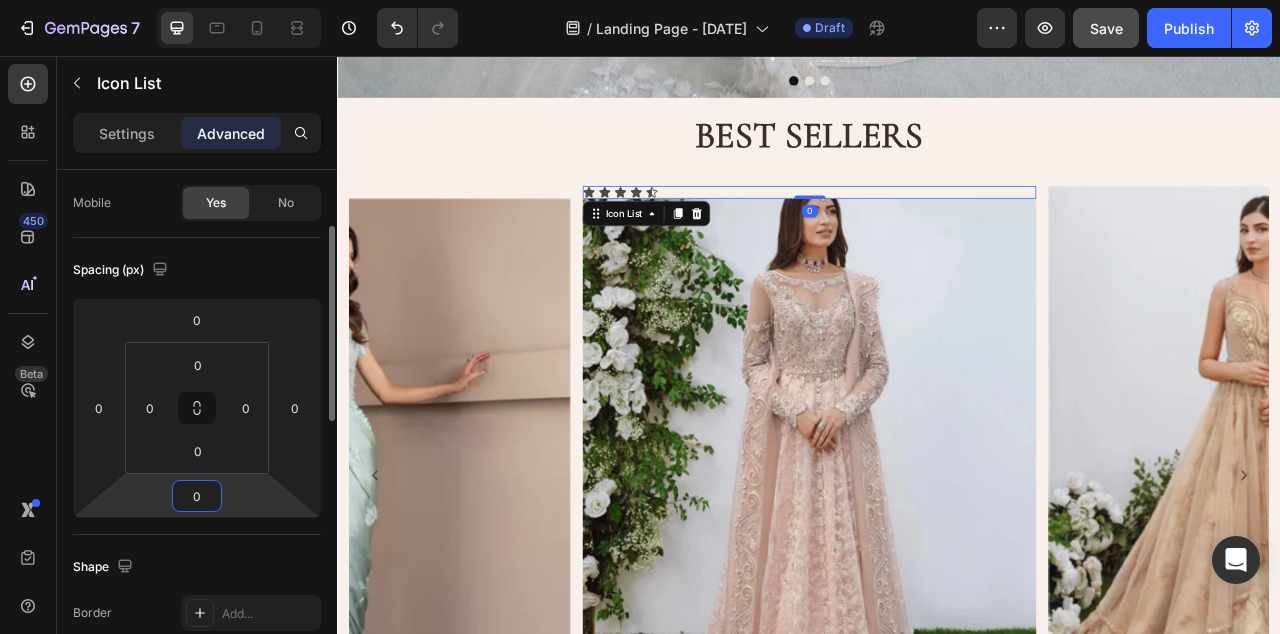 type on "0" 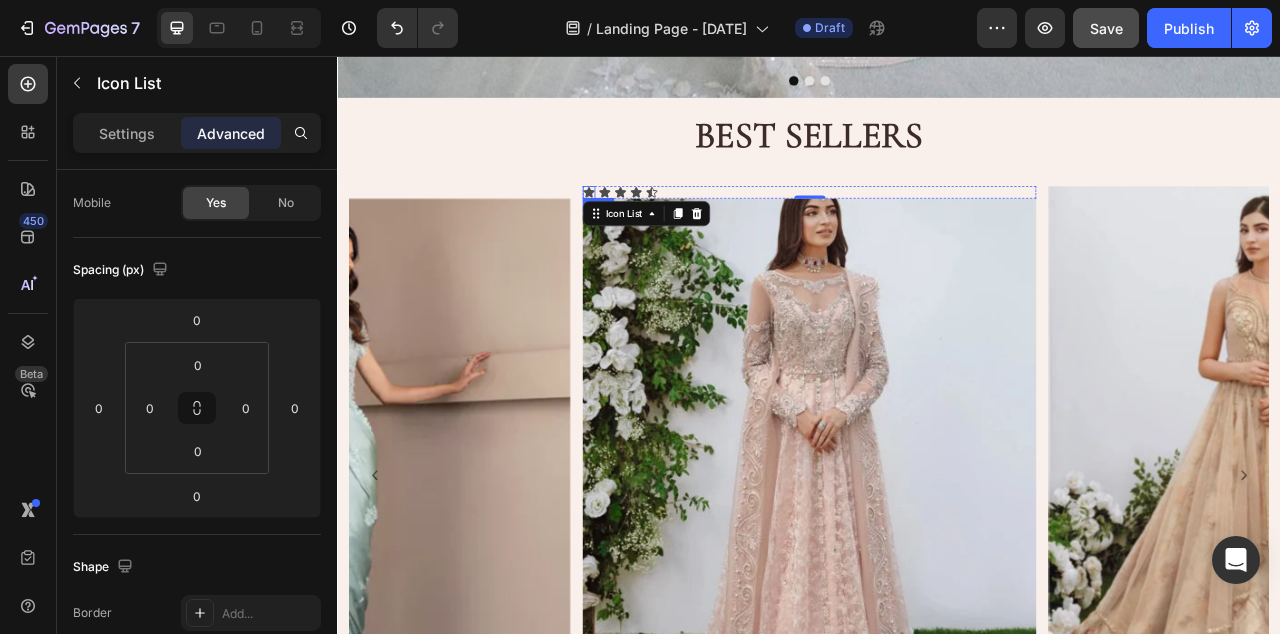 click 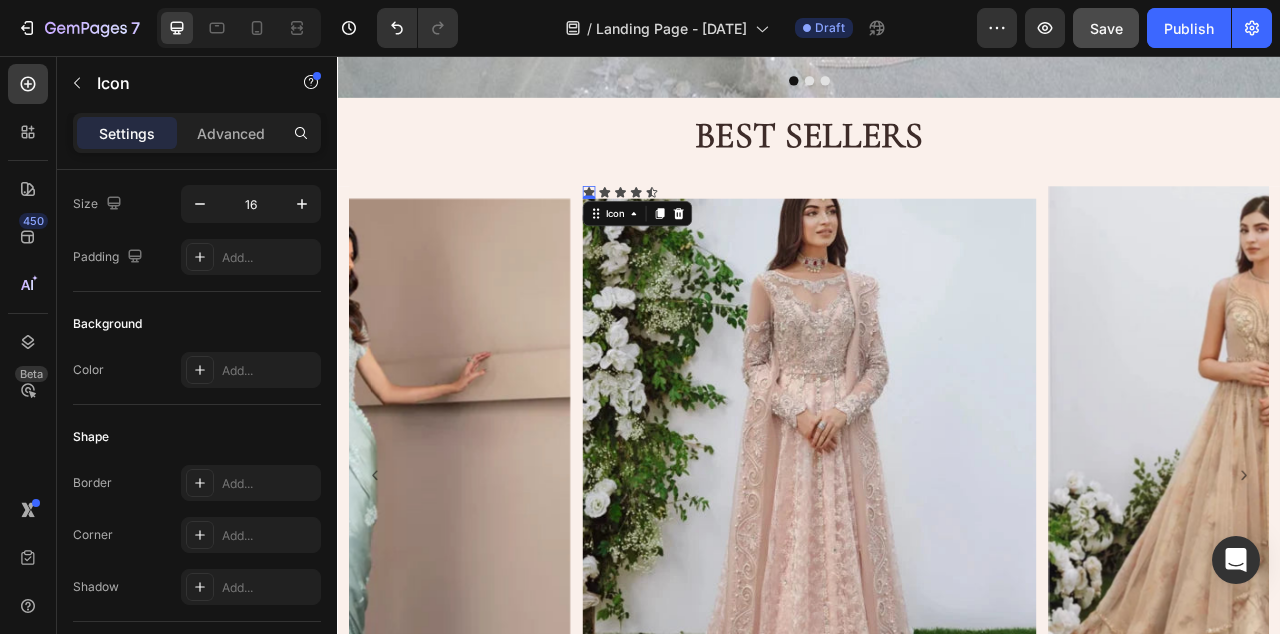 scroll, scrollTop: 0, scrollLeft: 0, axis: both 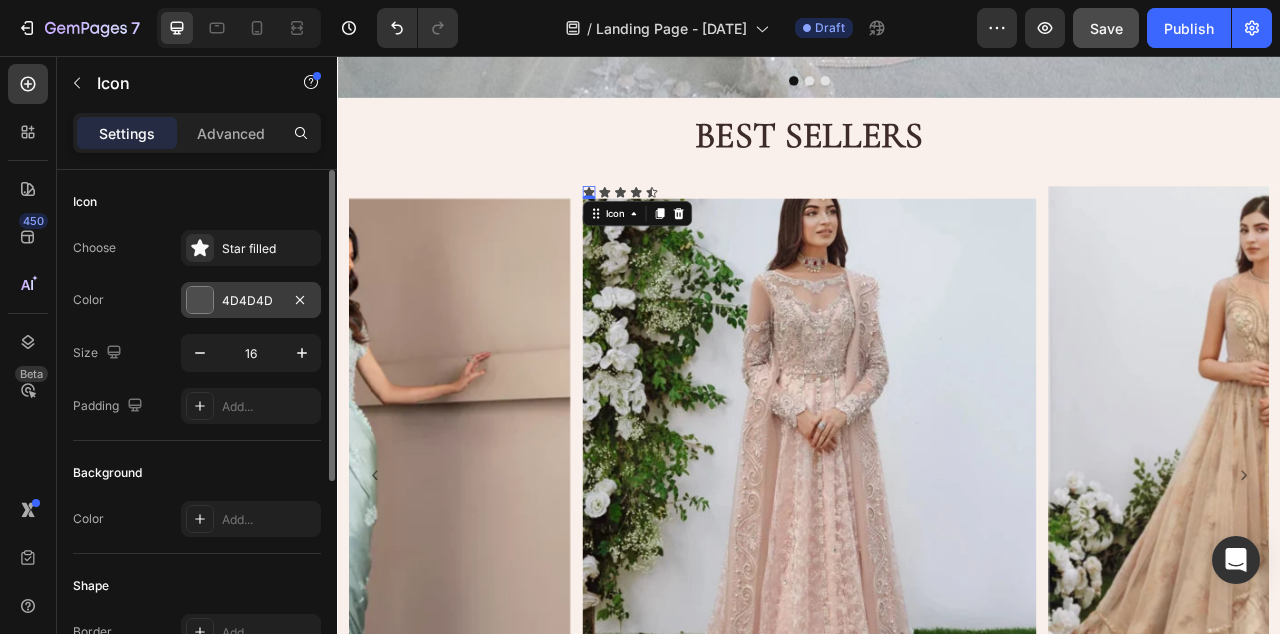 click on "4D4D4D" at bounding box center [251, 301] 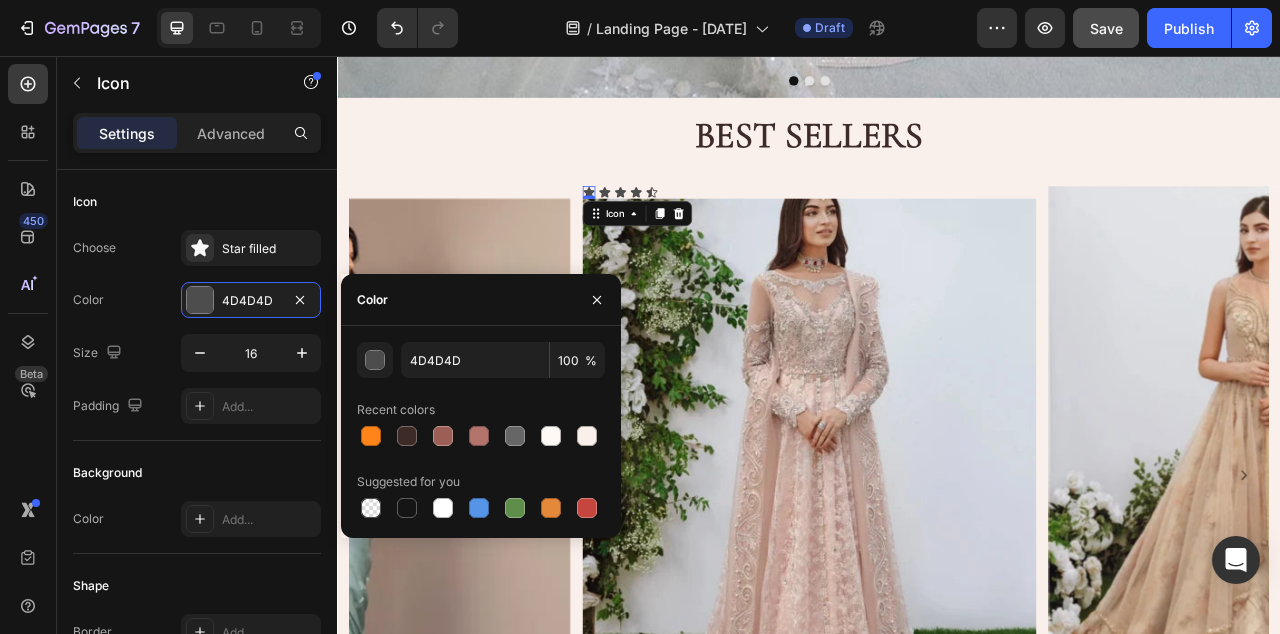 click on "Recent colors" at bounding box center (481, 410) 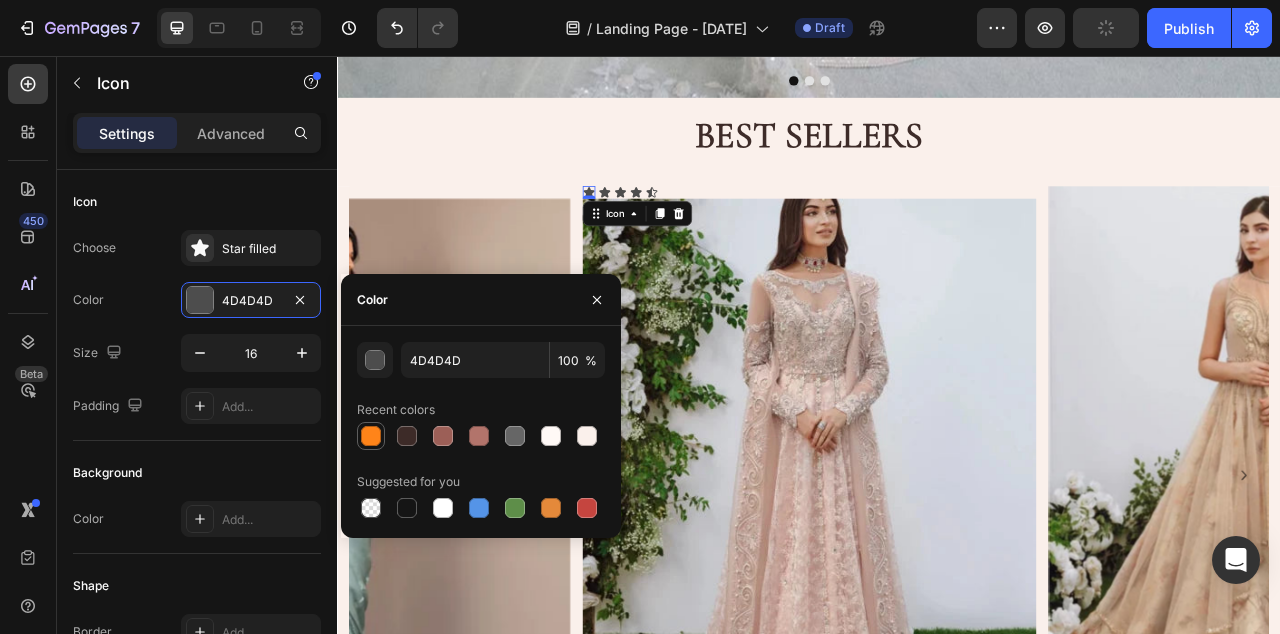 click at bounding box center (371, 436) 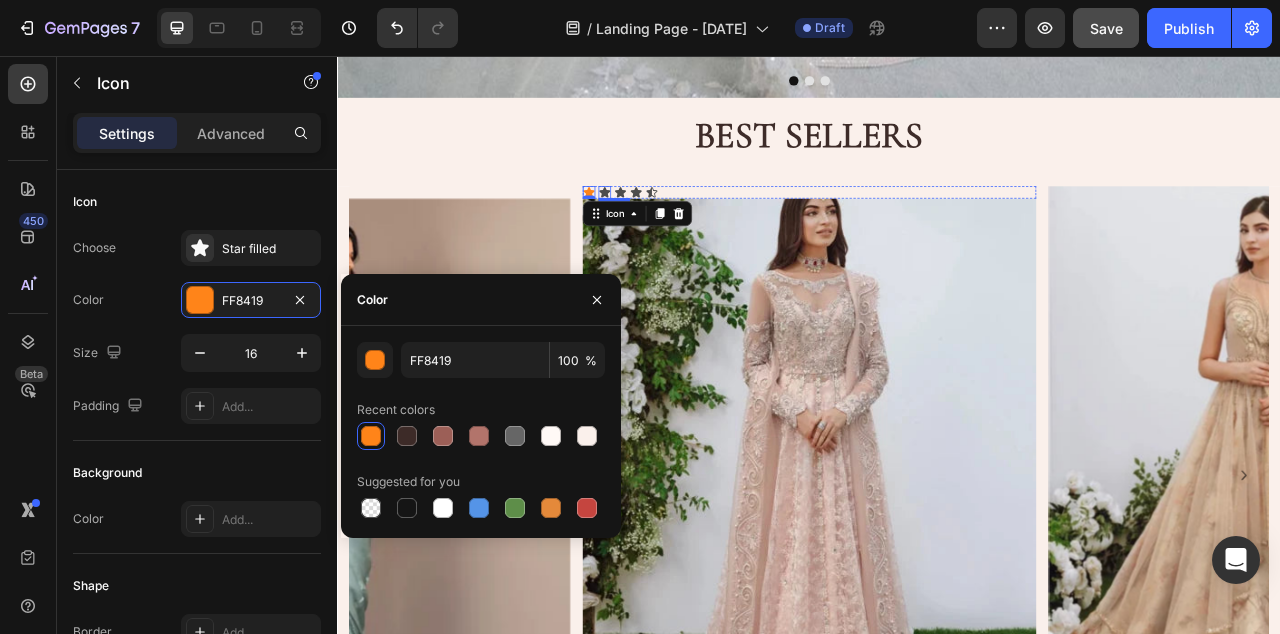 click 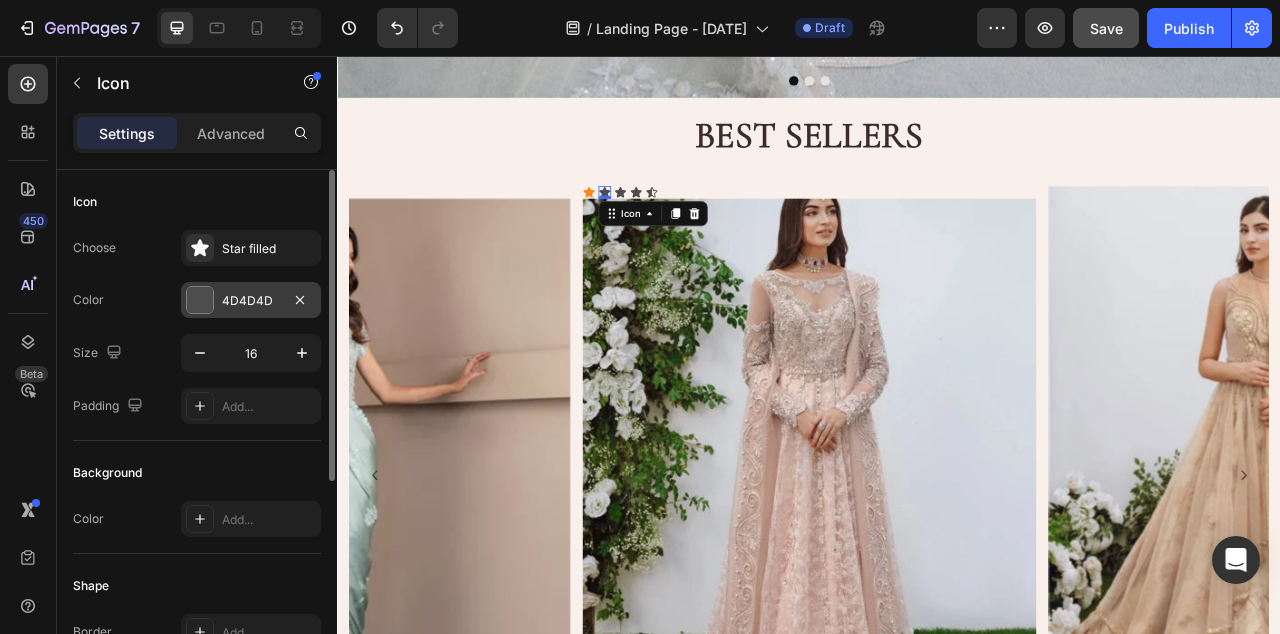 click on "4D4D4D" at bounding box center (251, 301) 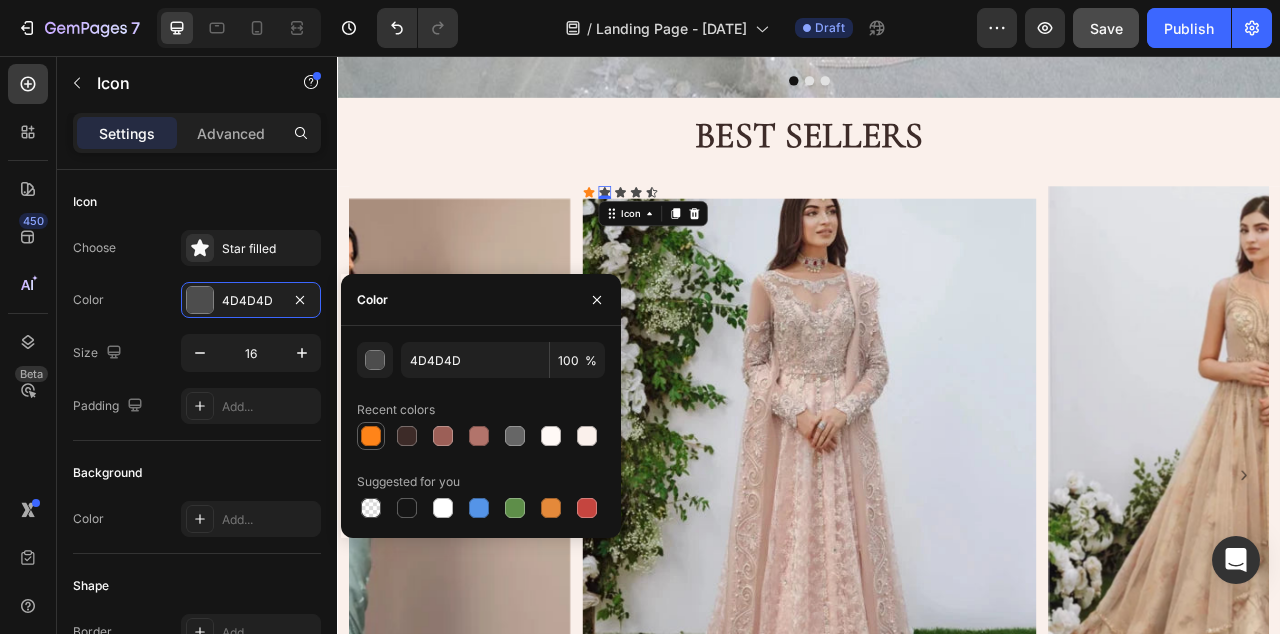 click at bounding box center [371, 436] 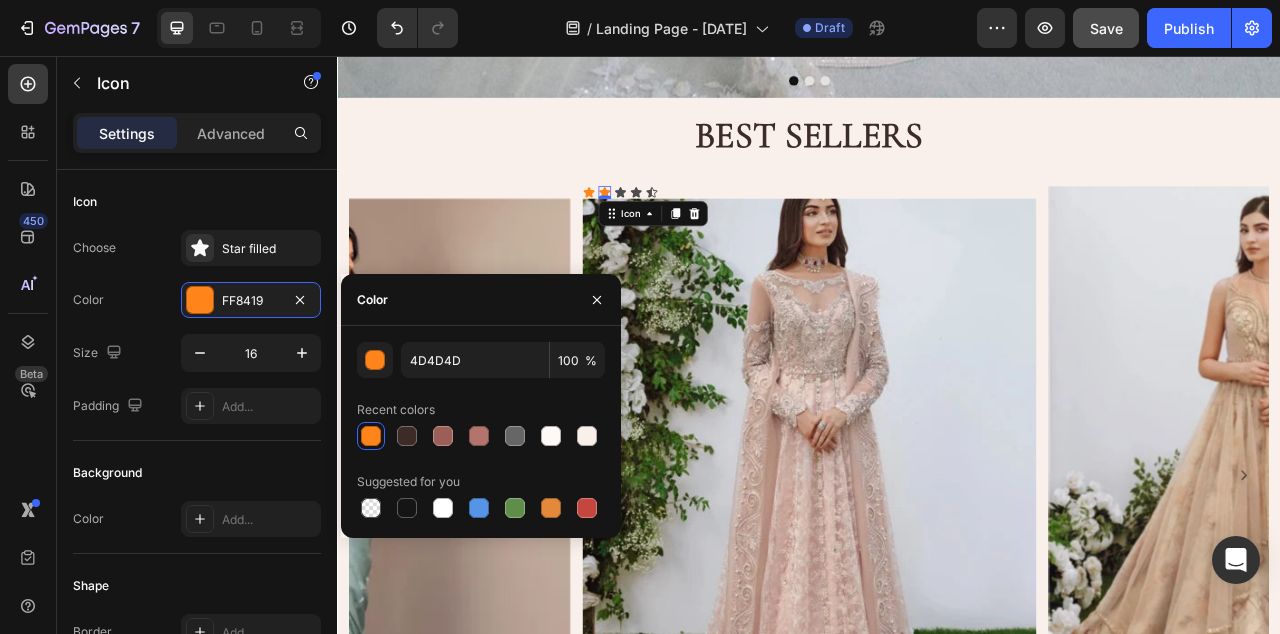 type on "FF8419" 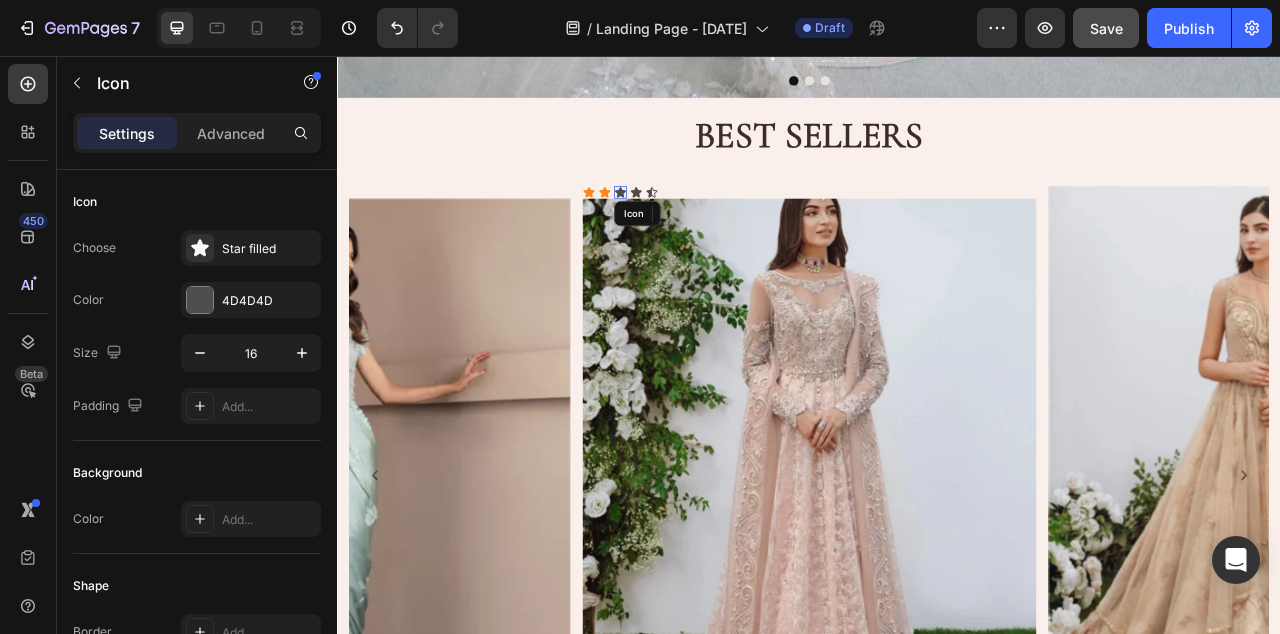 click 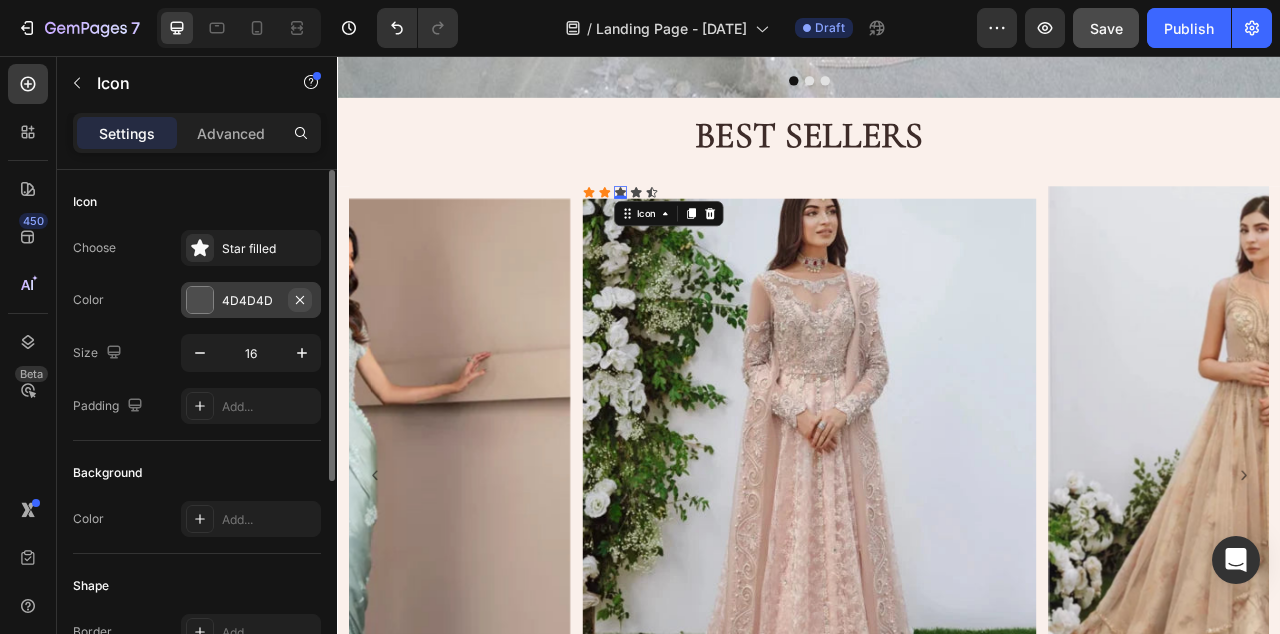 click 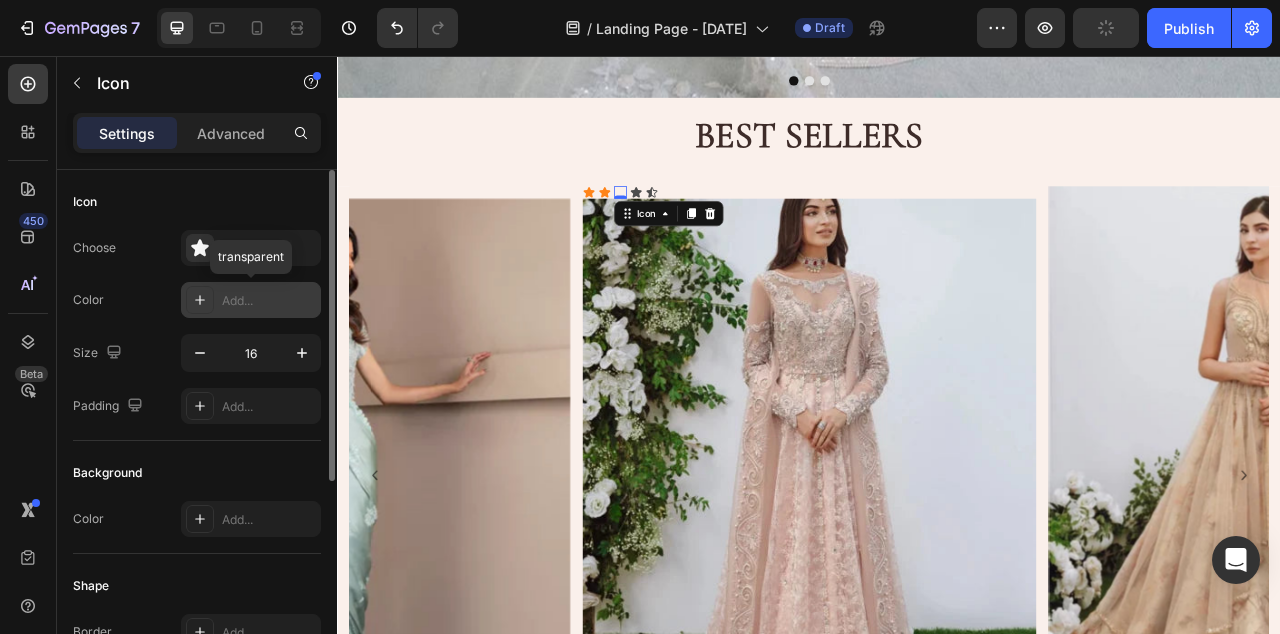 click on "Add..." at bounding box center (269, 301) 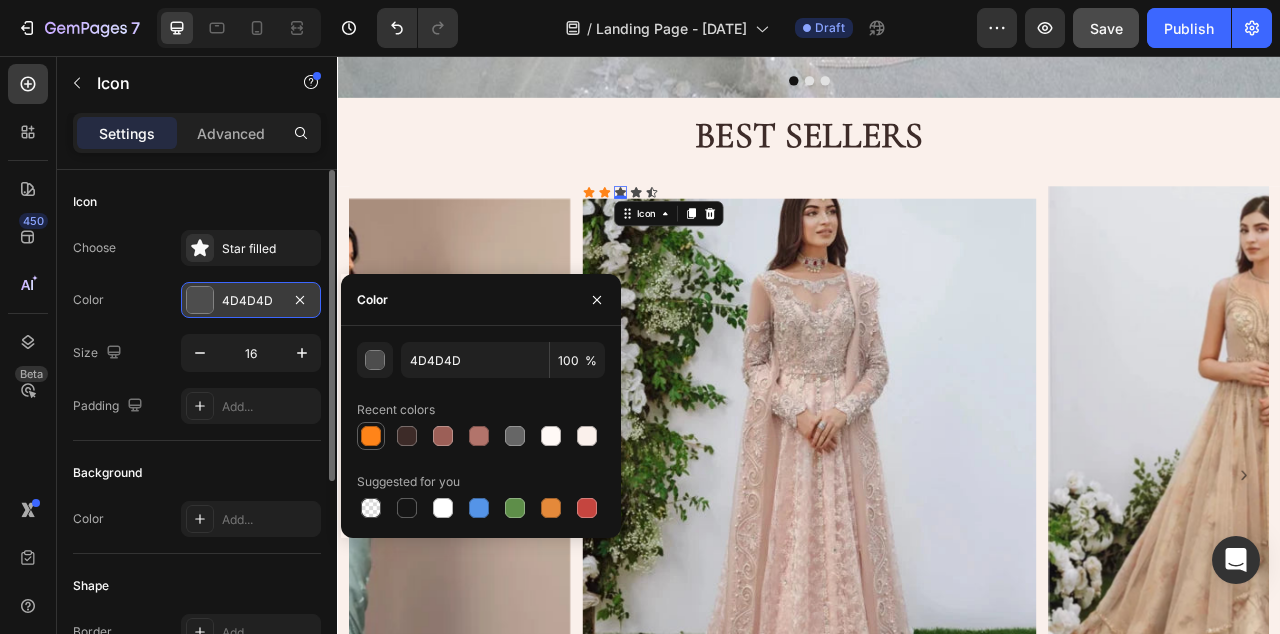 click at bounding box center [371, 436] 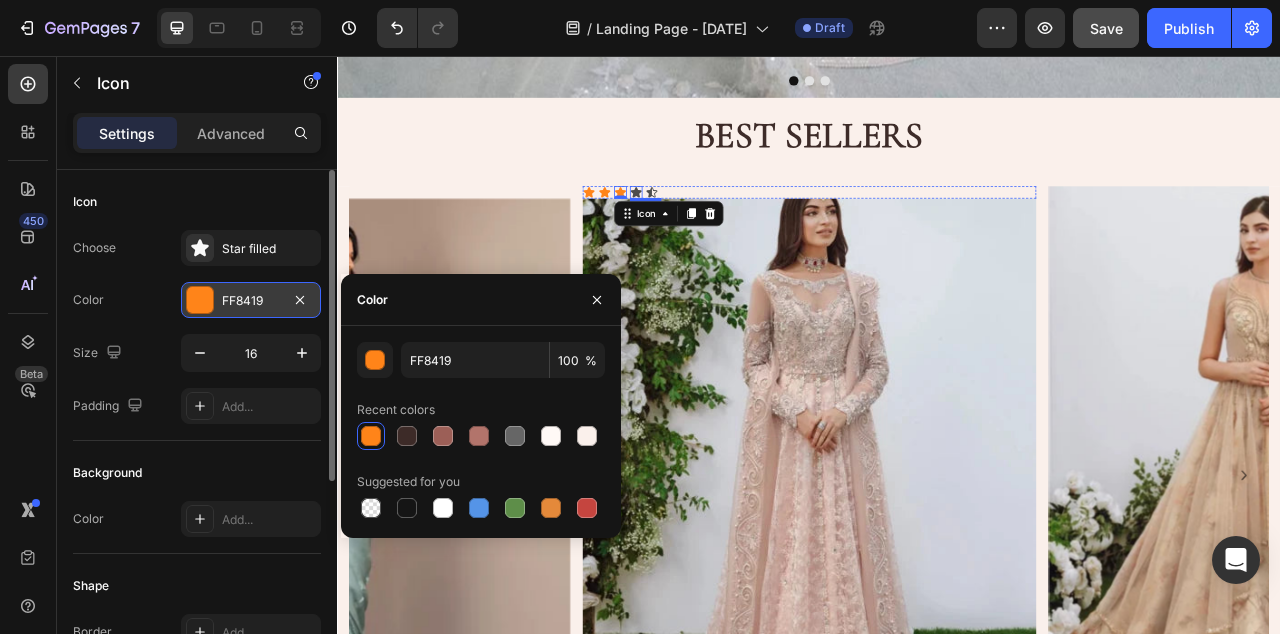 click 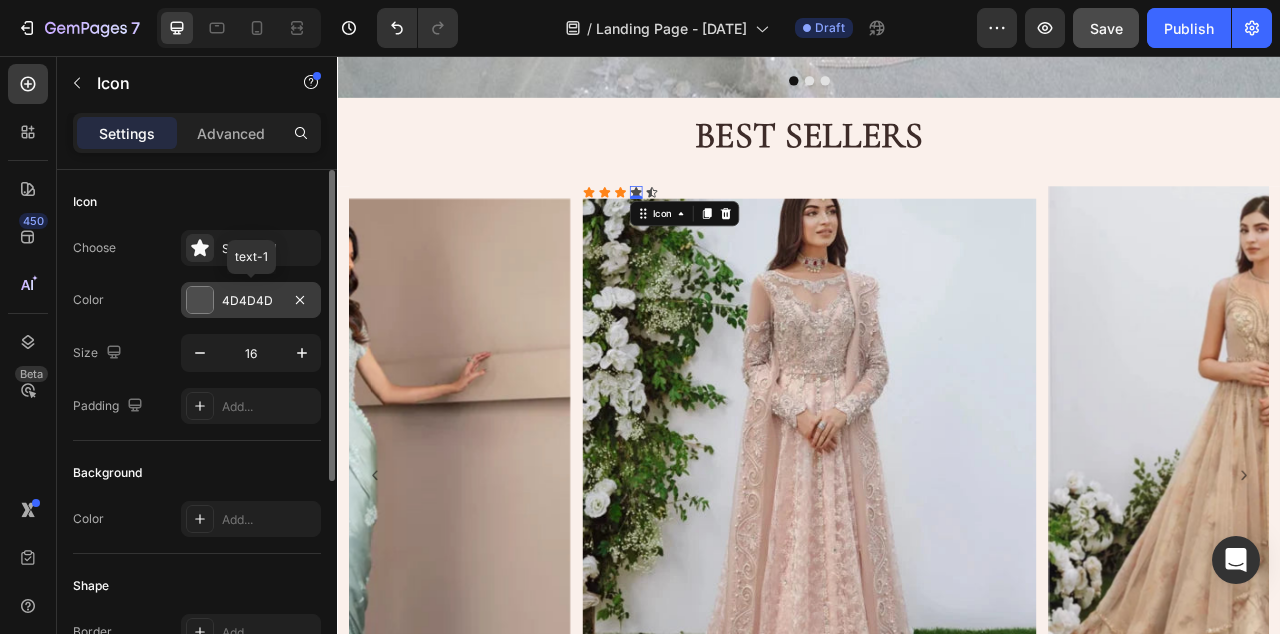 click on "4D4D4D" at bounding box center (251, 301) 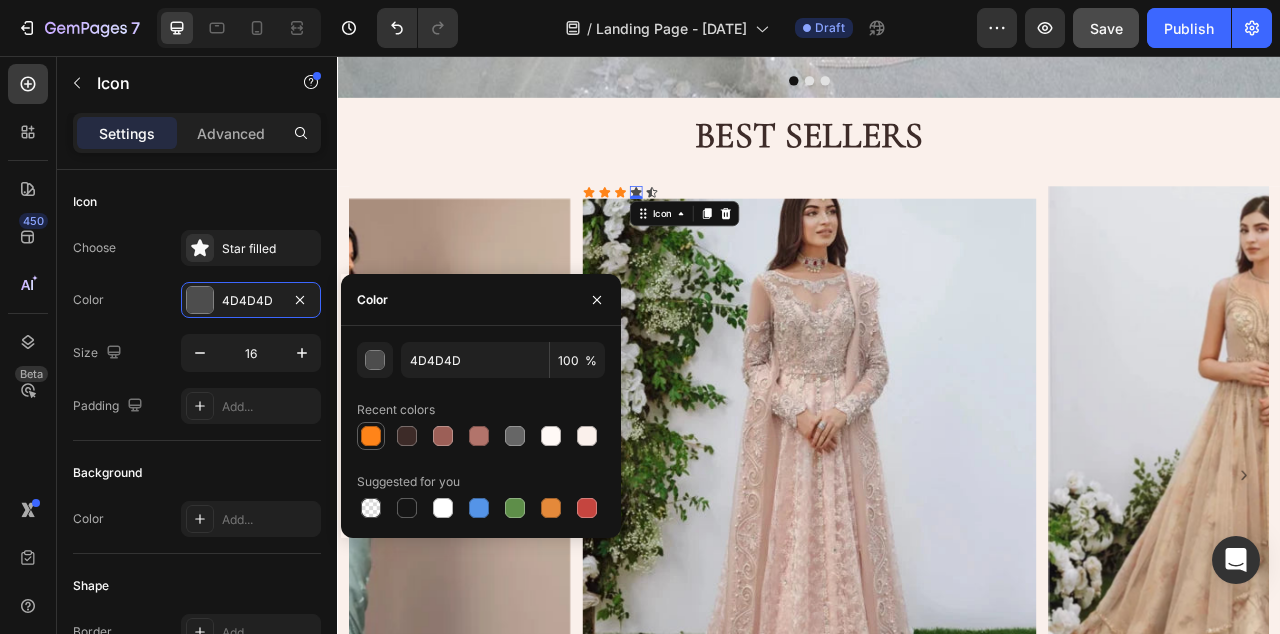 click at bounding box center (371, 436) 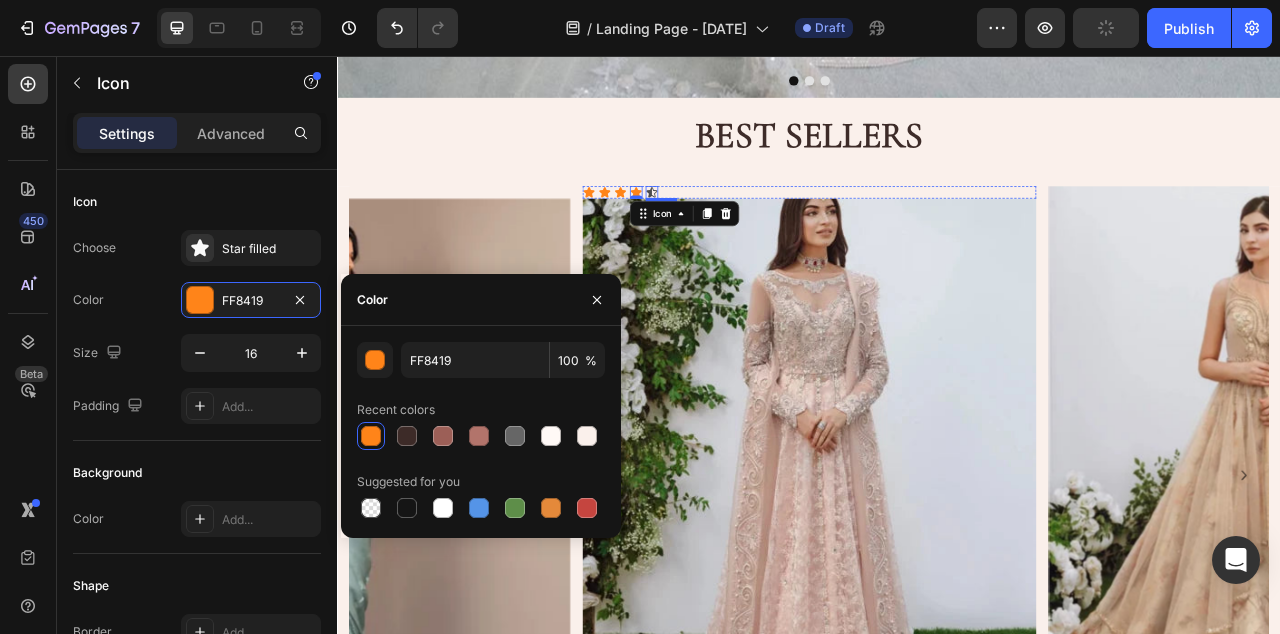 click 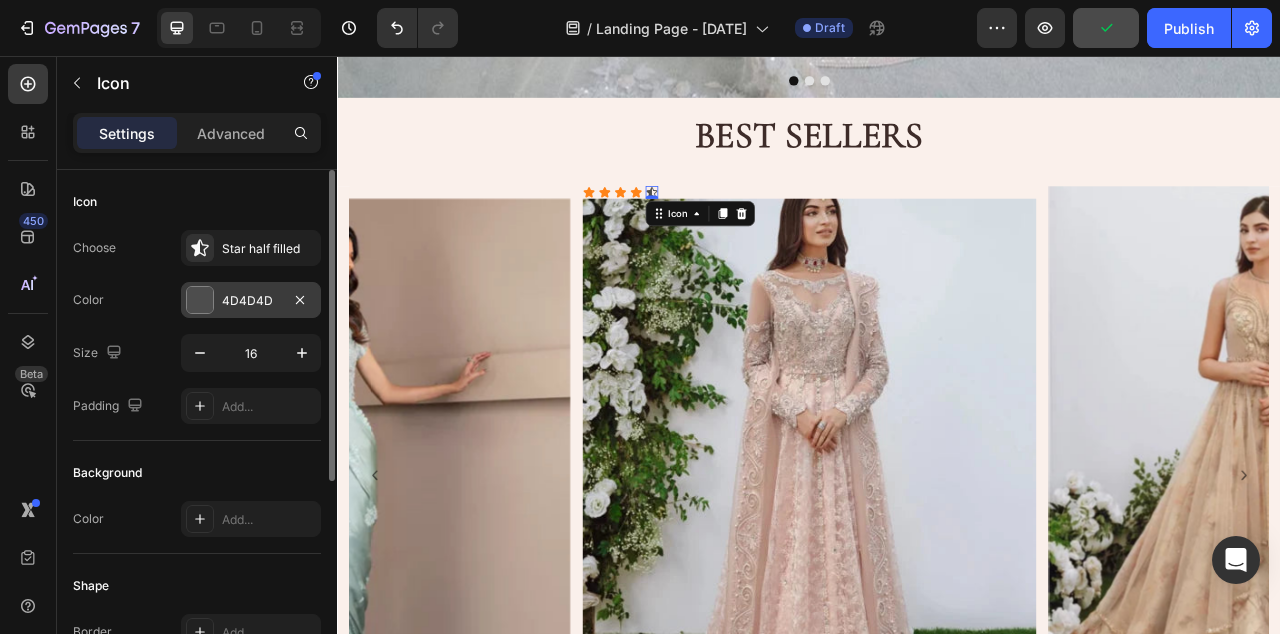 click on "4D4D4D" at bounding box center (251, 301) 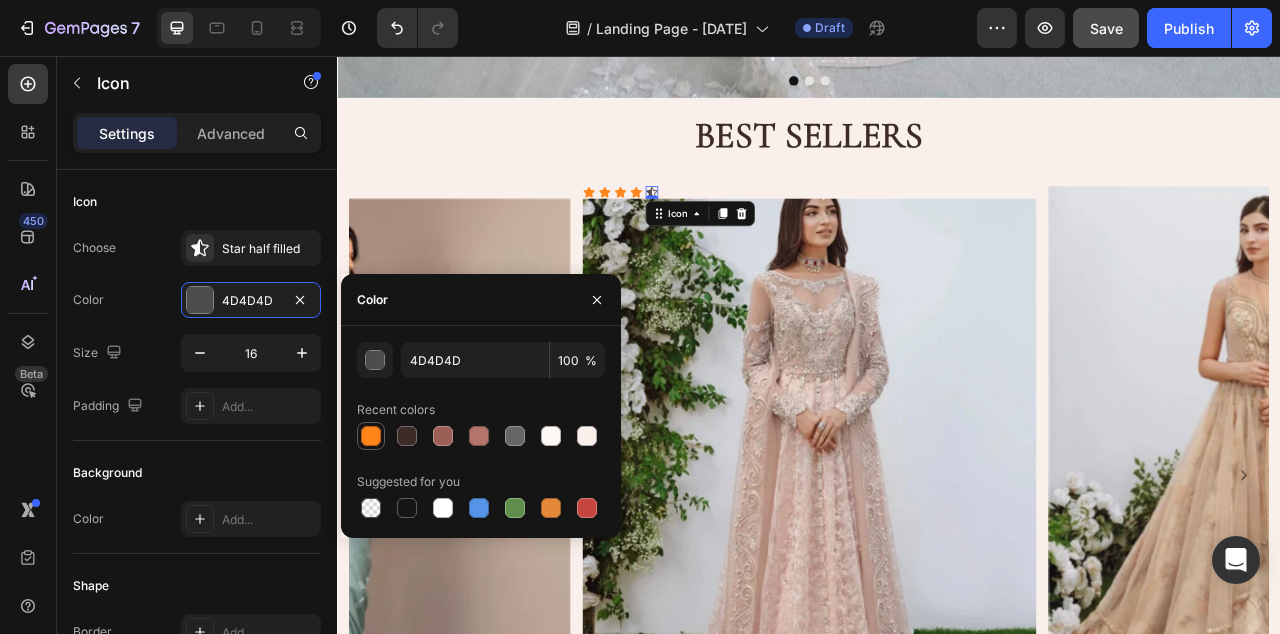 click at bounding box center (371, 436) 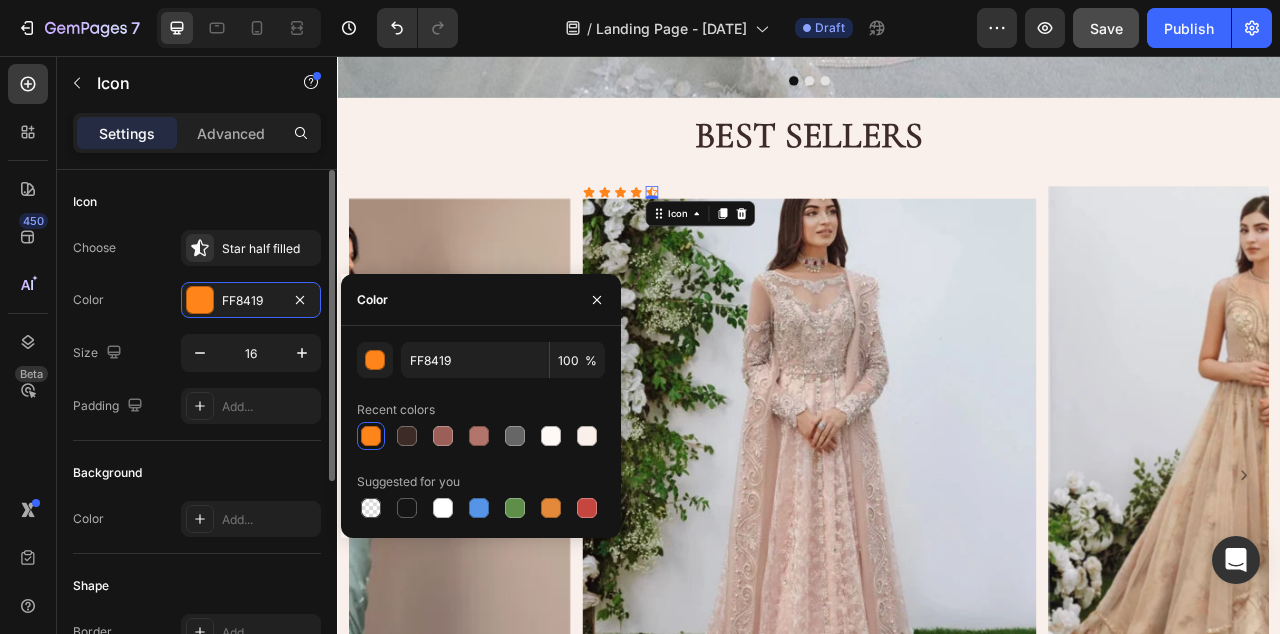 click on "Background" at bounding box center [197, 473] 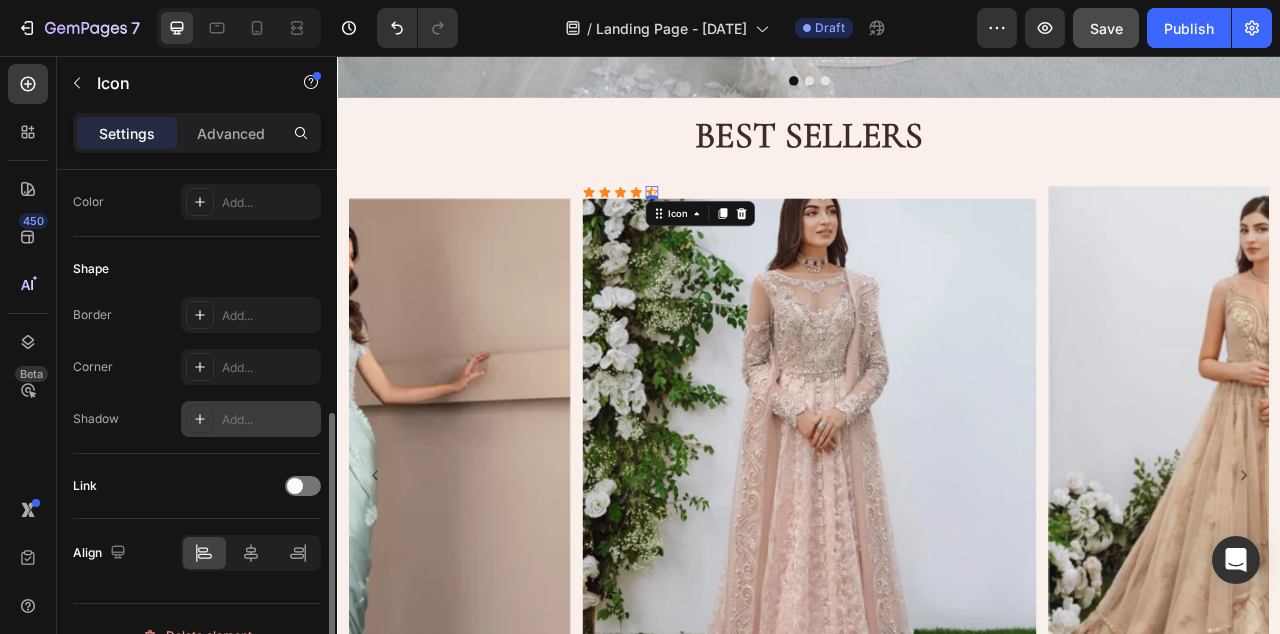 scroll, scrollTop: 350, scrollLeft: 0, axis: vertical 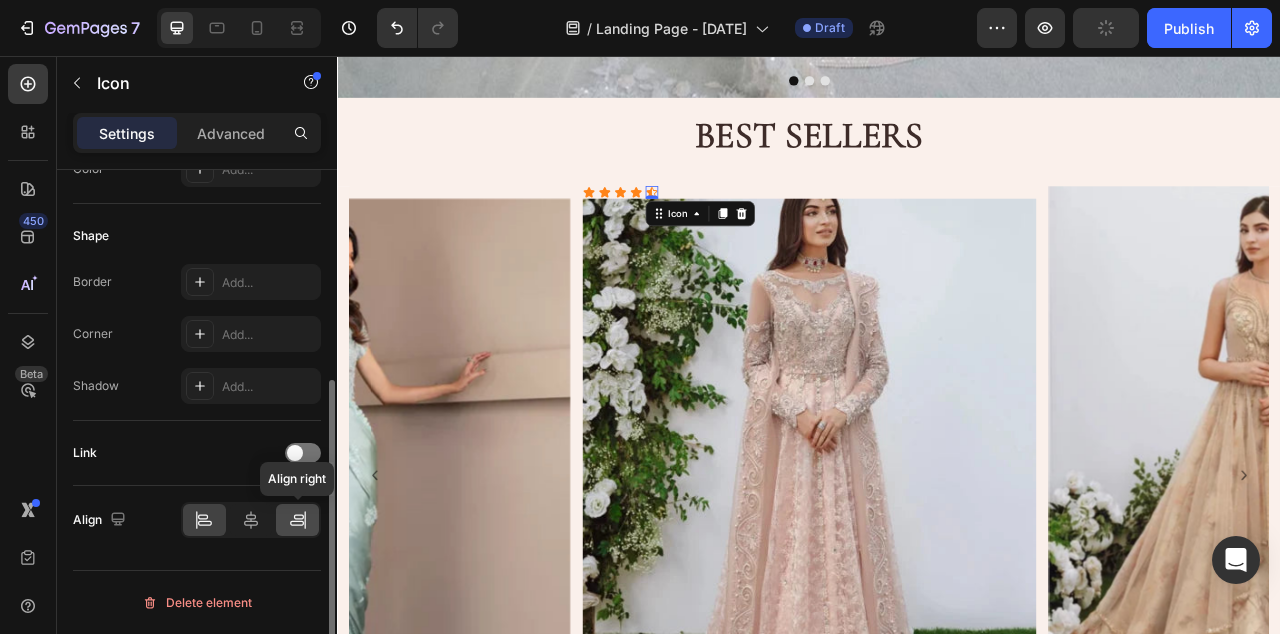 click 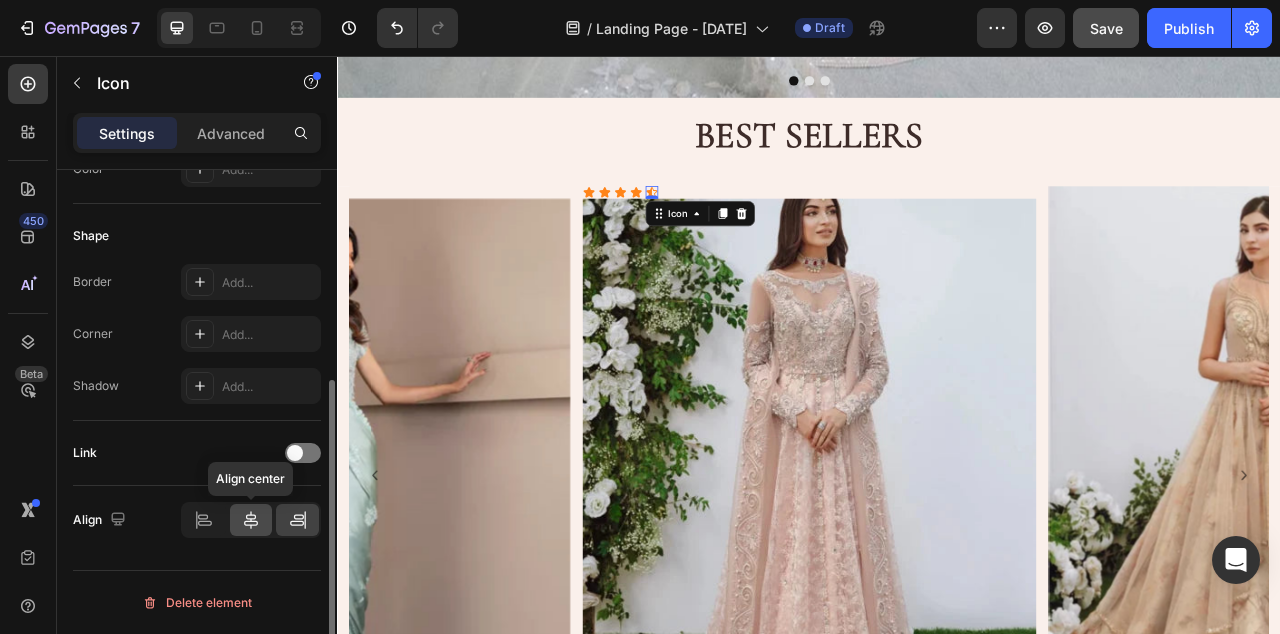click 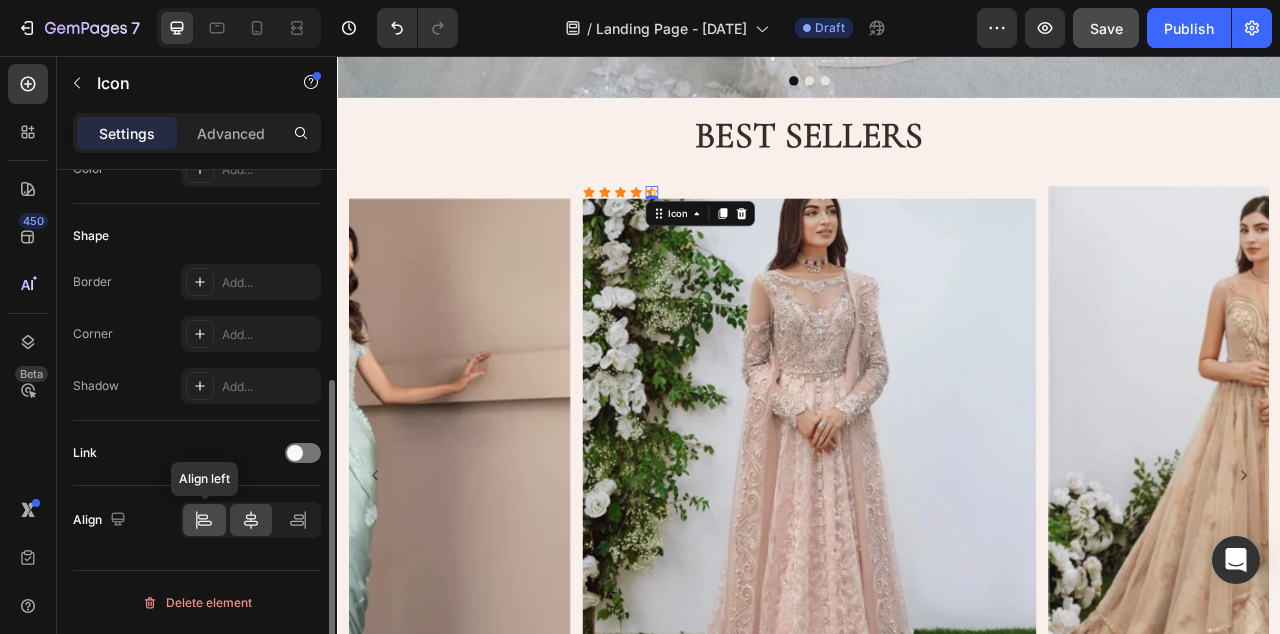 click 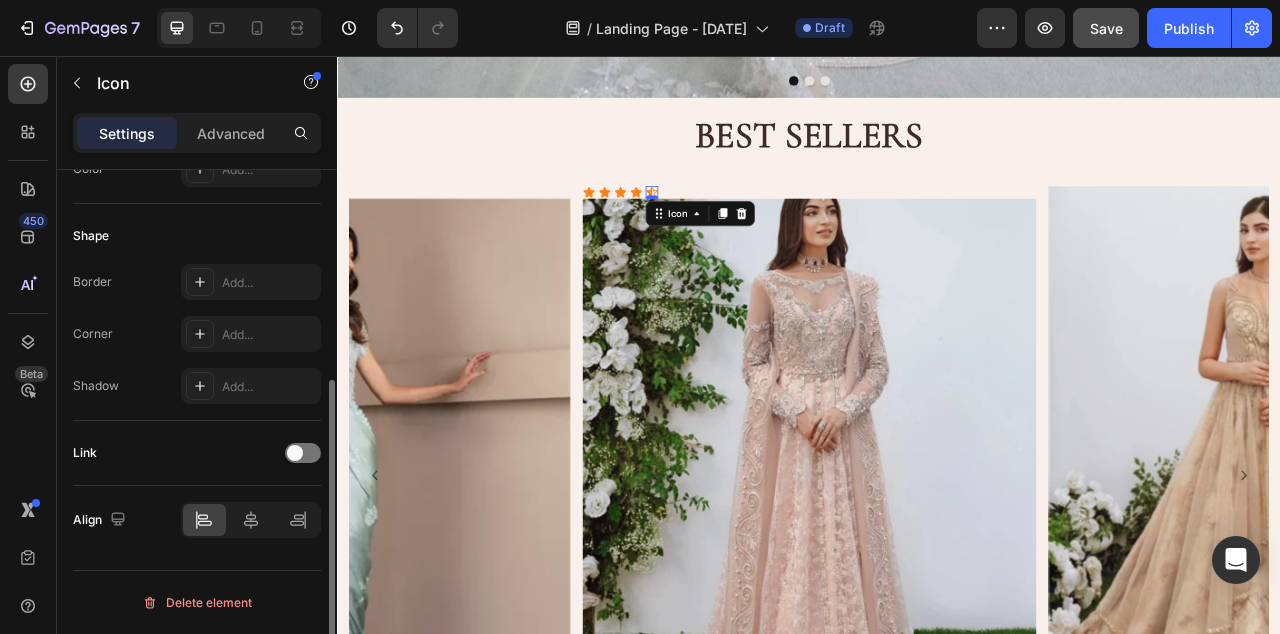 click on "Link" at bounding box center (197, 453) 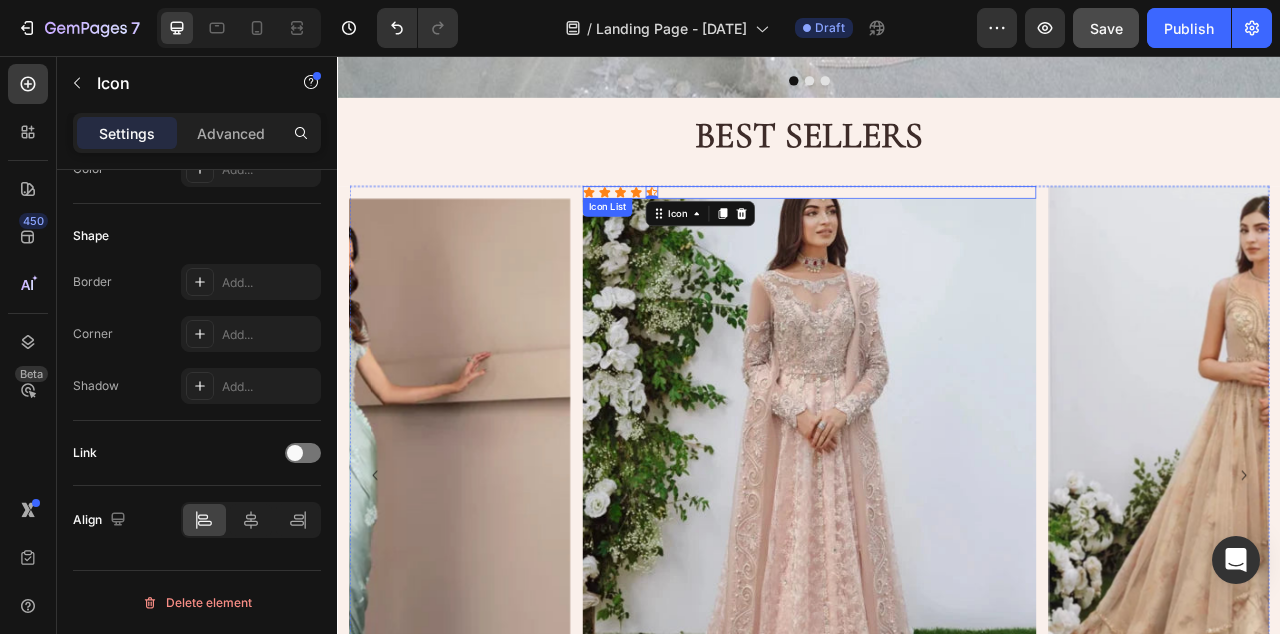 click on "Icon Icon Icon Icon Icon   0" at bounding box center [936, 230] 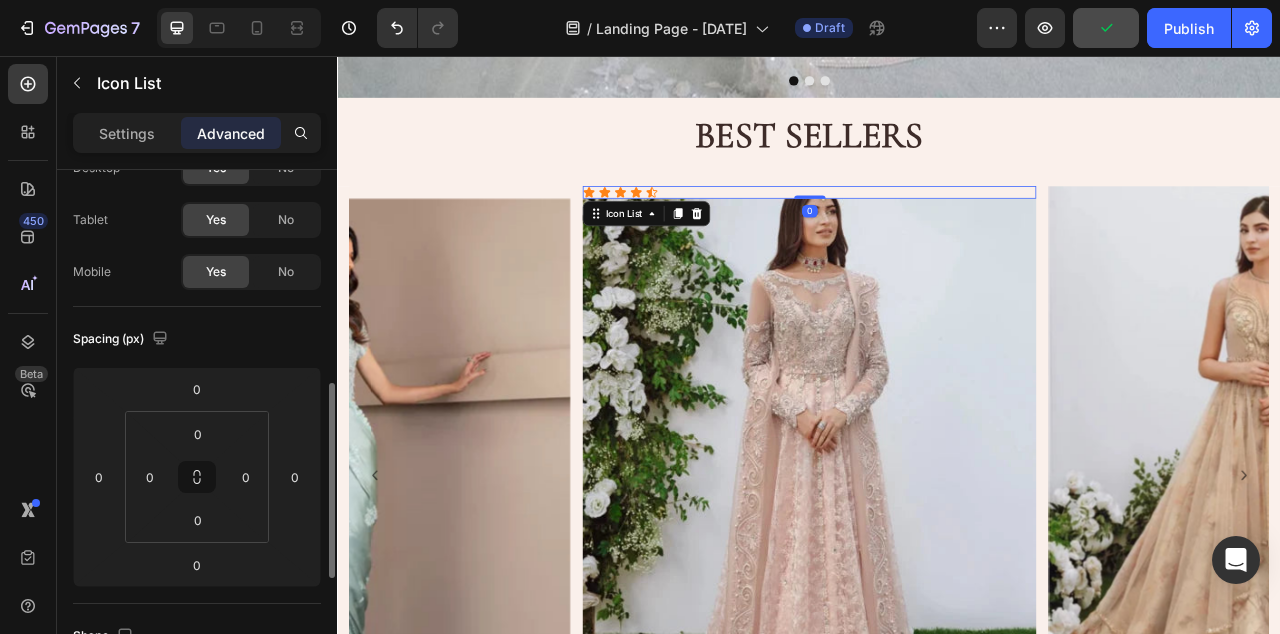 scroll, scrollTop: 217, scrollLeft: 0, axis: vertical 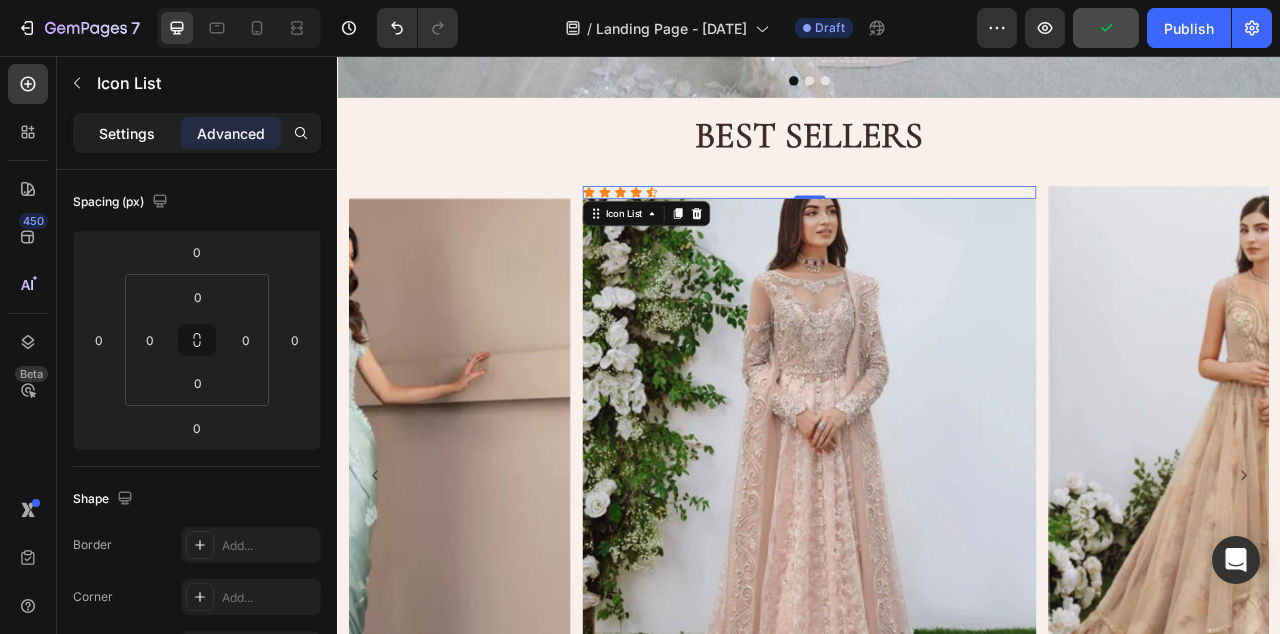 click on "Settings" at bounding box center [127, 133] 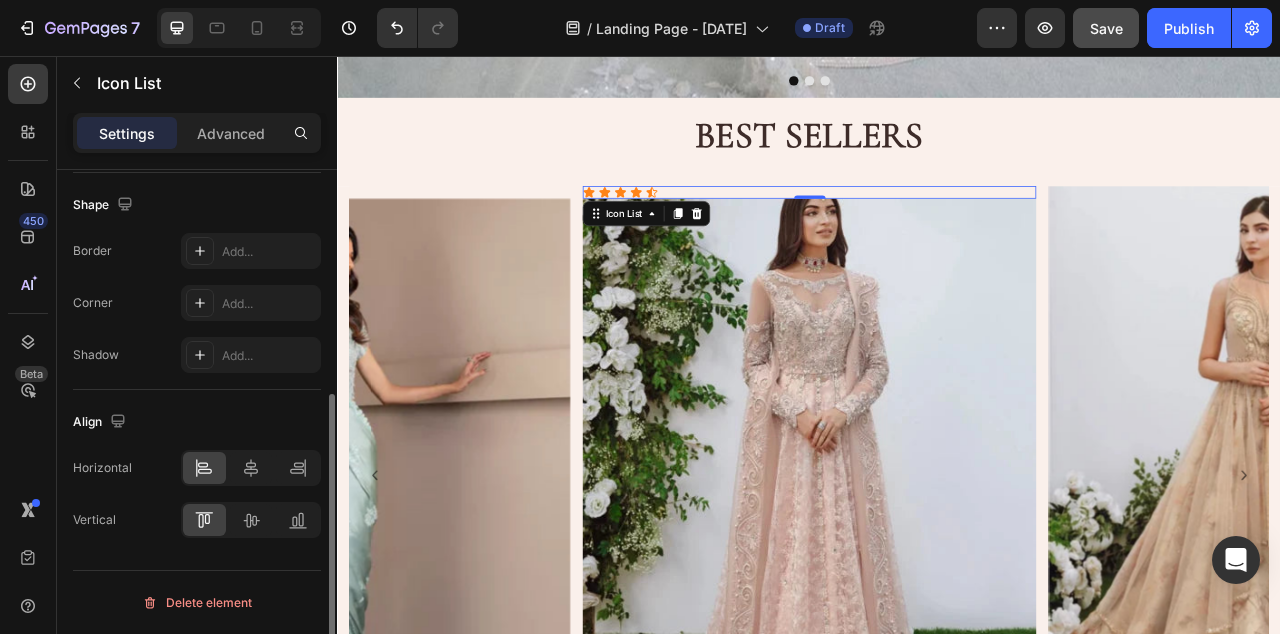 scroll, scrollTop: 390, scrollLeft: 0, axis: vertical 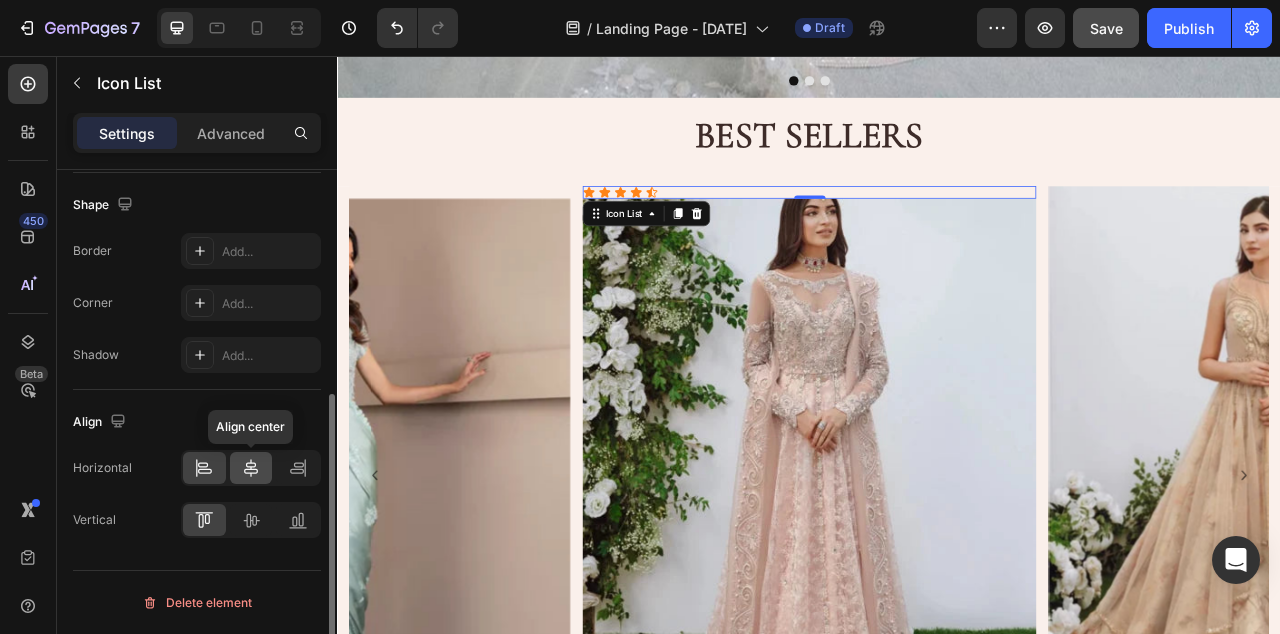 click 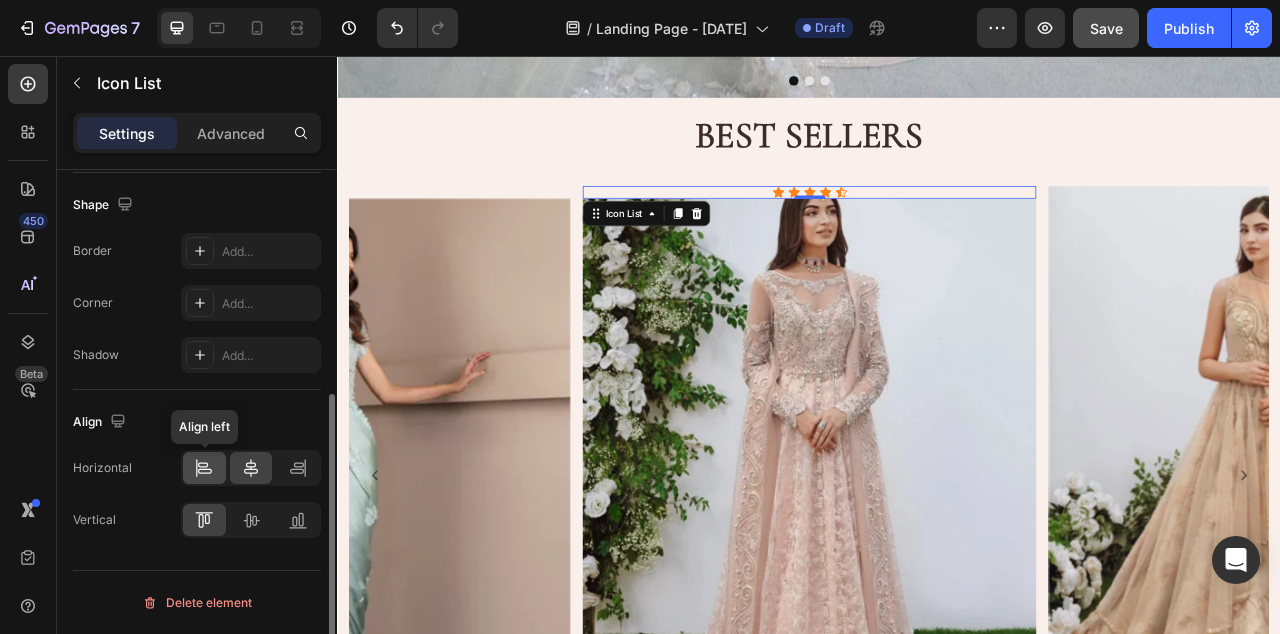 click 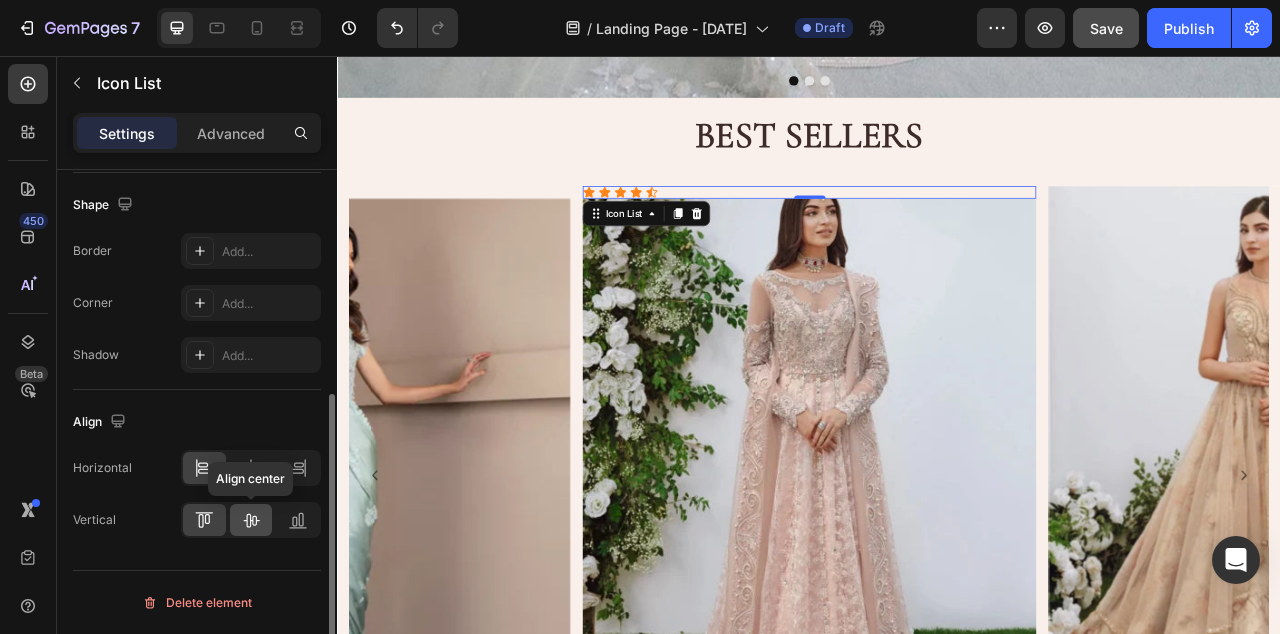 click 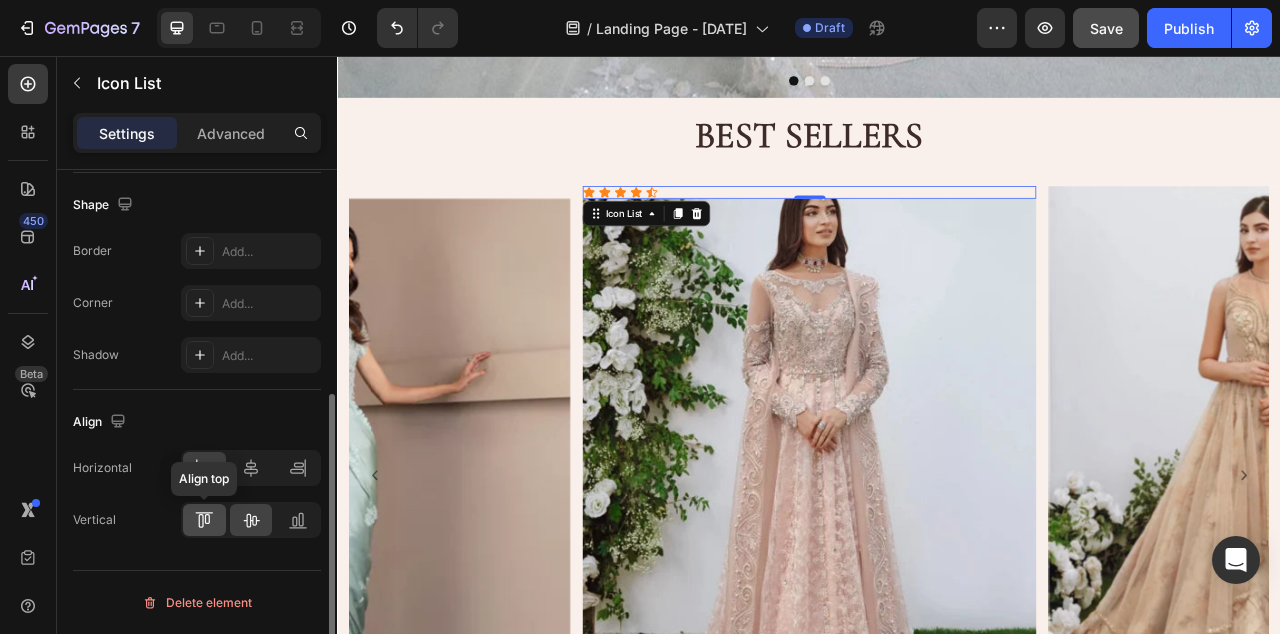 click 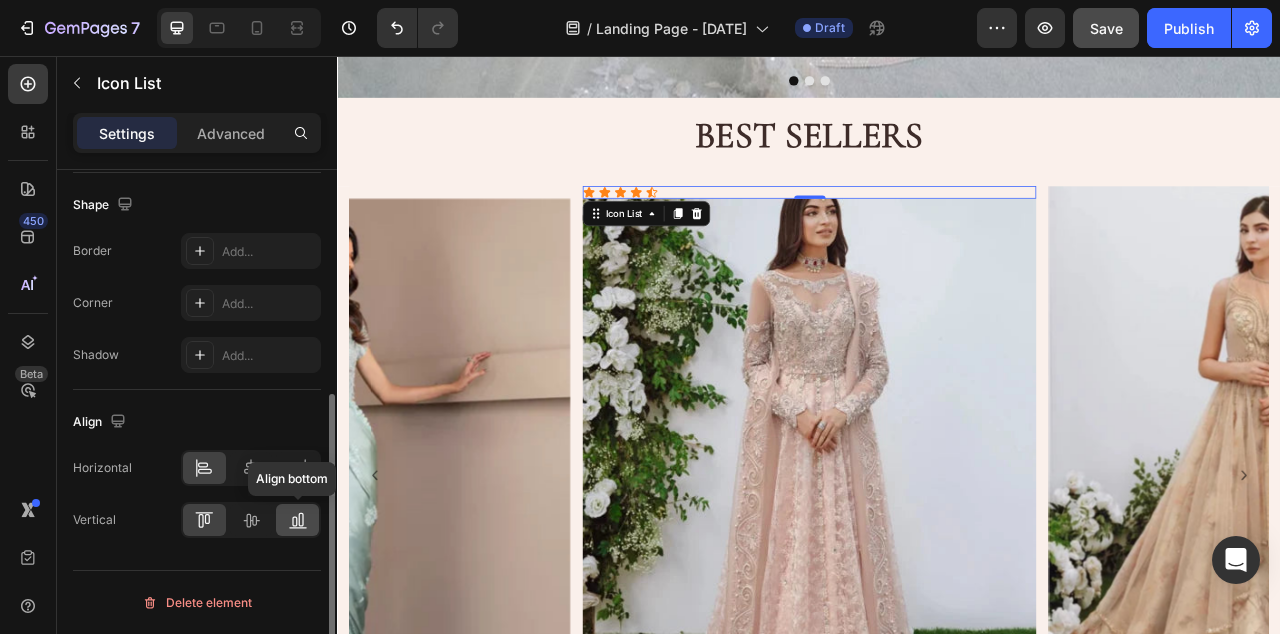 click 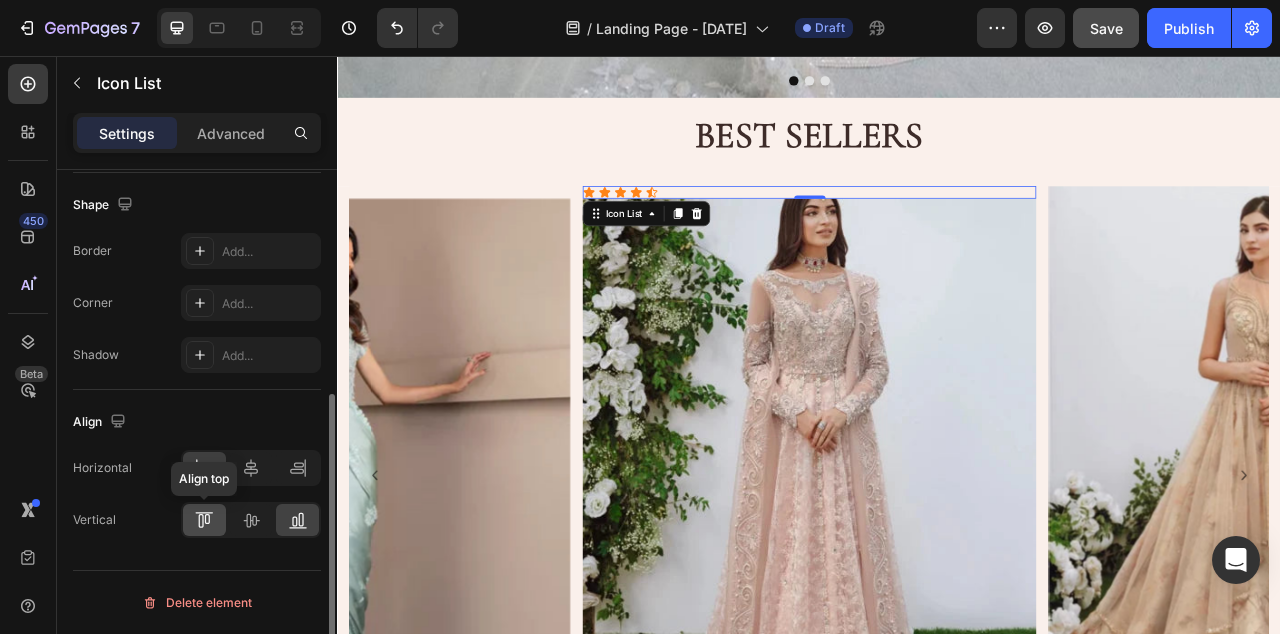 click 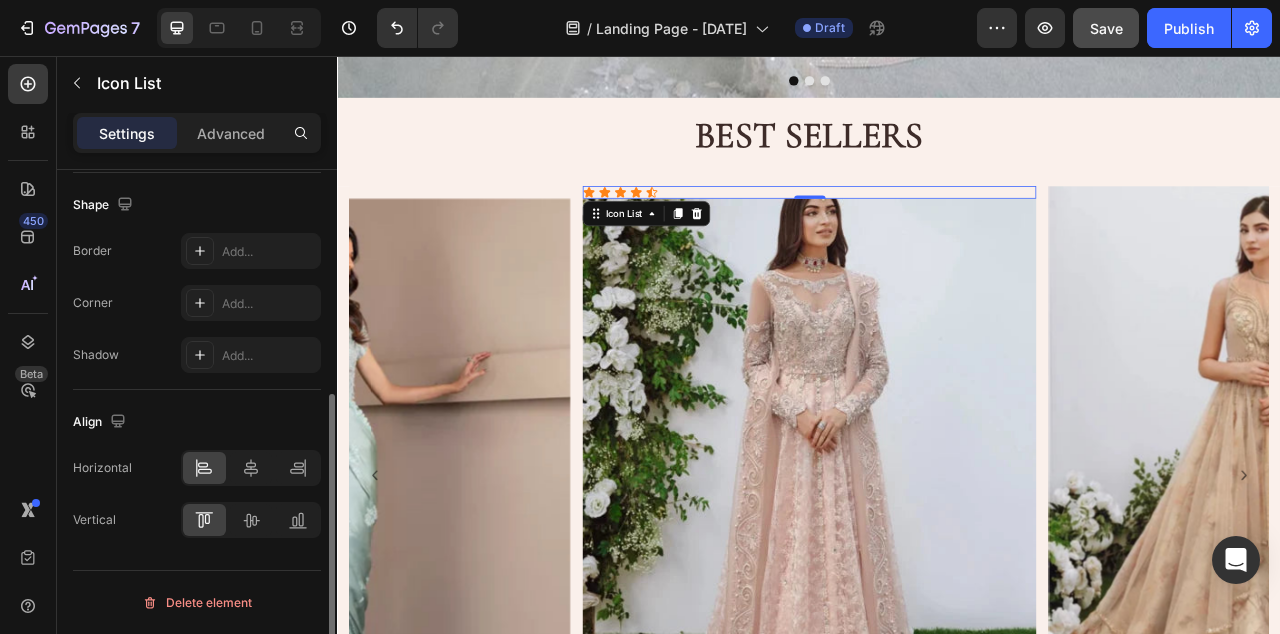 click on "Align" at bounding box center (197, 422) 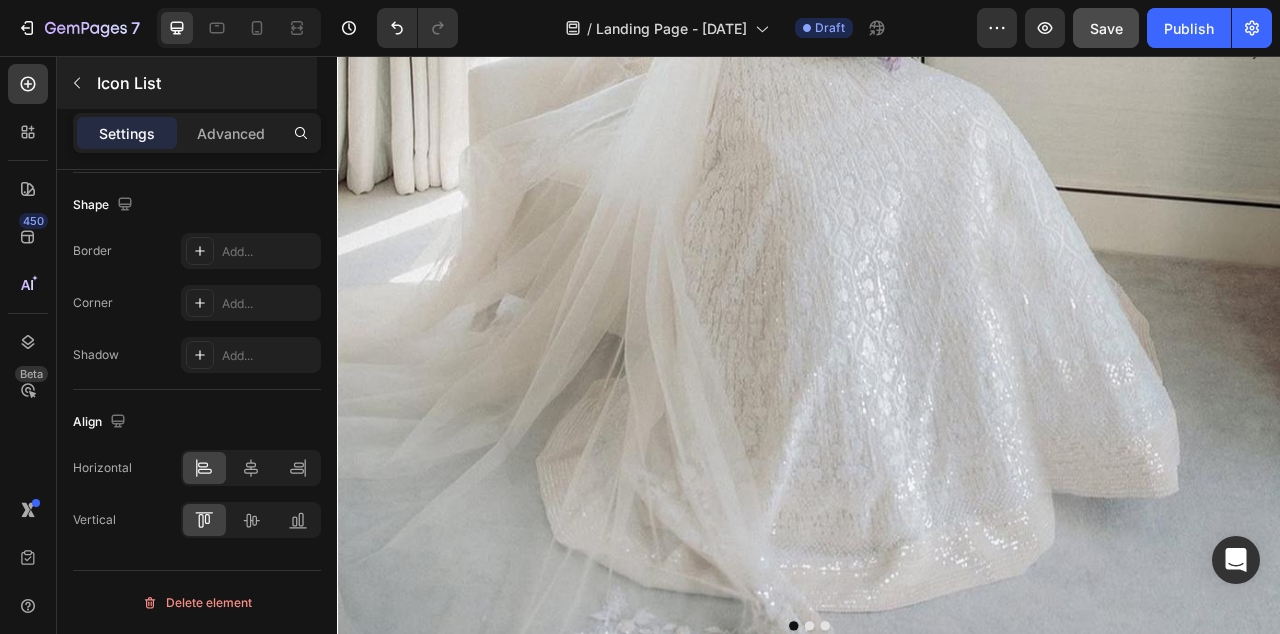 scroll, scrollTop: 1078, scrollLeft: 0, axis: vertical 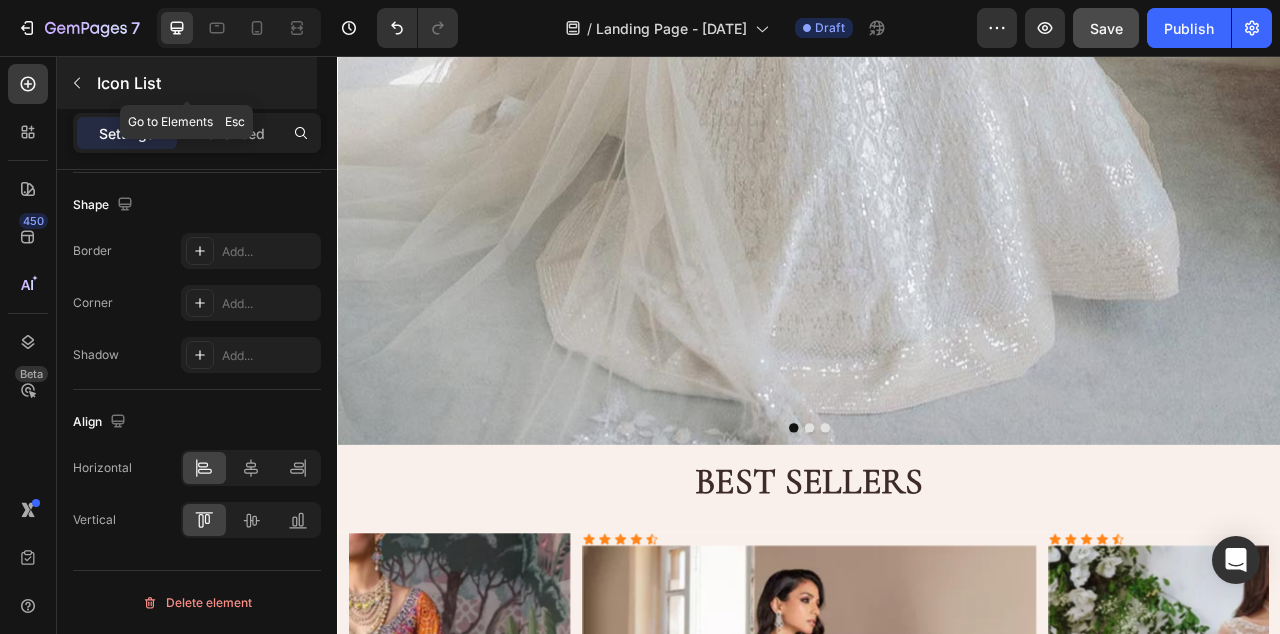 click on "Icon List" at bounding box center (187, 83) 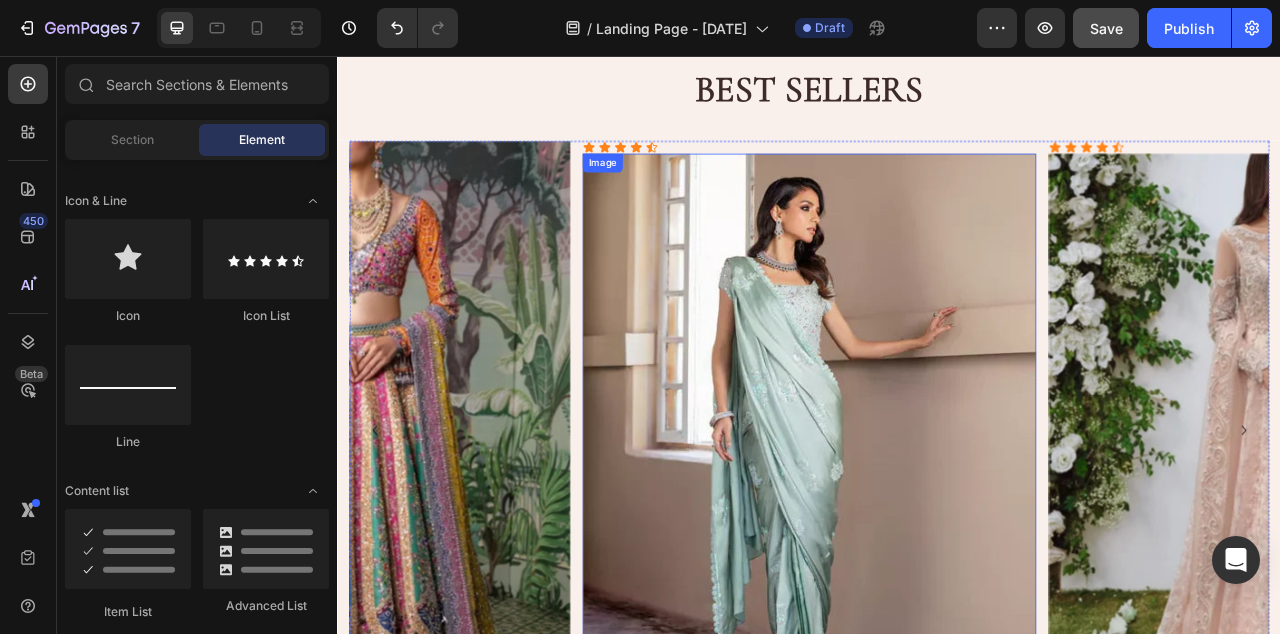 scroll, scrollTop: 1535, scrollLeft: 0, axis: vertical 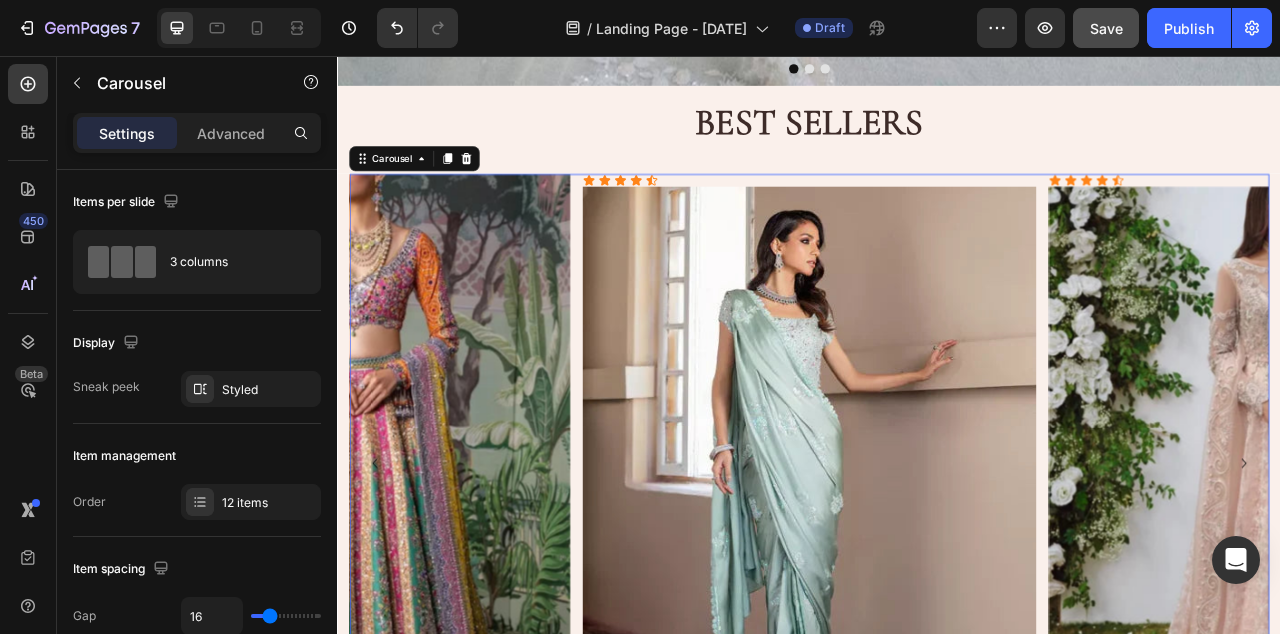 click 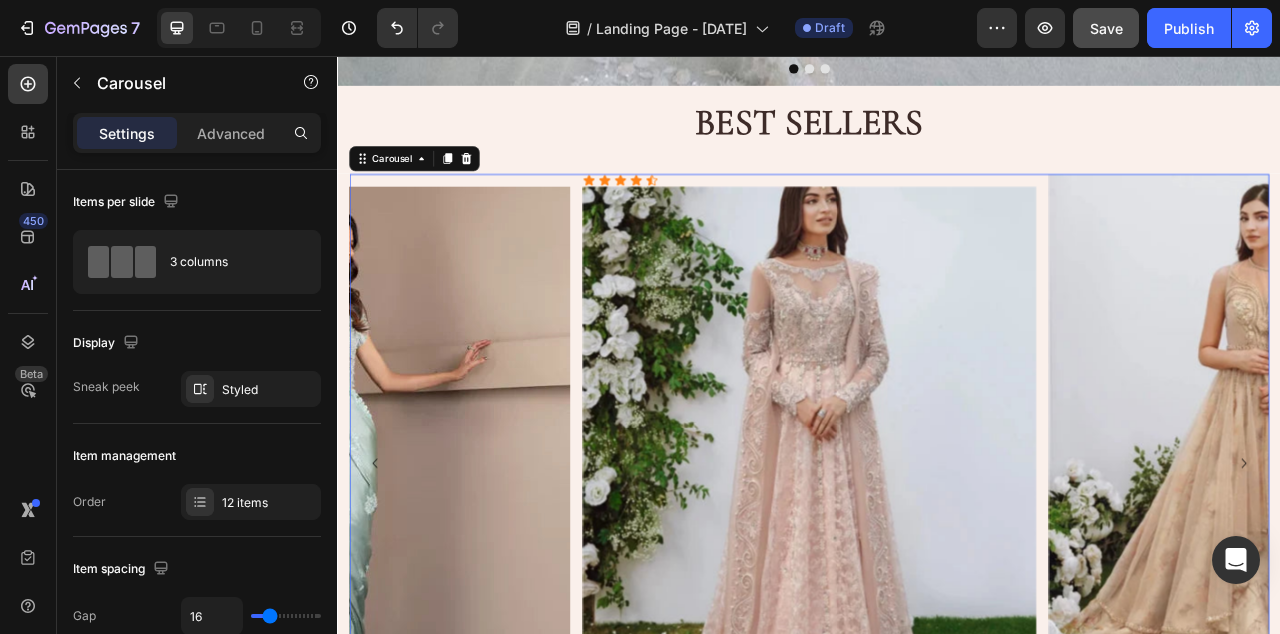 click 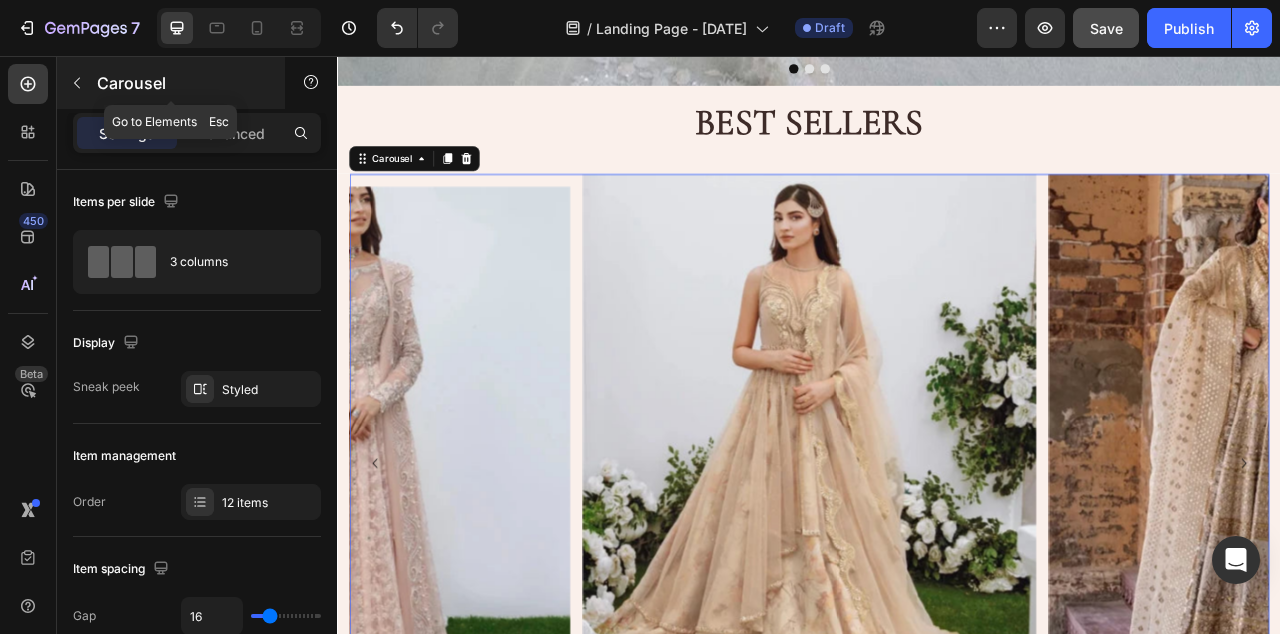 click on "Carousel" at bounding box center [182, 83] 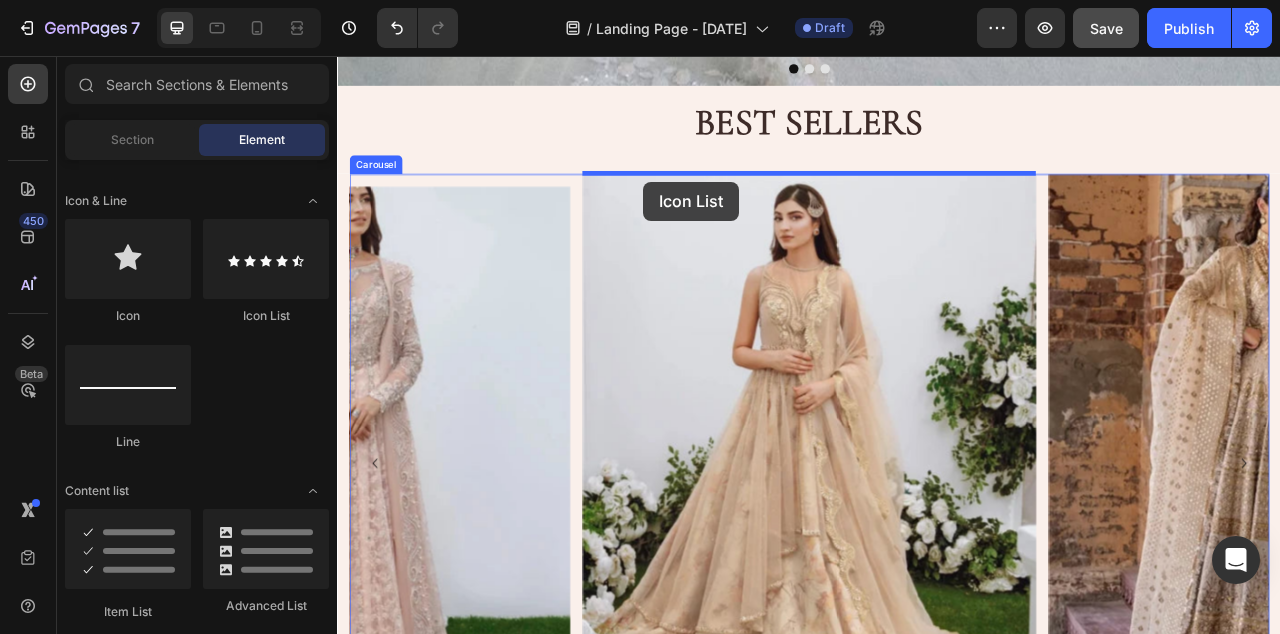 drag, startPoint x: 589, startPoint y: 327, endPoint x: 726, endPoint y: 216, distance: 176.32356 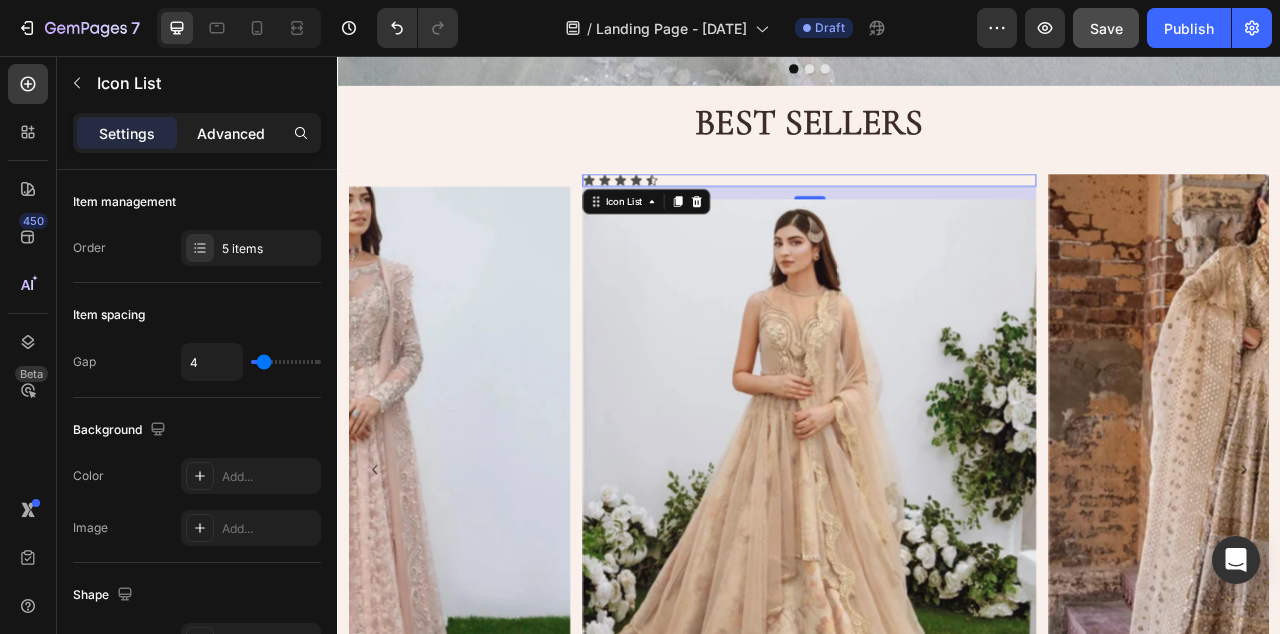 click on "Advanced" at bounding box center (231, 133) 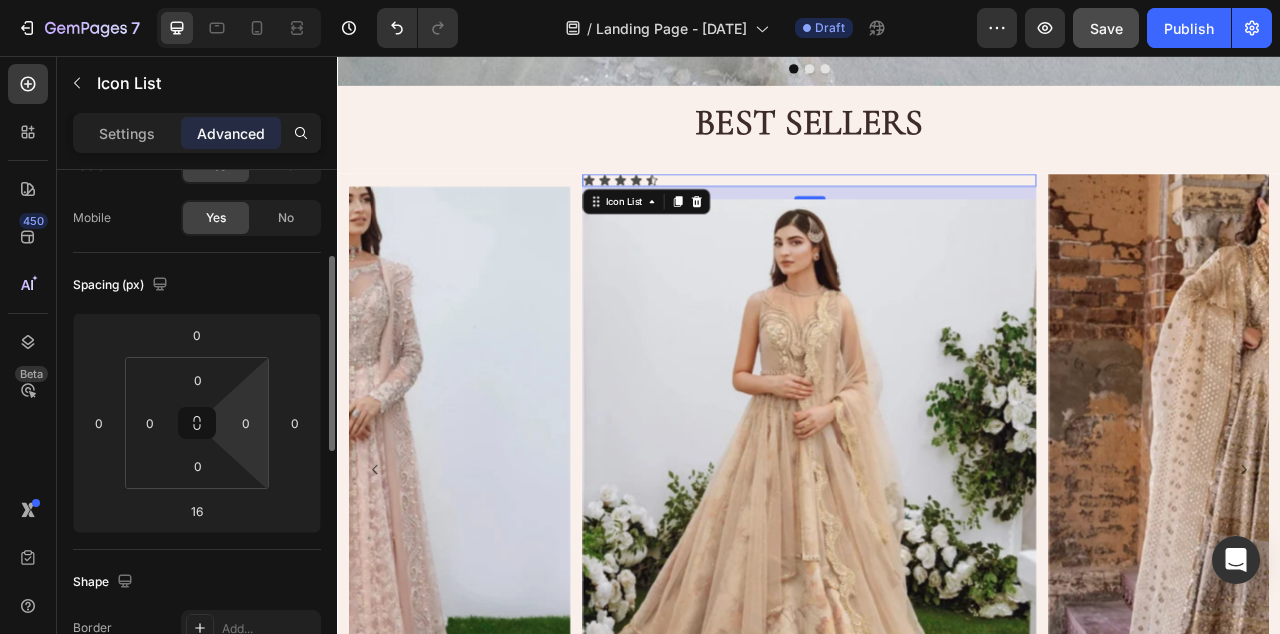 scroll, scrollTop: 171, scrollLeft: 0, axis: vertical 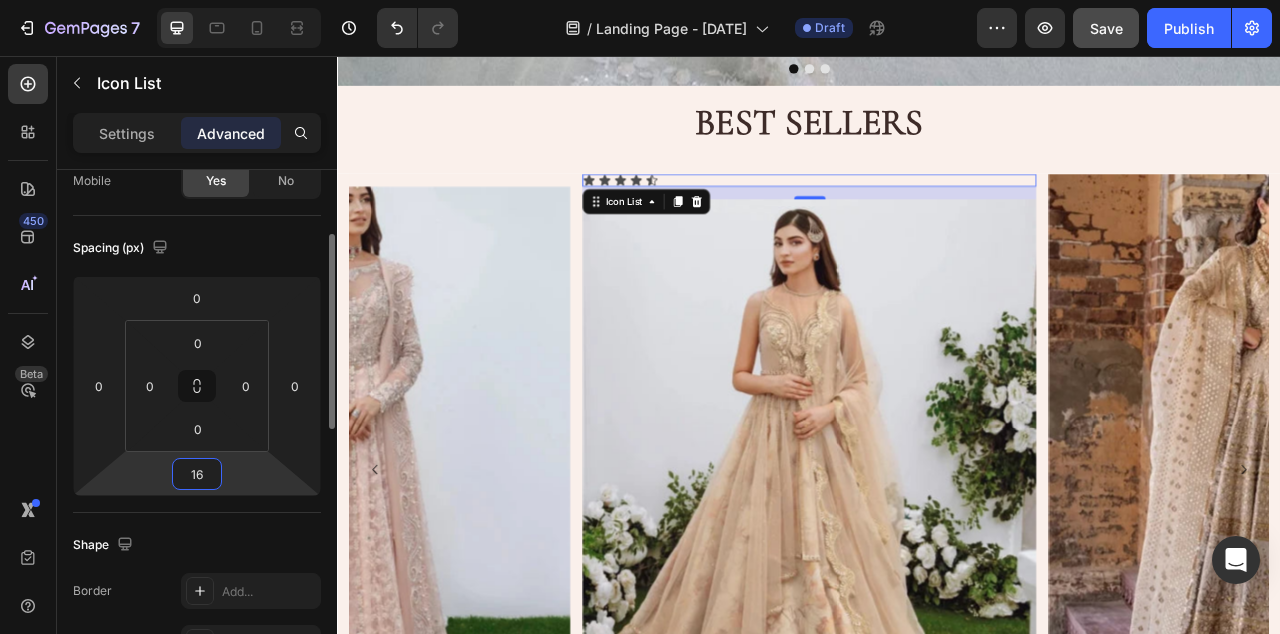 click on "16" at bounding box center [197, 474] 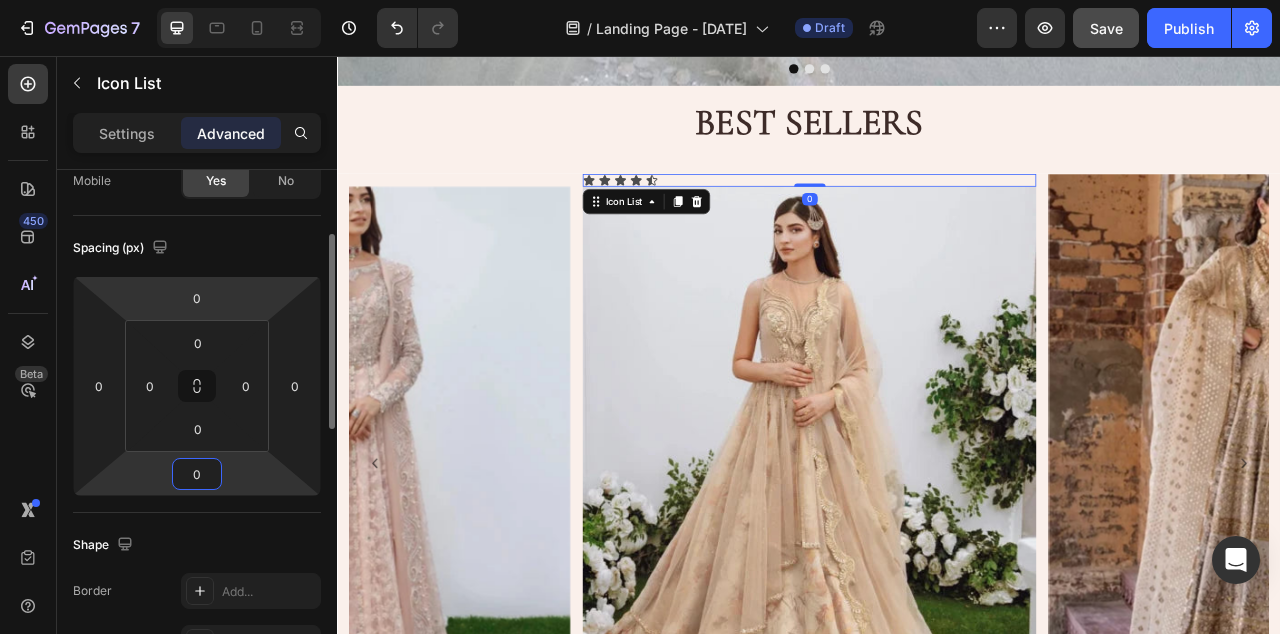 type on "0" 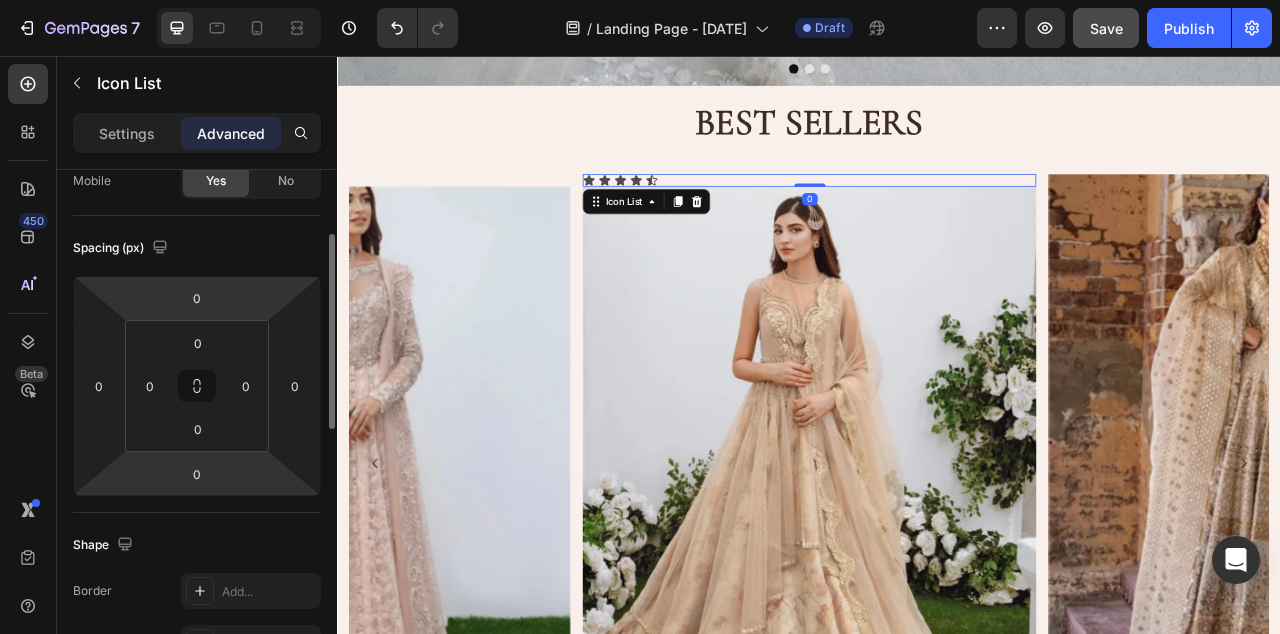 click on "Spacing (px)" at bounding box center (197, 248) 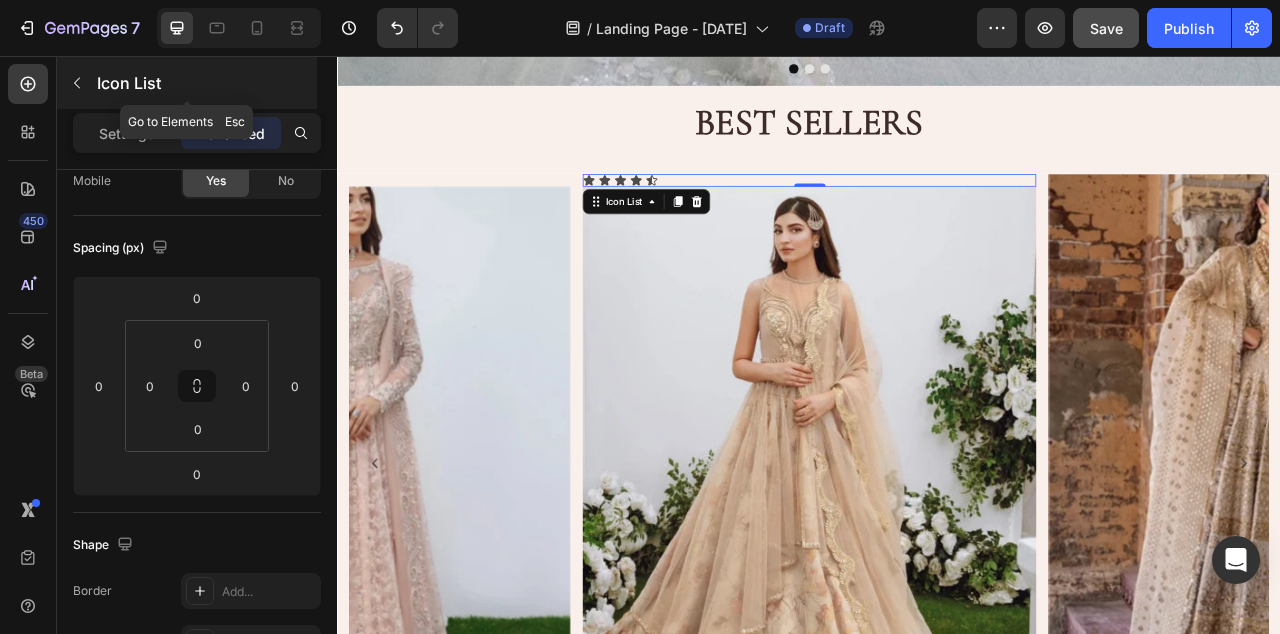 click at bounding box center [77, 83] 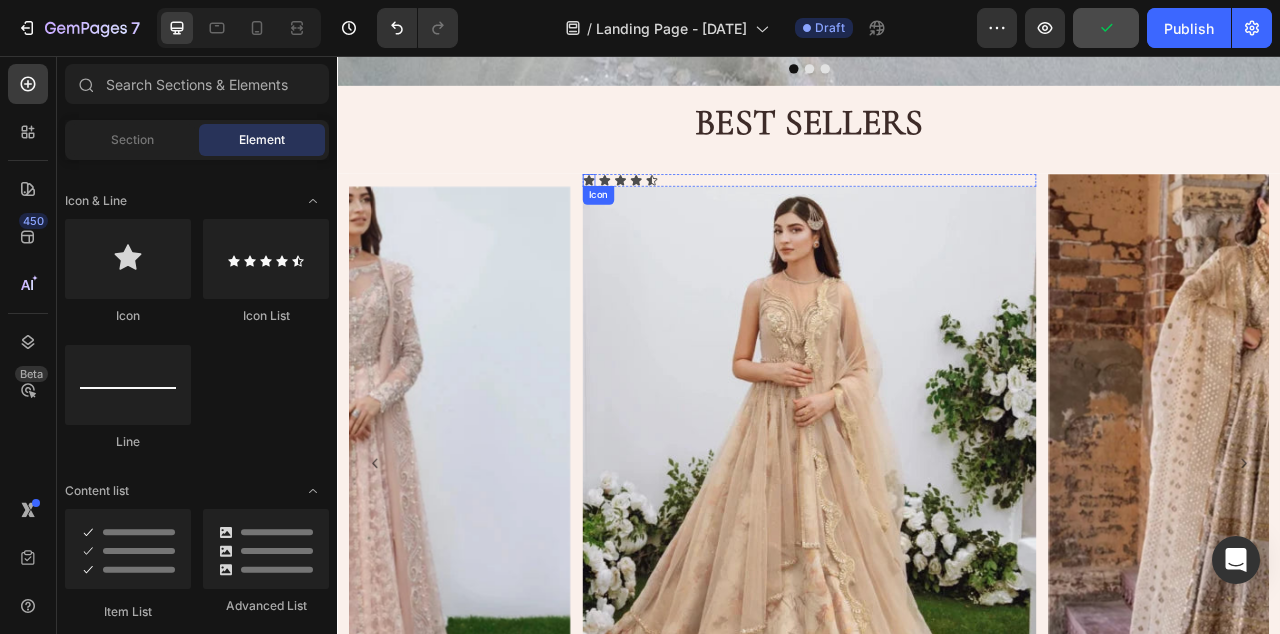 click 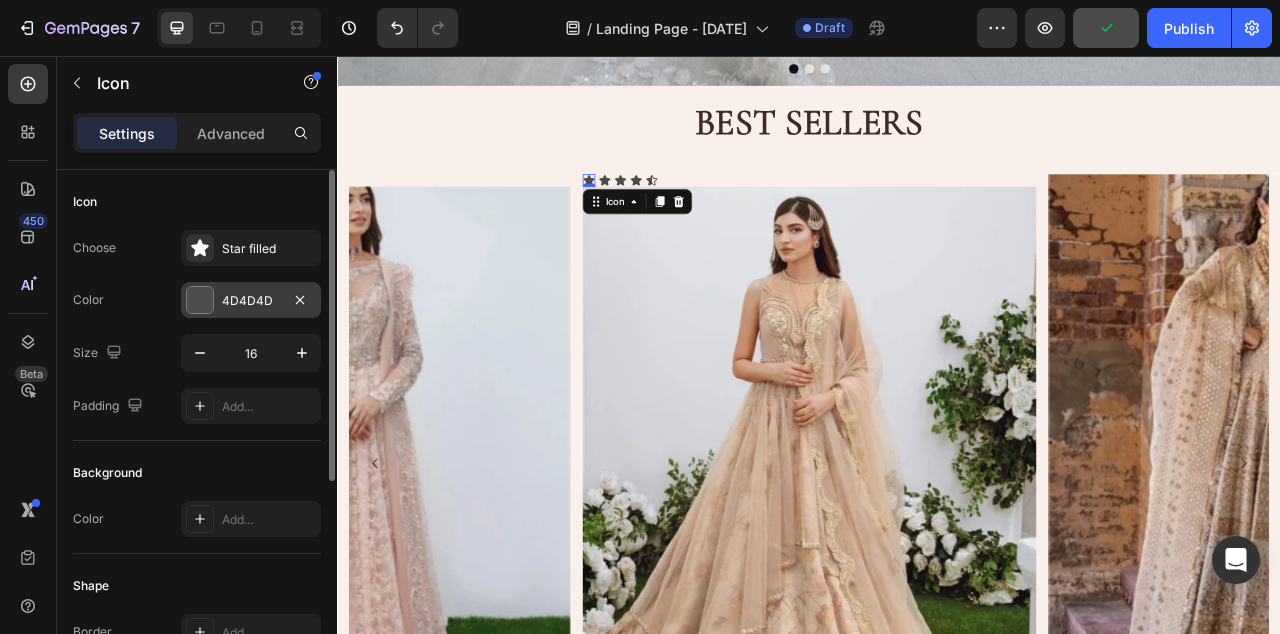 click on "4D4D4D" at bounding box center [251, 301] 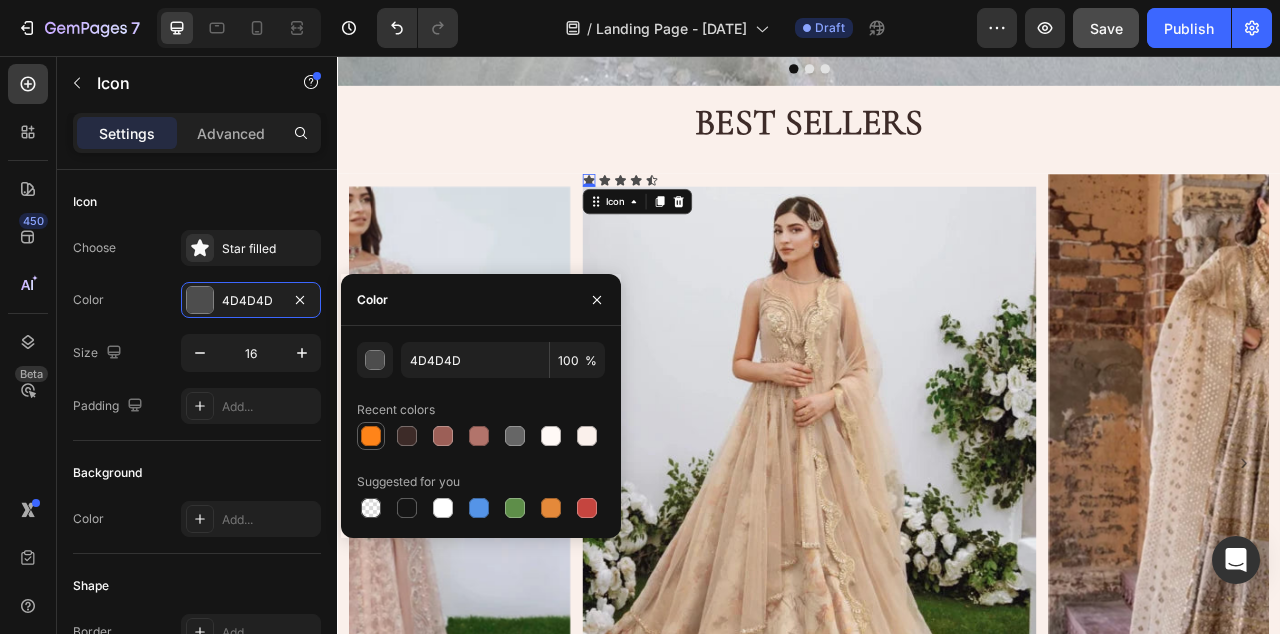 click at bounding box center [371, 436] 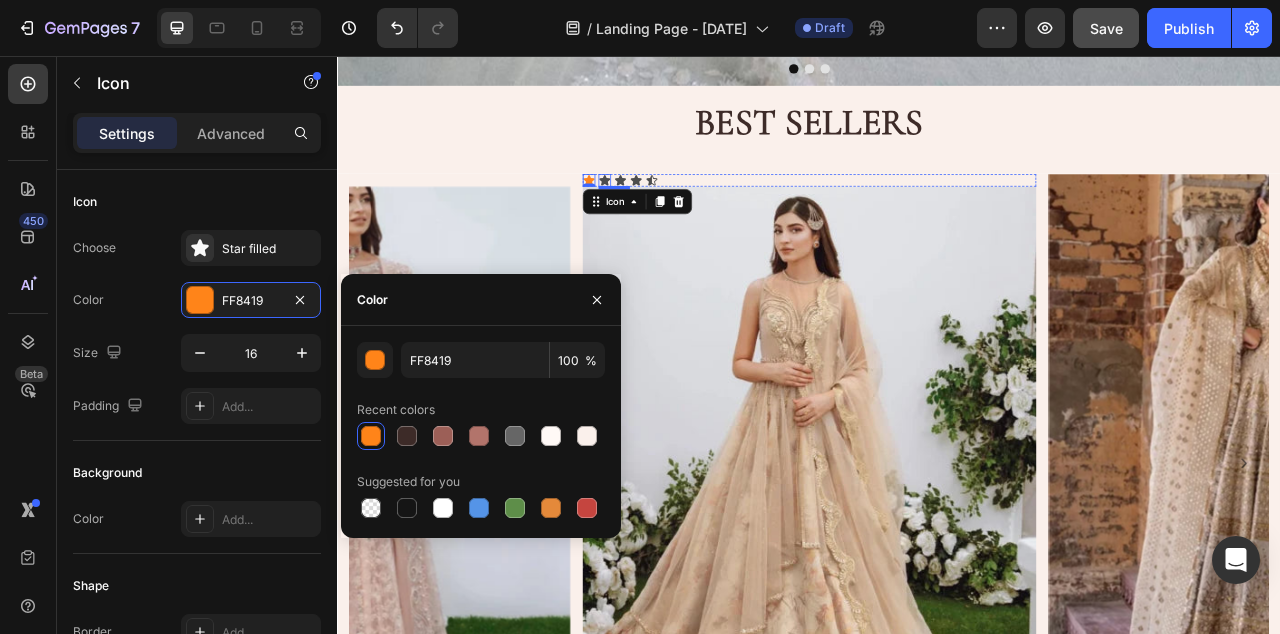 click 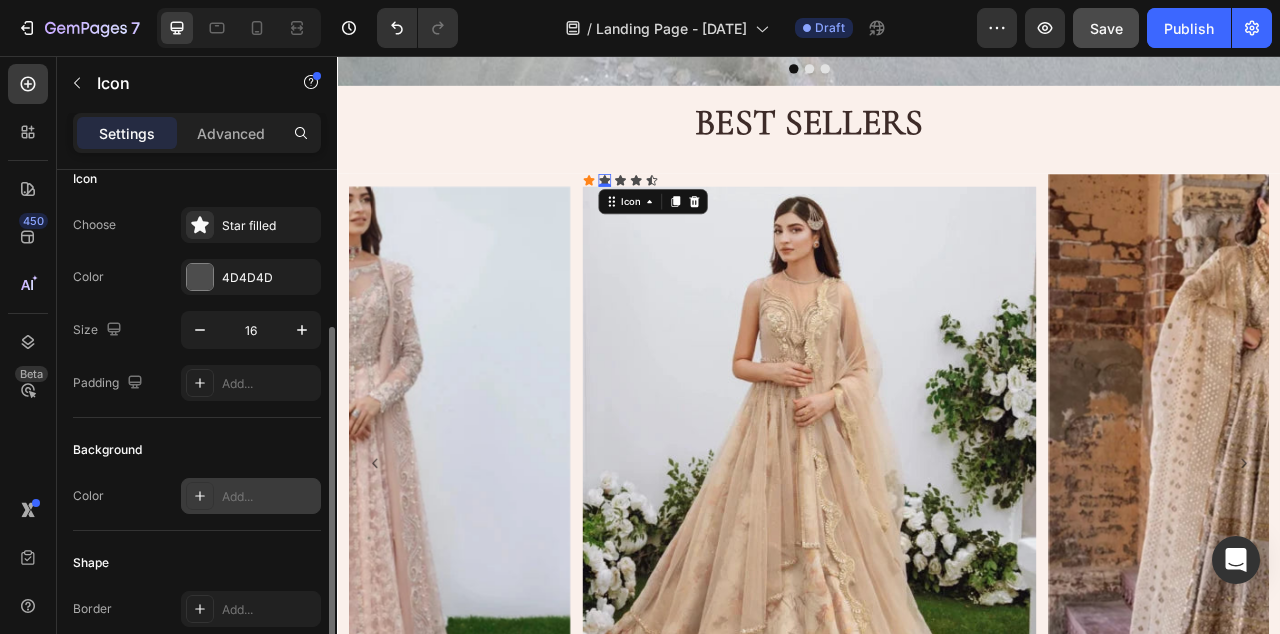 scroll, scrollTop: 13, scrollLeft: 0, axis: vertical 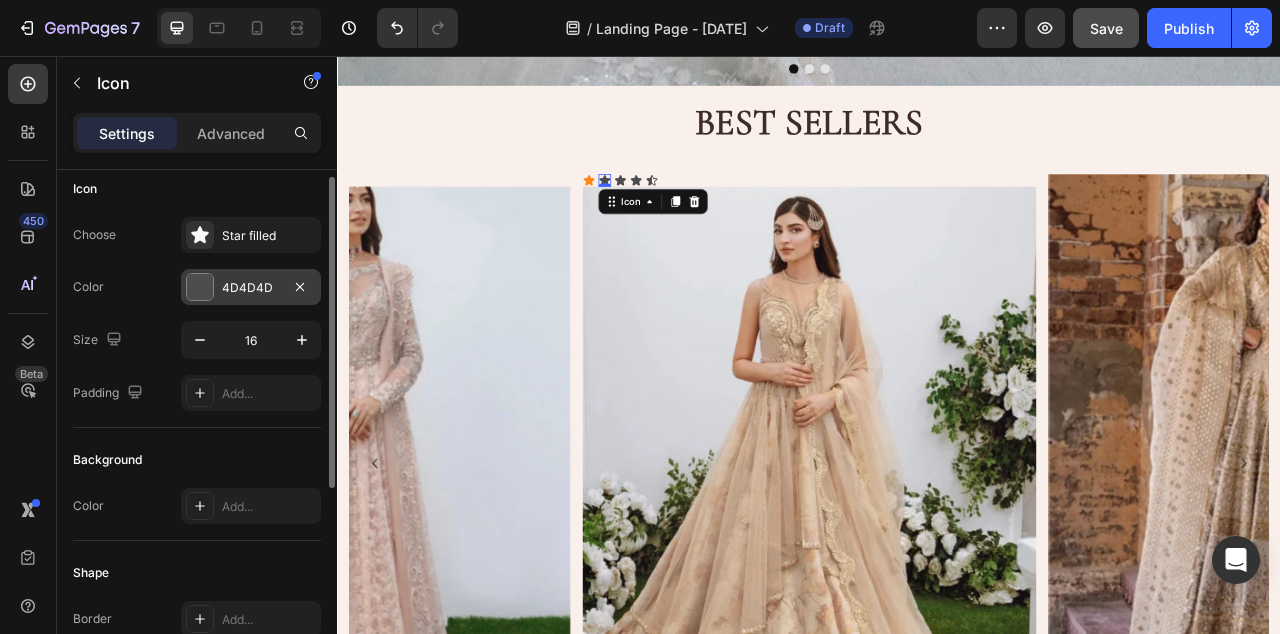 click on "4D4D4D" at bounding box center (251, 288) 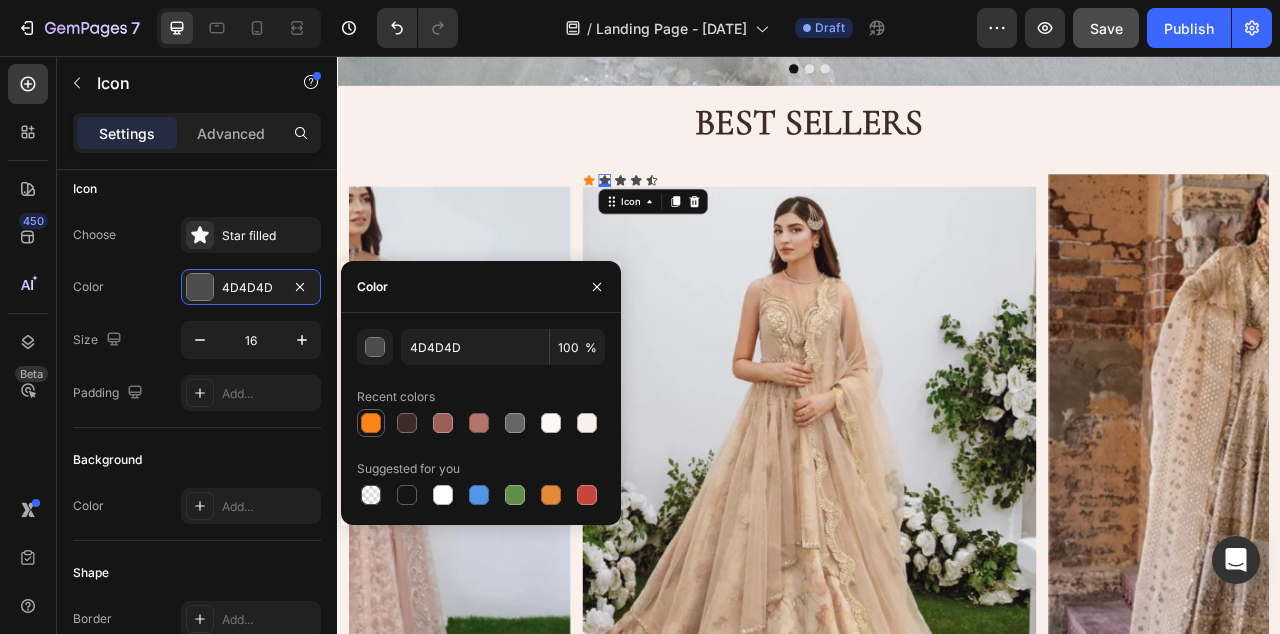 click at bounding box center [371, 423] 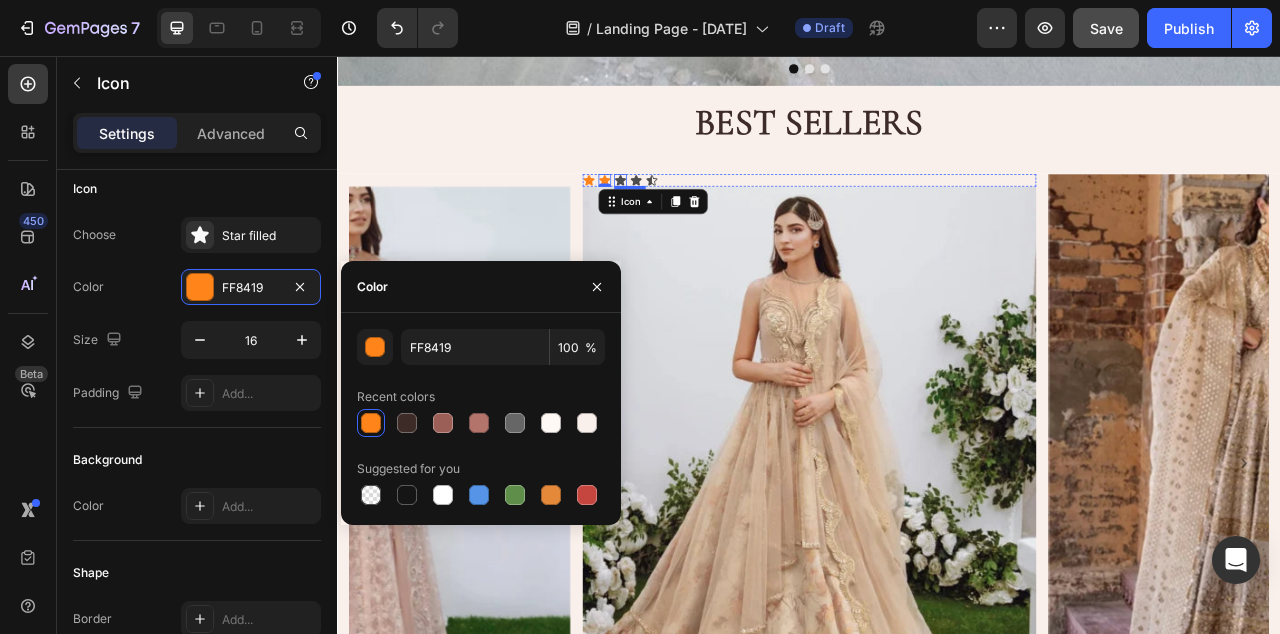 click 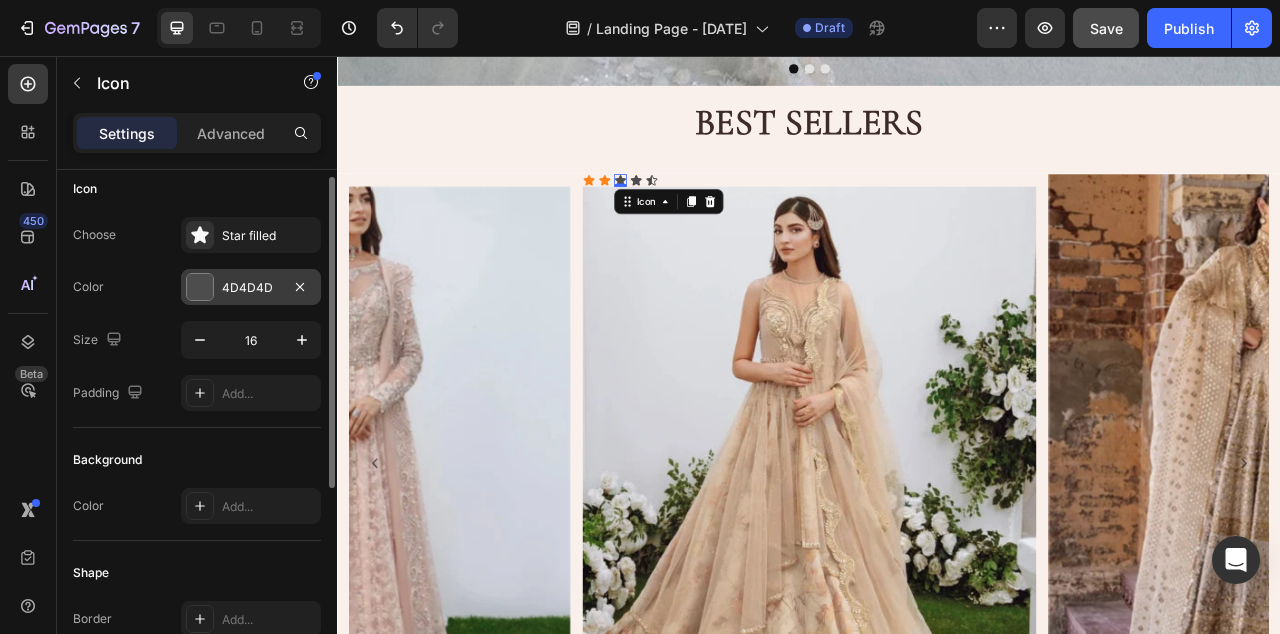 click at bounding box center (200, 287) 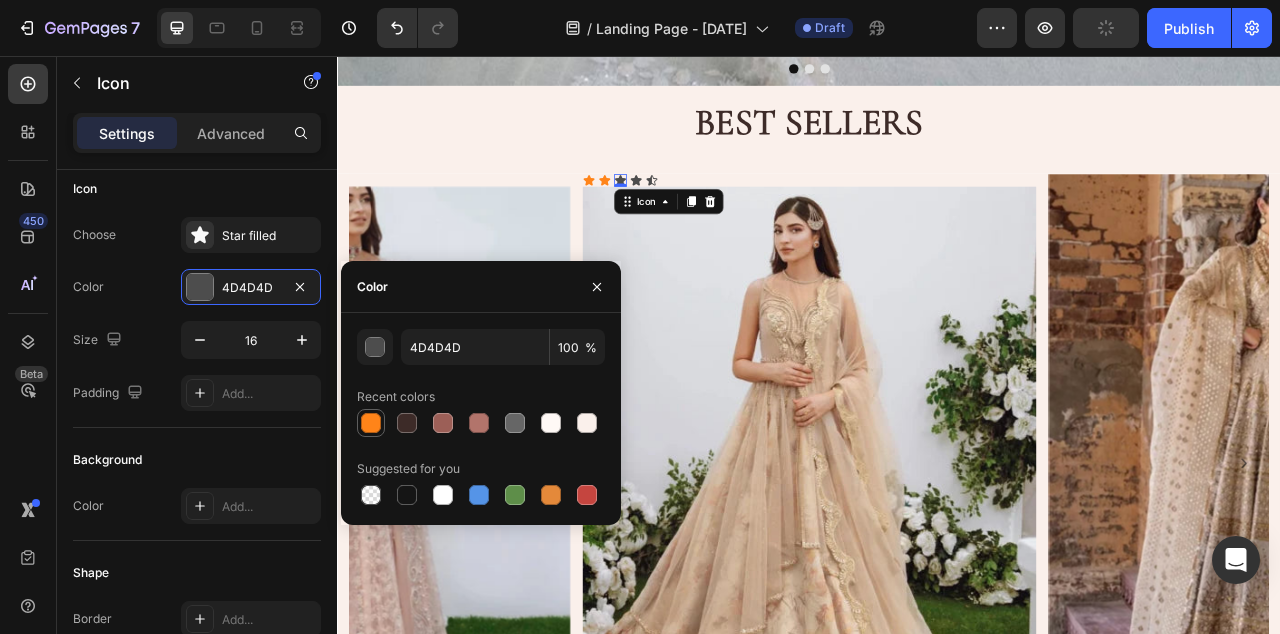 click at bounding box center (371, 423) 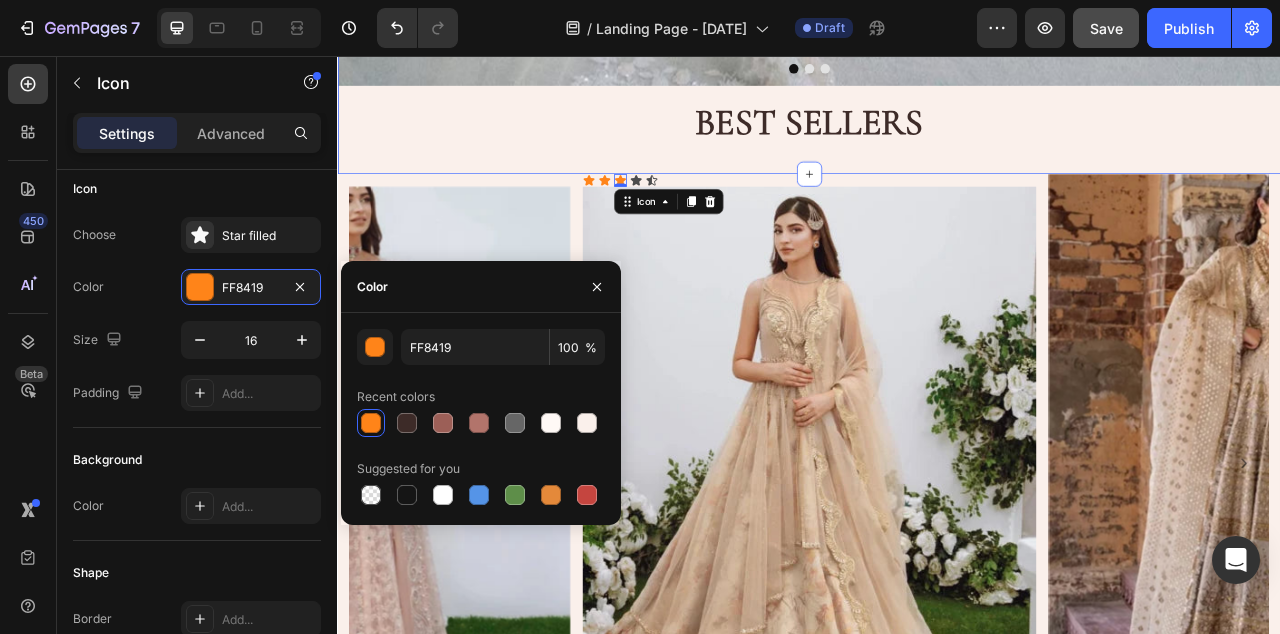 click on "Image Image Image
Carousel BEST SELLERS Heading Row Section 1" at bounding box center (937, -616) 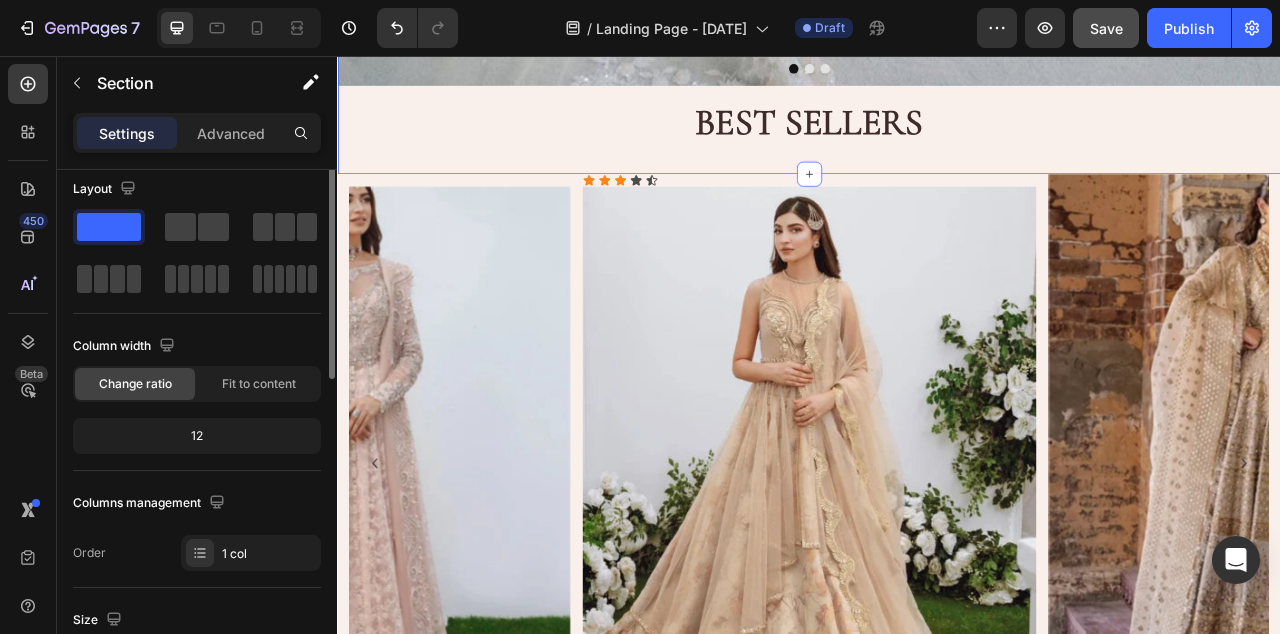 scroll, scrollTop: 0, scrollLeft: 0, axis: both 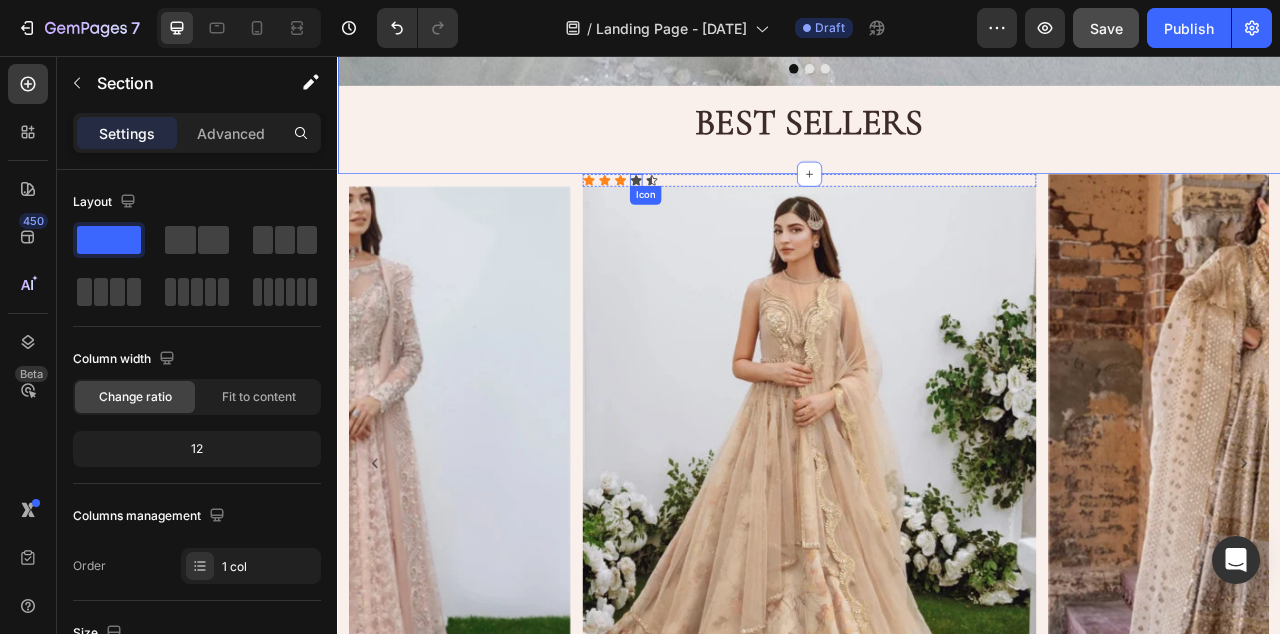 click on "Icon Icon Icon Icon Icon Icon List Image" at bounding box center (936, 574) 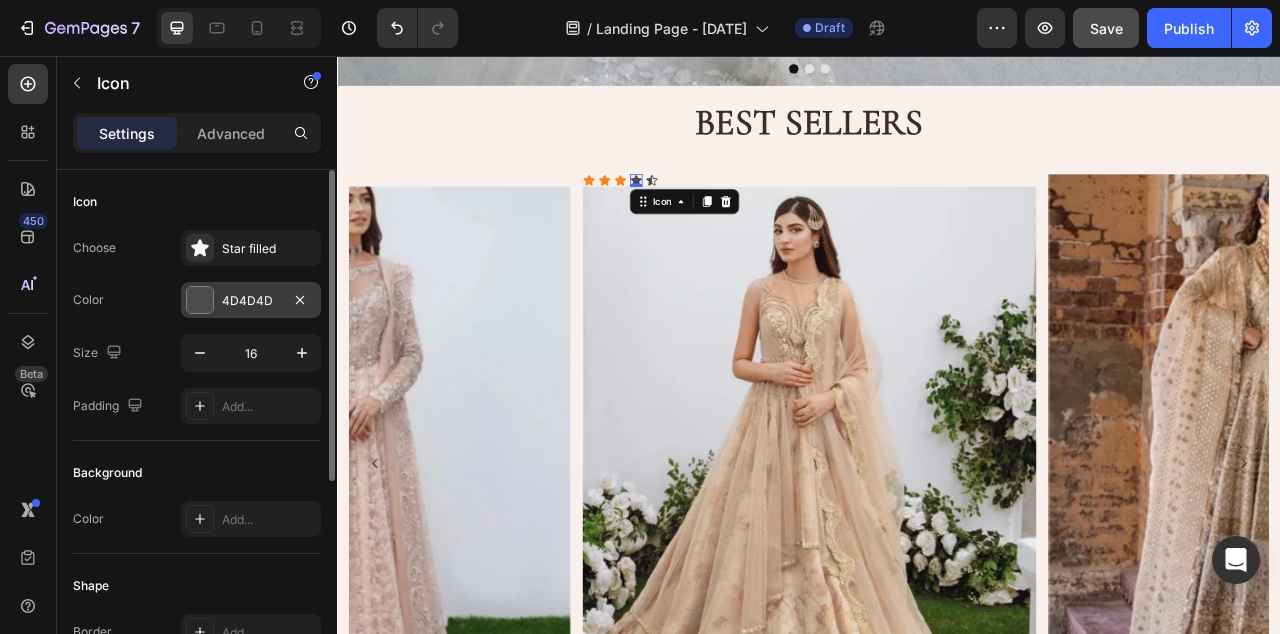 click on "4D4D4D" at bounding box center (251, 300) 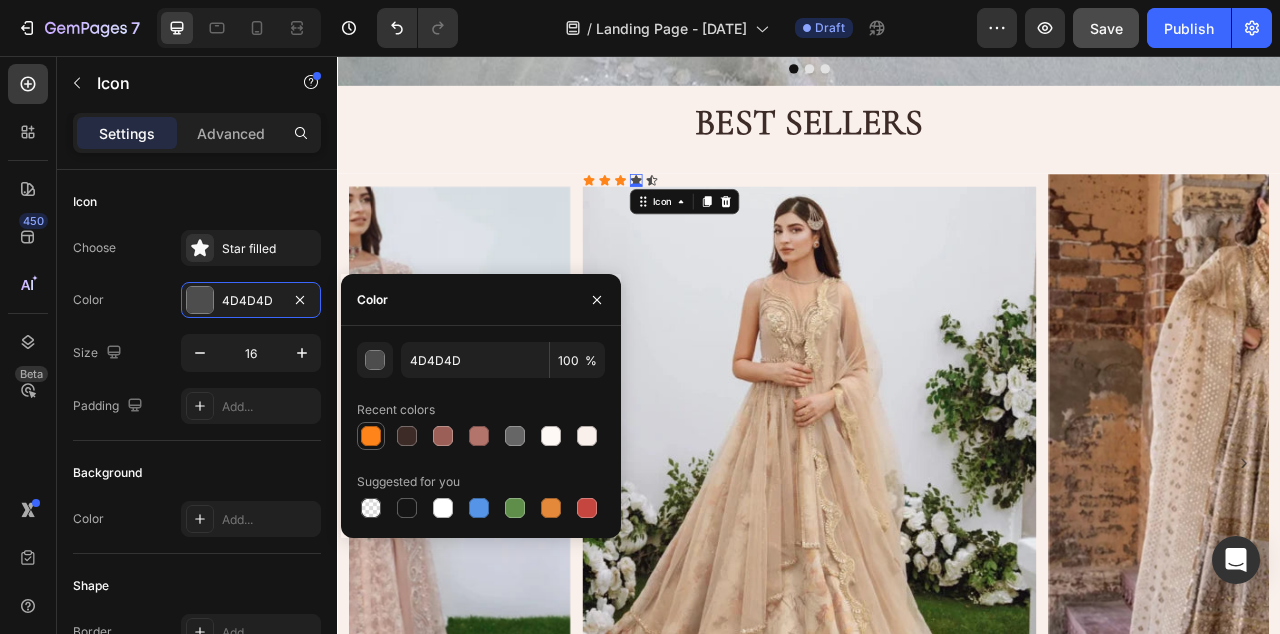 click at bounding box center [371, 436] 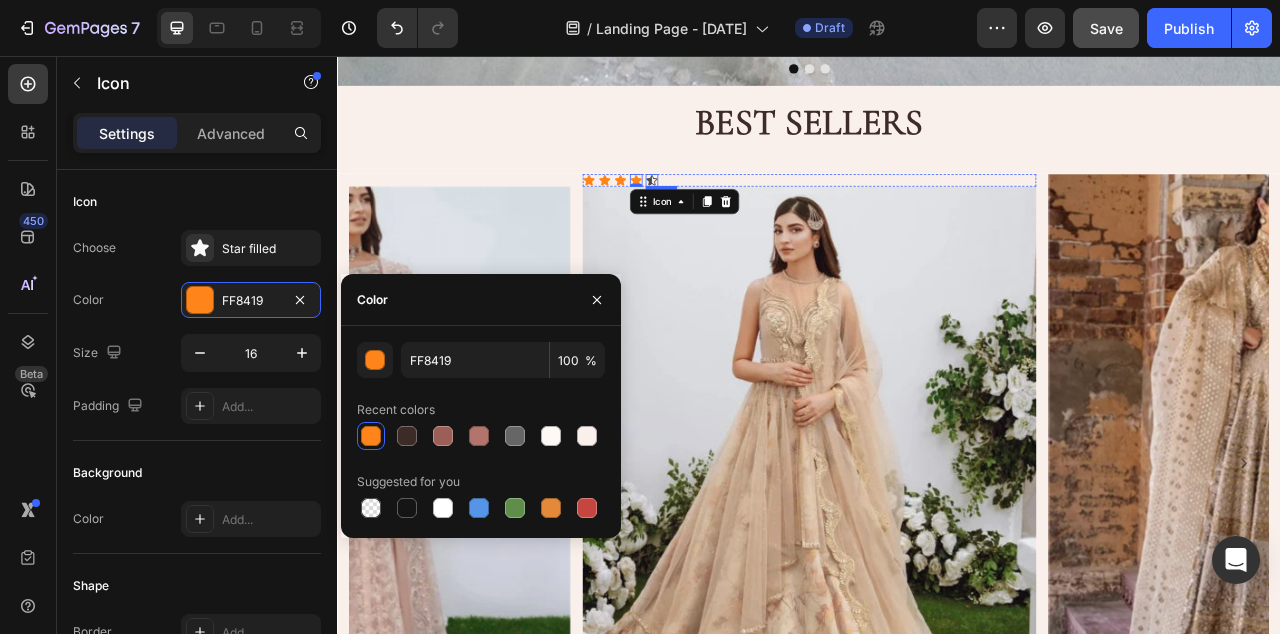 click 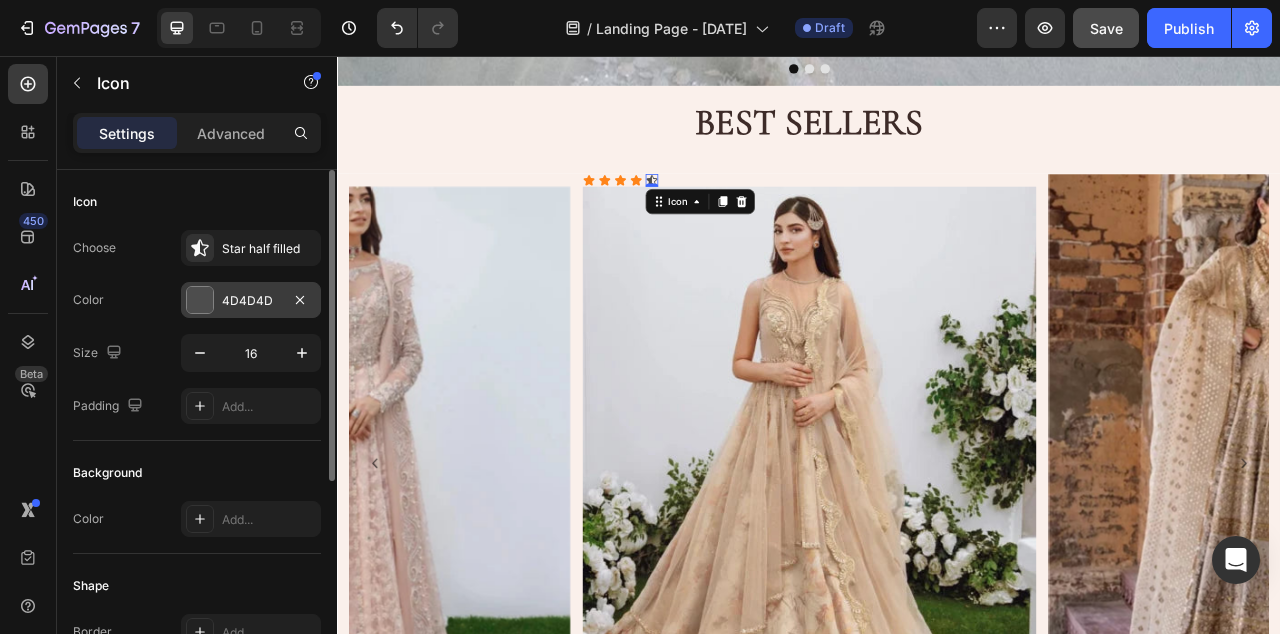 click on "4D4D4D" at bounding box center (251, 301) 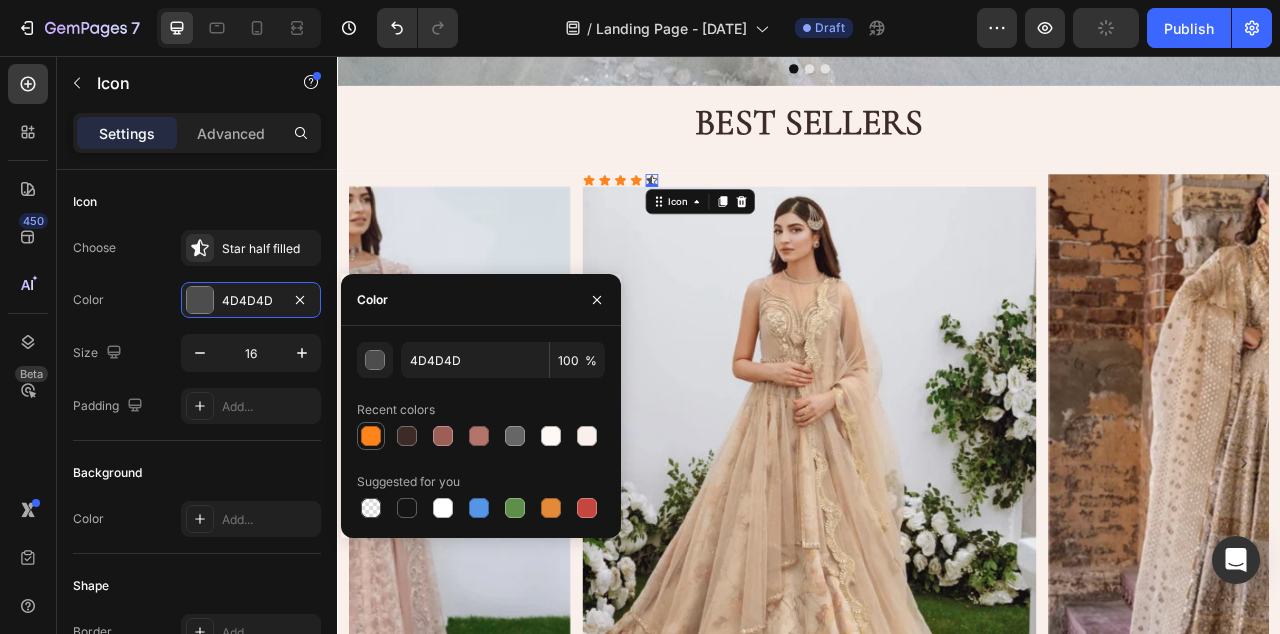 click at bounding box center (371, 436) 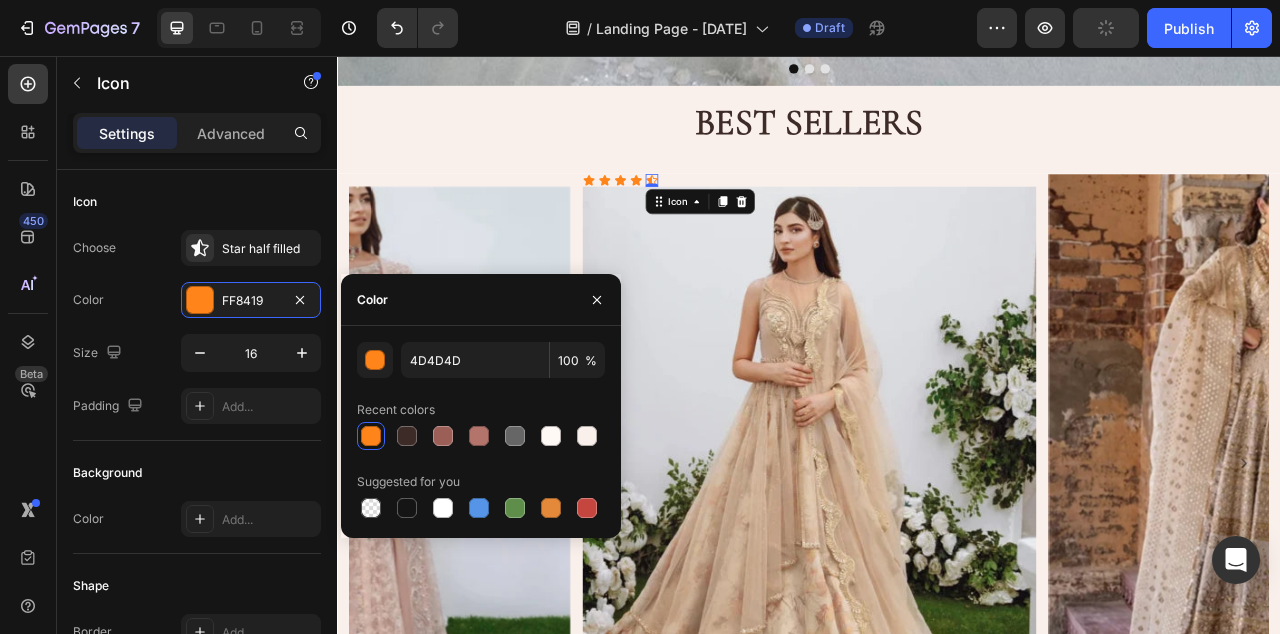 type on "FF8419" 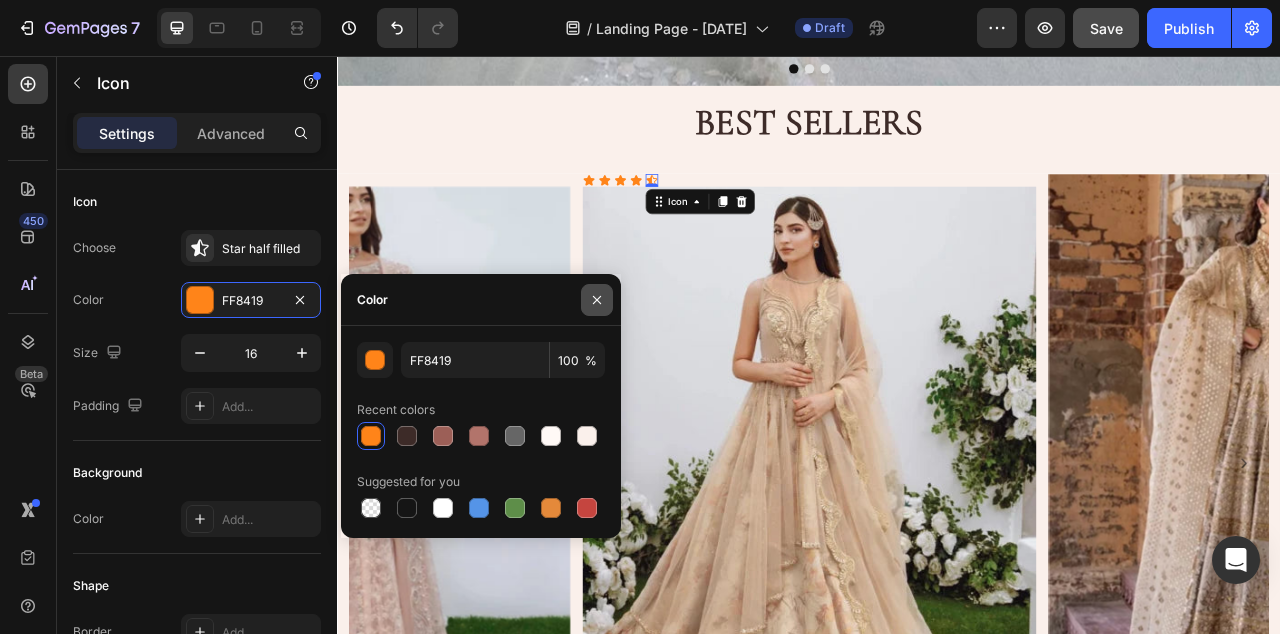 click at bounding box center [597, 300] 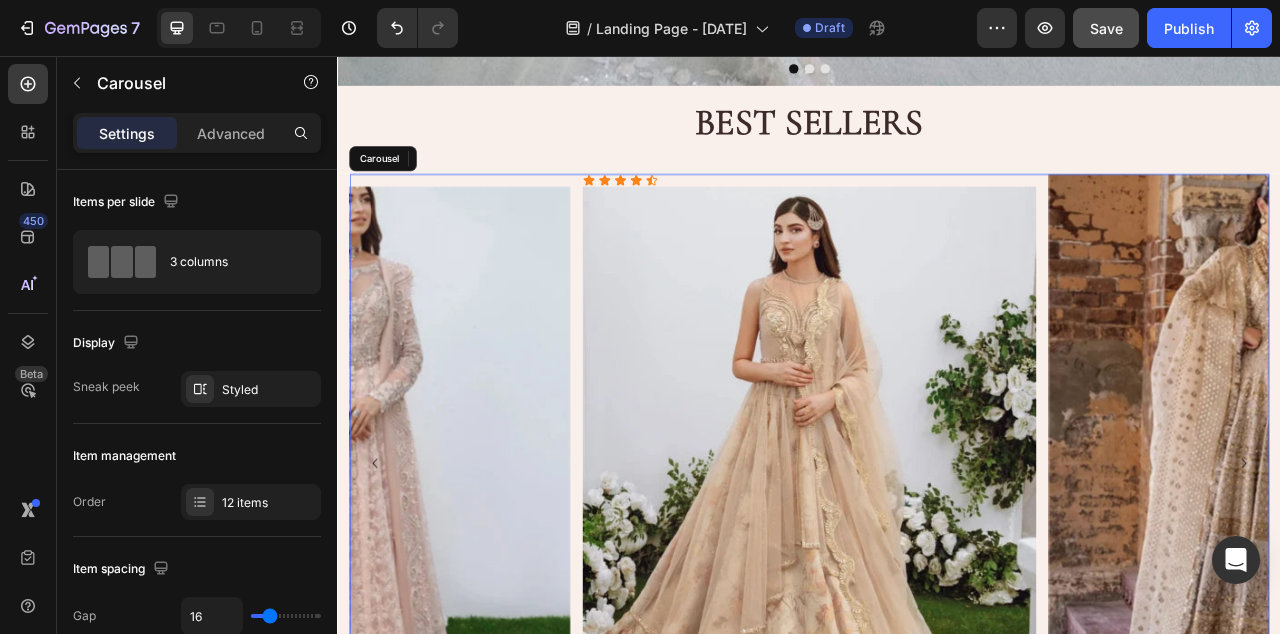 click 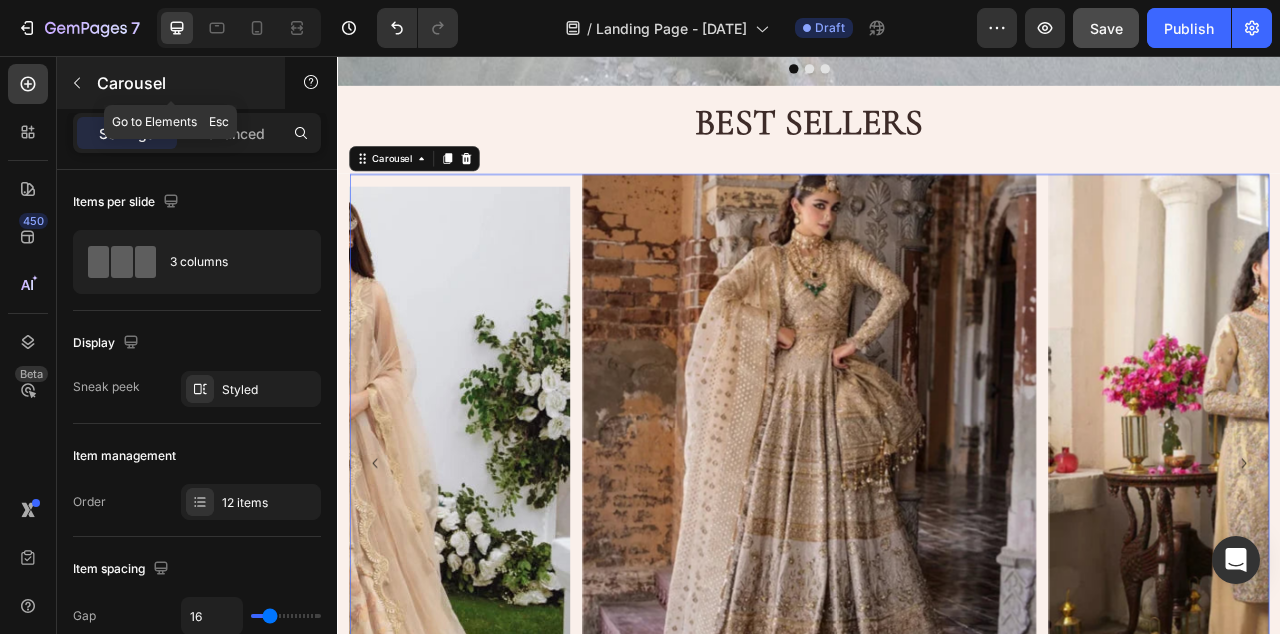 click on "Carousel" at bounding box center (182, 83) 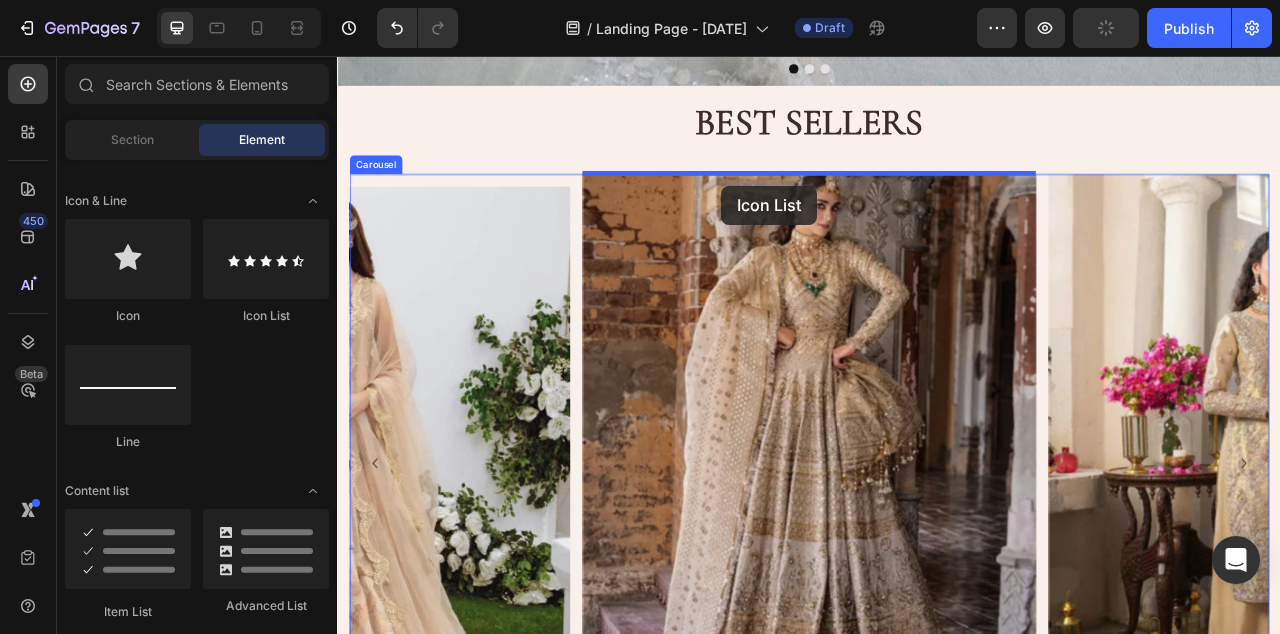 drag, startPoint x: 624, startPoint y: 314, endPoint x: 826, endPoint y: 221, distance: 222.38031 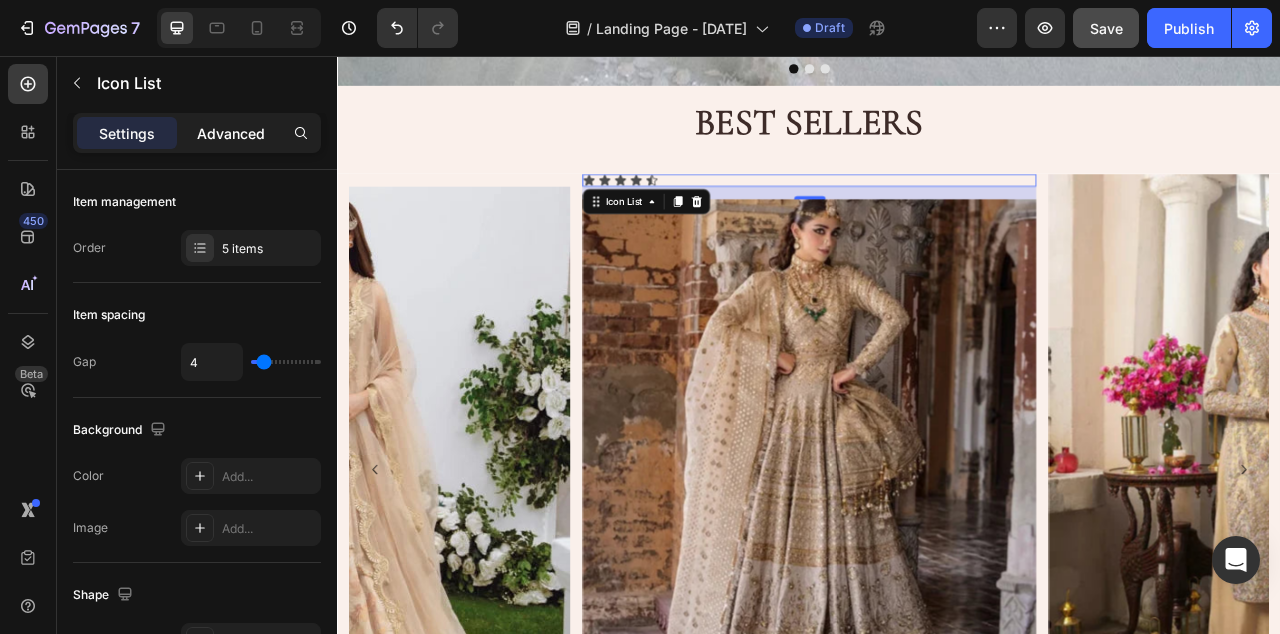 click on "Advanced" at bounding box center [231, 133] 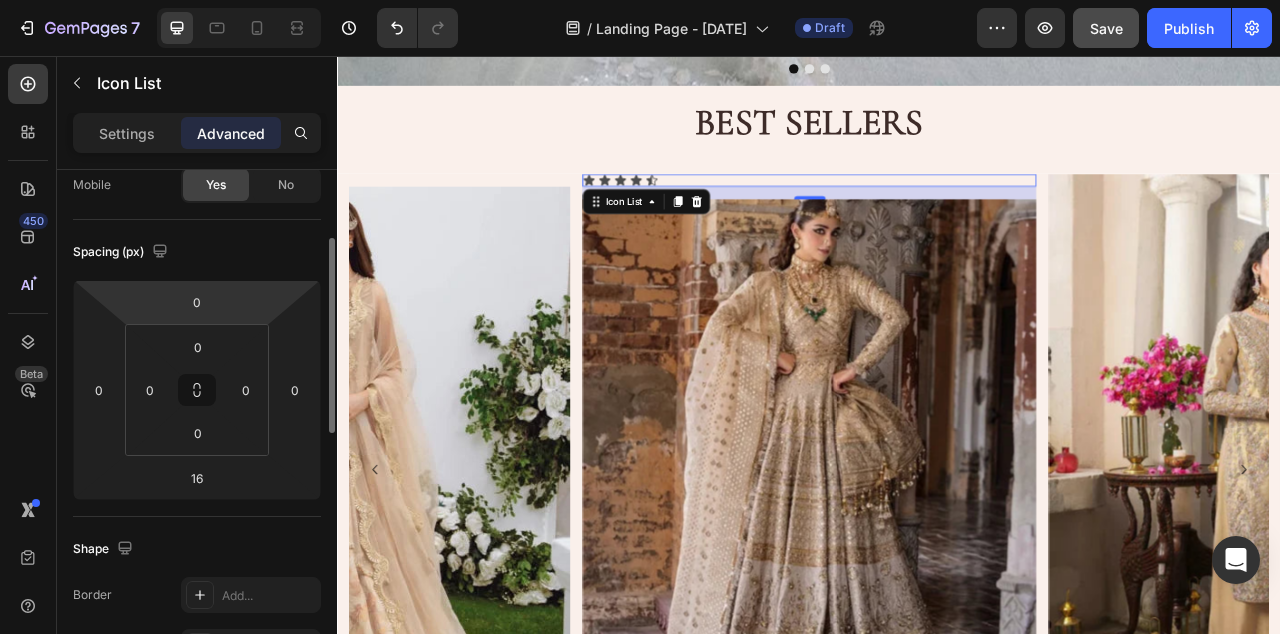 scroll, scrollTop: 171, scrollLeft: 0, axis: vertical 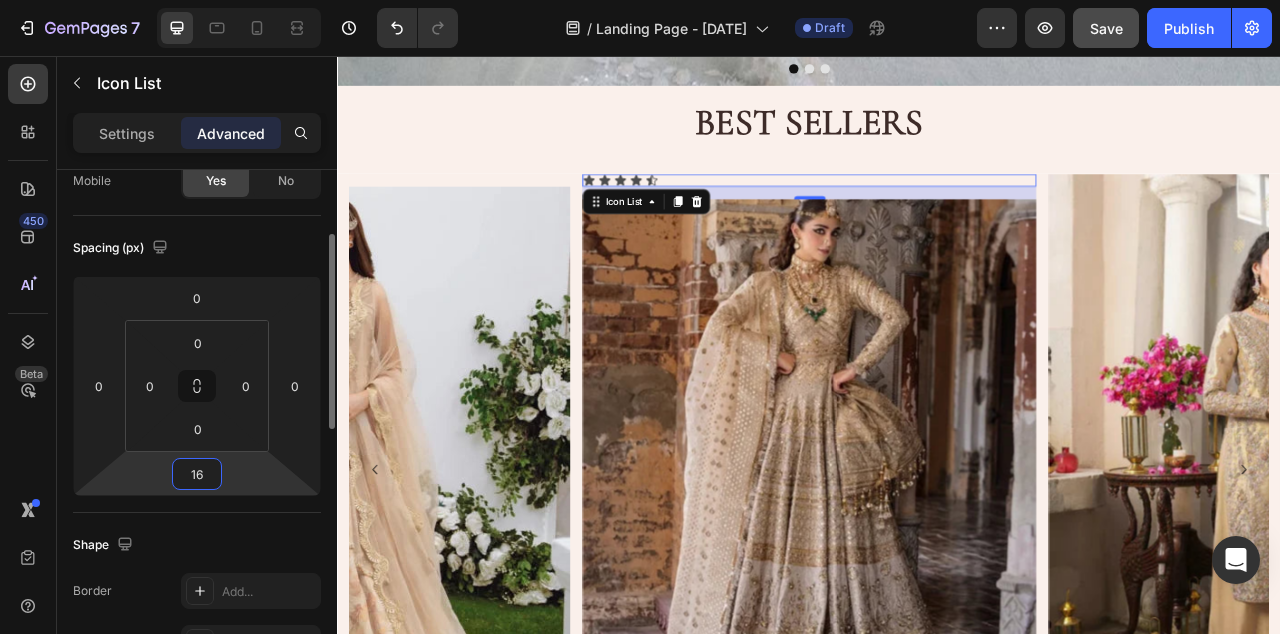 click on "16" at bounding box center (197, 474) 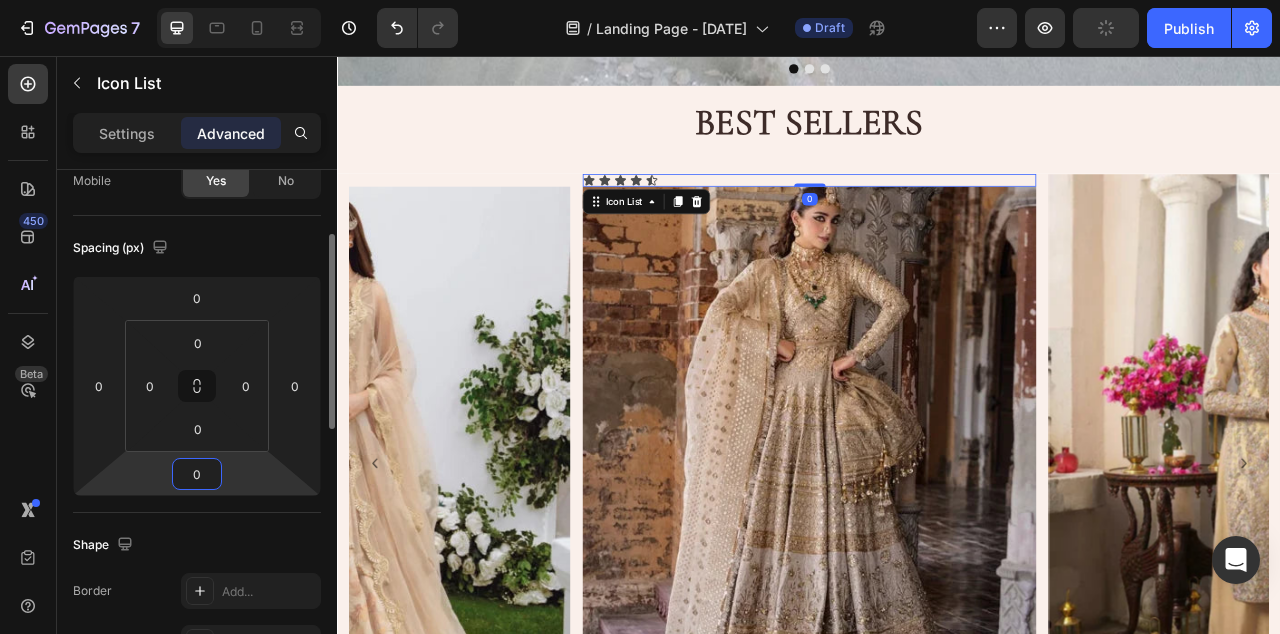 type on "0" 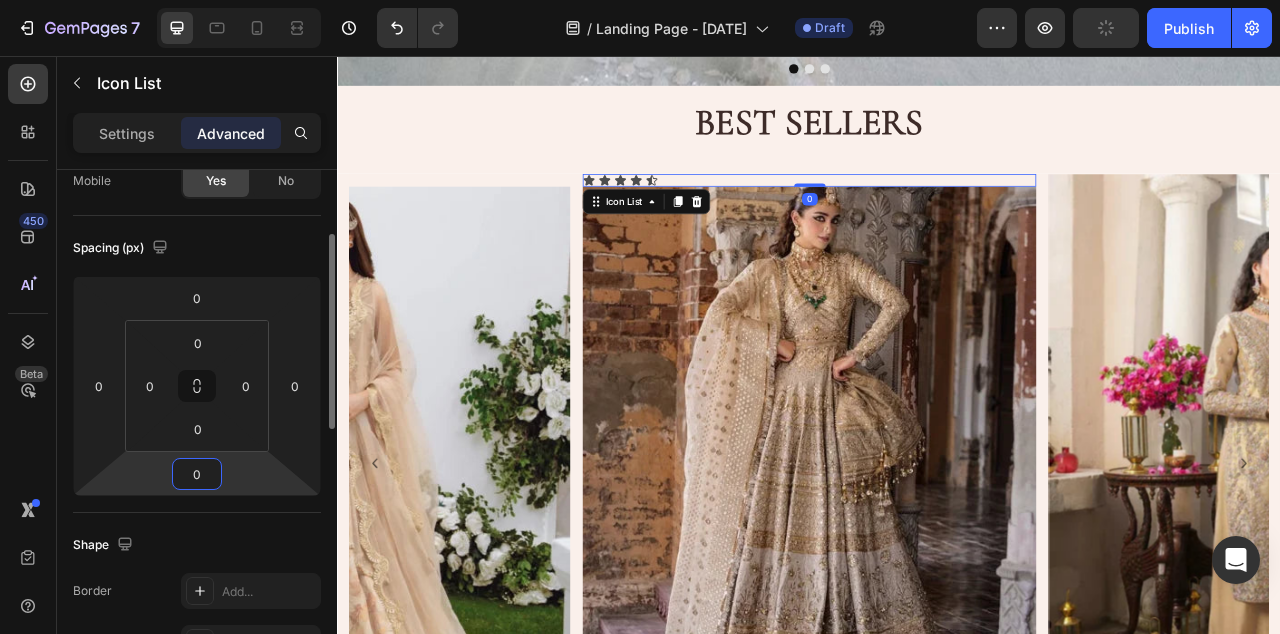 click on "Spacing (px)" at bounding box center (197, 248) 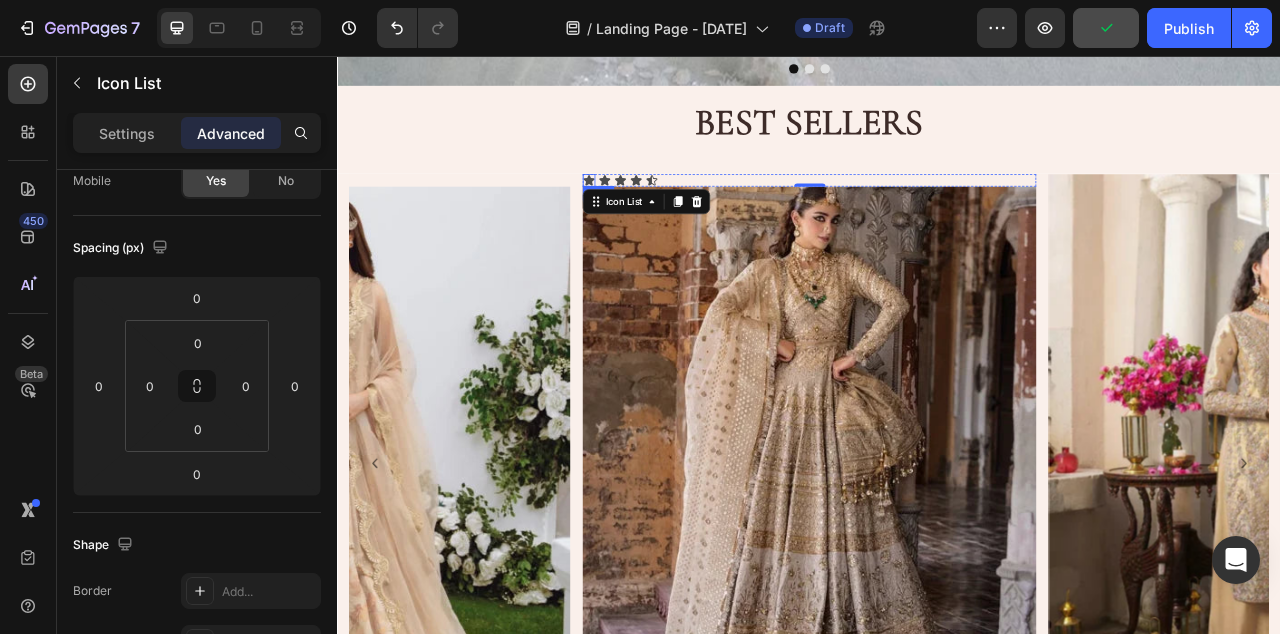 click 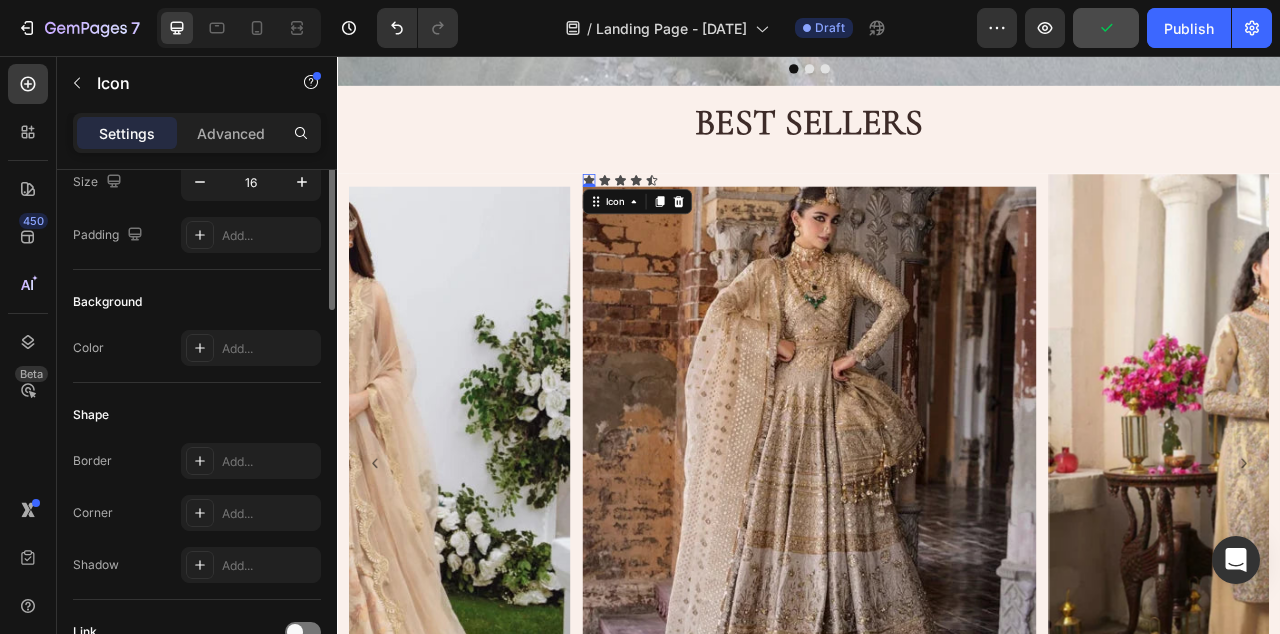 scroll, scrollTop: 0, scrollLeft: 0, axis: both 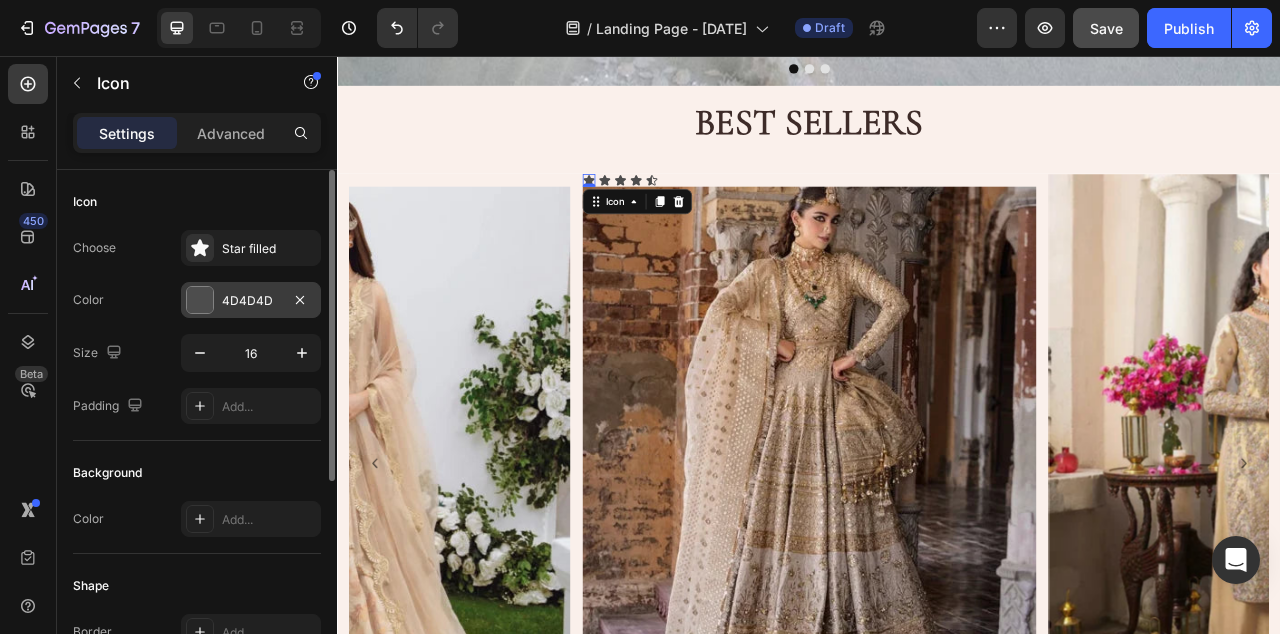 click on "4D4D4D" at bounding box center [251, 301] 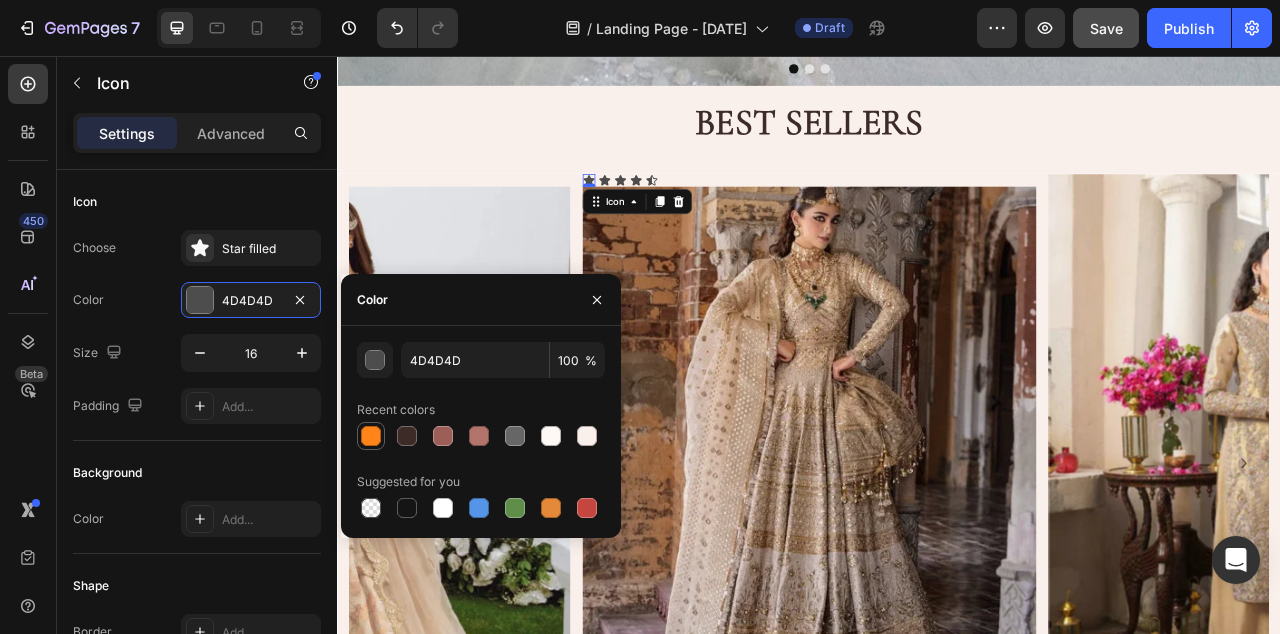 click at bounding box center [371, 436] 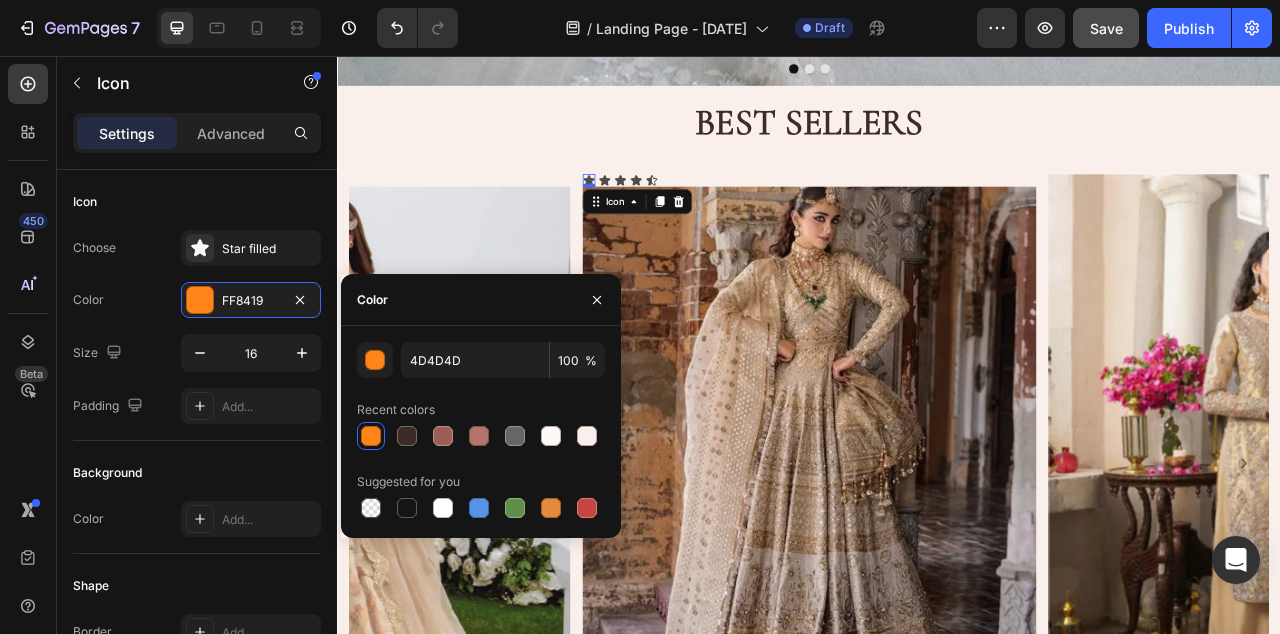 type on "FF8419" 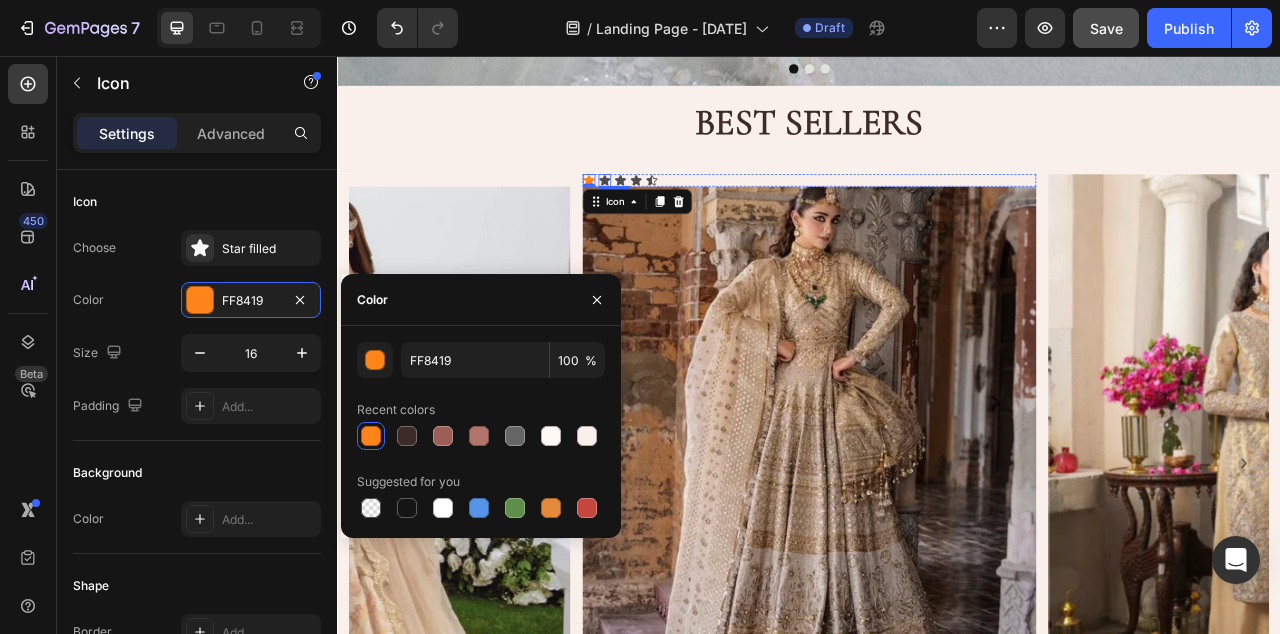 click 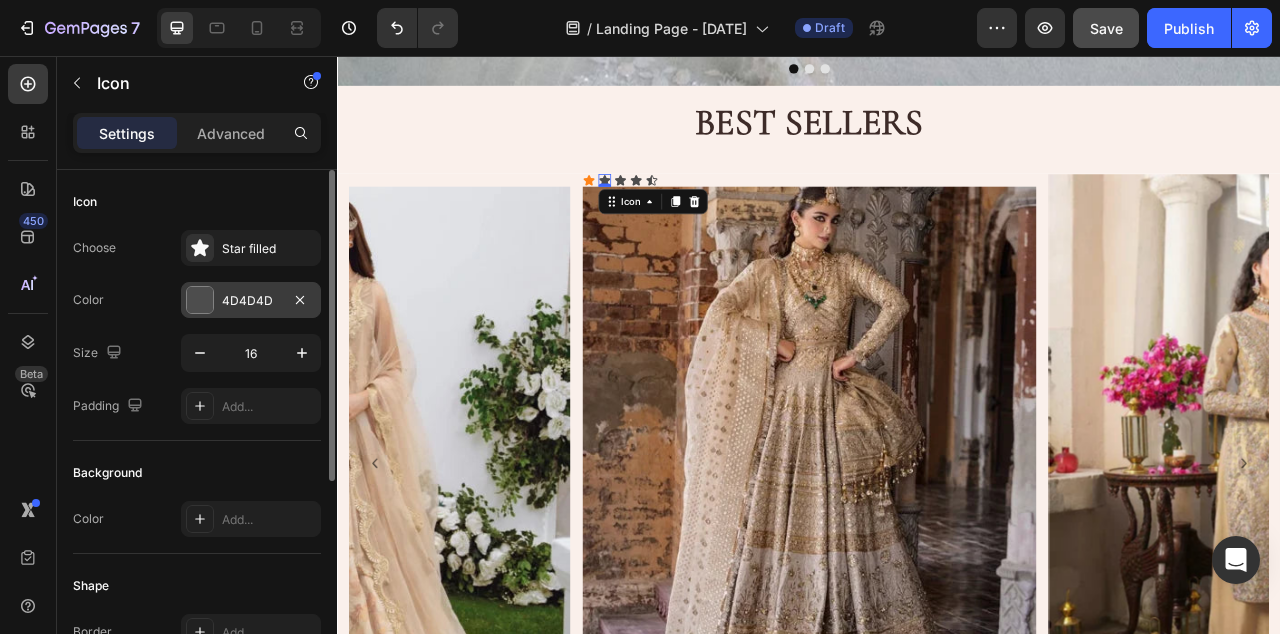click on "4D4D4D" at bounding box center (251, 301) 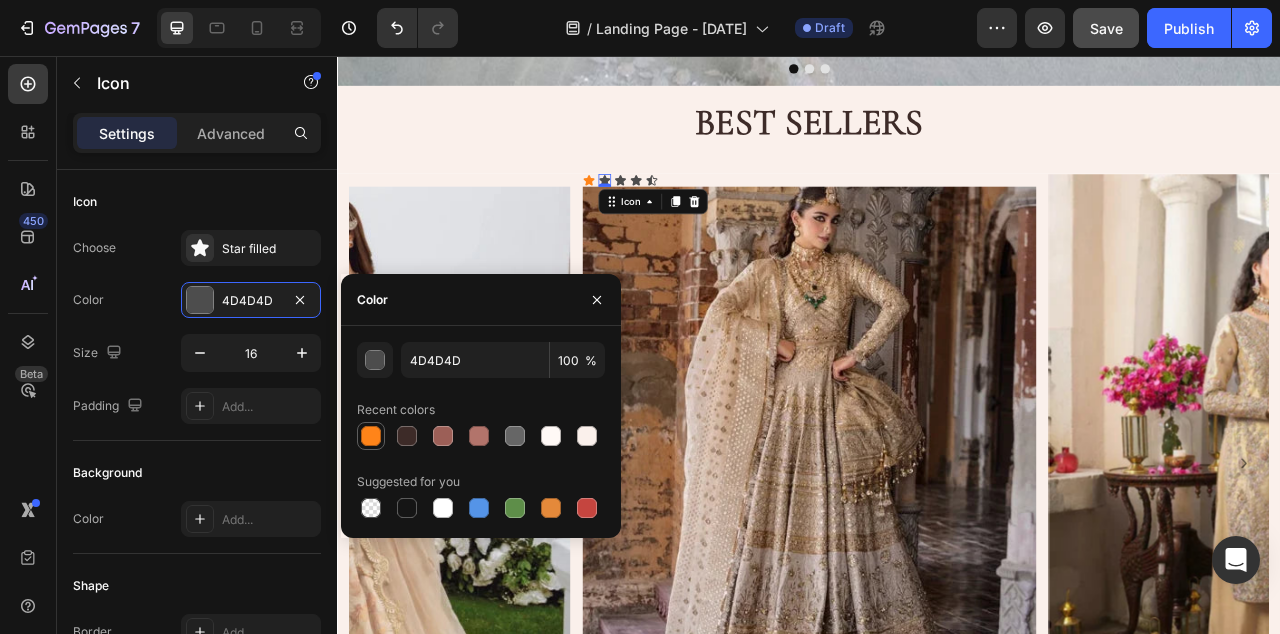 click at bounding box center (371, 436) 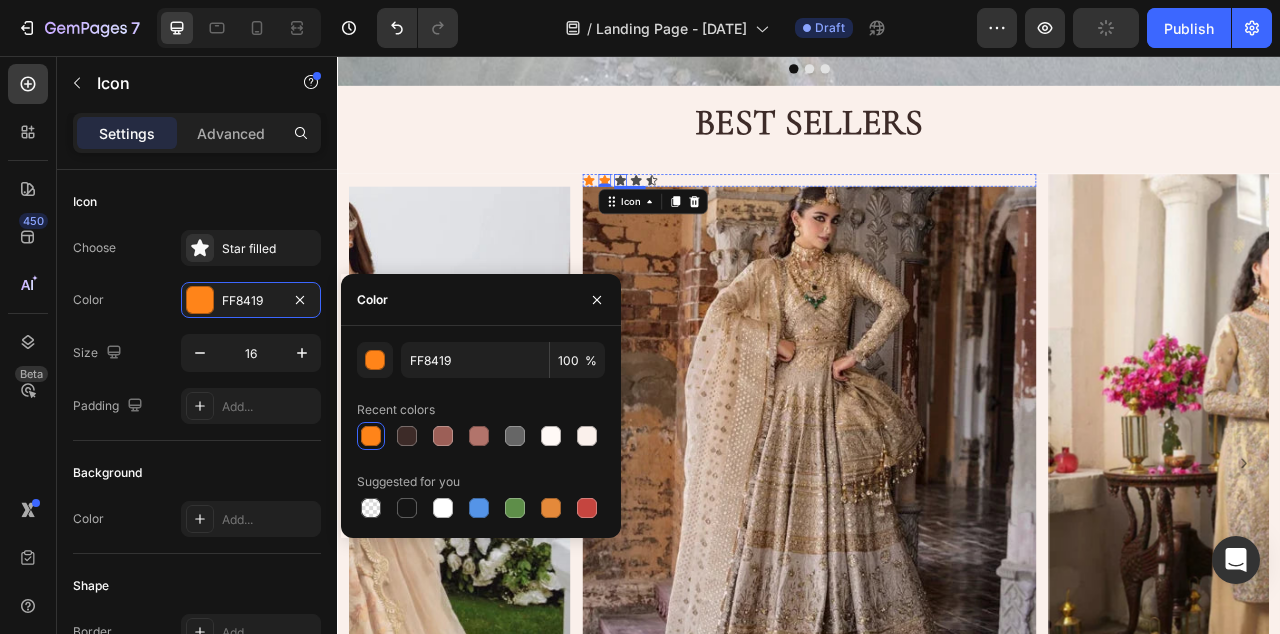 click 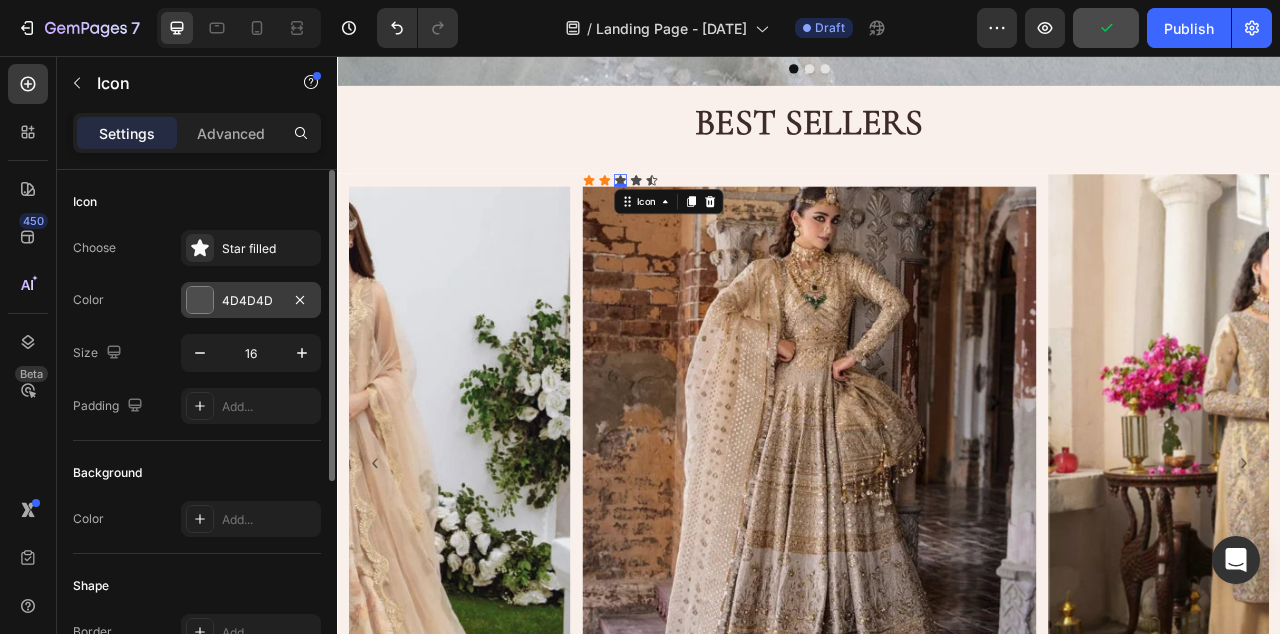 click on "4D4D4D" at bounding box center (251, 300) 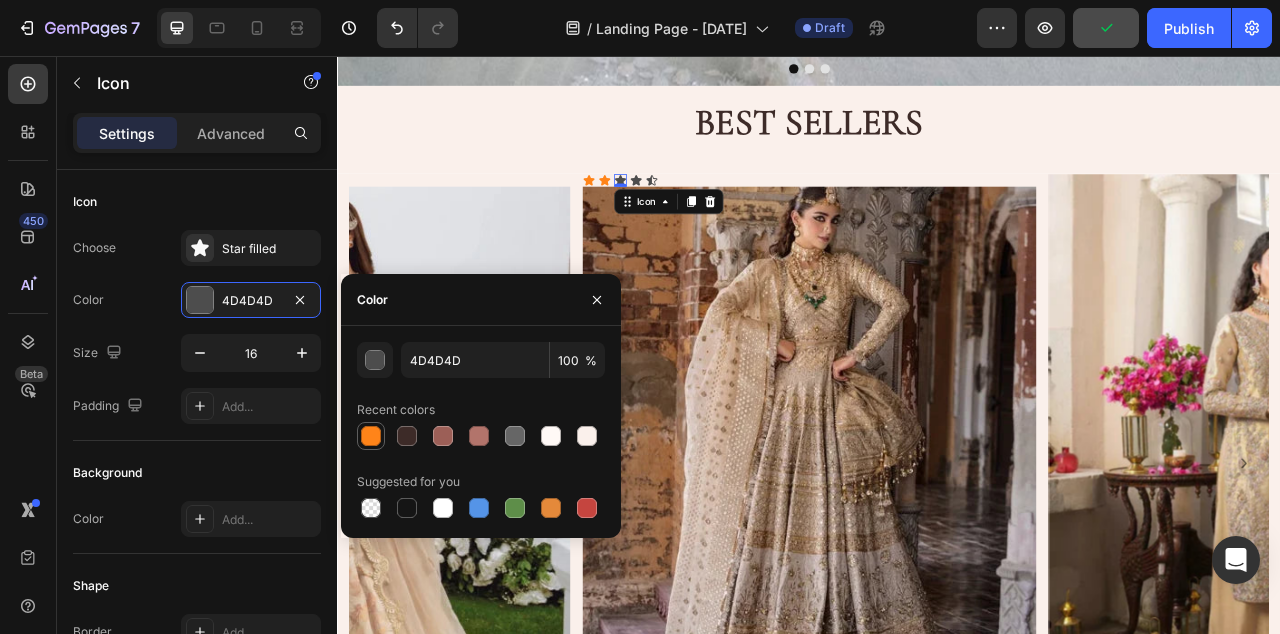 click at bounding box center [371, 436] 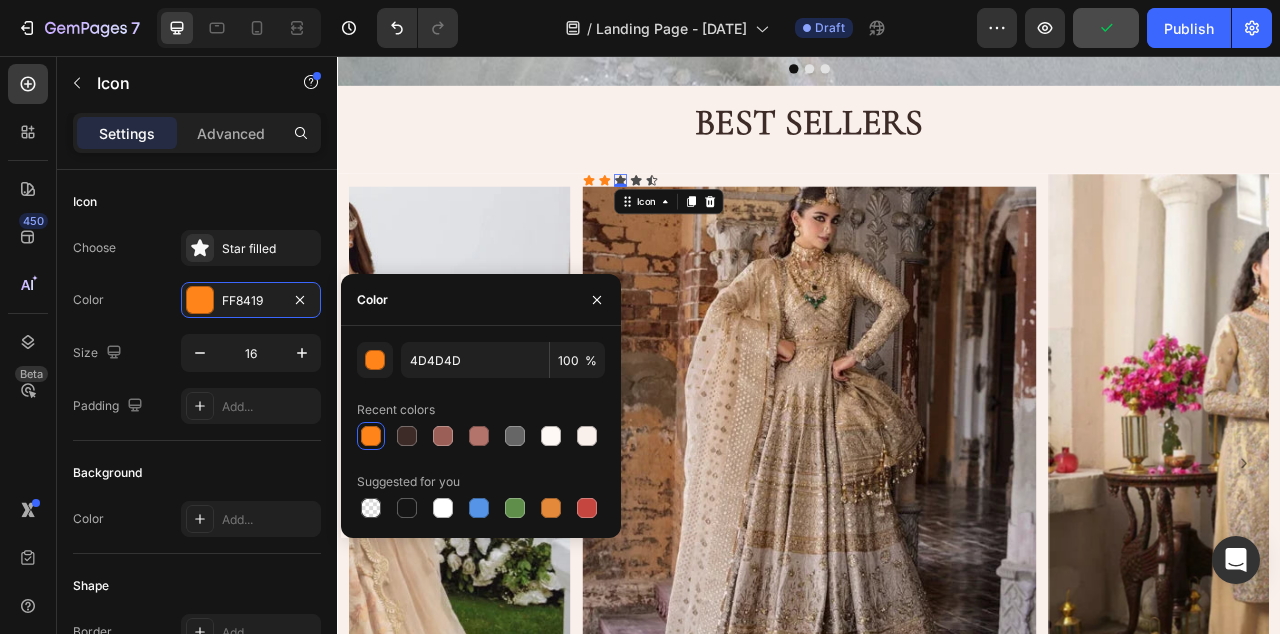 type on "FF8419" 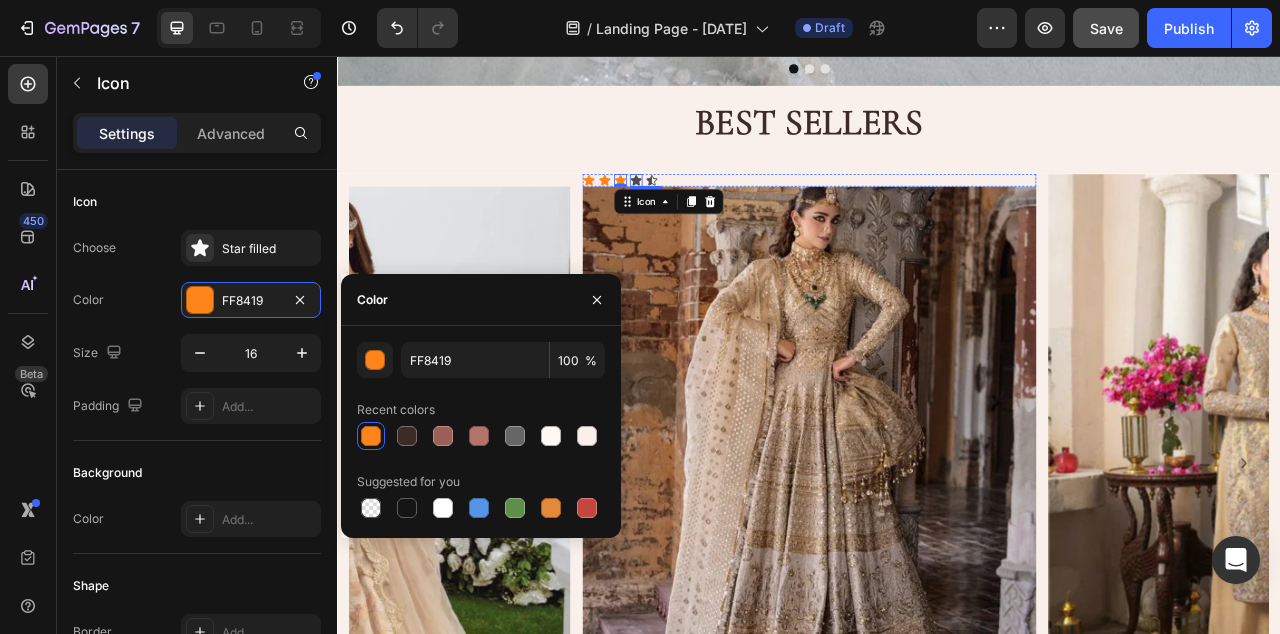 click 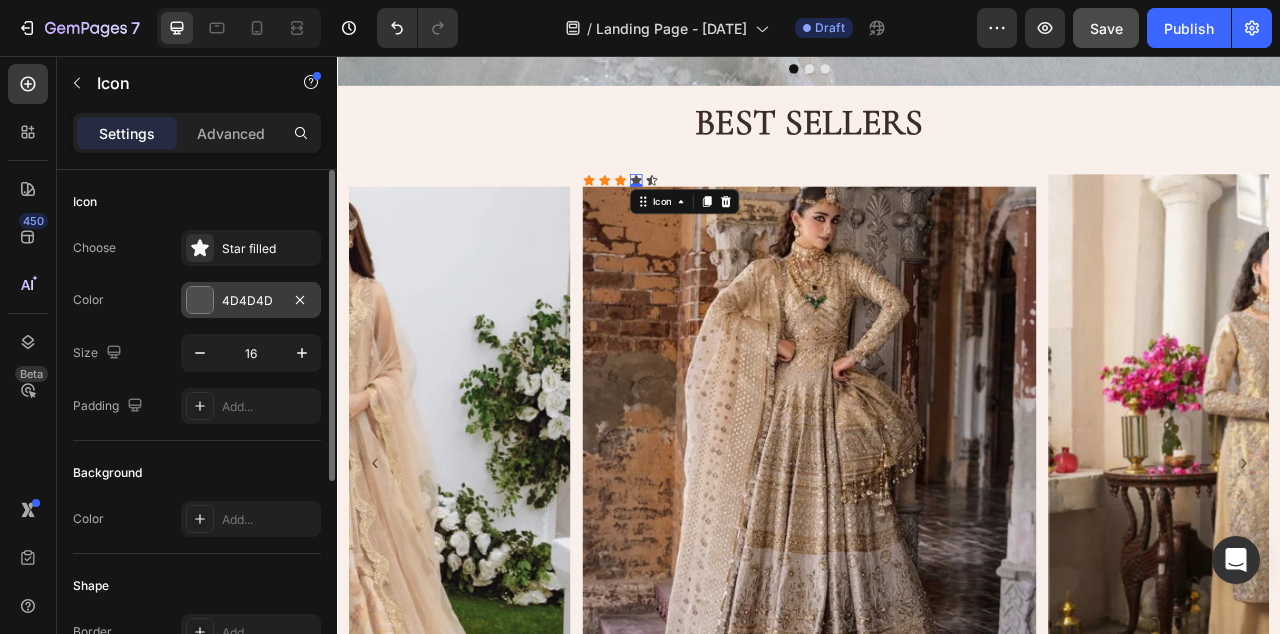click on "4D4D4D" at bounding box center [251, 301] 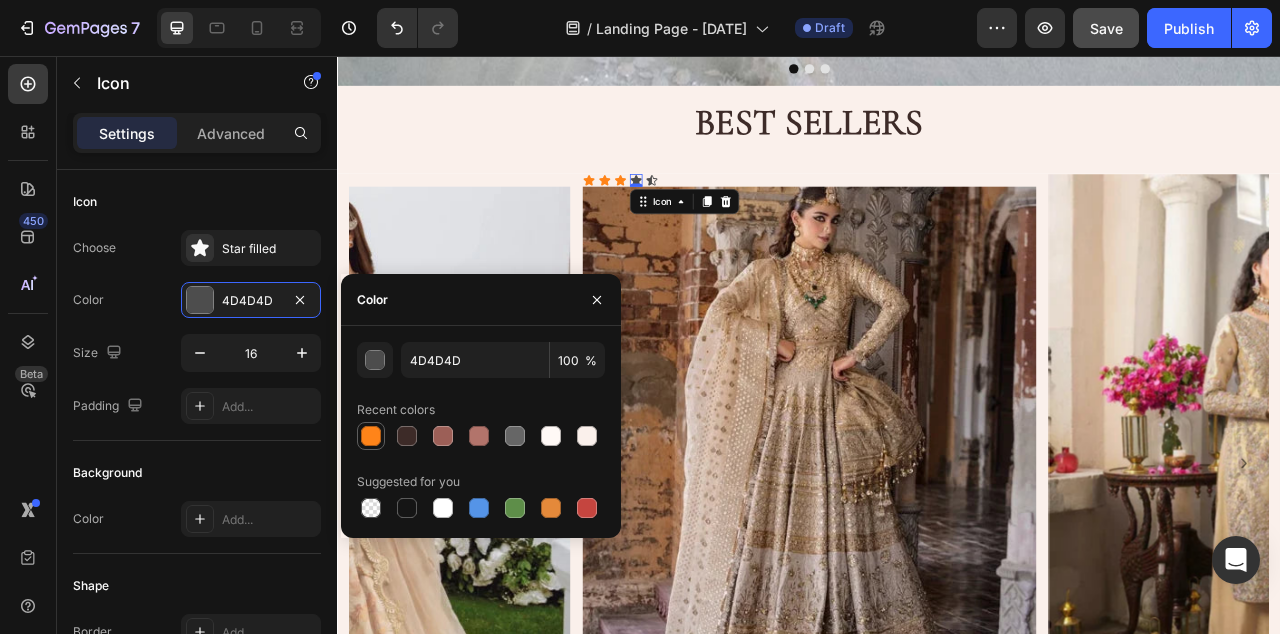 click at bounding box center [371, 436] 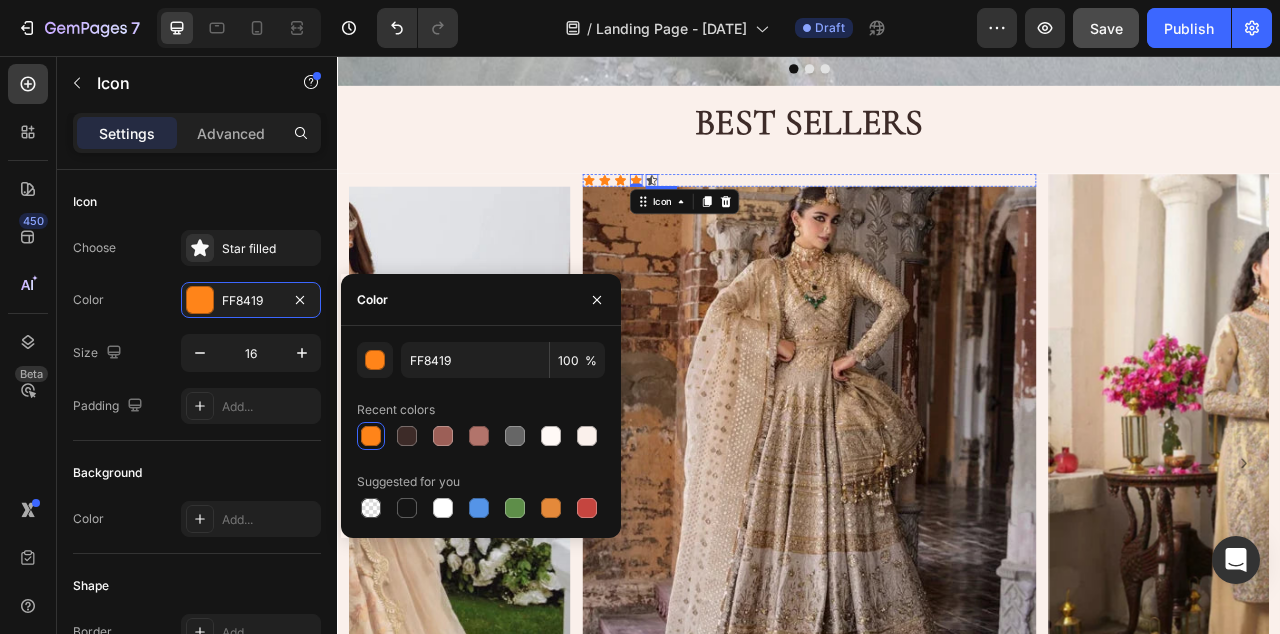 click 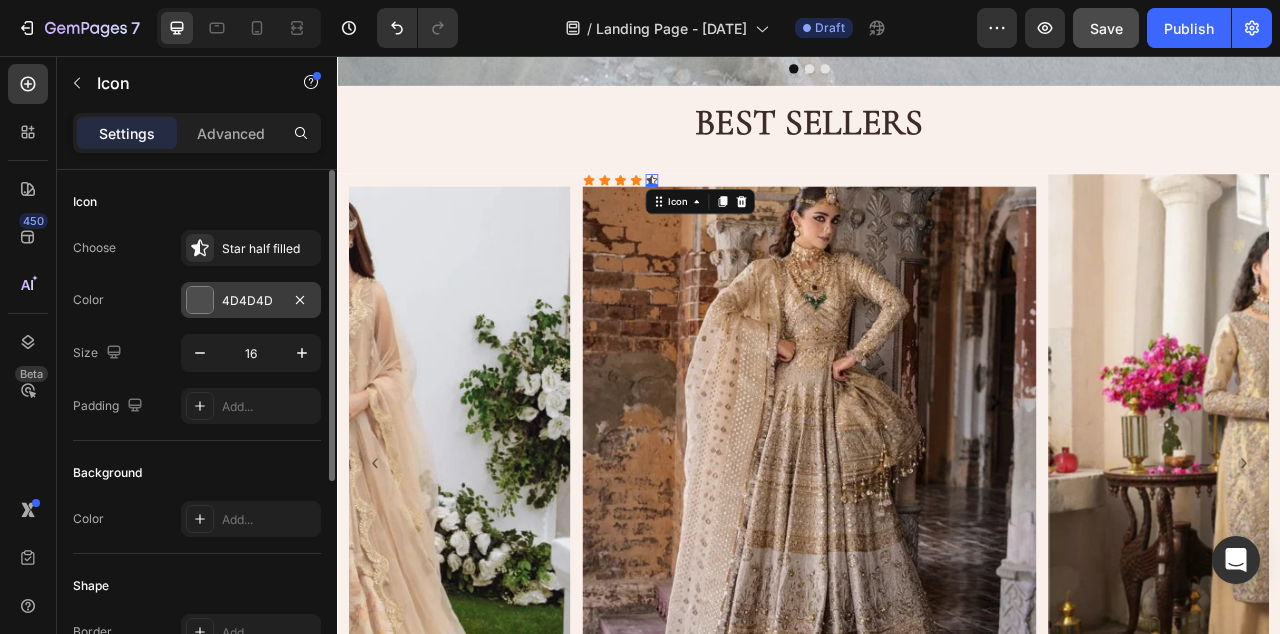 click on "4D4D4D" at bounding box center [251, 301] 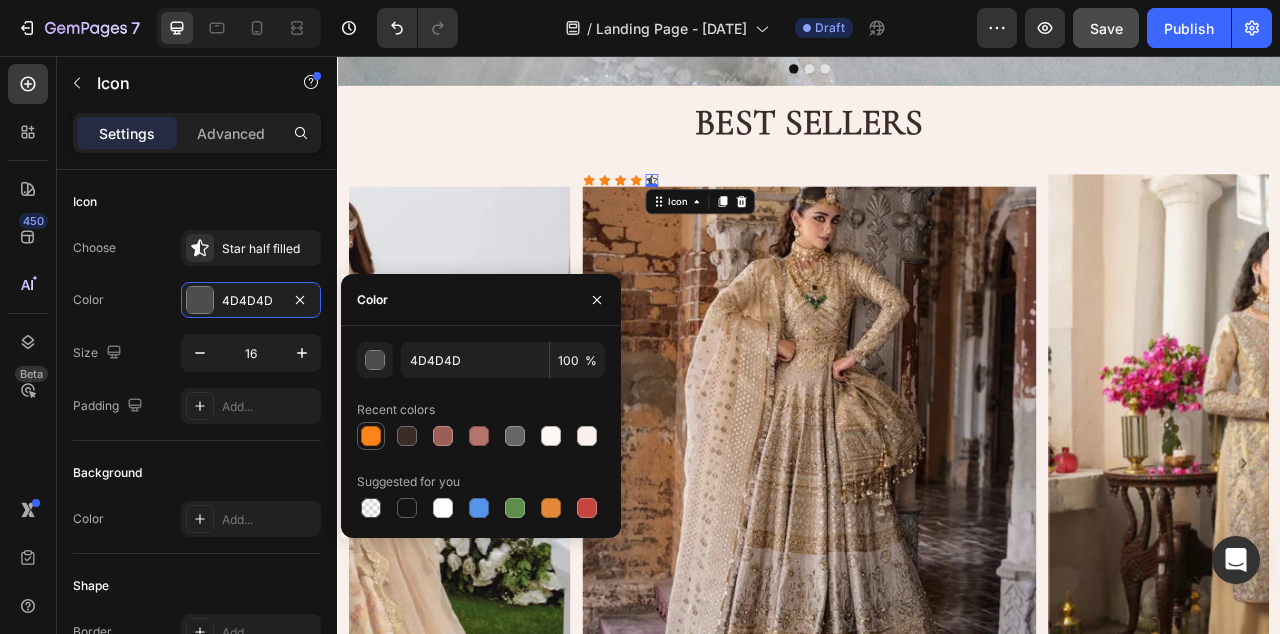 click at bounding box center [371, 436] 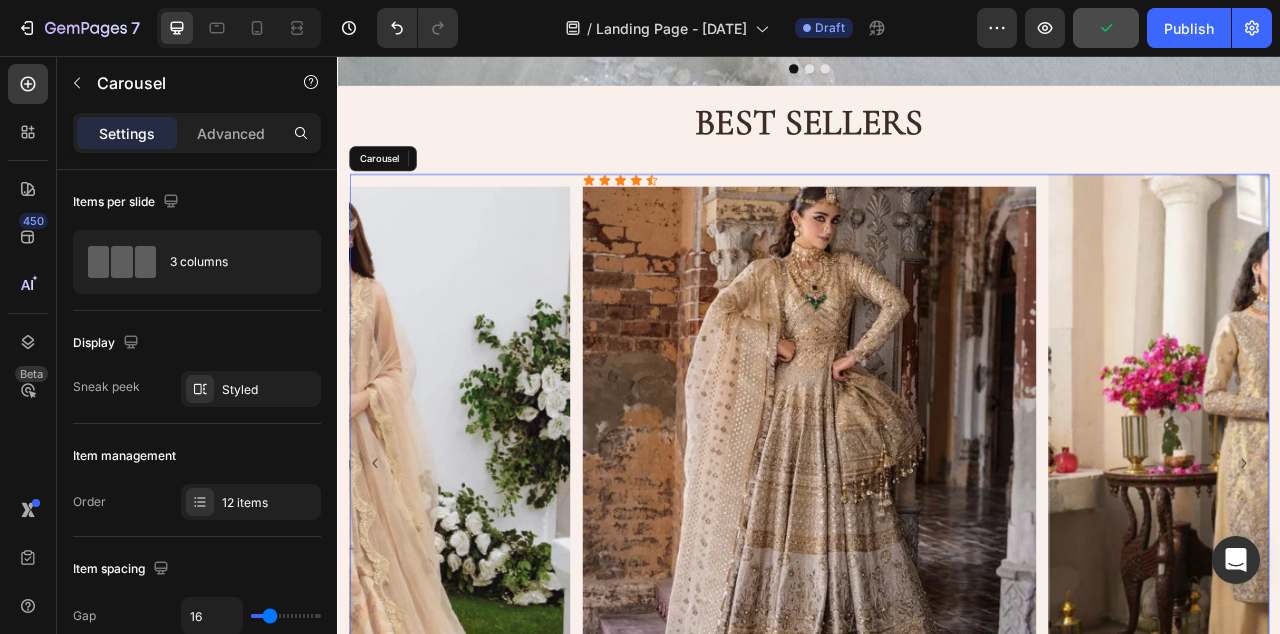 click 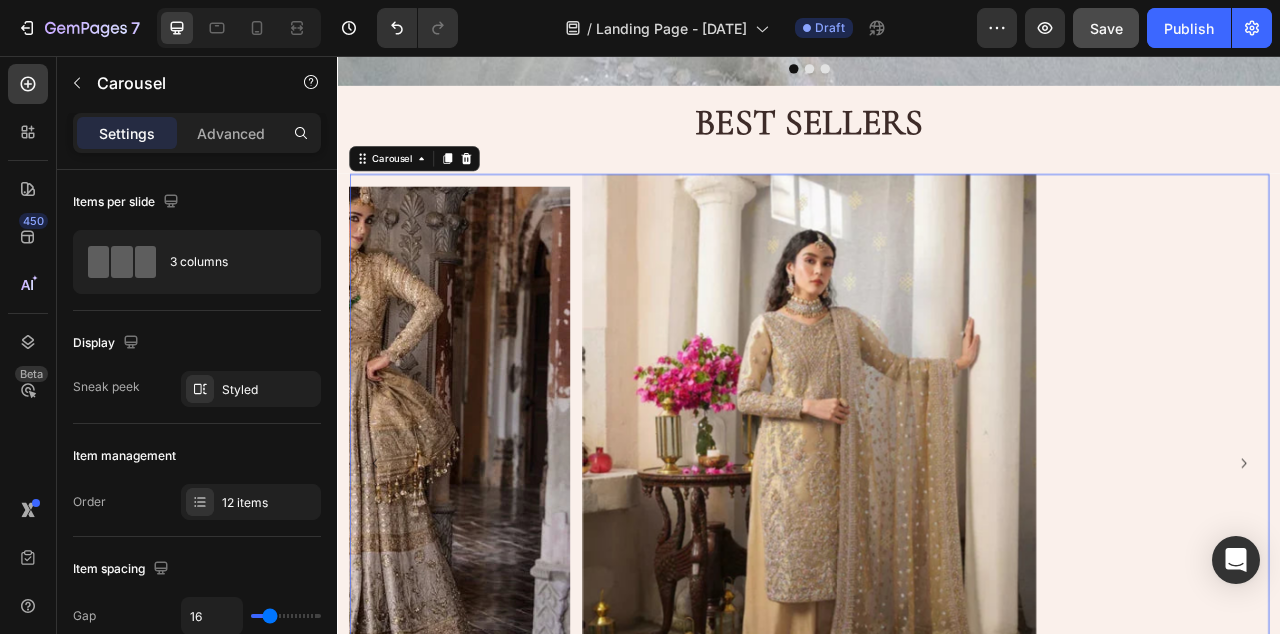 click 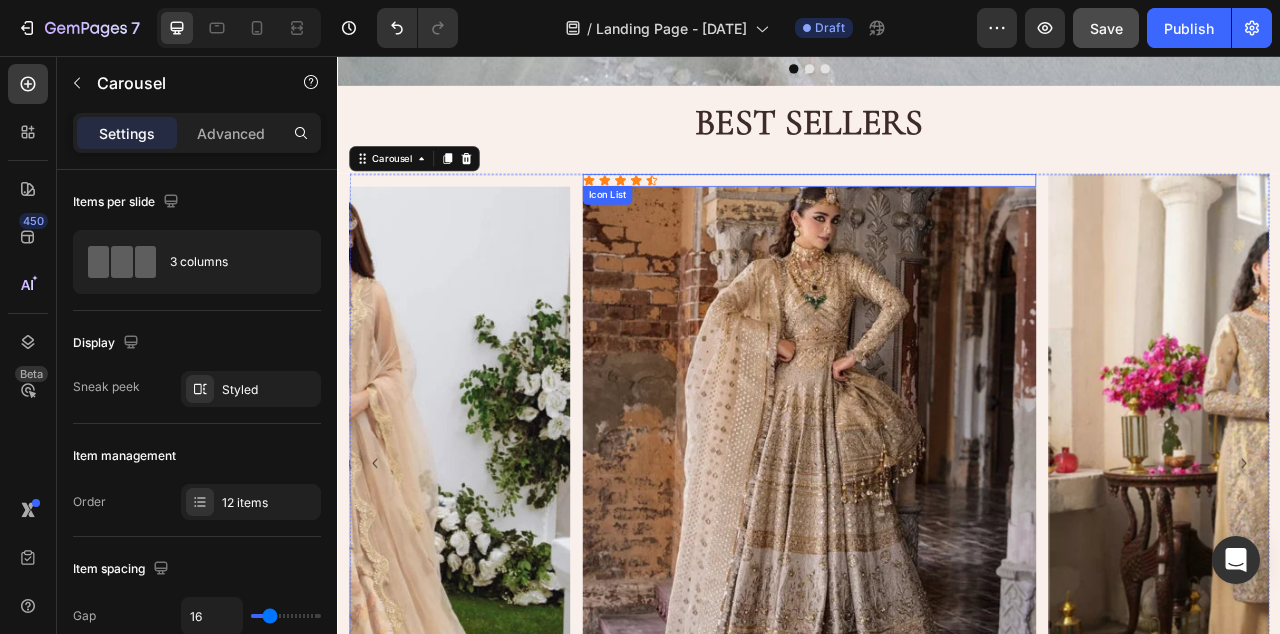 click on "Icon Icon Icon Icon Icon" at bounding box center [936, 214] 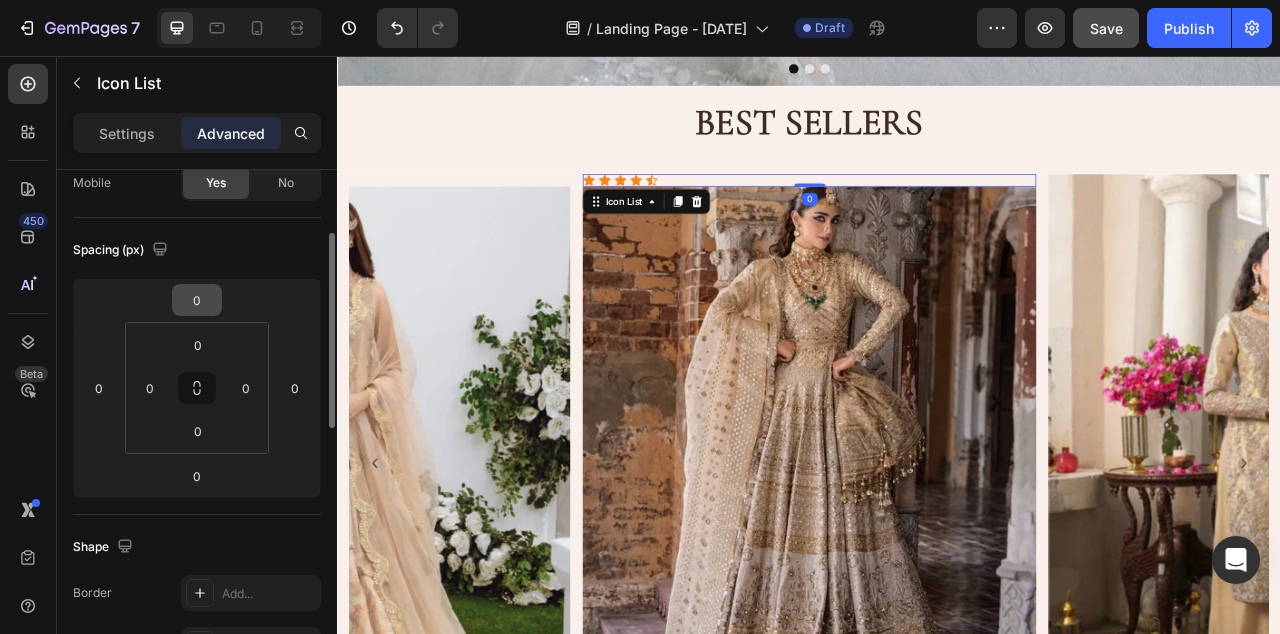 scroll, scrollTop: 179, scrollLeft: 0, axis: vertical 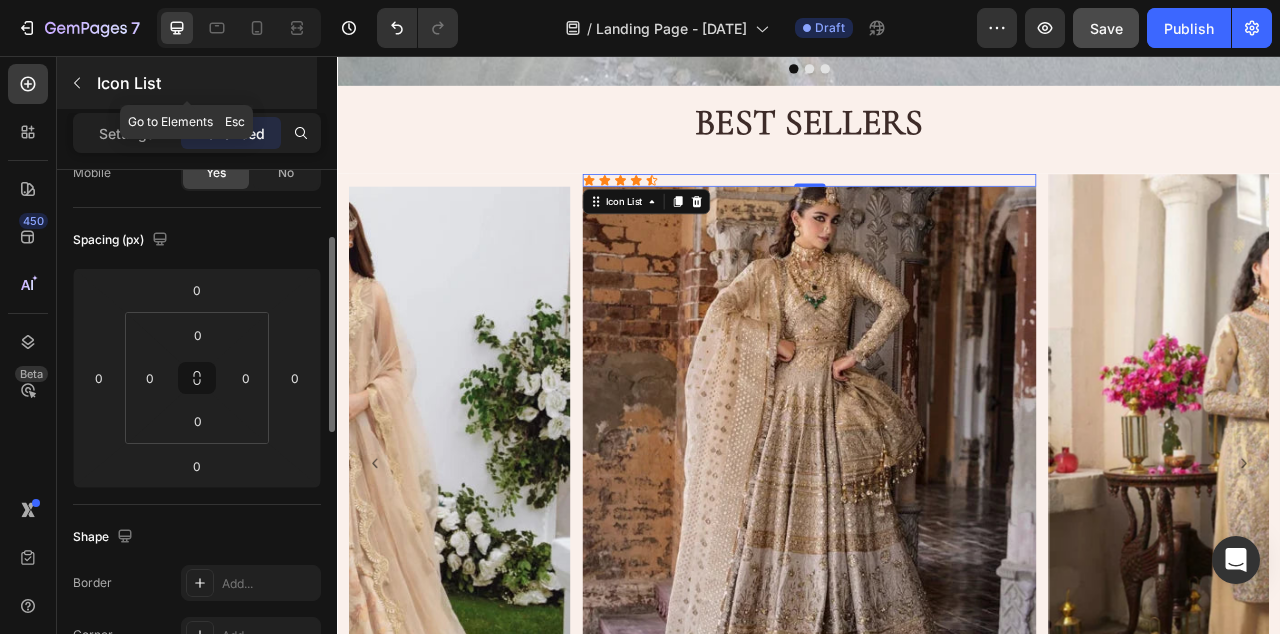 click on "Icon List" at bounding box center [205, 83] 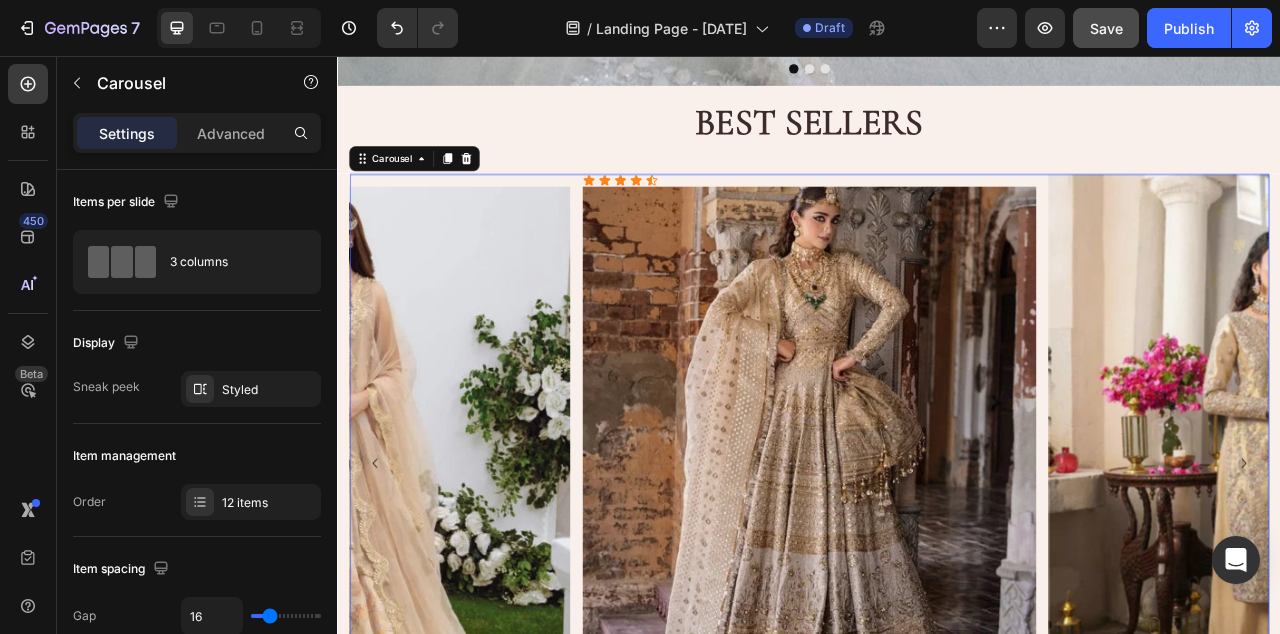 click 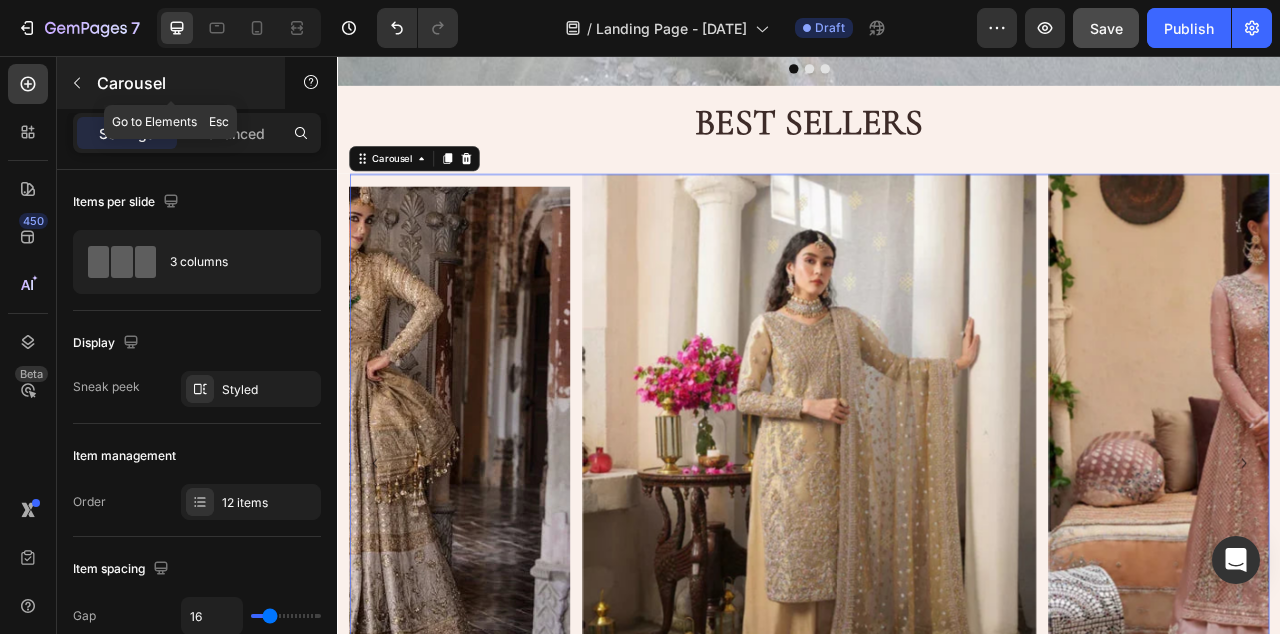 click on "Carousel" at bounding box center (171, 83) 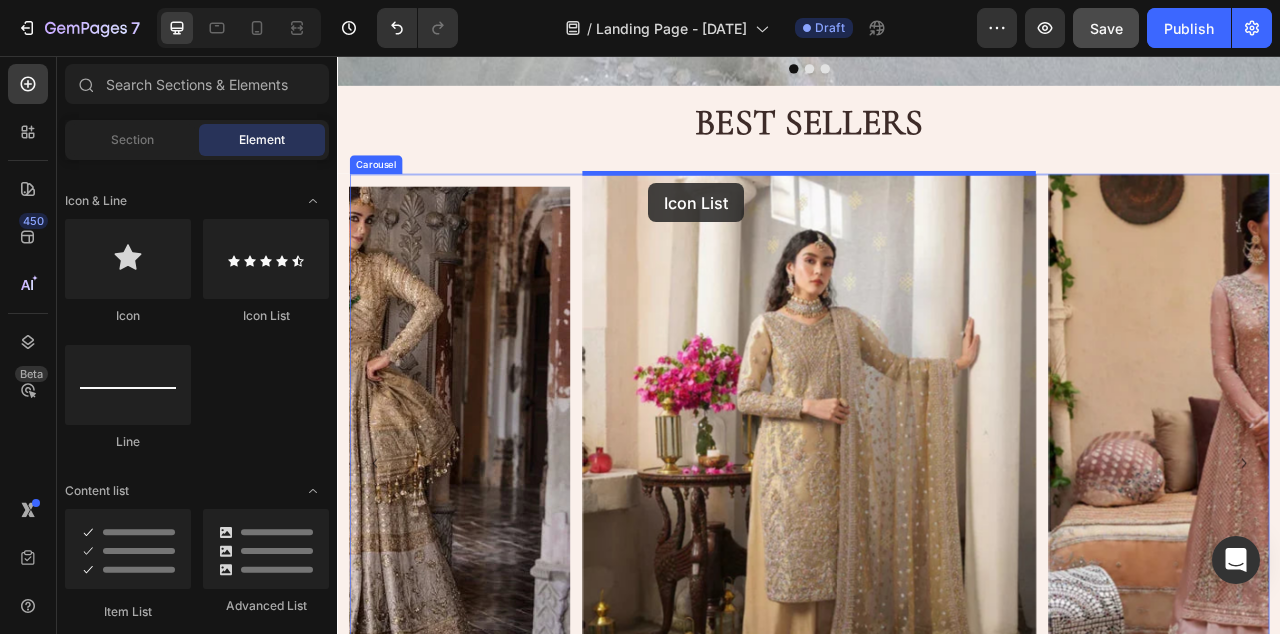 drag, startPoint x: 607, startPoint y: 330, endPoint x: 733, endPoint y: 218, distance: 168.58232 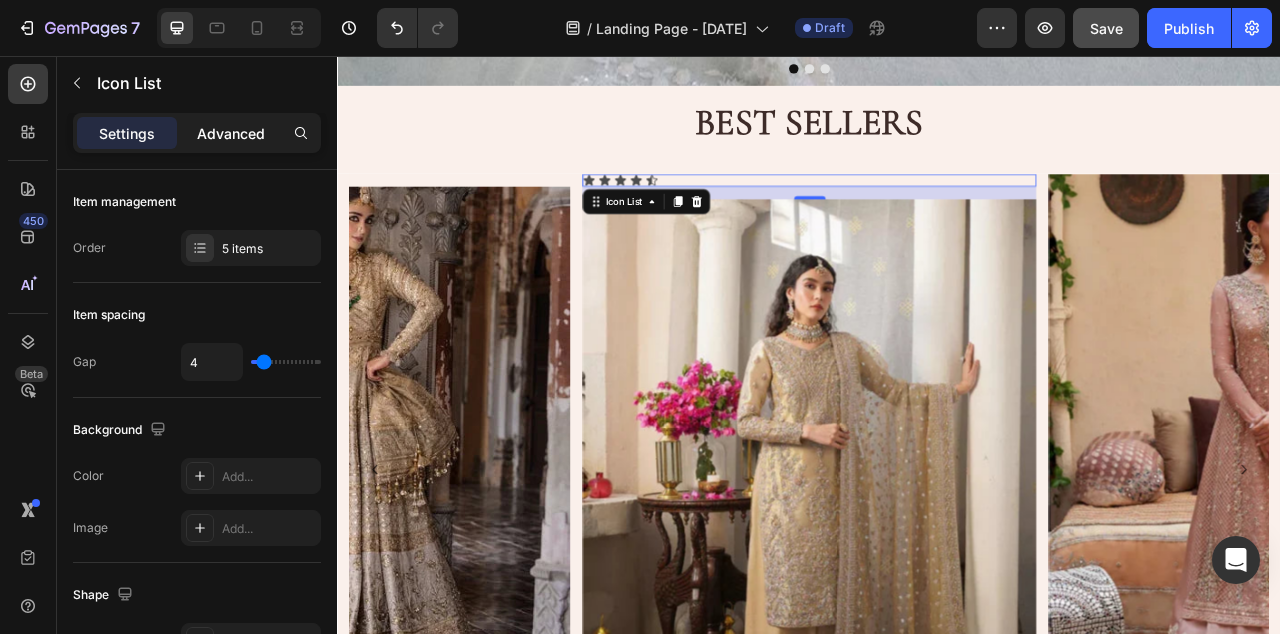 click on "Advanced" at bounding box center (231, 133) 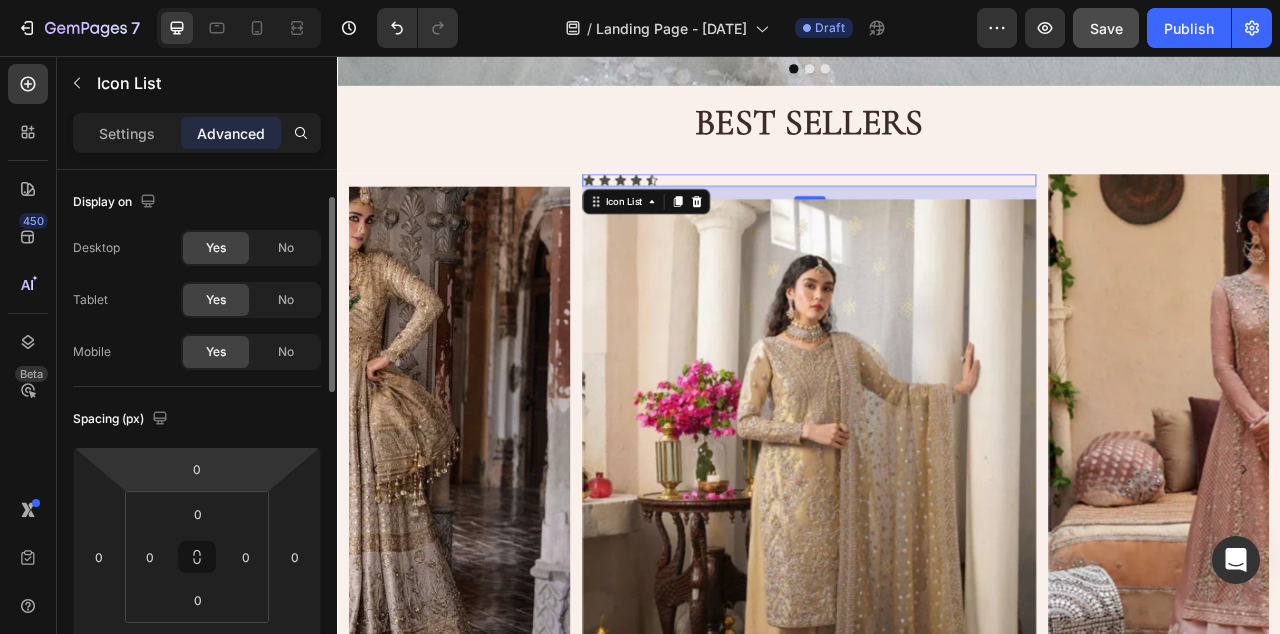scroll, scrollTop: 87, scrollLeft: 0, axis: vertical 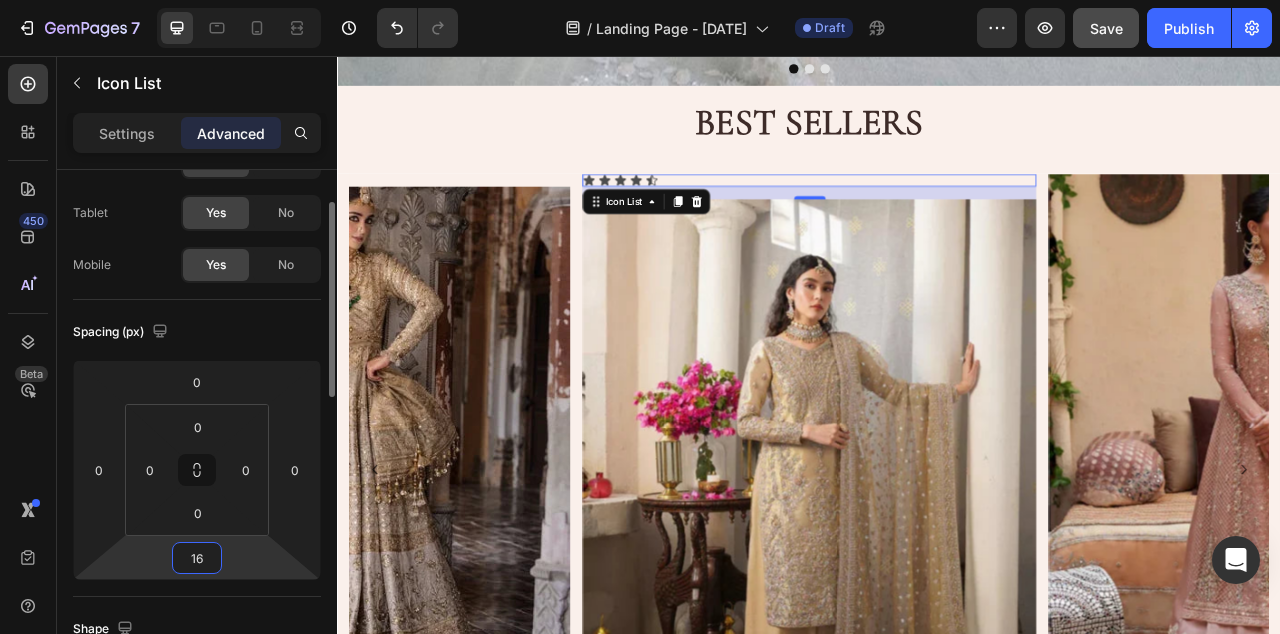 click on "16" at bounding box center [197, 558] 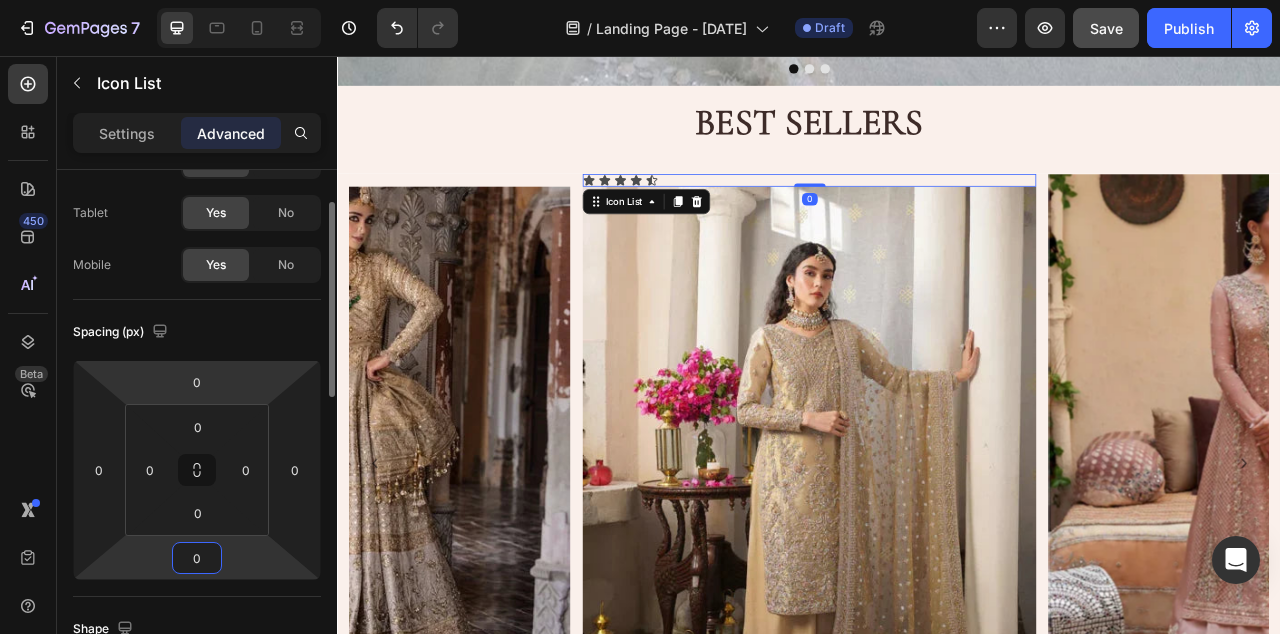 type on "0" 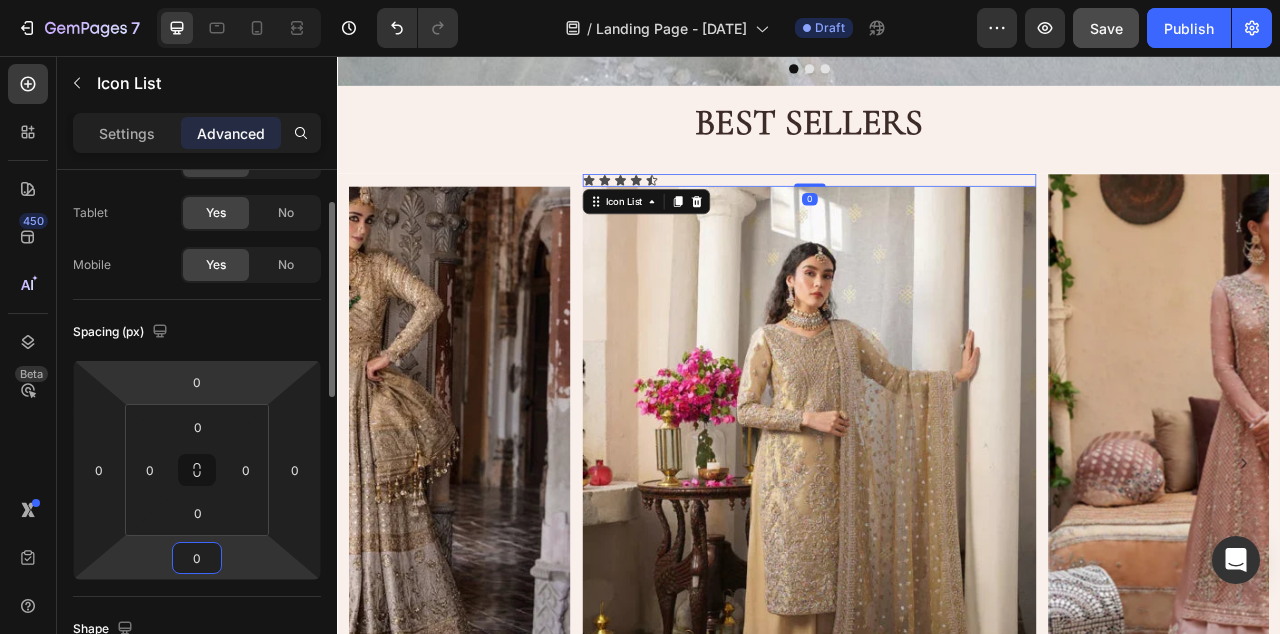 click on "Mobile Yes No" at bounding box center [197, 265] 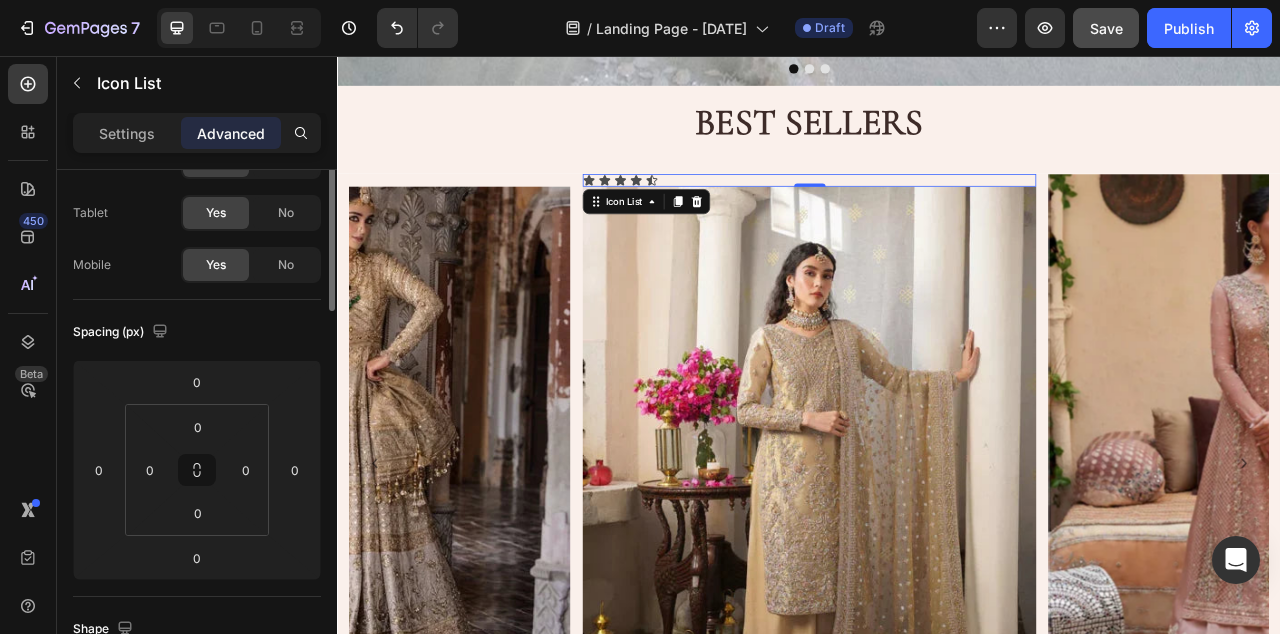 scroll, scrollTop: 0, scrollLeft: 0, axis: both 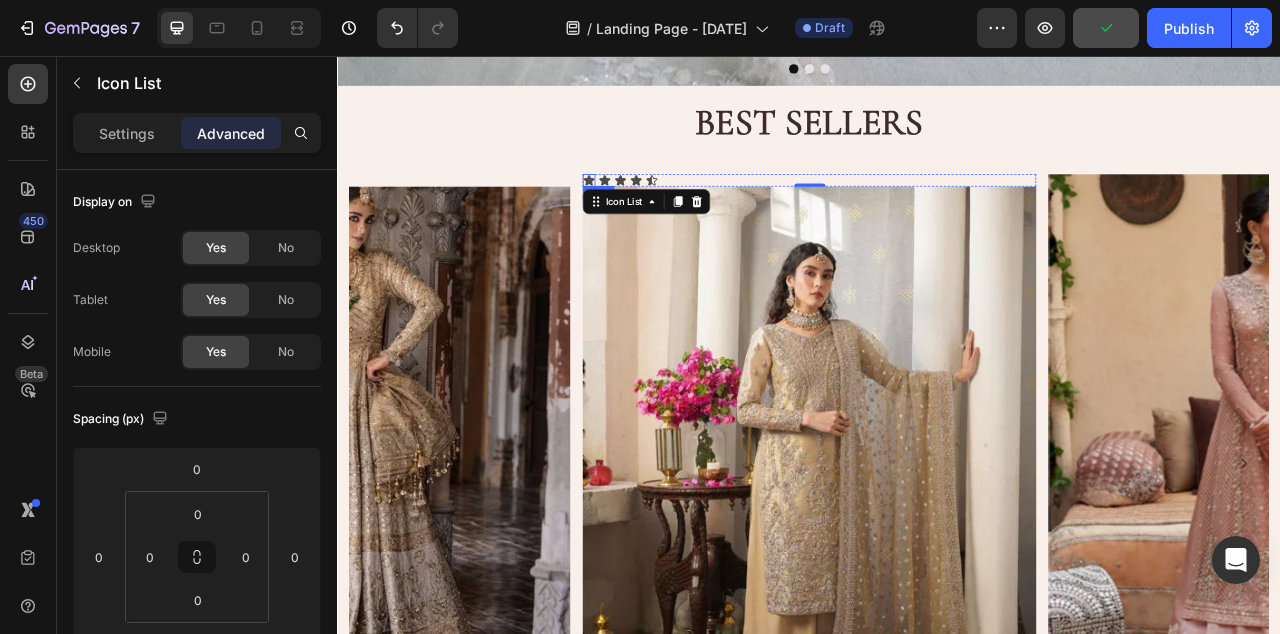 click 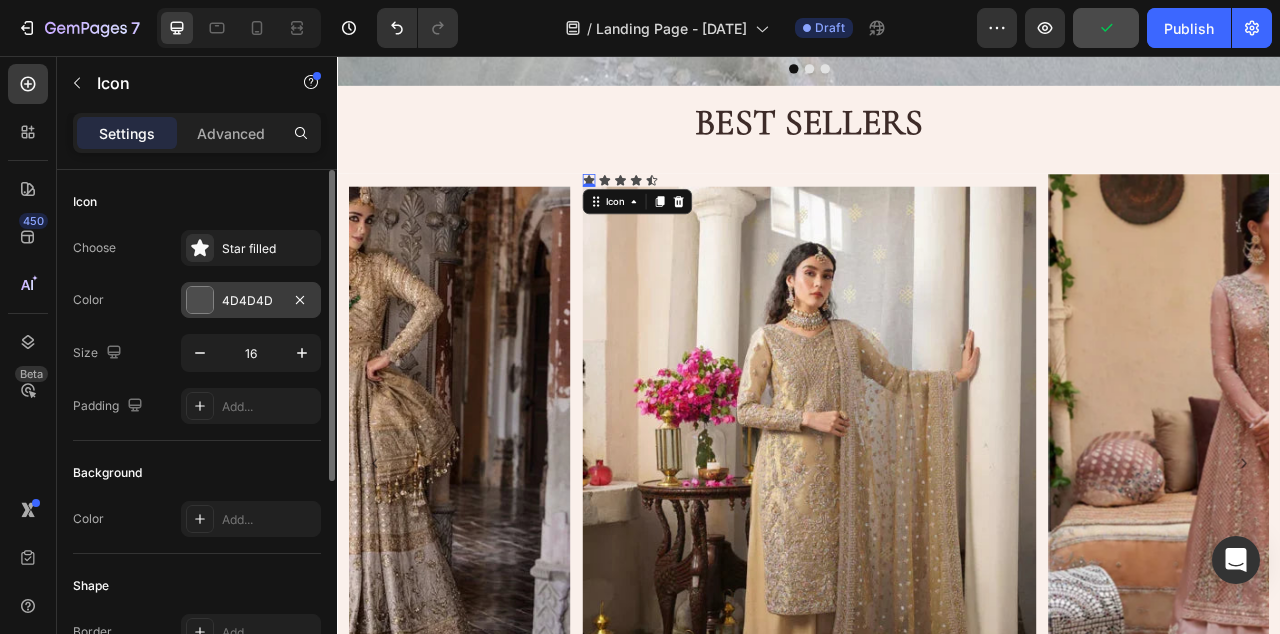click on "4D4D4D" at bounding box center (251, 301) 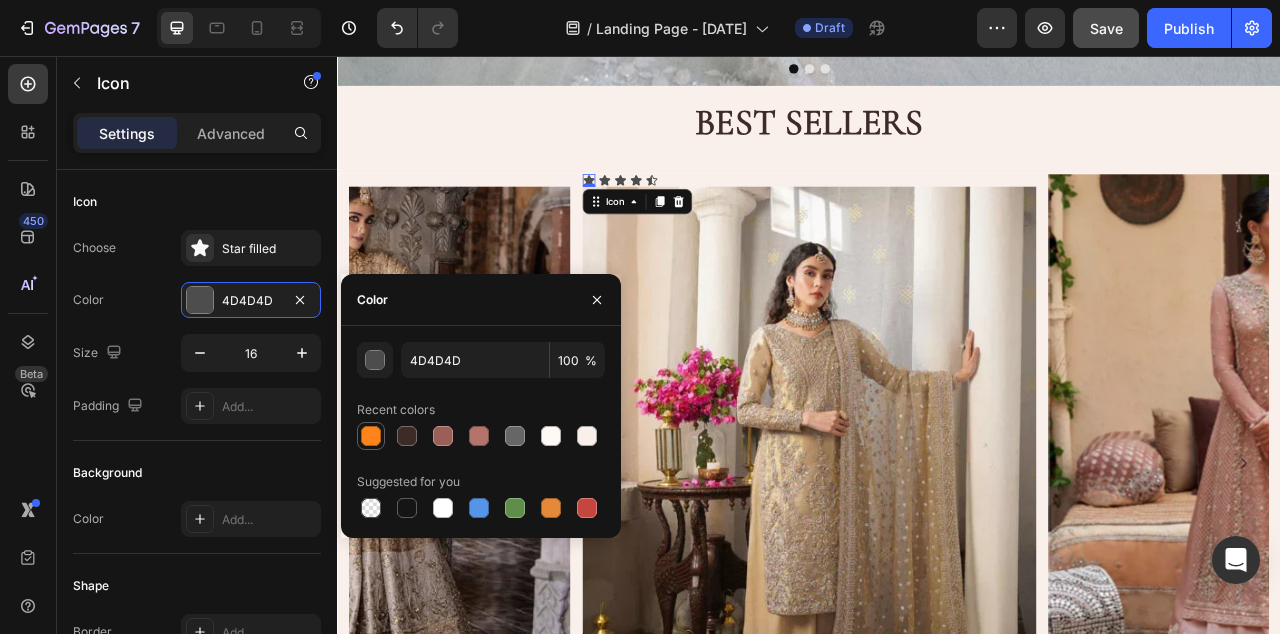 click at bounding box center [371, 436] 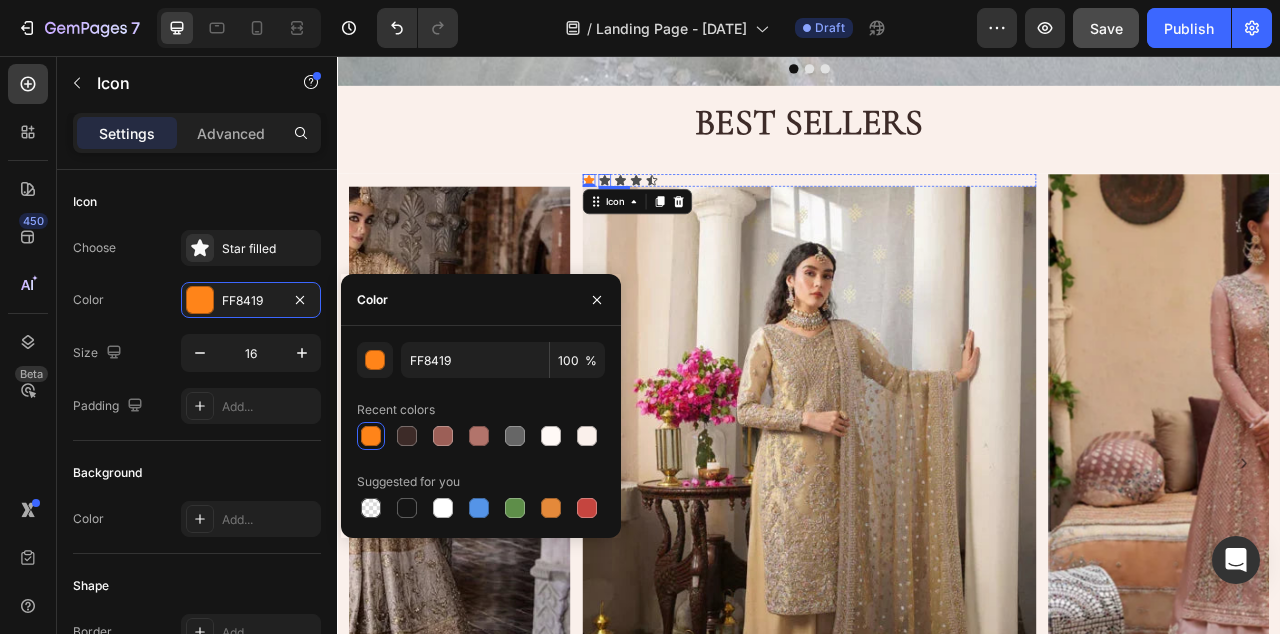 click 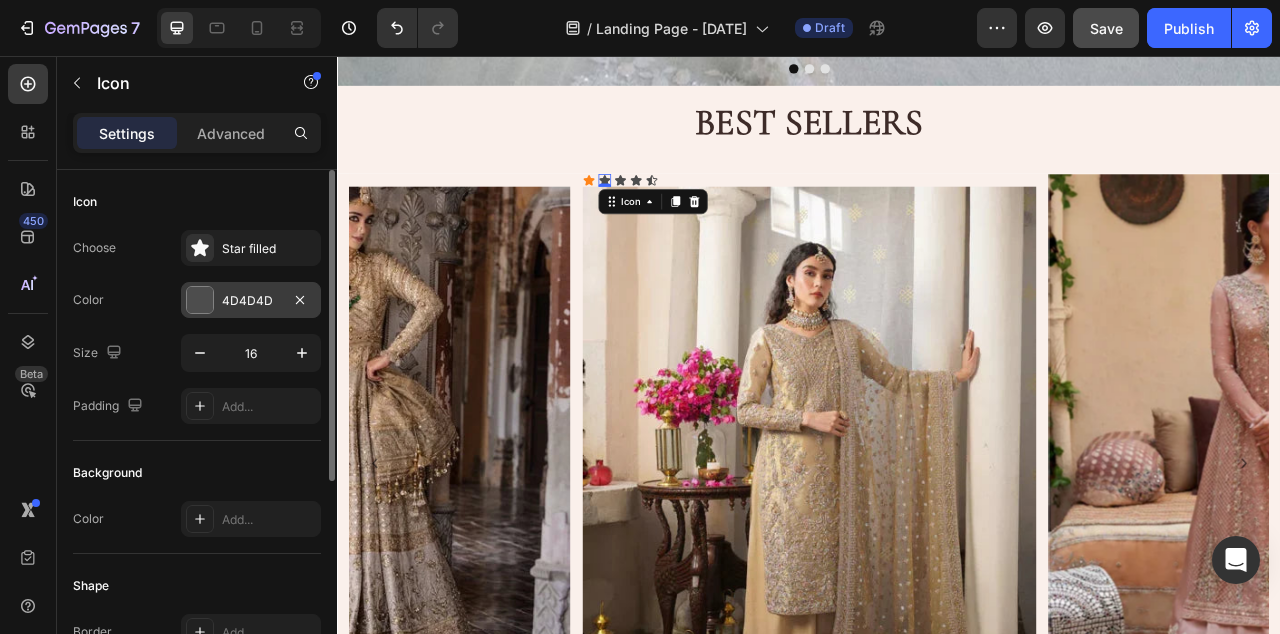 click on "4D4D4D" at bounding box center [251, 300] 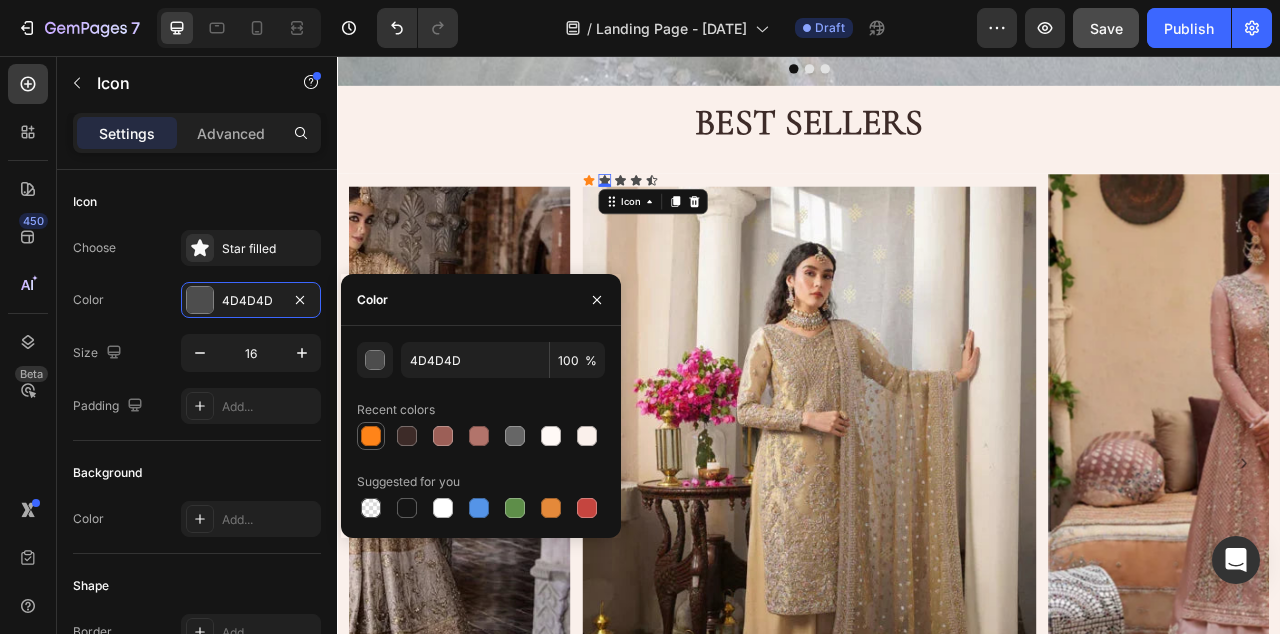 click at bounding box center [371, 436] 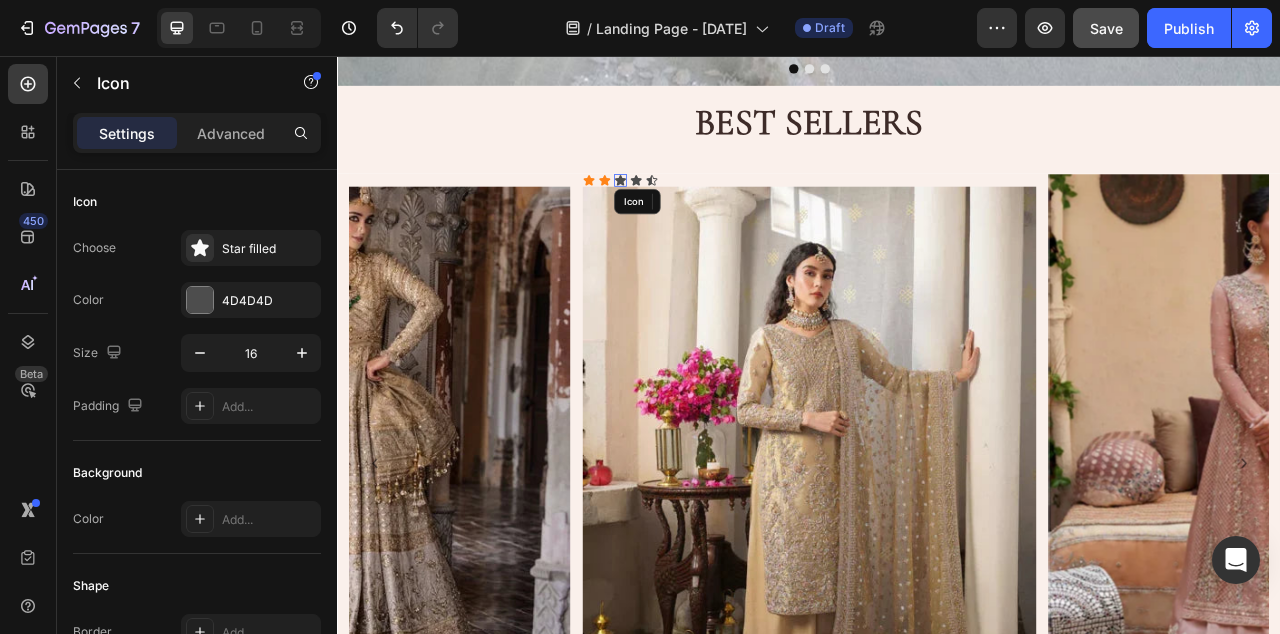 click 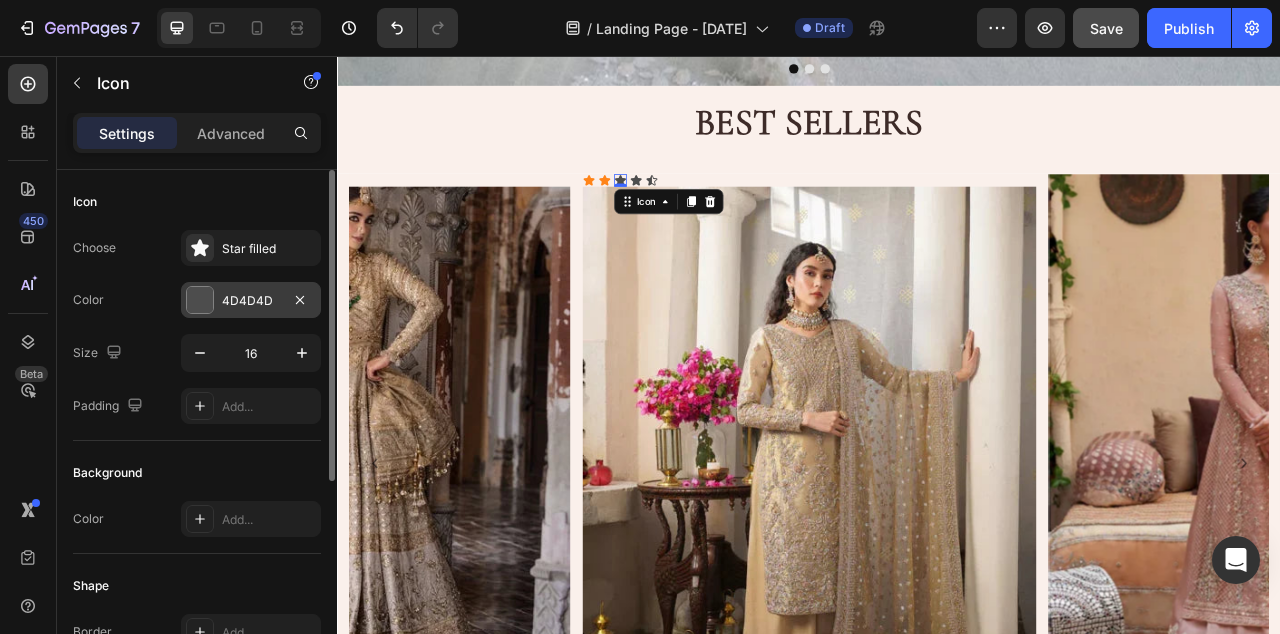 click on "4D4D4D" at bounding box center [251, 301] 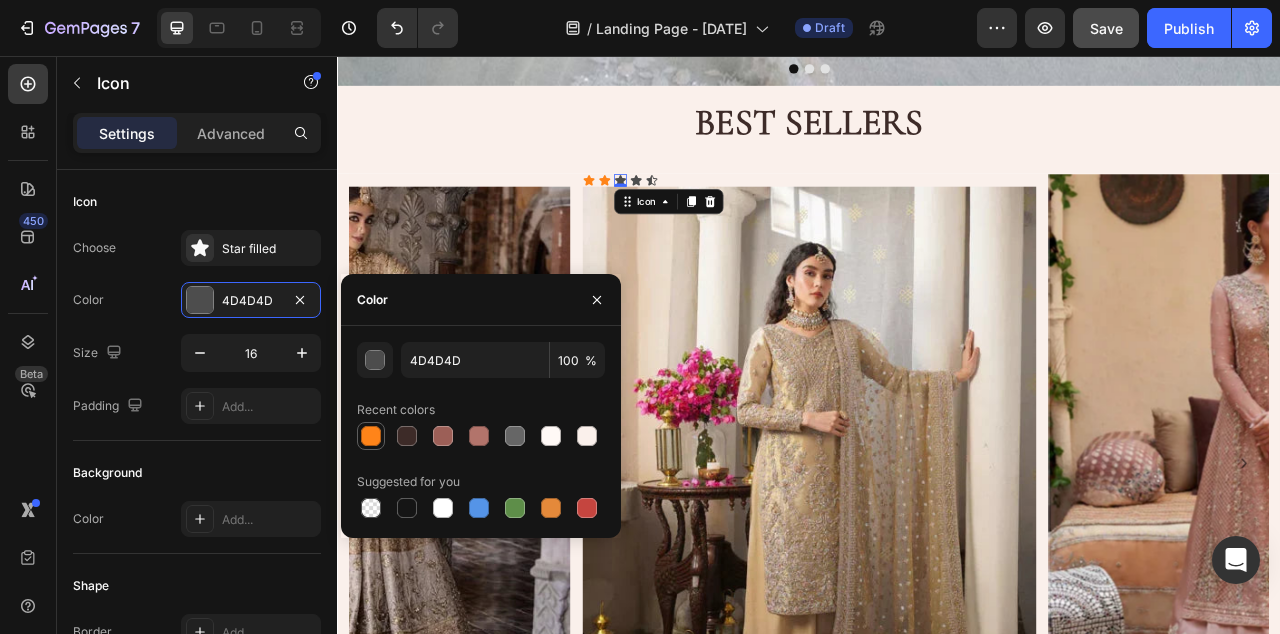 click at bounding box center (371, 436) 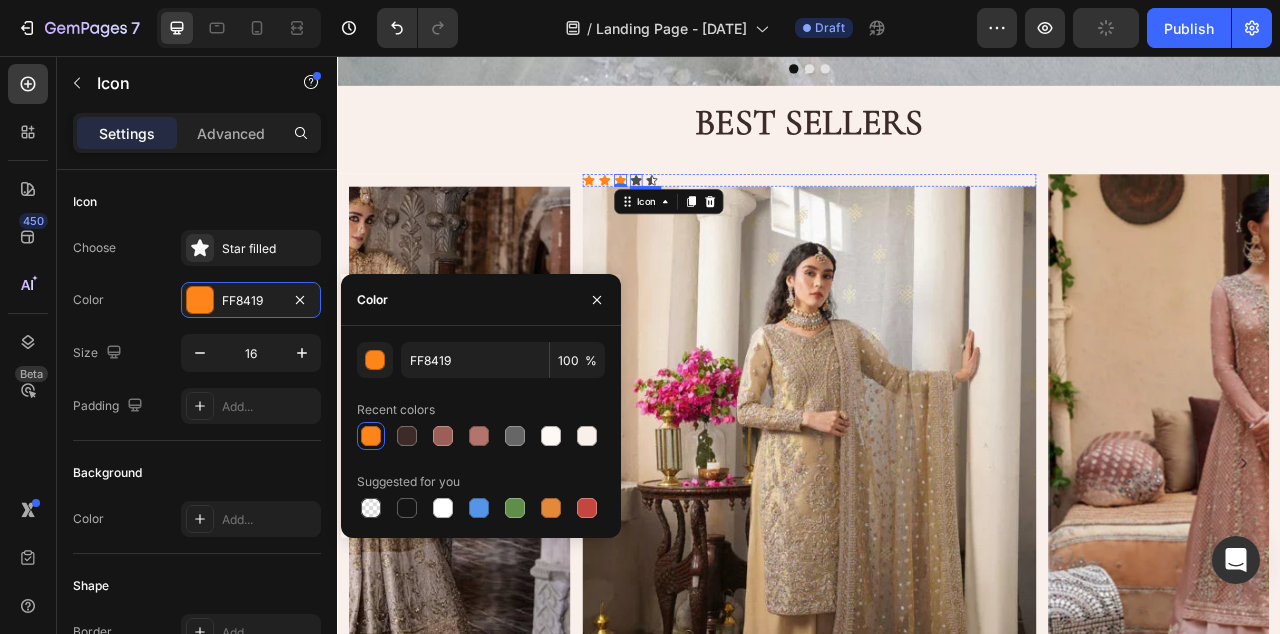 click 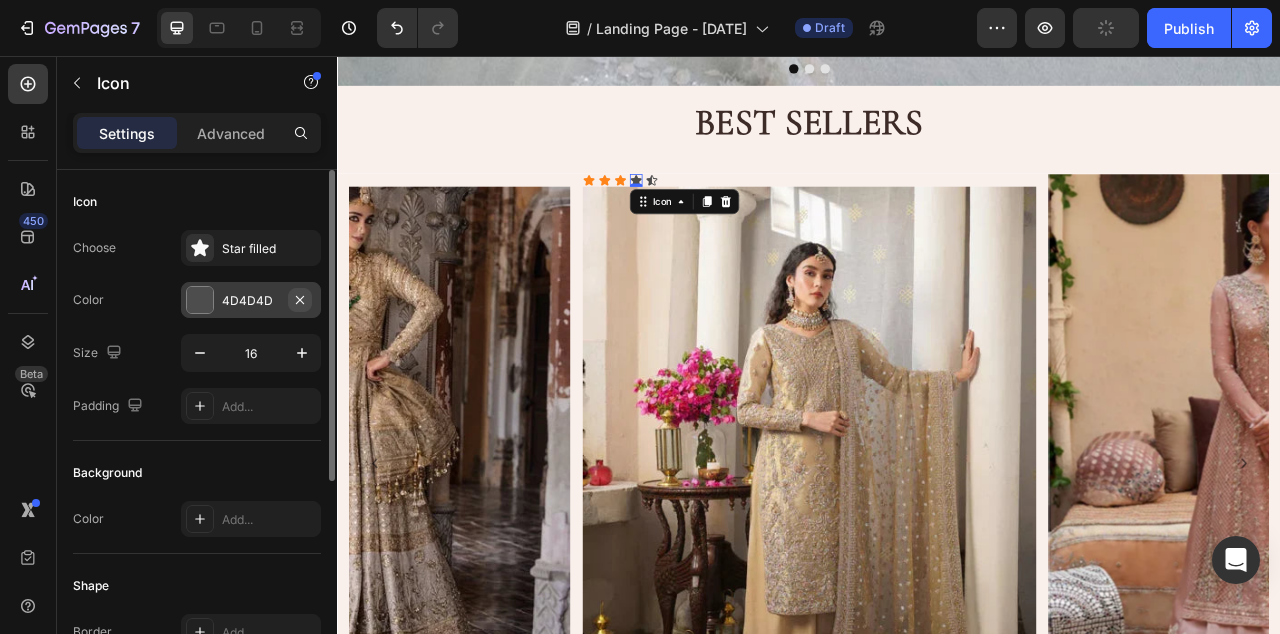 click 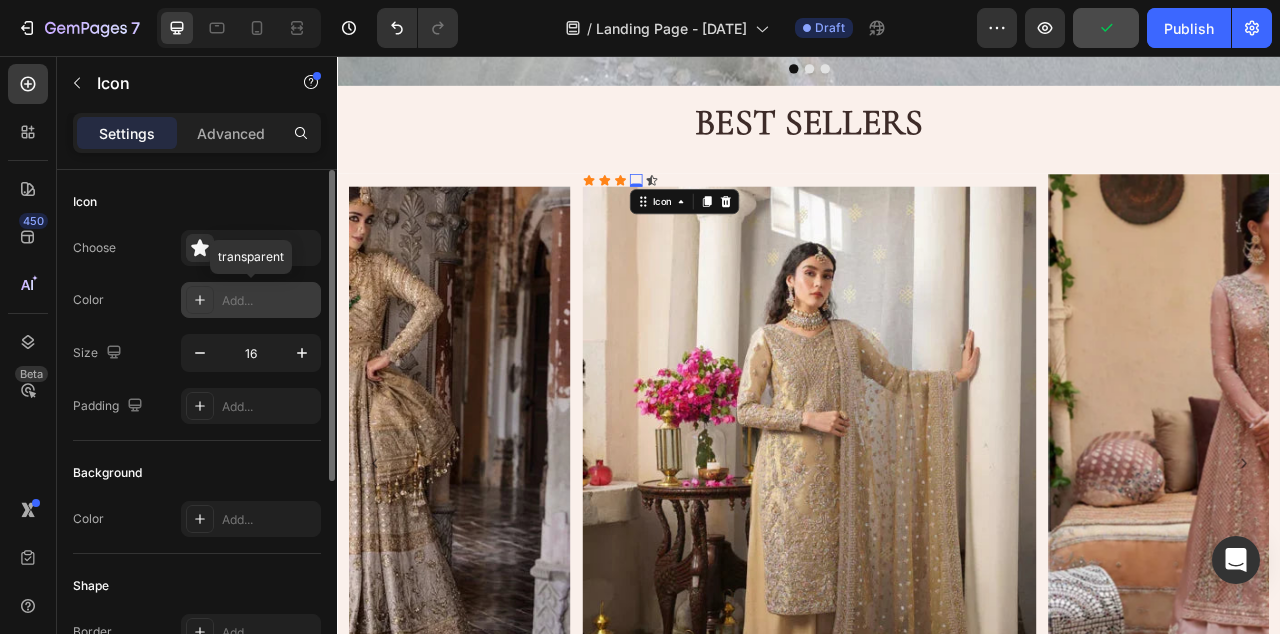 click on "Add..." at bounding box center (269, 301) 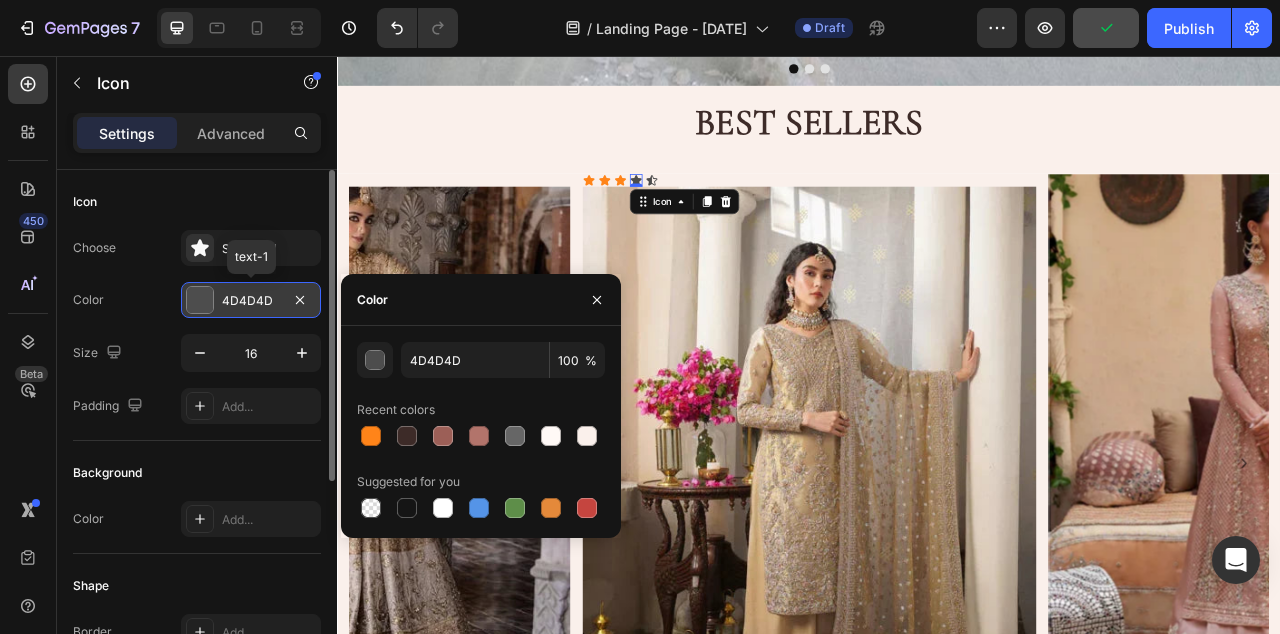 click 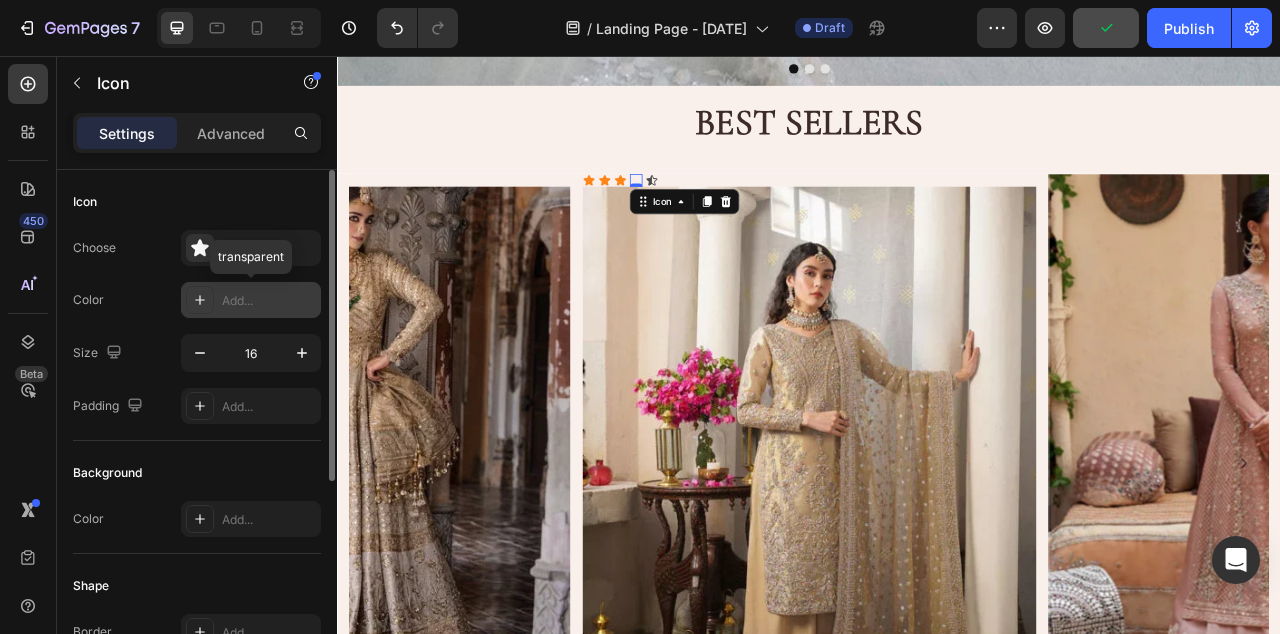 click on "Add..." at bounding box center [269, 301] 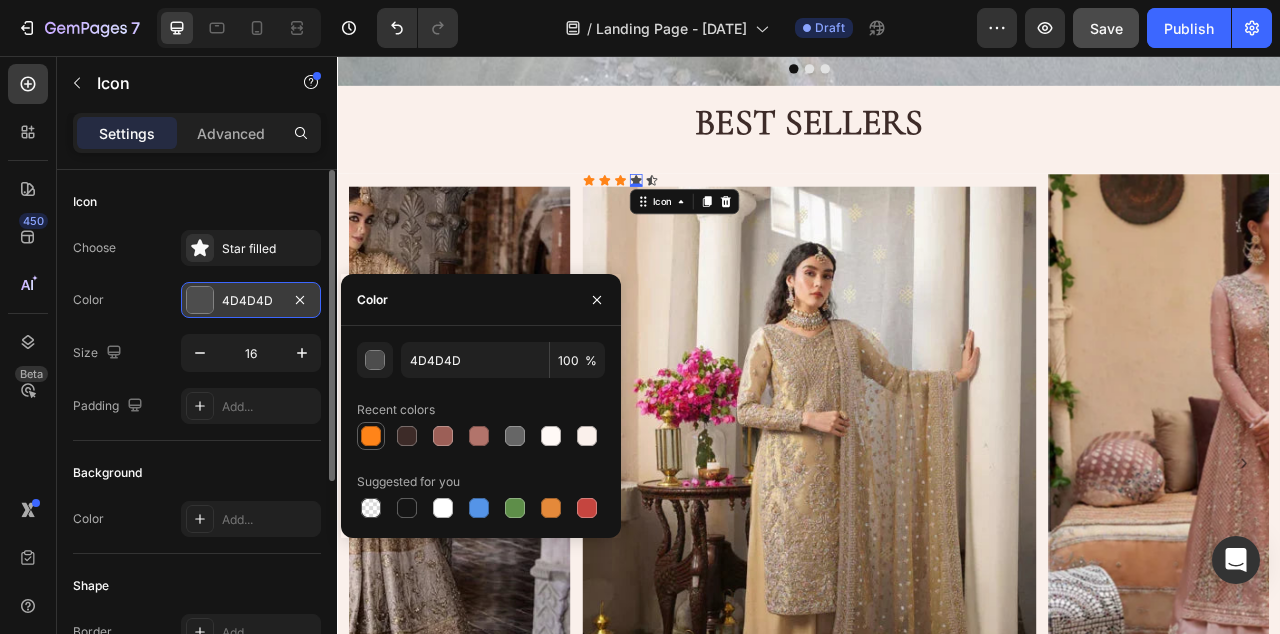 click at bounding box center (371, 436) 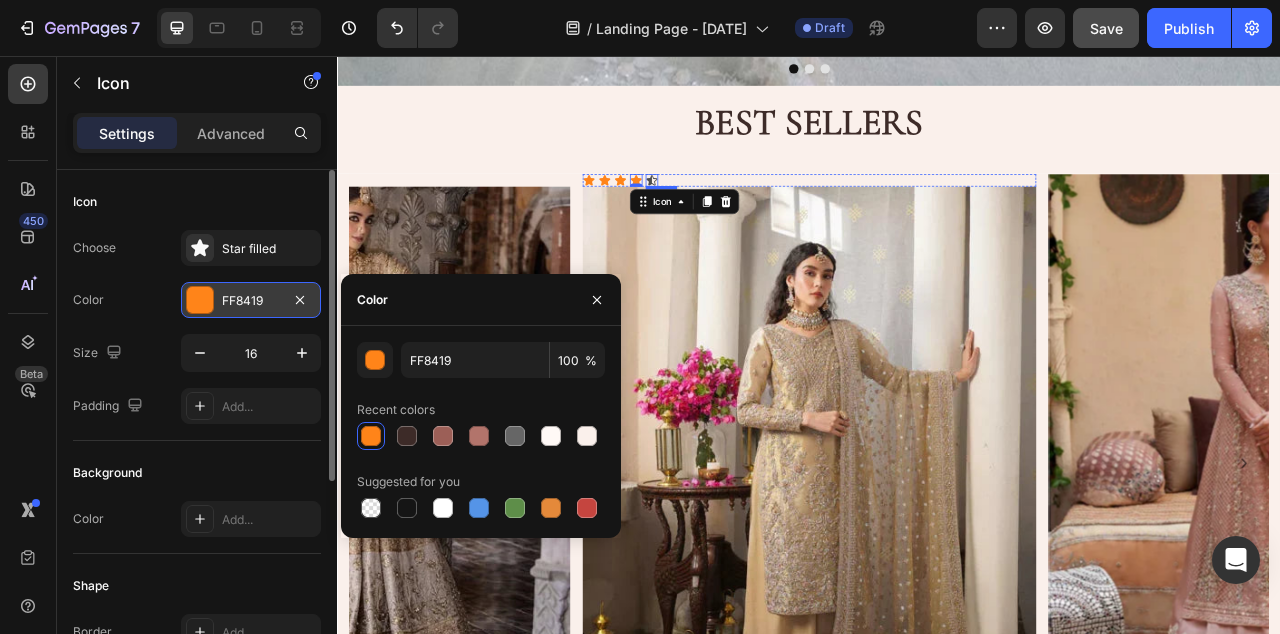 click 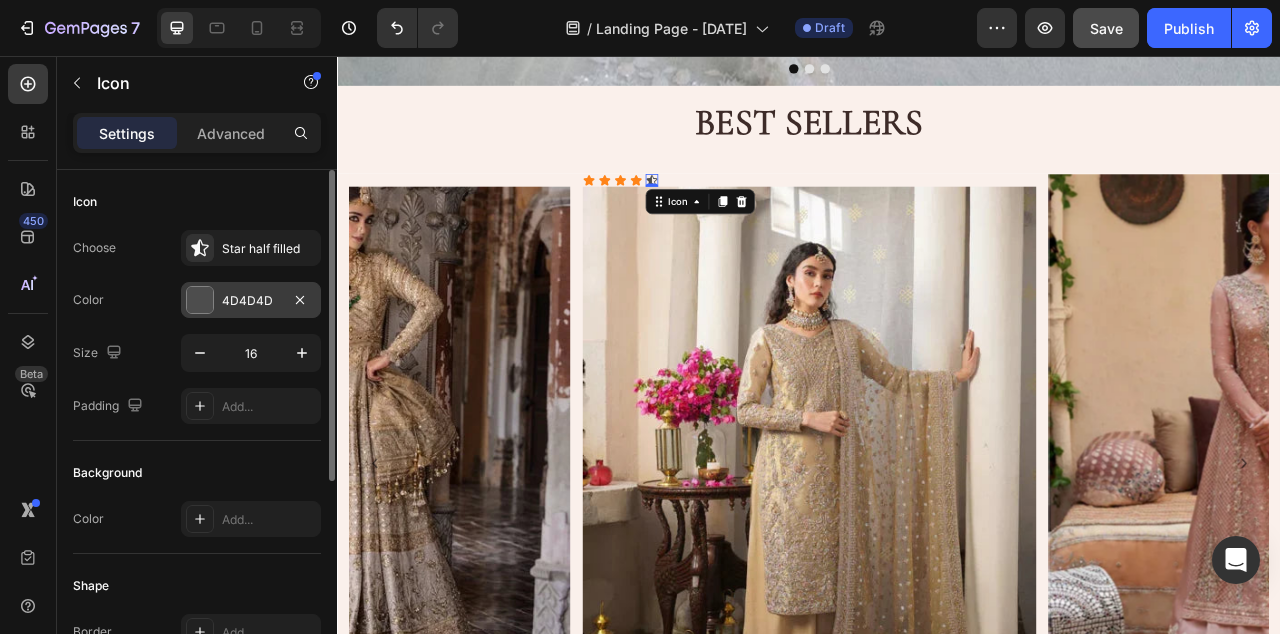 click on "4D4D4D" at bounding box center [251, 301] 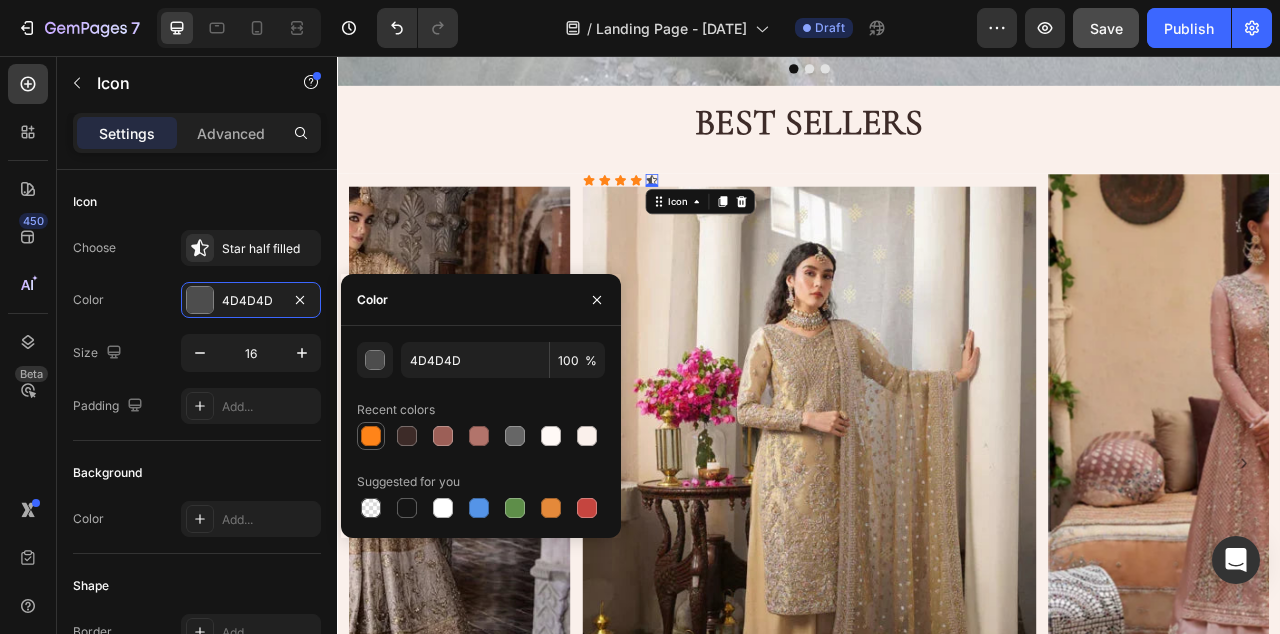 click at bounding box center [371, 436] 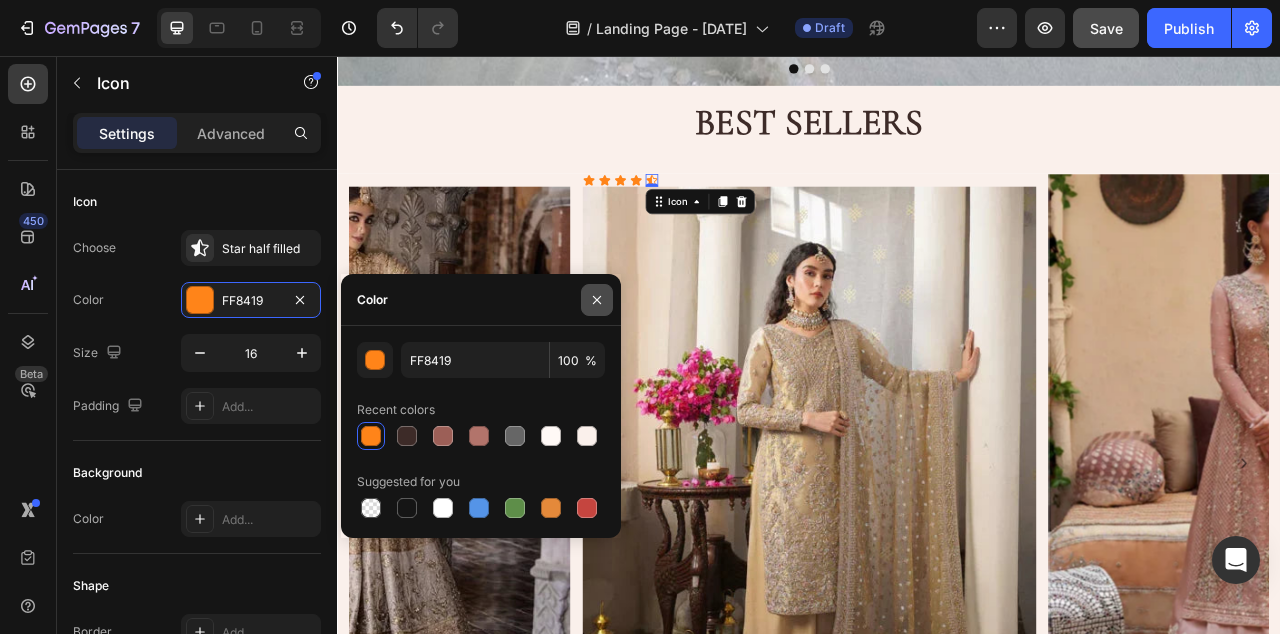 click 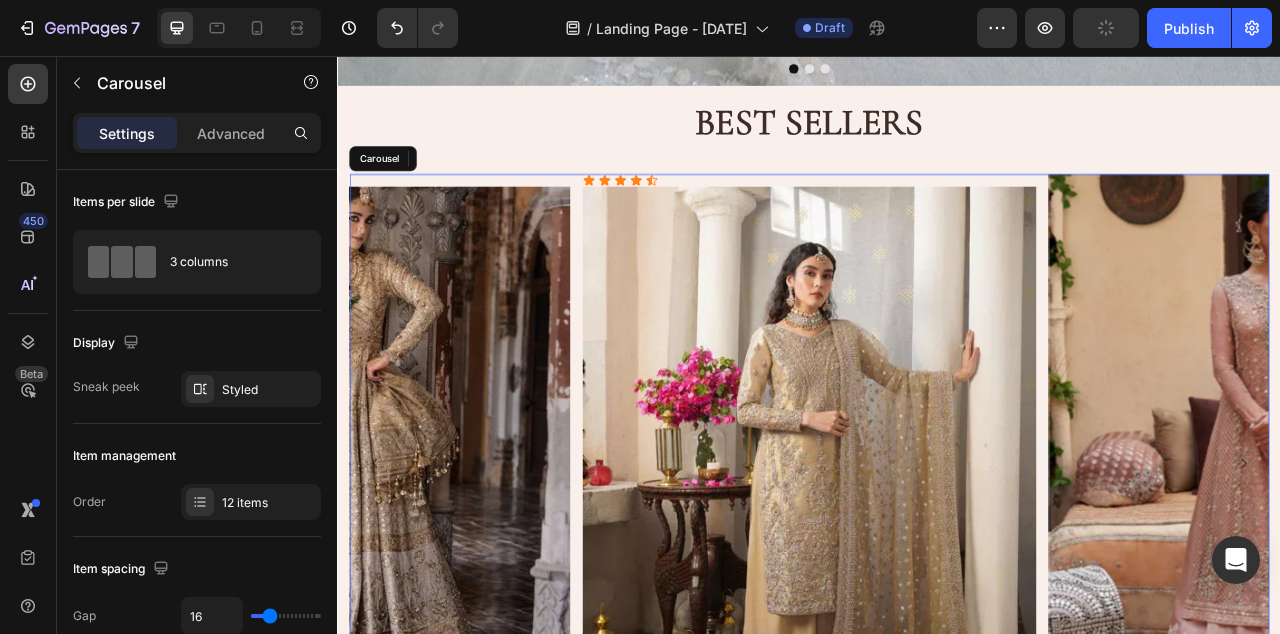 click 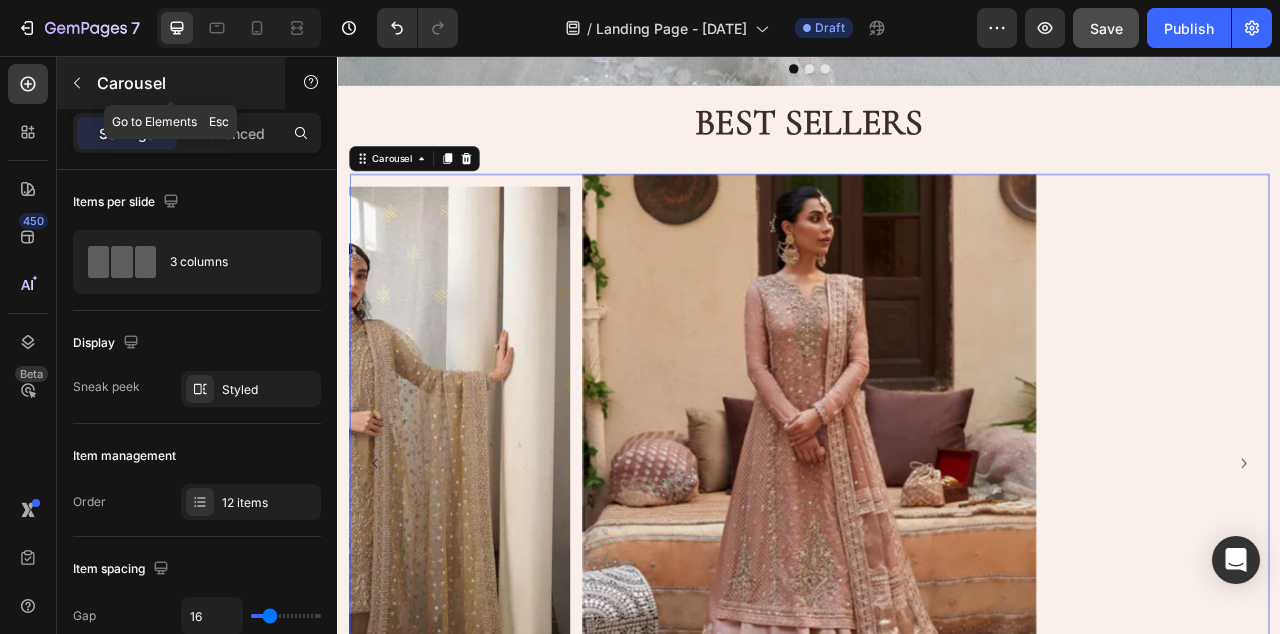 click on "Carousel" at bounding box center [182, 83] 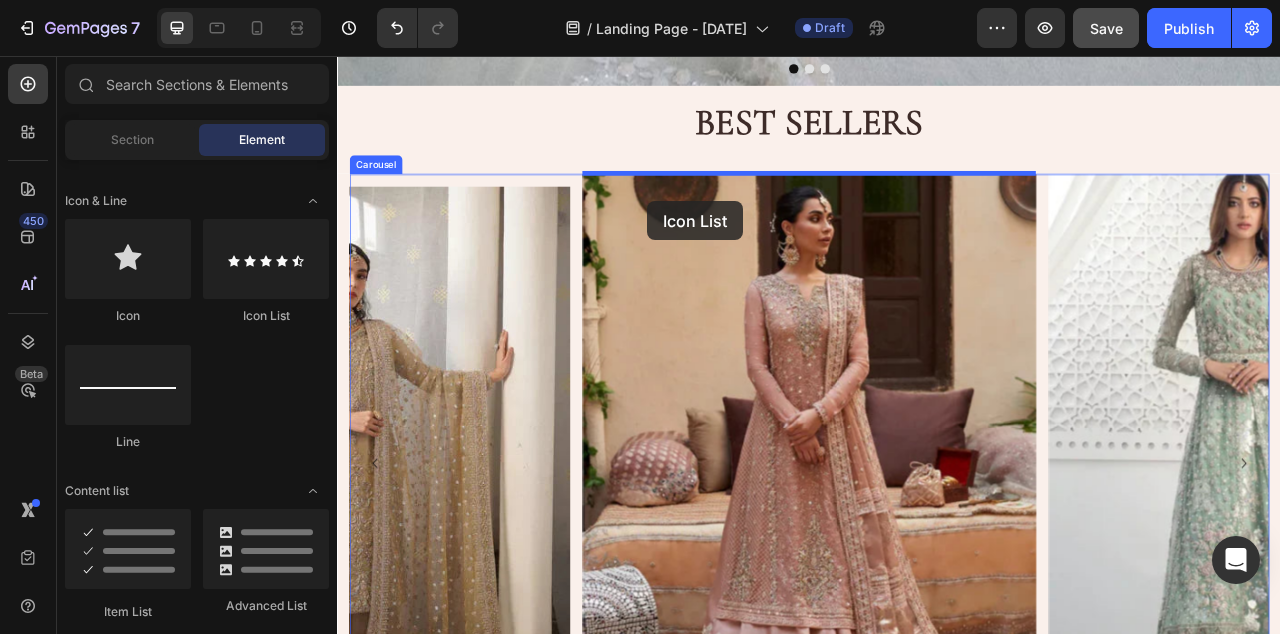 drag, startPoint x: 607, startPoint y: 339, endPoint x: 731, endPoint y: 239, distance: 159.29846 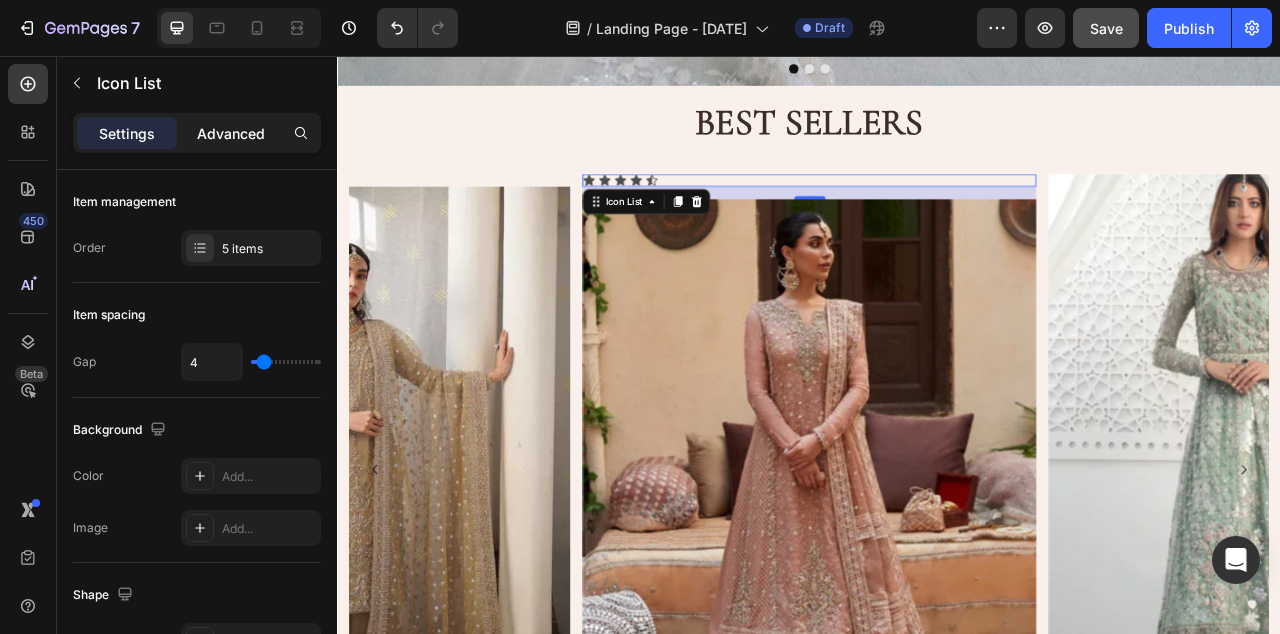 click on "Advanced" at bounding box center [231, 133] 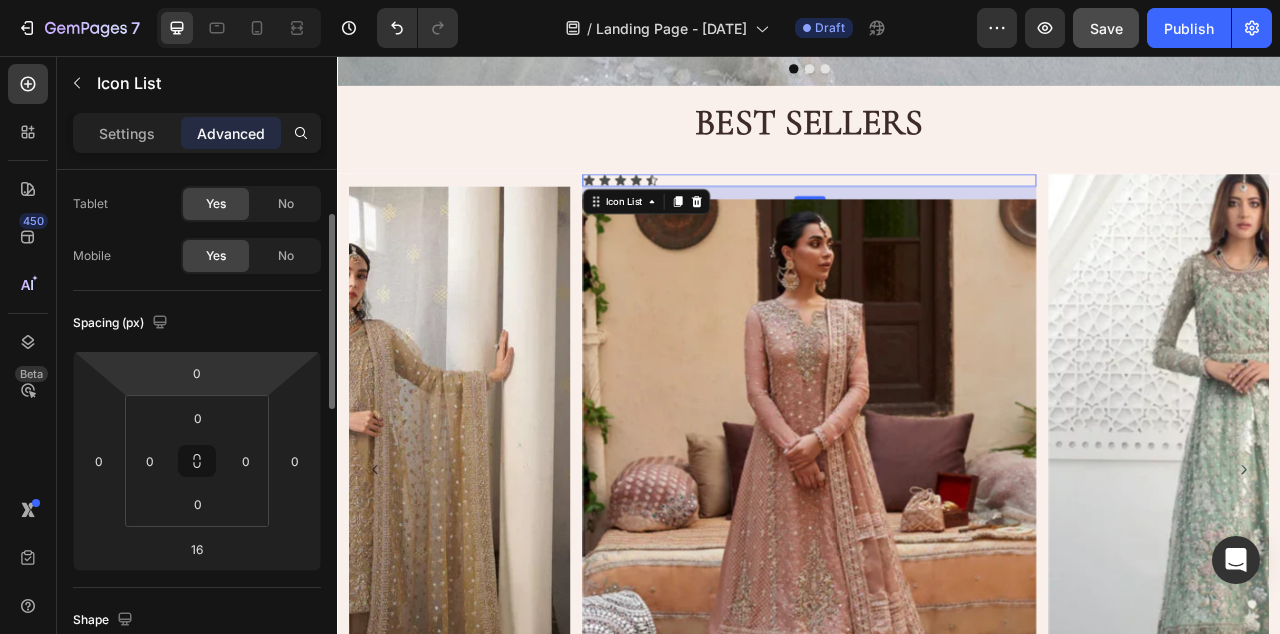 scroll, scrollTop: 146, scrollLeft: 0, axis: vertical 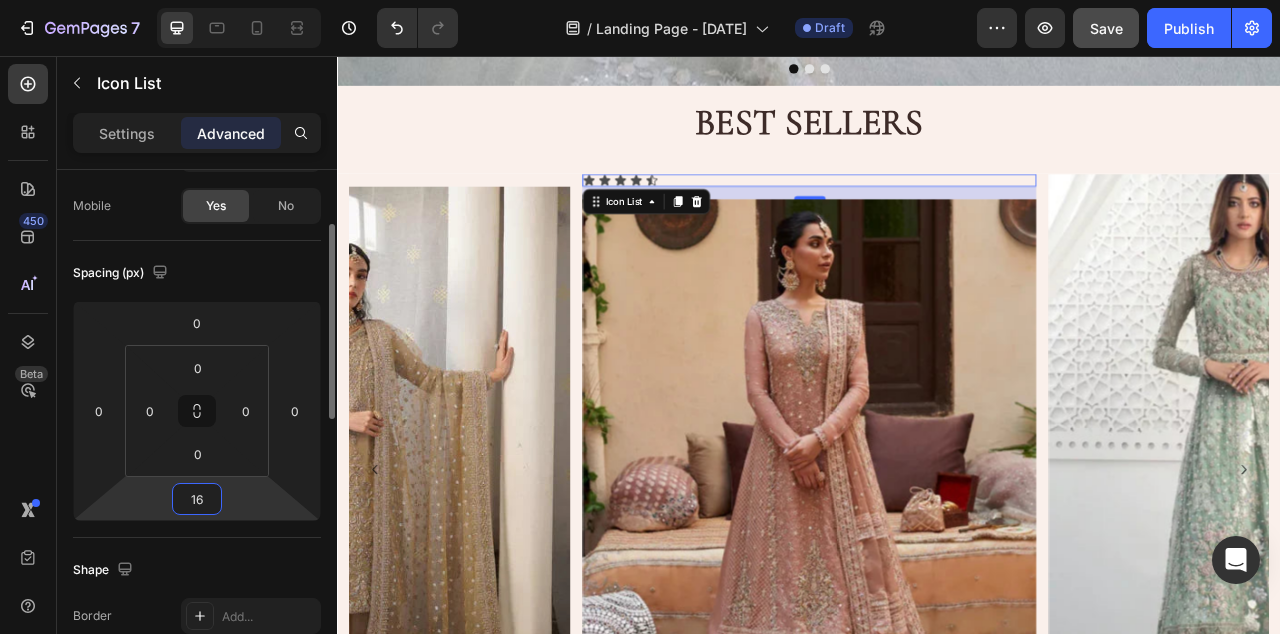 click on "16" at bounding box center (197, 499) 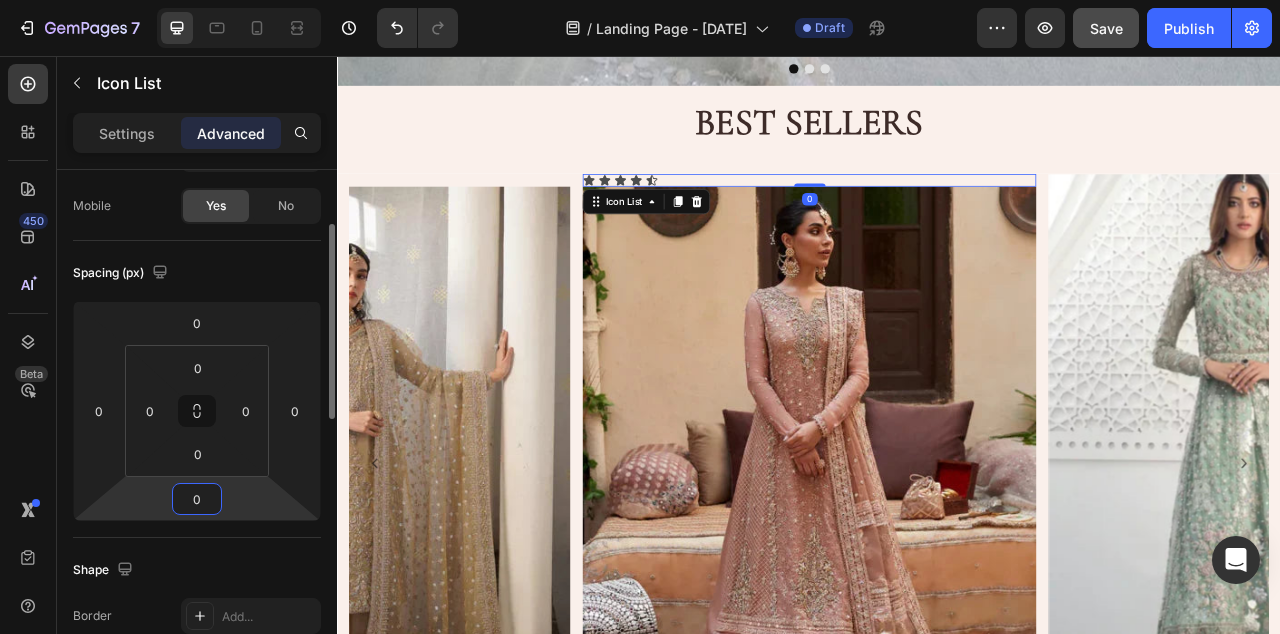 type on "0" 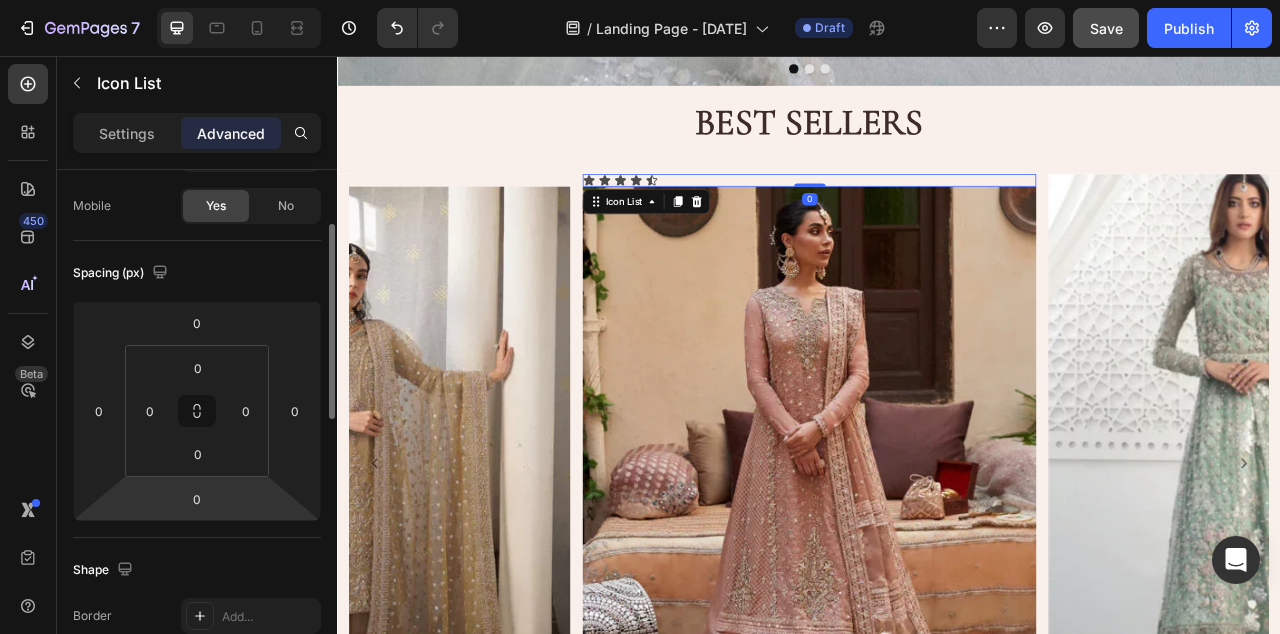 click on "Spacing (px)" at bounding box center (197, 273) 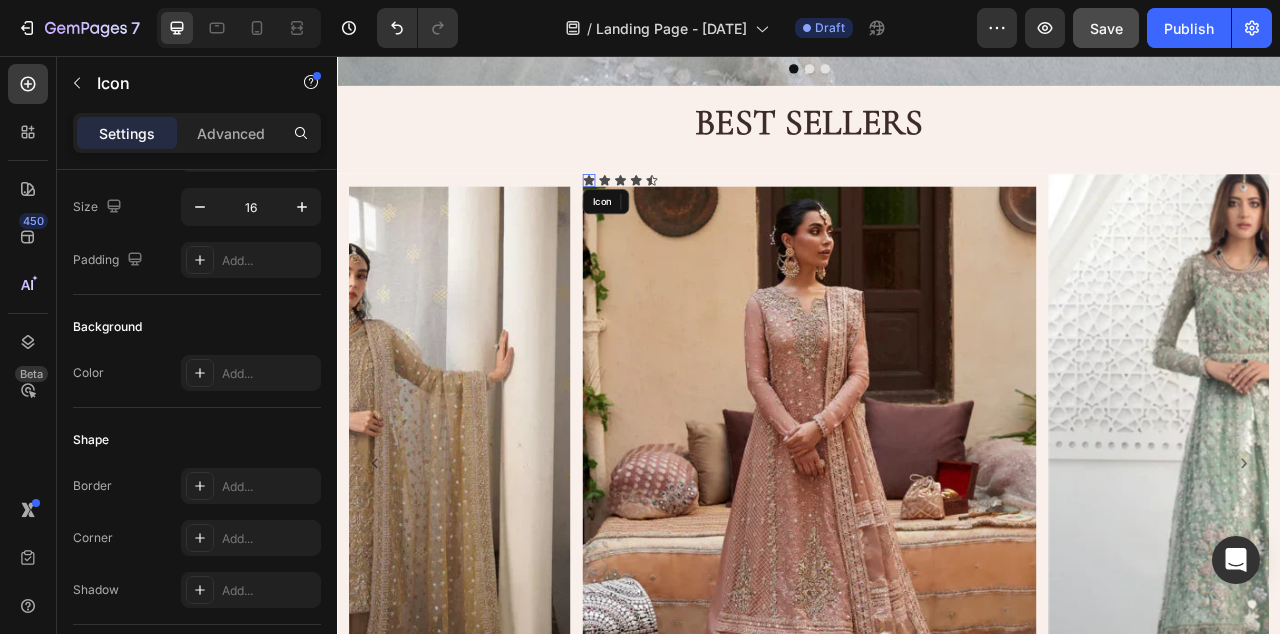 click 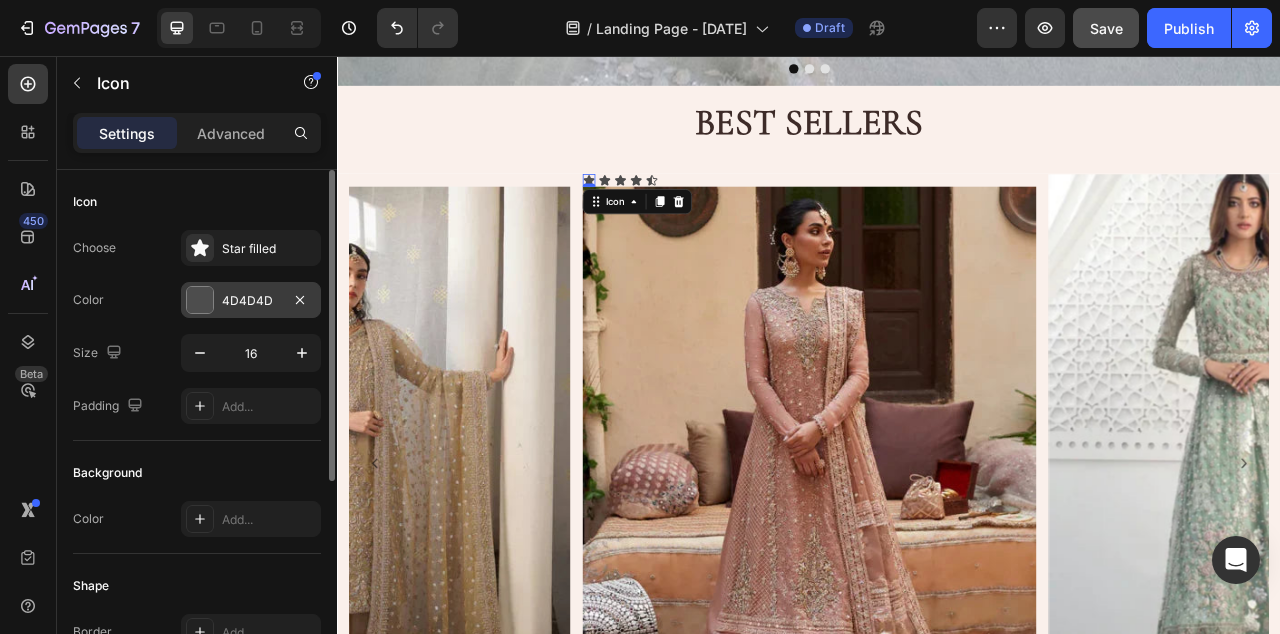 click on "4D4D4D" at bounding box center (251, 301) 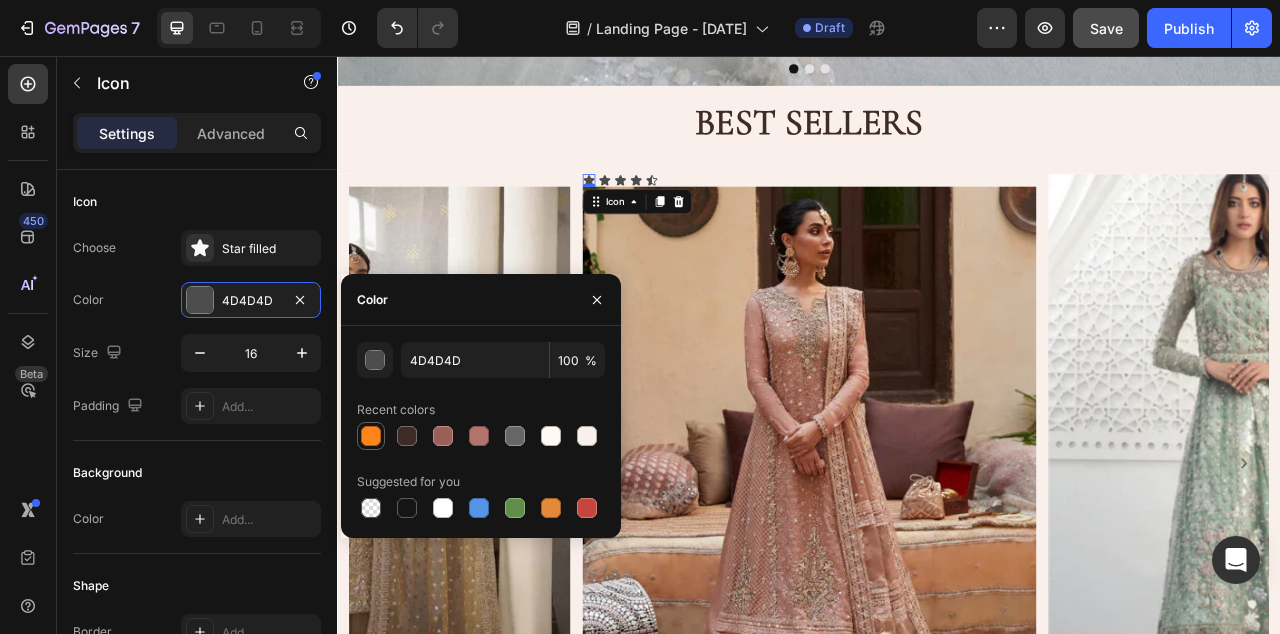 click at bounding box center [371, 436] 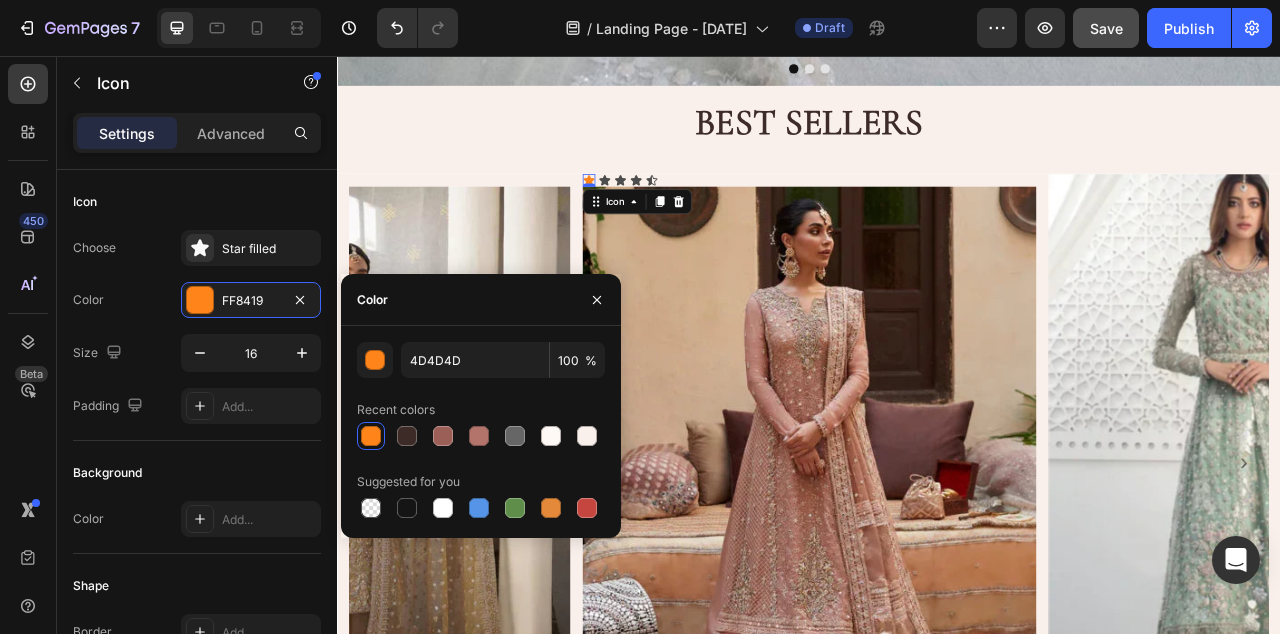 type on "FF8419" 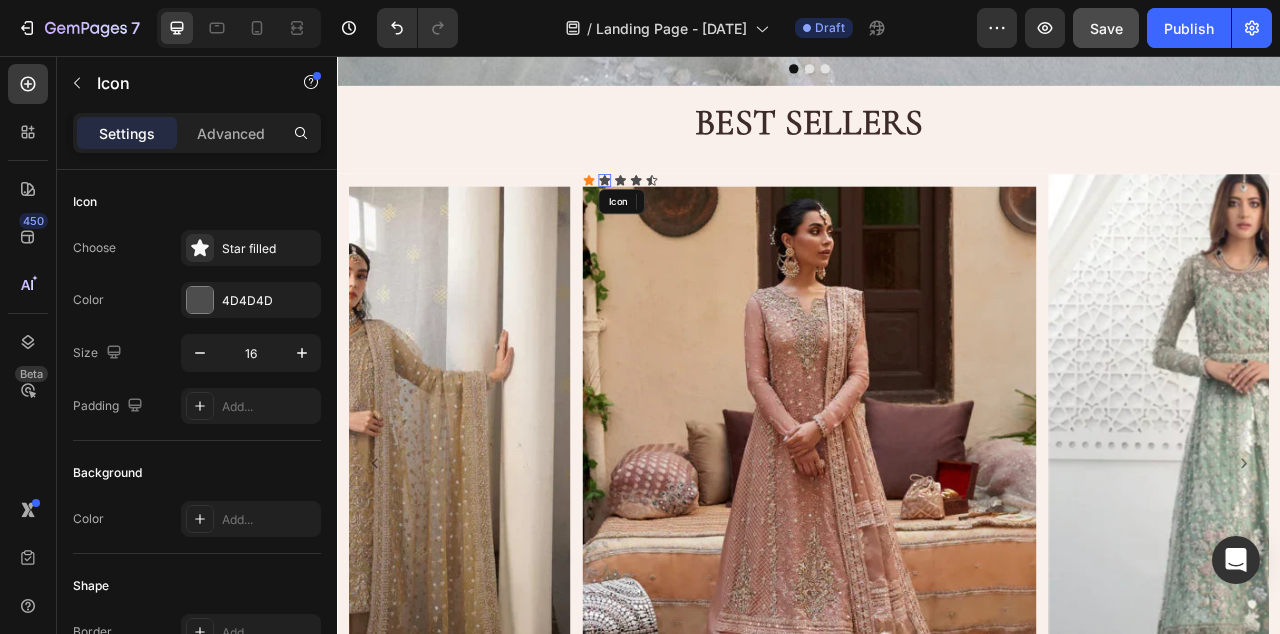click 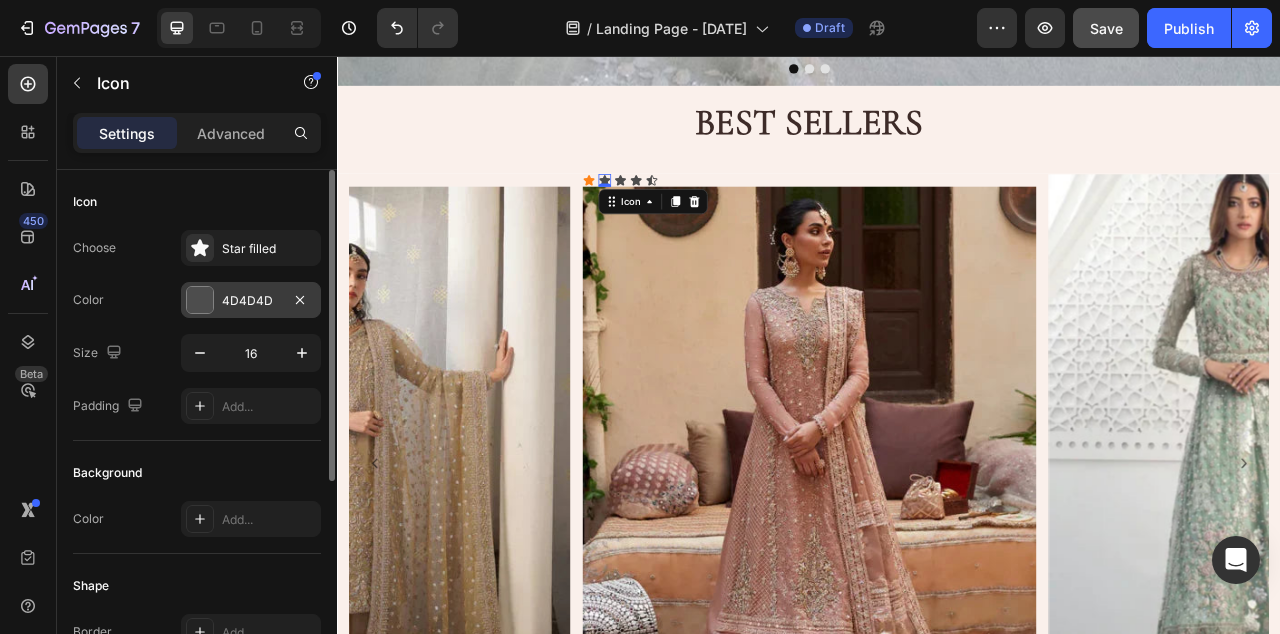 click on "4D4D4D" at bounding box center [251, 300] 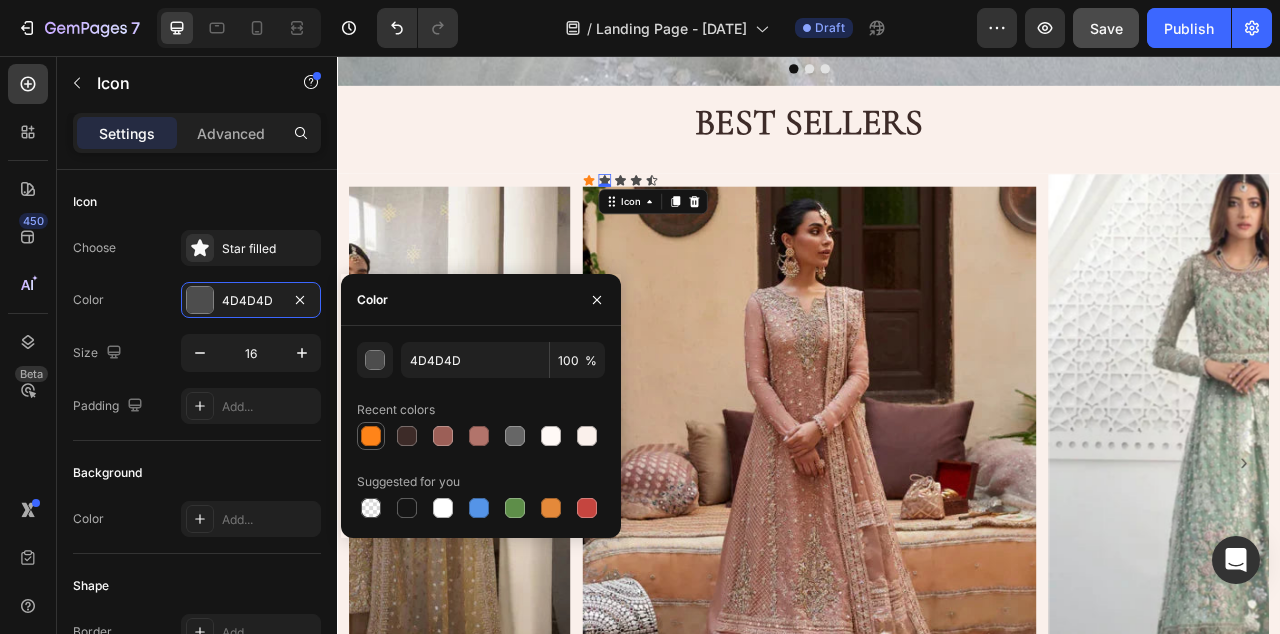 click at bounding box center [371, 436] 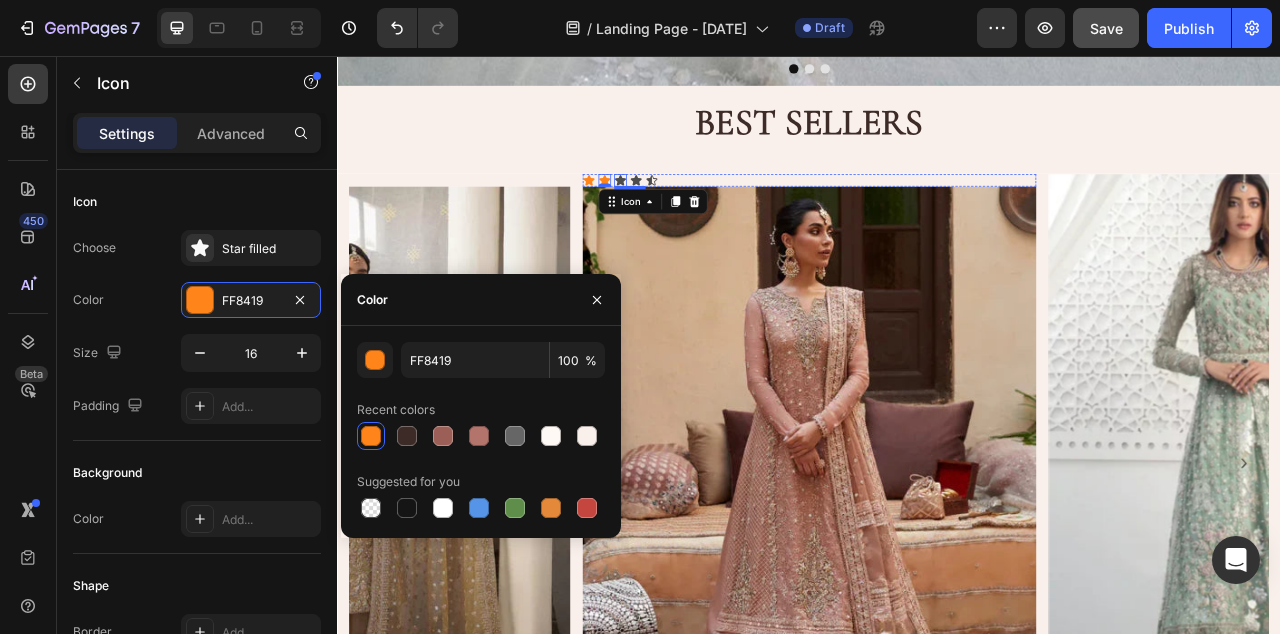 click 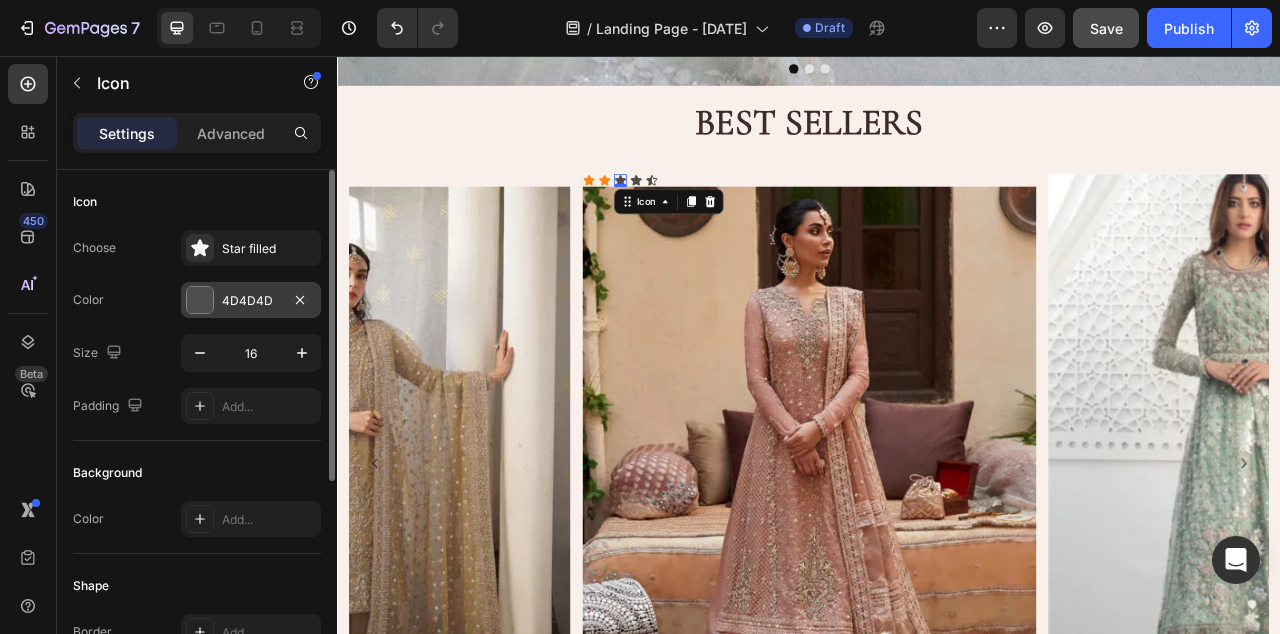 click on "4D4D4D" at bounding box center [251, 300] 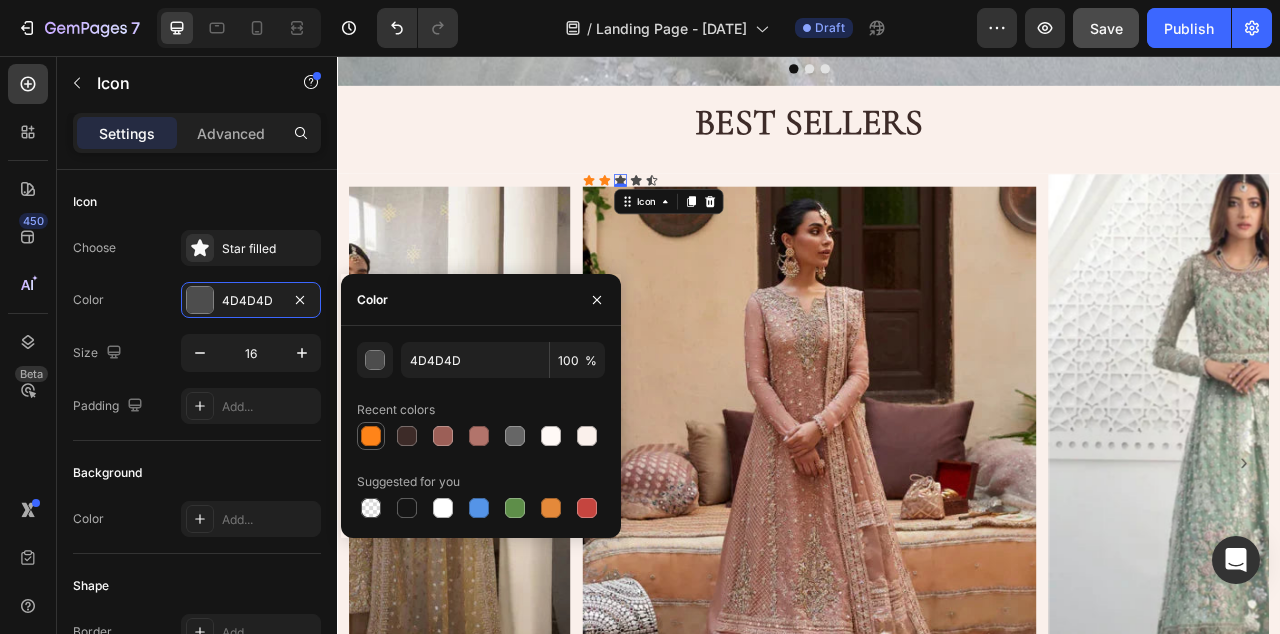 click at bounding box center (371, 436) 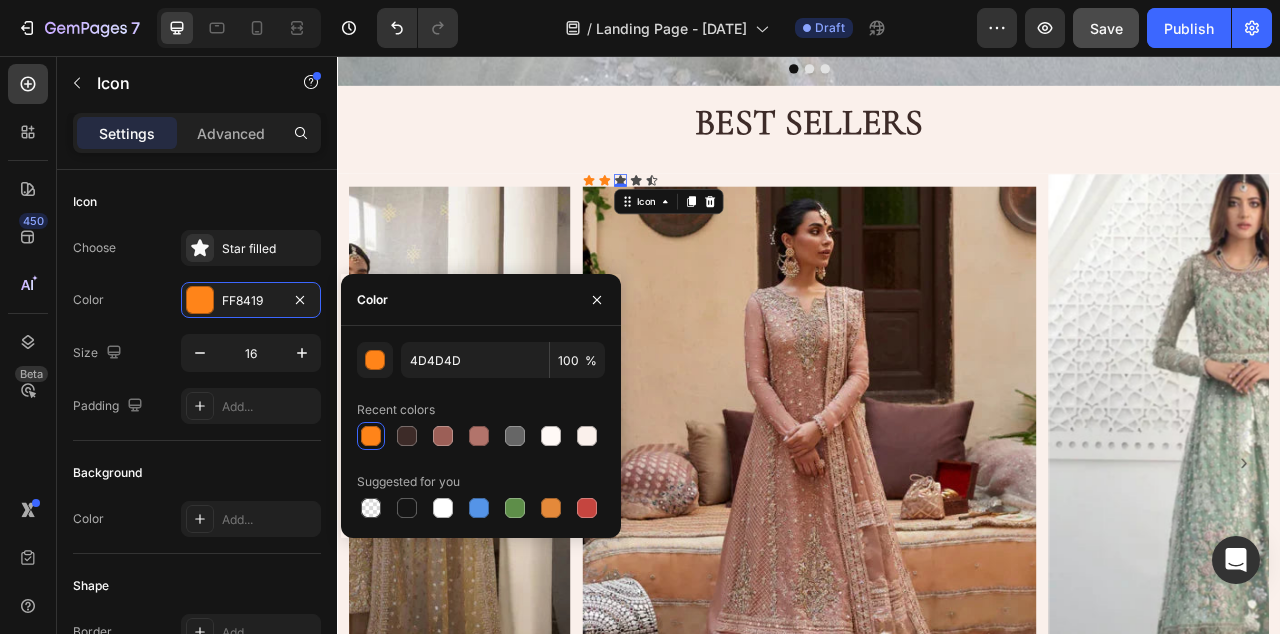 type on "FF8419" 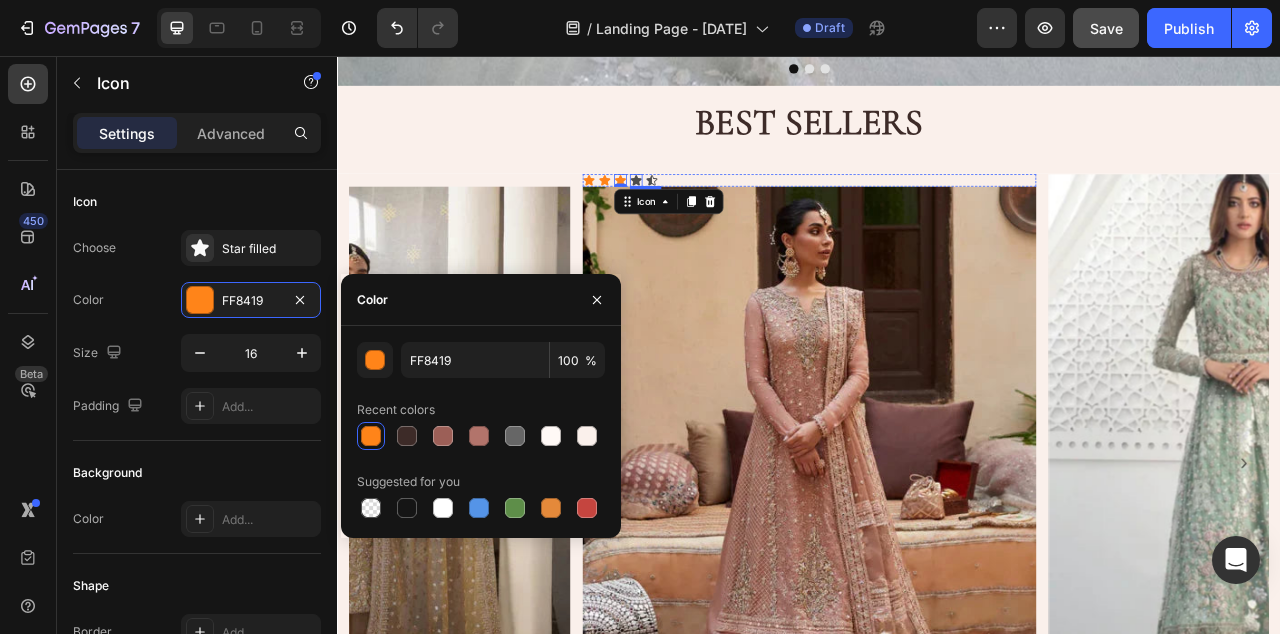click 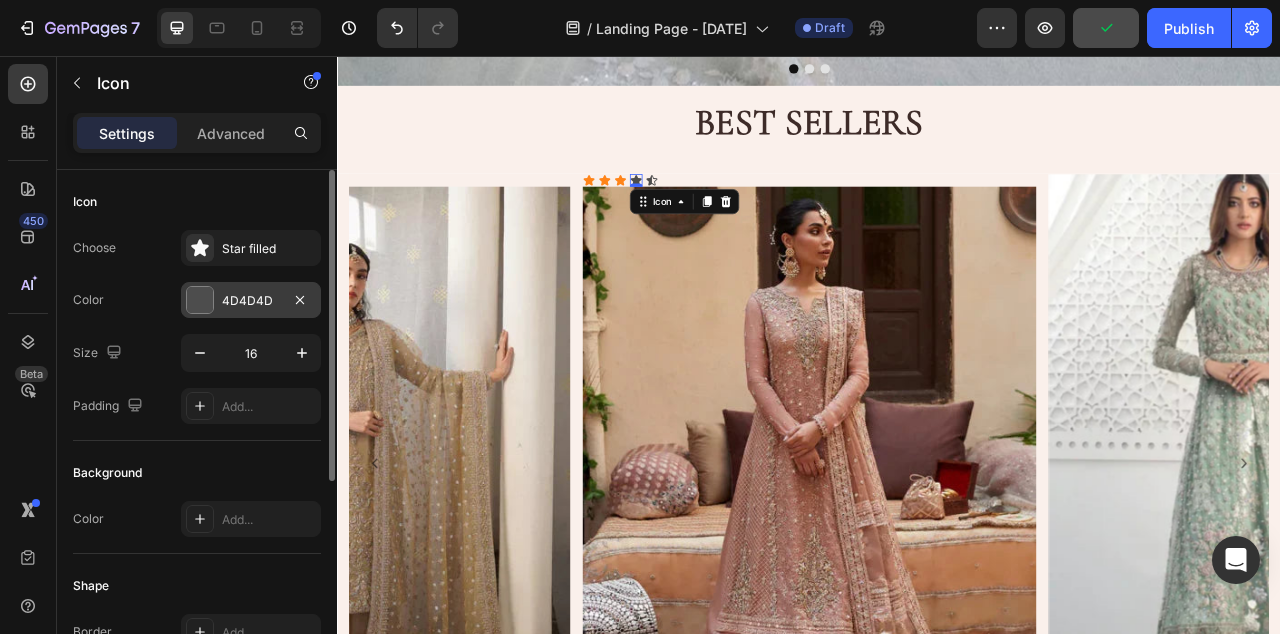 click on "4D4D4D" at bounding box center (251, 301) 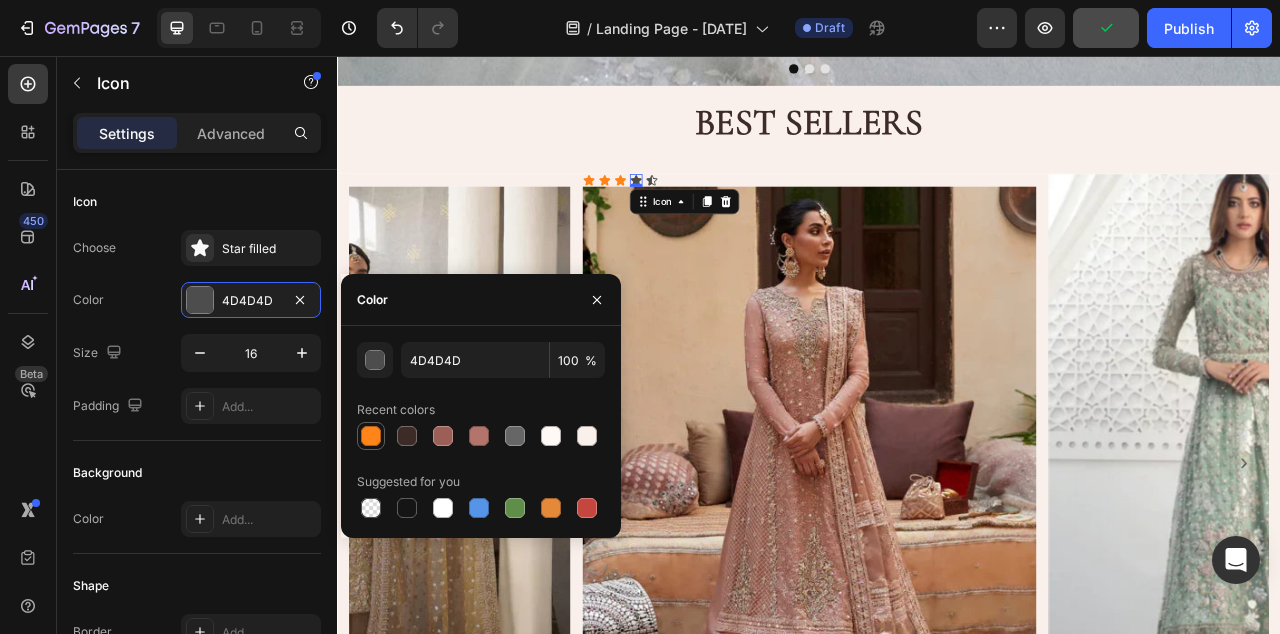 click at bounding box center [371, 436] 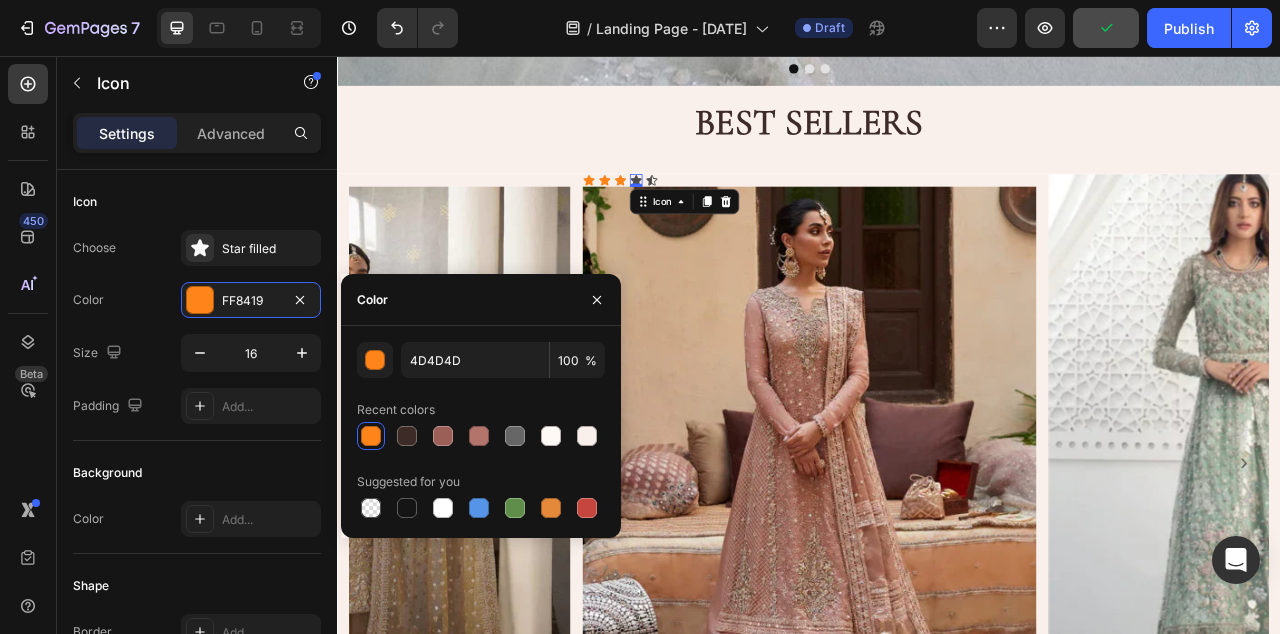 type on "FF8419" 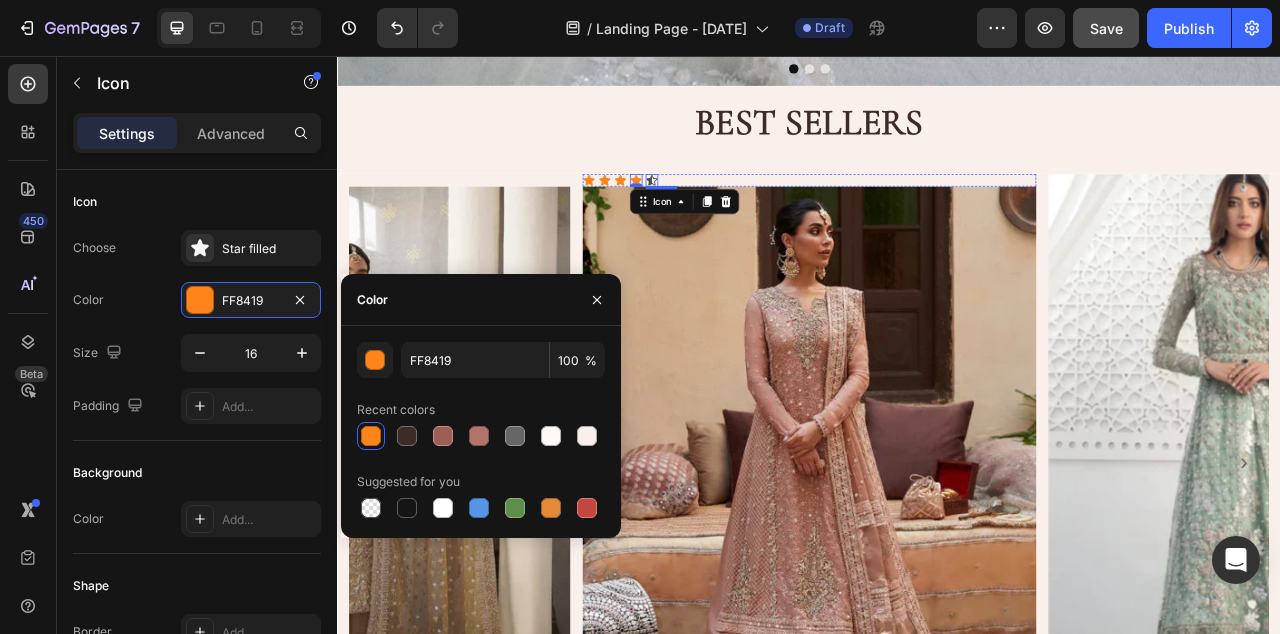 click 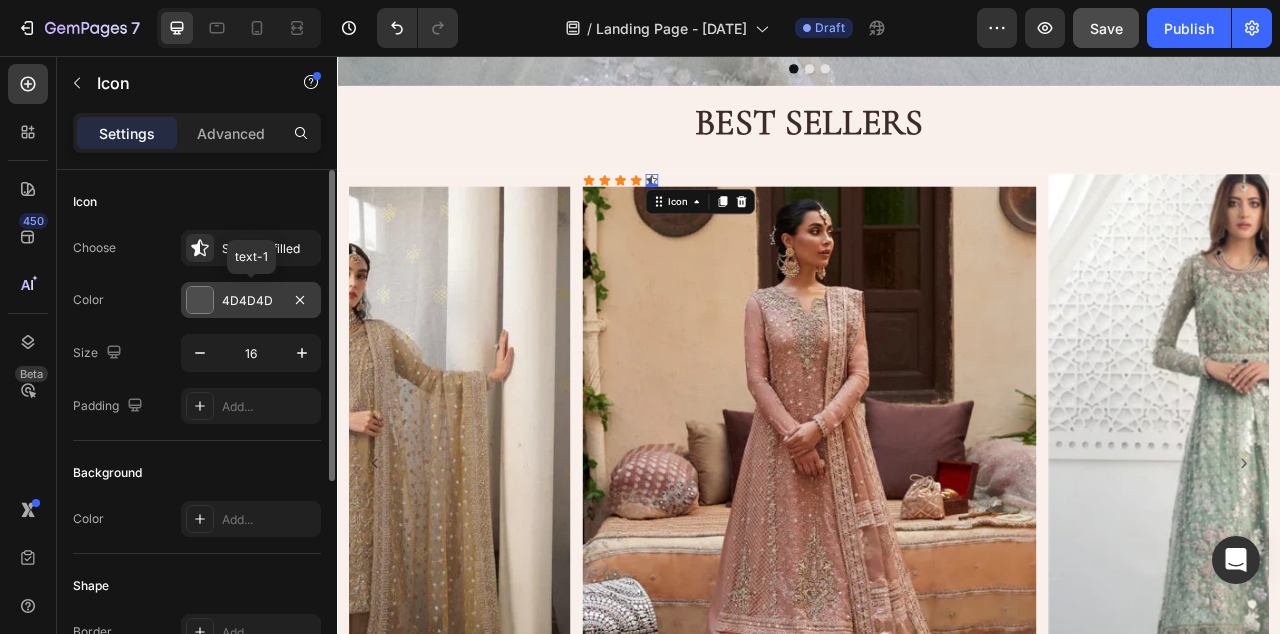 click on "4D4D4D" at bounding box center (251, 300) 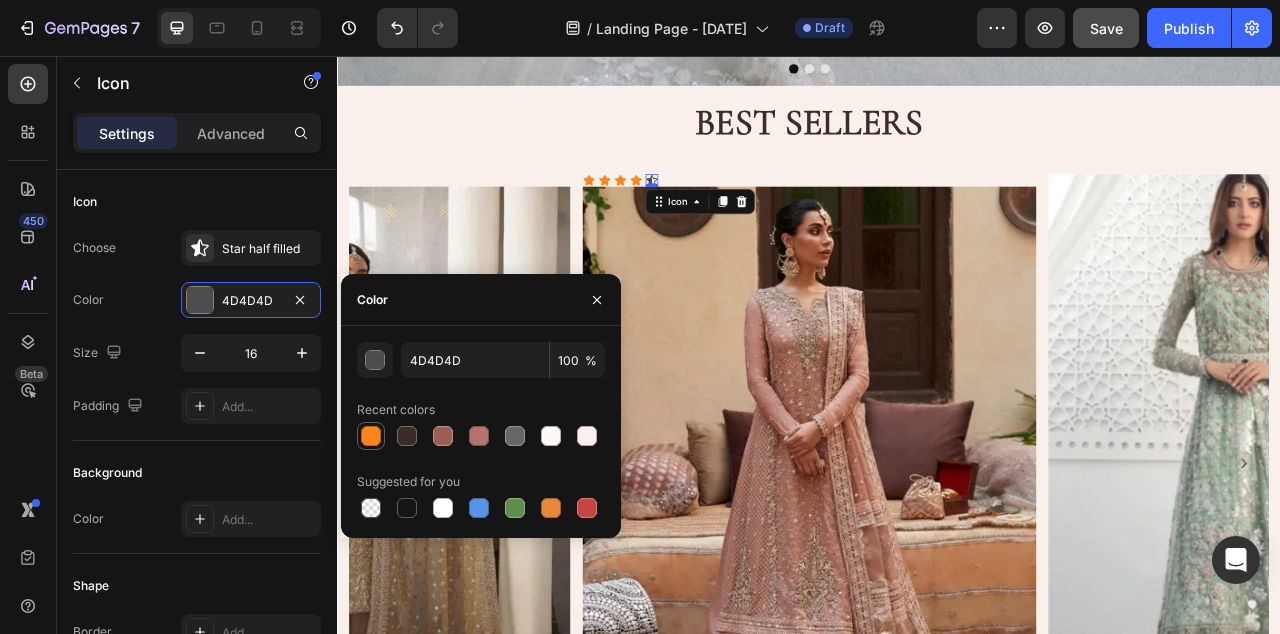 click at bounding box center [371, 436] 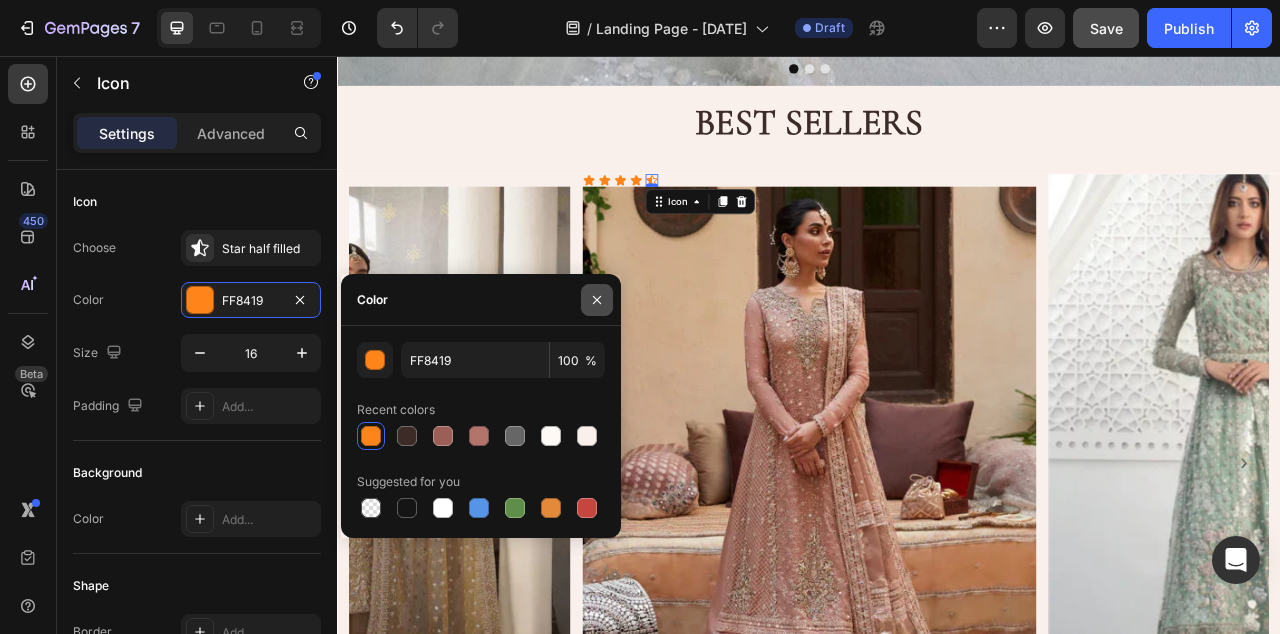 click 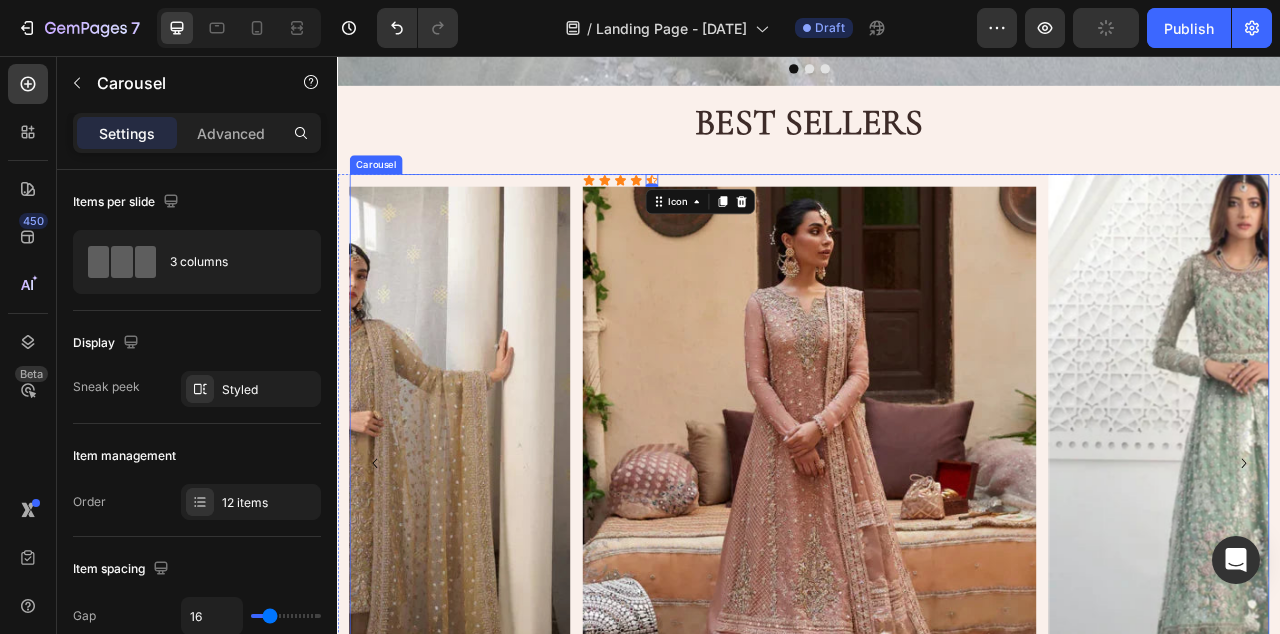 click 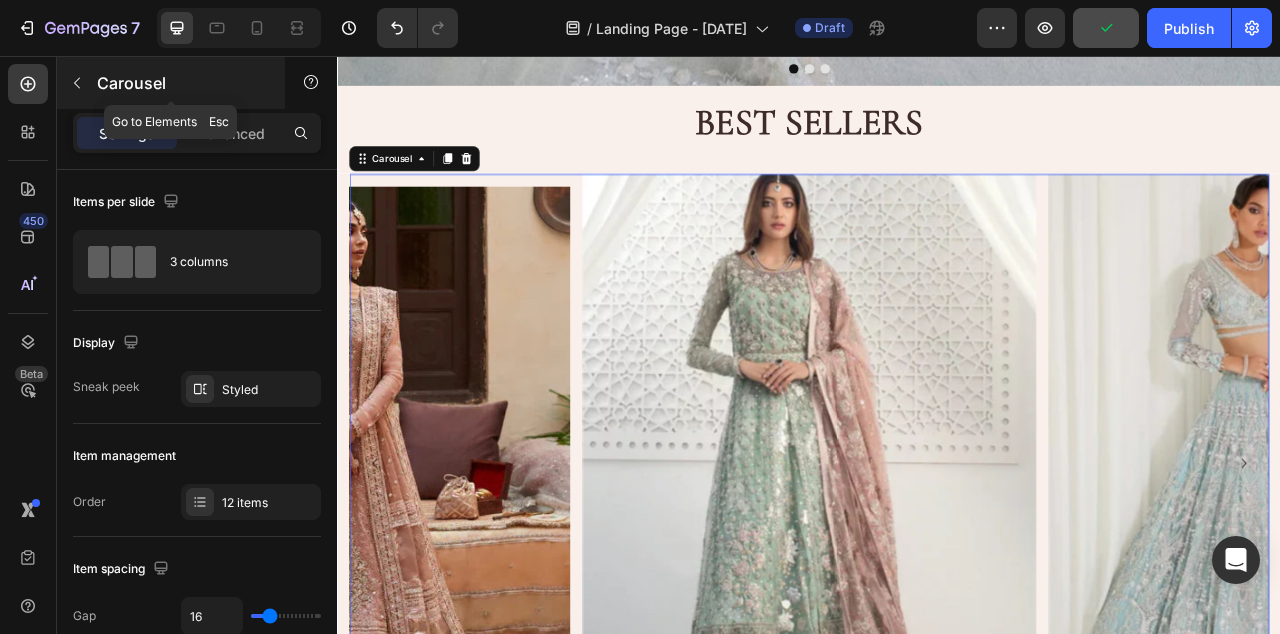 click on "Carousel" at bounding box center [182, 83] 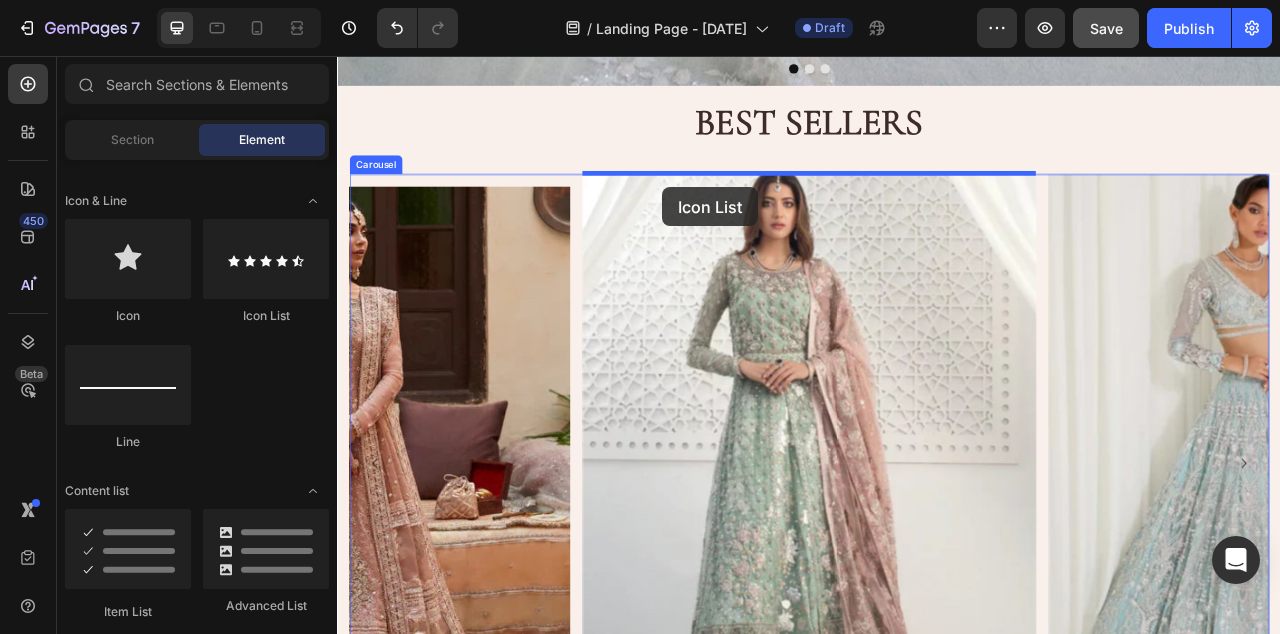 drag, startPoint x: 596, startPoint y: 313, endPoint x: 751, endPoint y: 223, distance: 179.23448 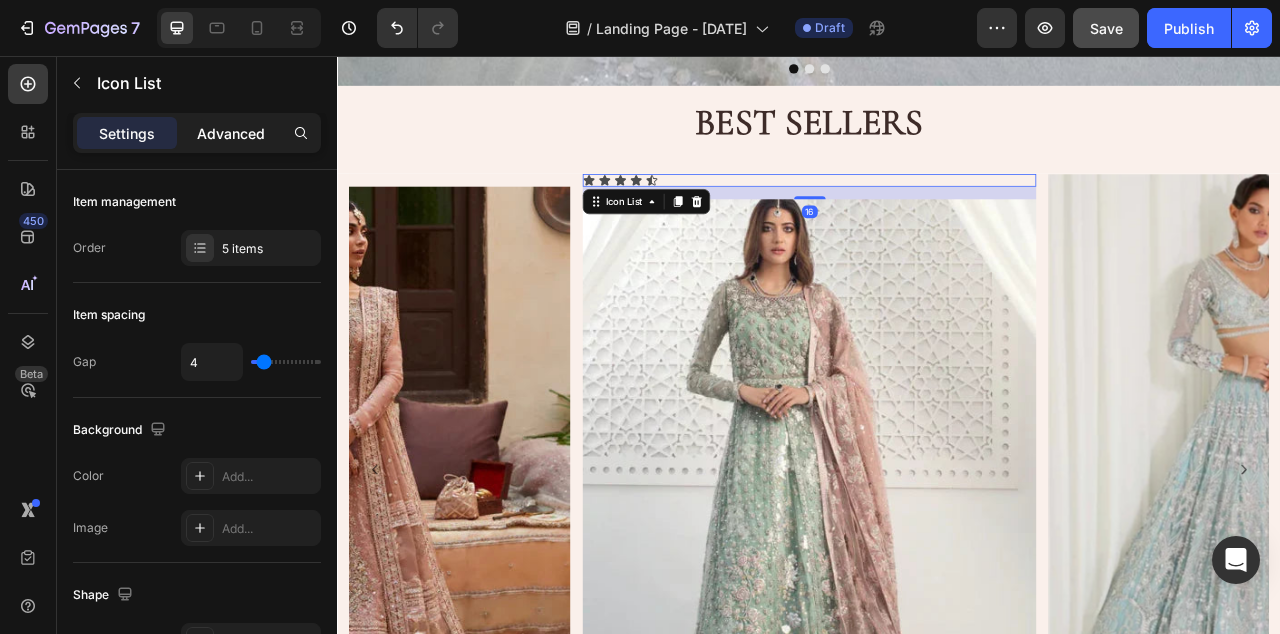 click on "Advanced" at bounding box center [231, 133] 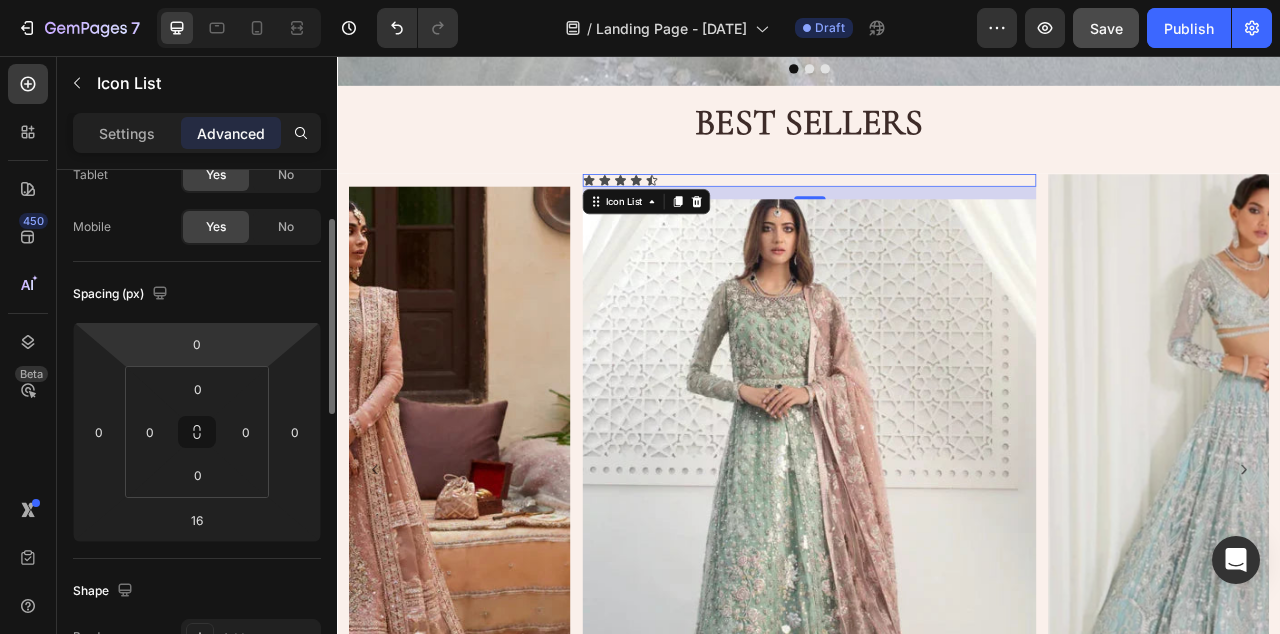 scroll, scrollTop: 131, scrollLeft: 0, axis: vertical 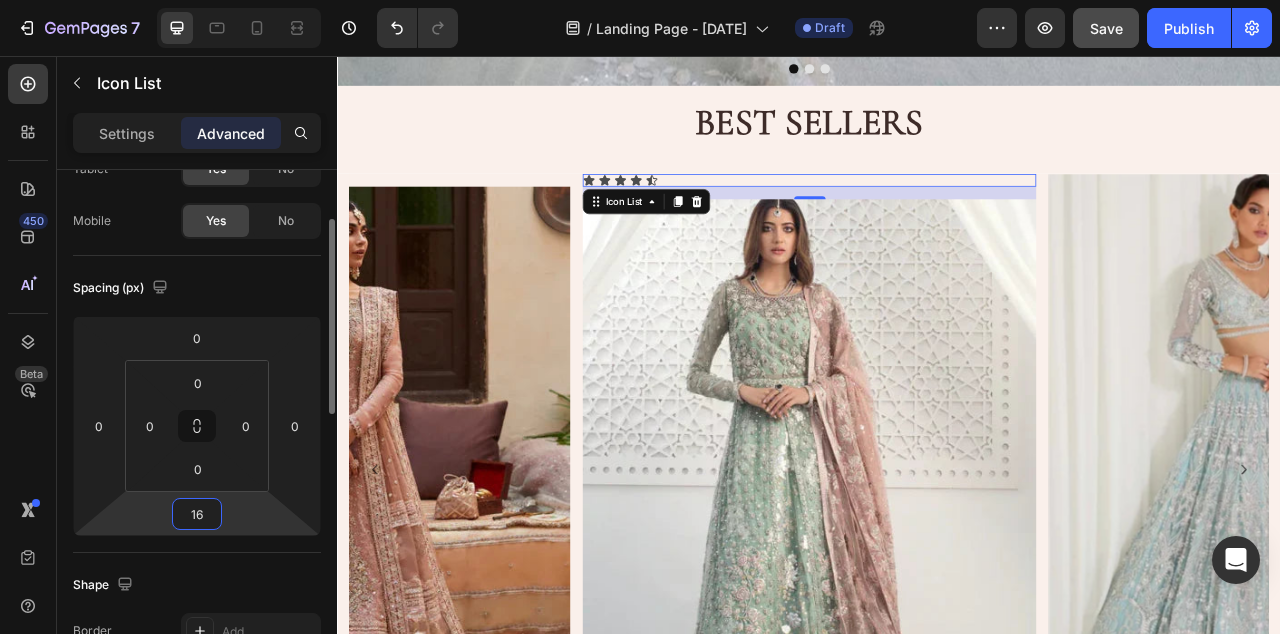 click on "16" at bounding box center [197, 514] 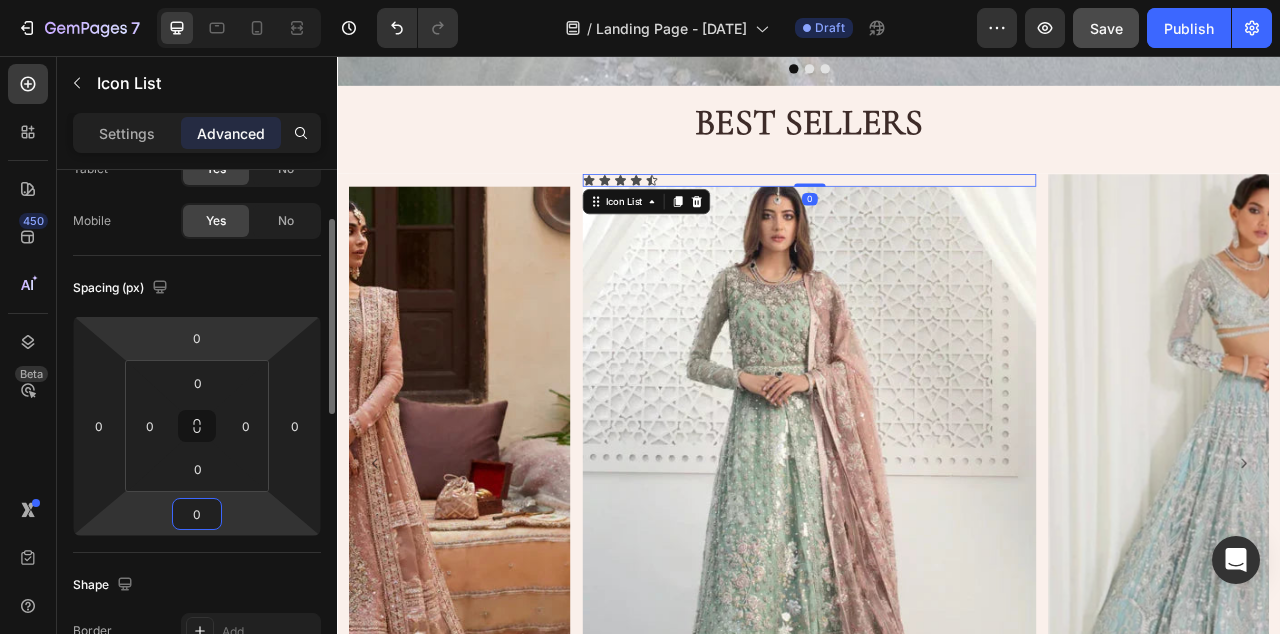 type on "0" 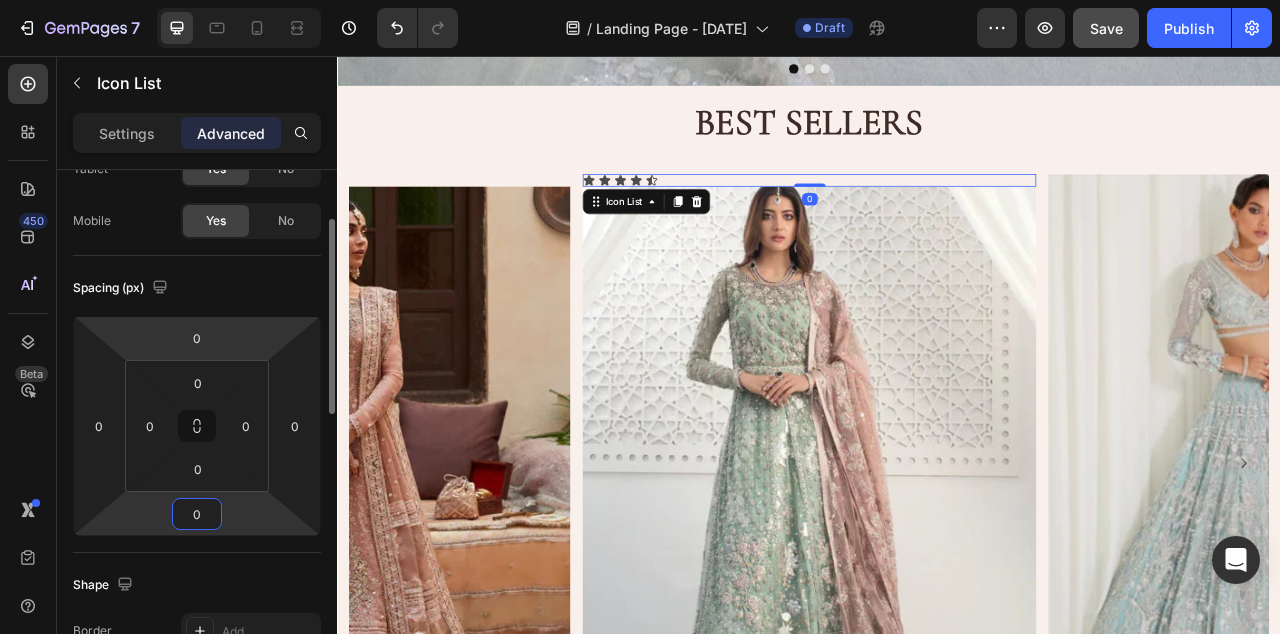 click on "Spacing (px)" at bounding box center [197, 288] 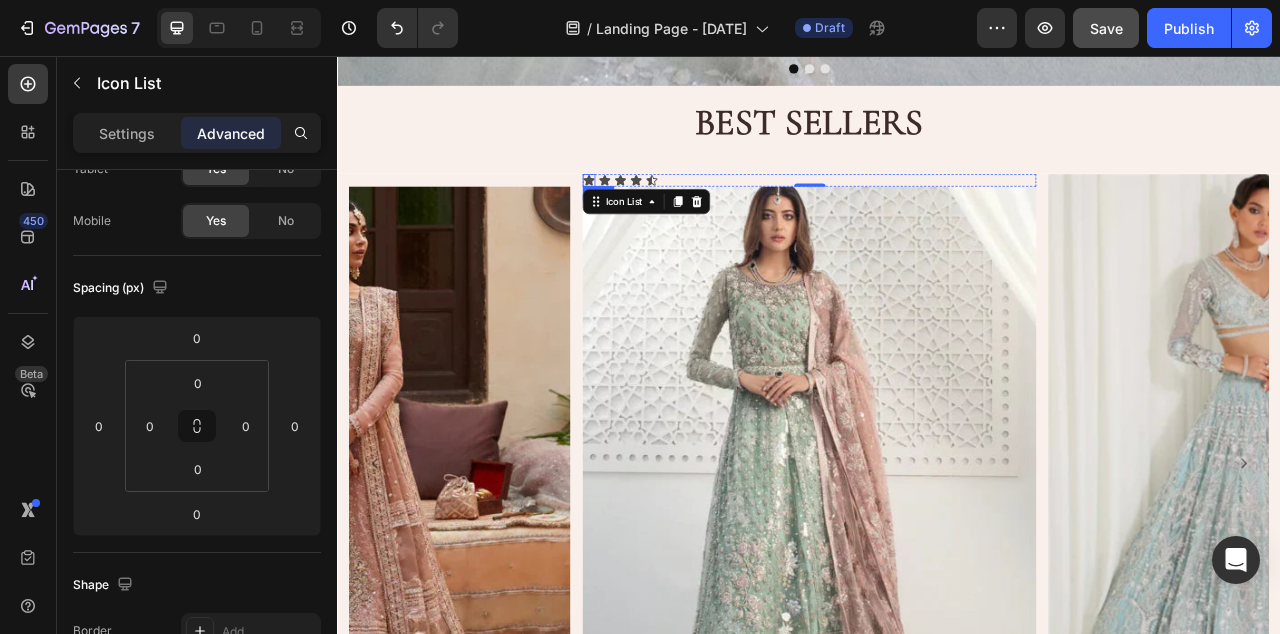 click 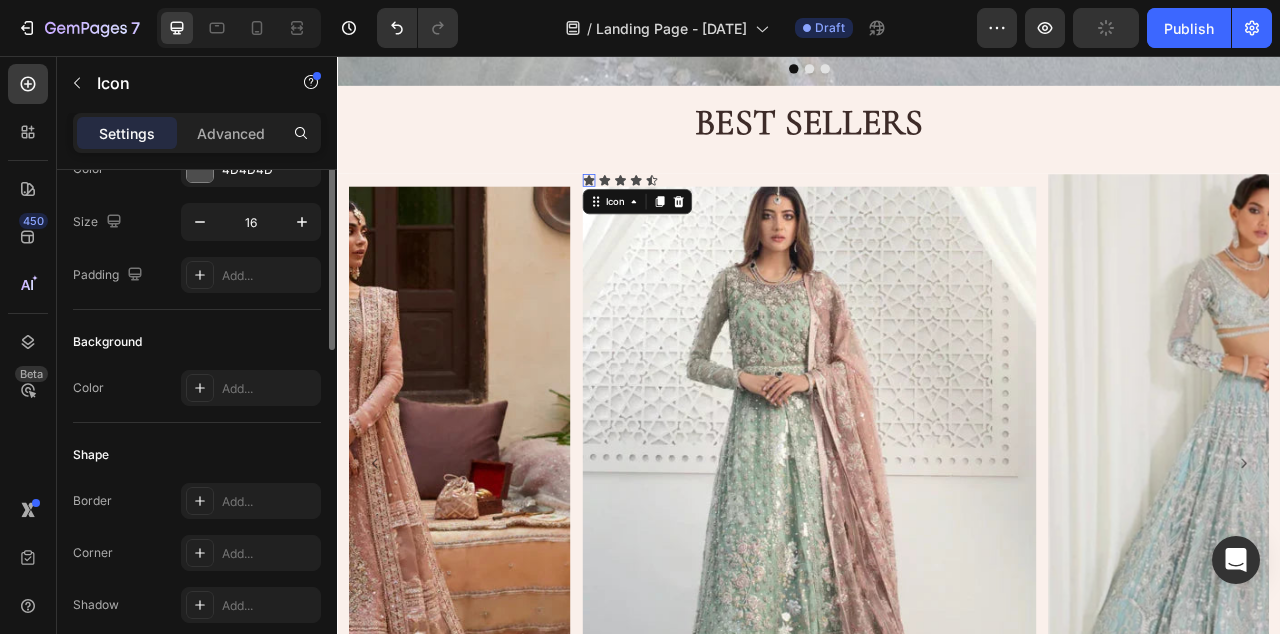 scroll, scrollTop: 0, scrollLeft: 0, axis: both 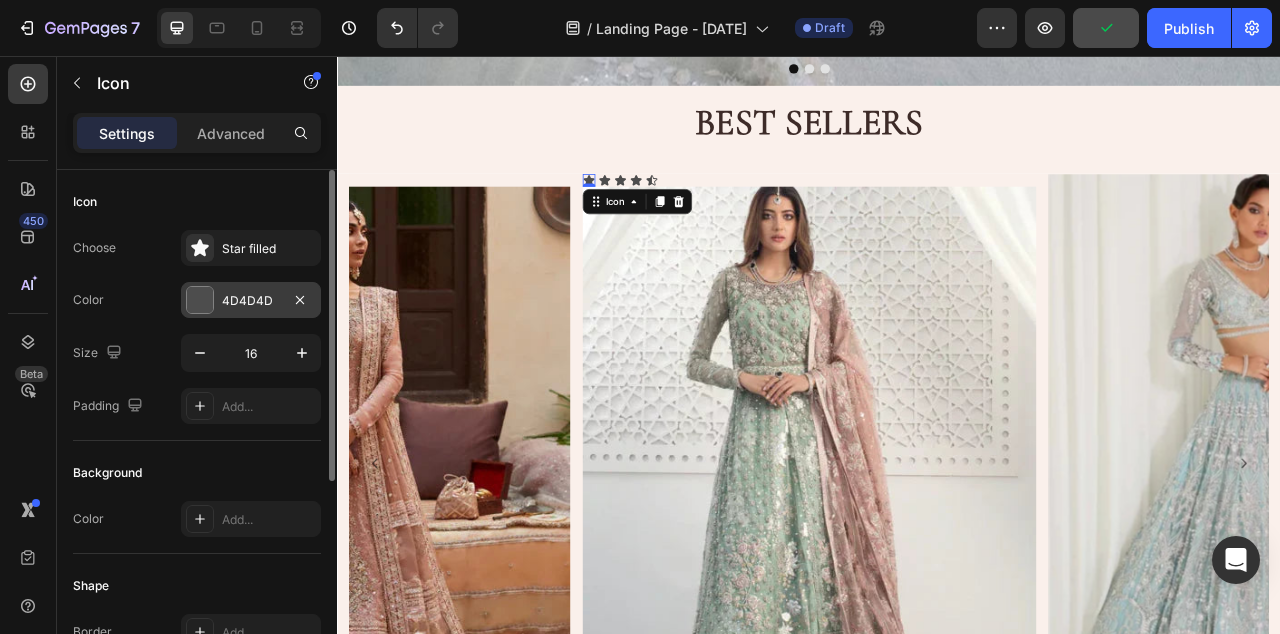 click on "4D4D4D" at bounding box center [251, 301] 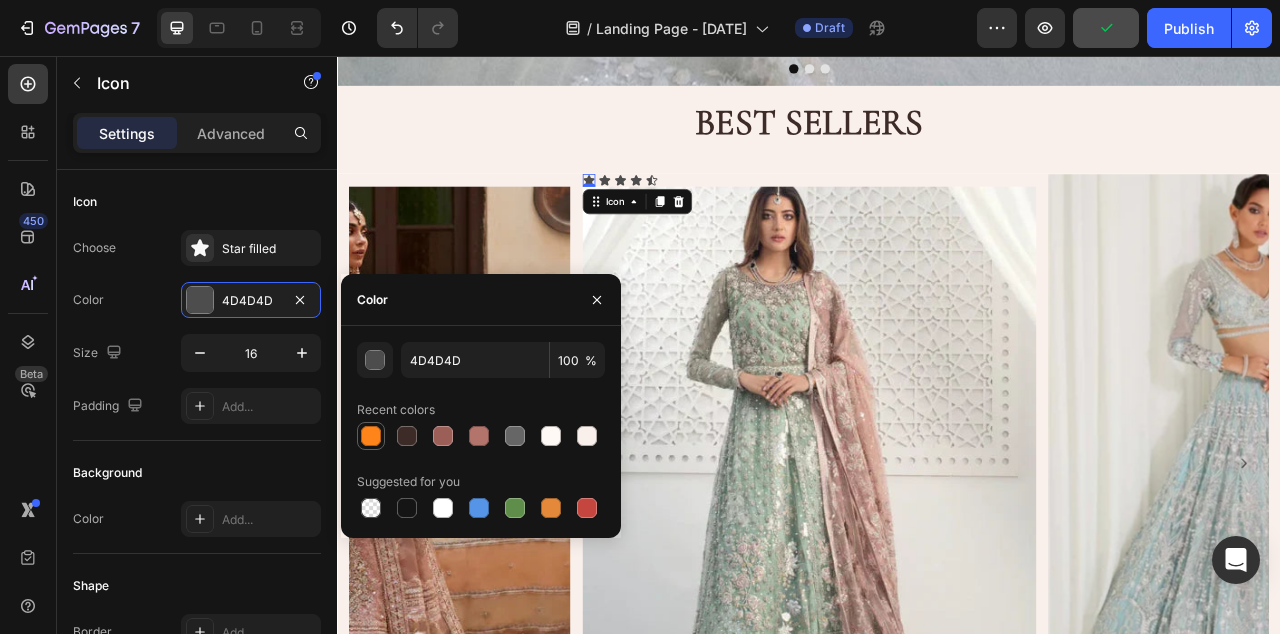 click at bounding box center (371, 436) 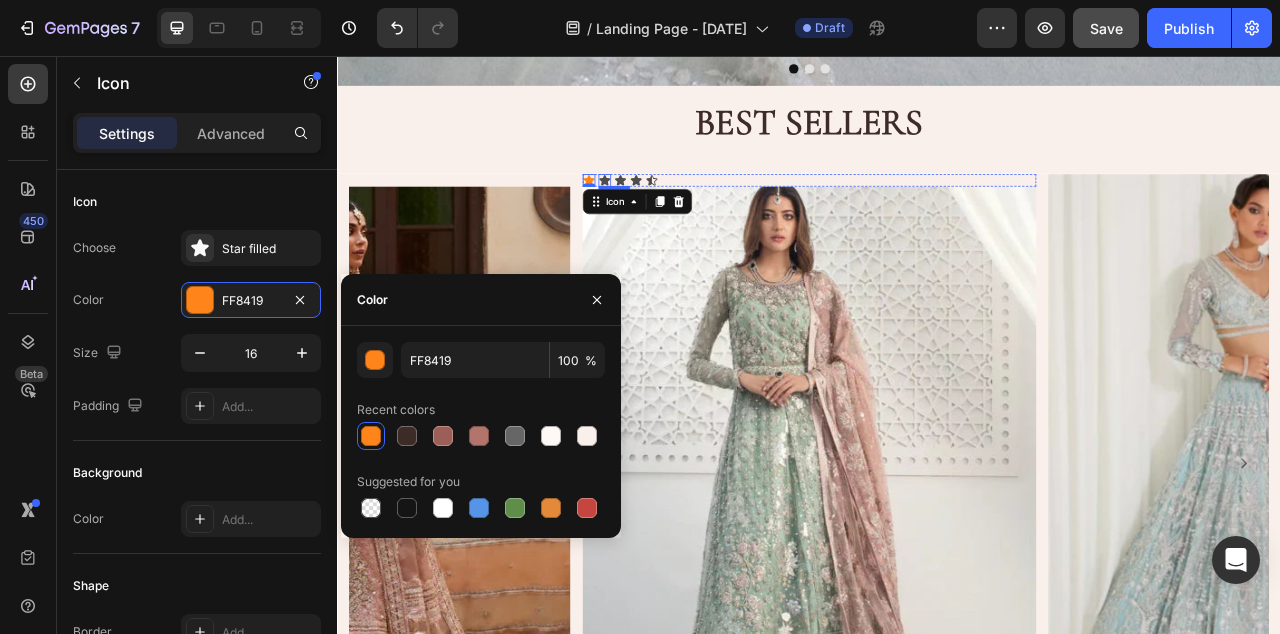 click 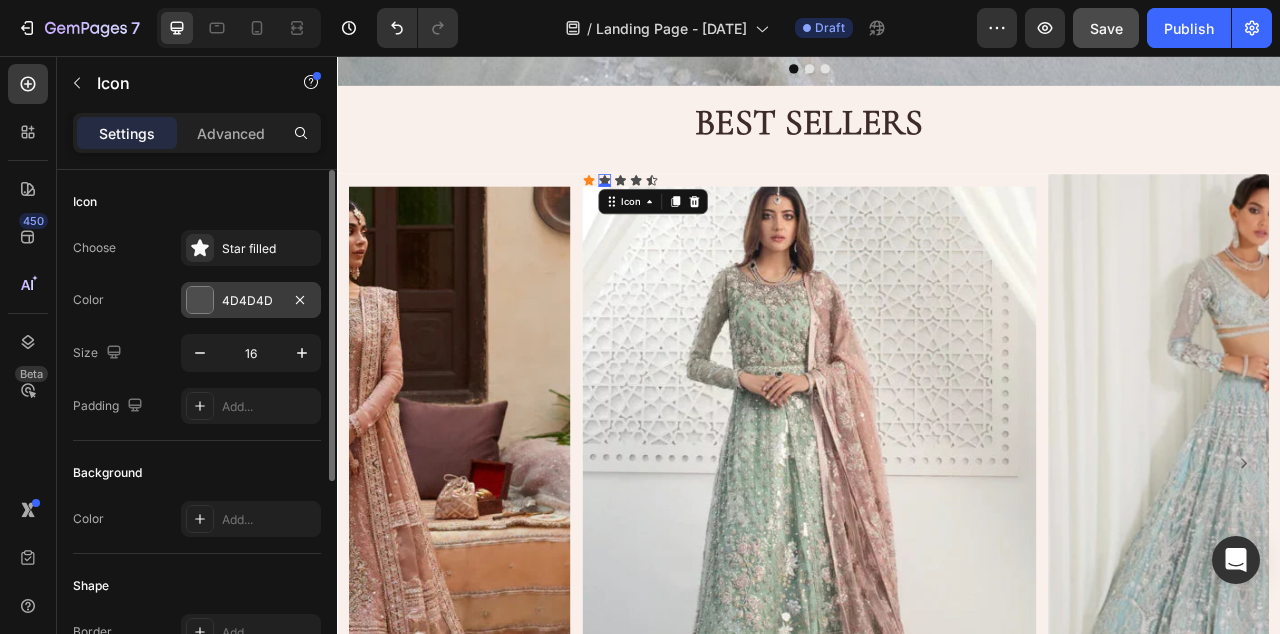 click on "4D4D4D" at bounding box center (251, 300) 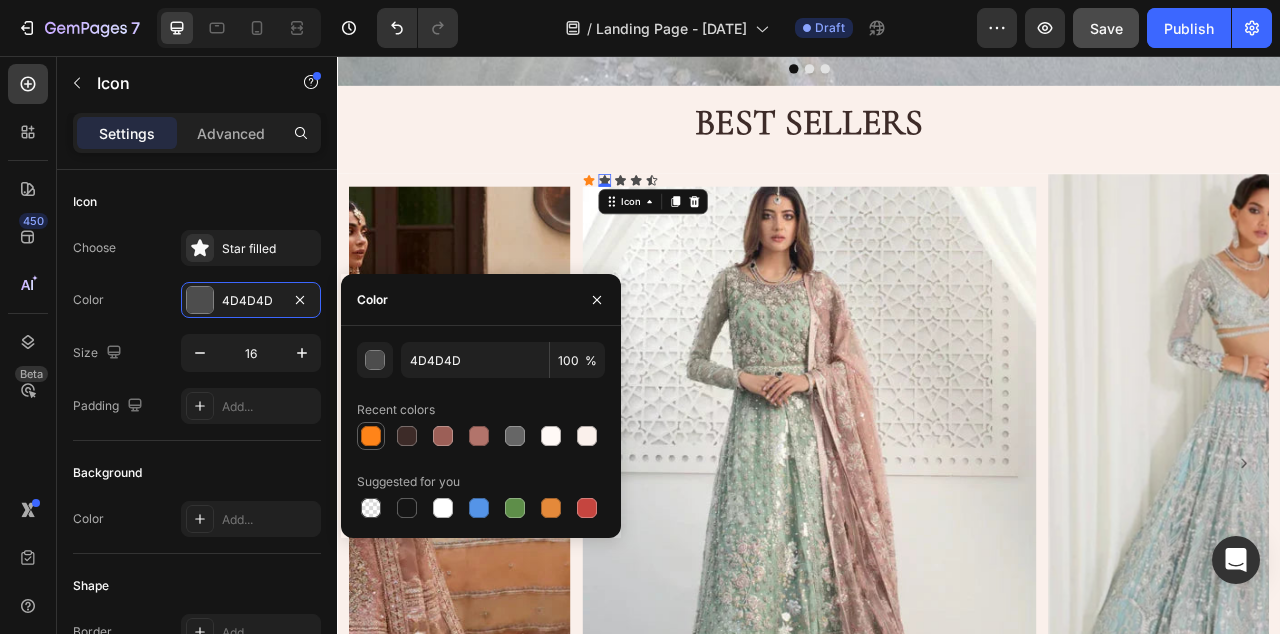 click at bounding box center (371, 436) 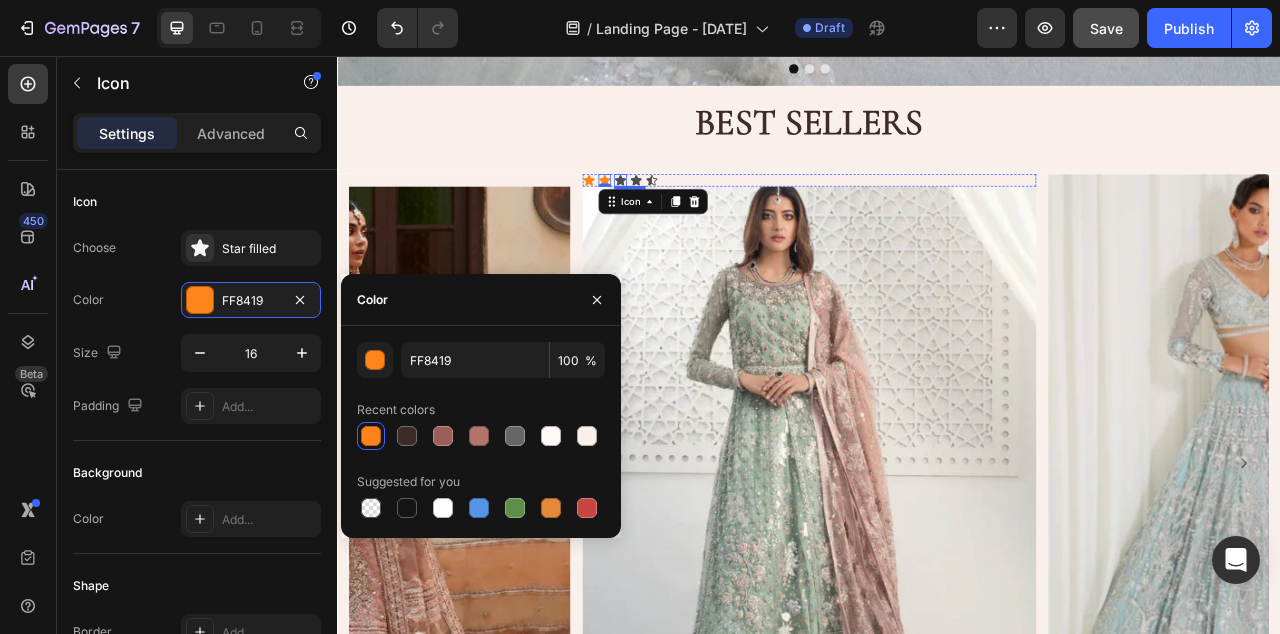 click 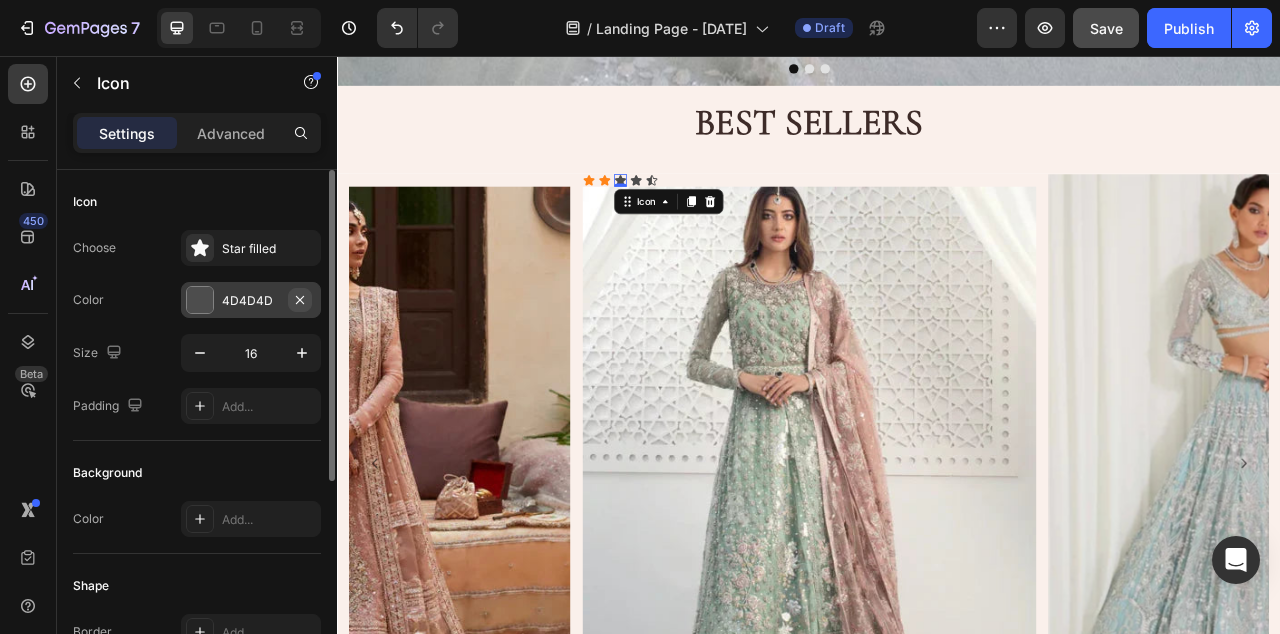 click 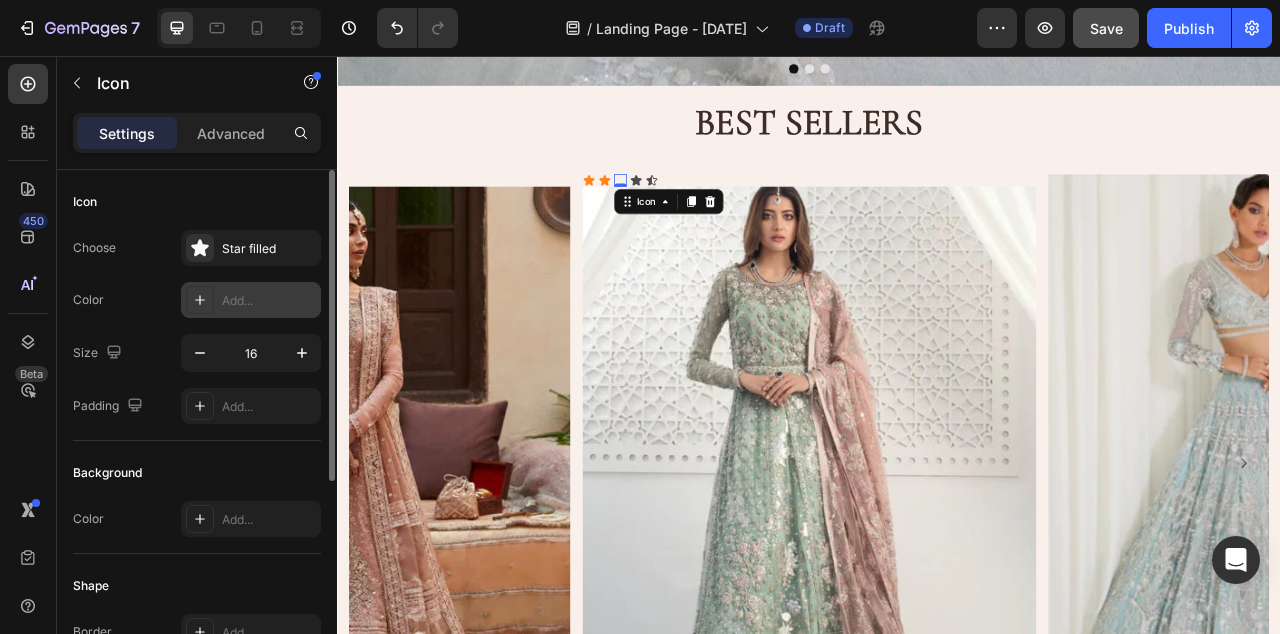 click on "Add..." at bounding box center [269, 301] 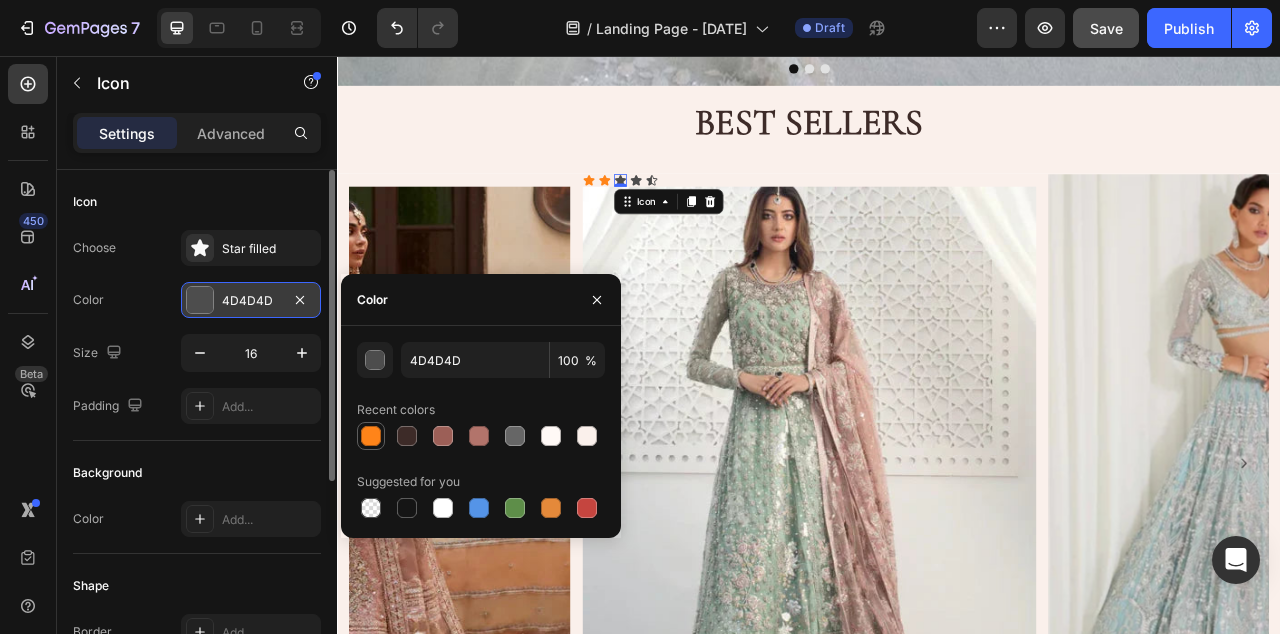 click at bounding box center (371, 436) 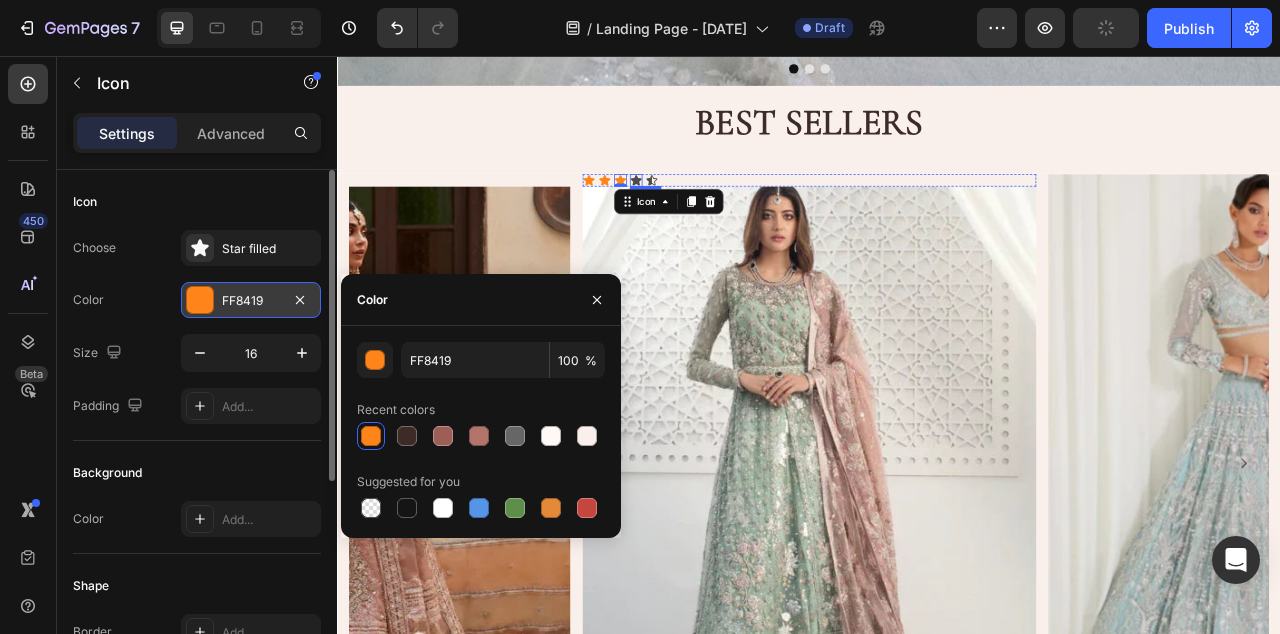 click 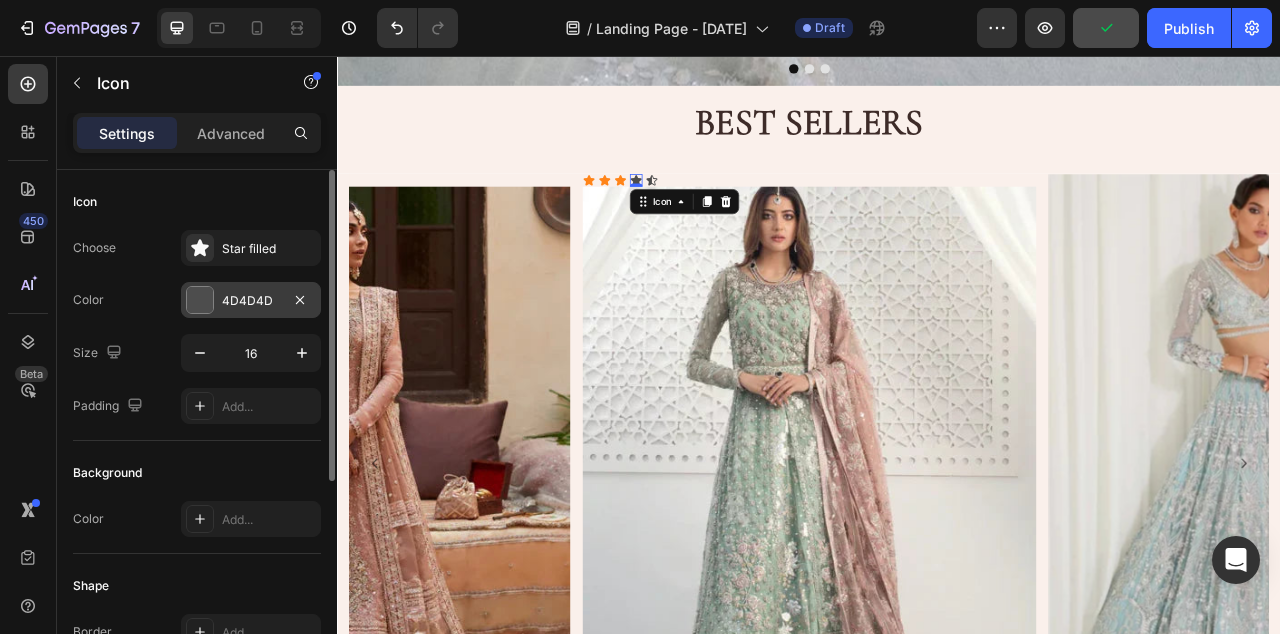 click on "4D4D4D" at bounding box center [251, 300] 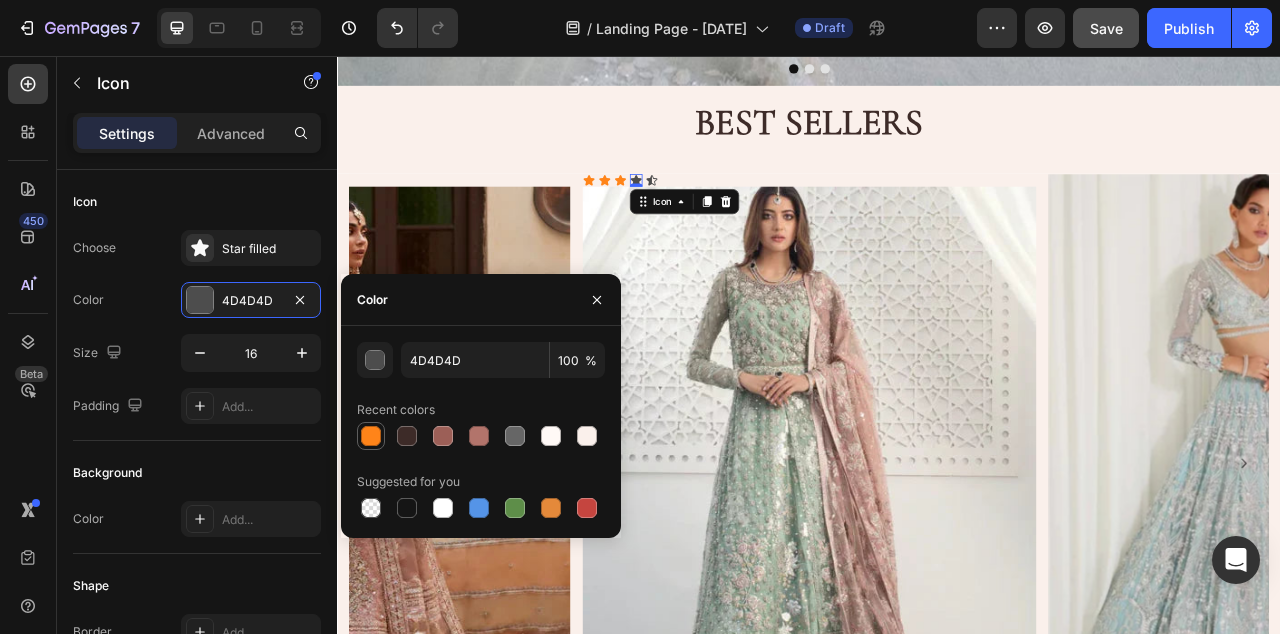 click at bounding box center (371, 436) 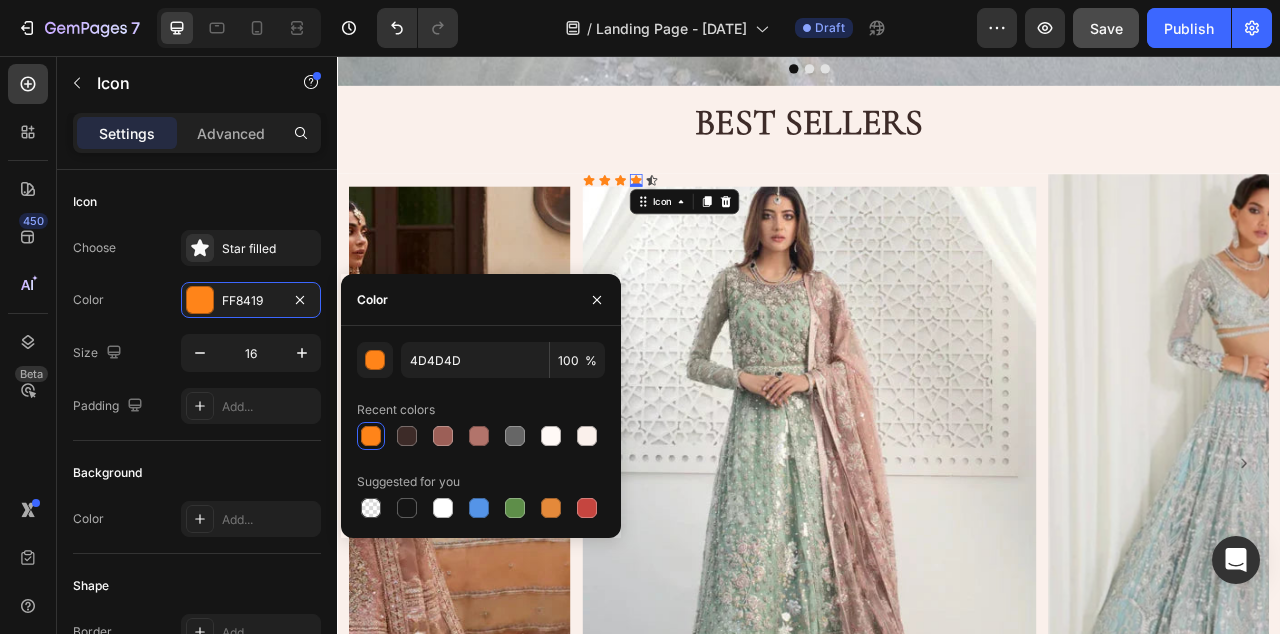 type on "FF8419" 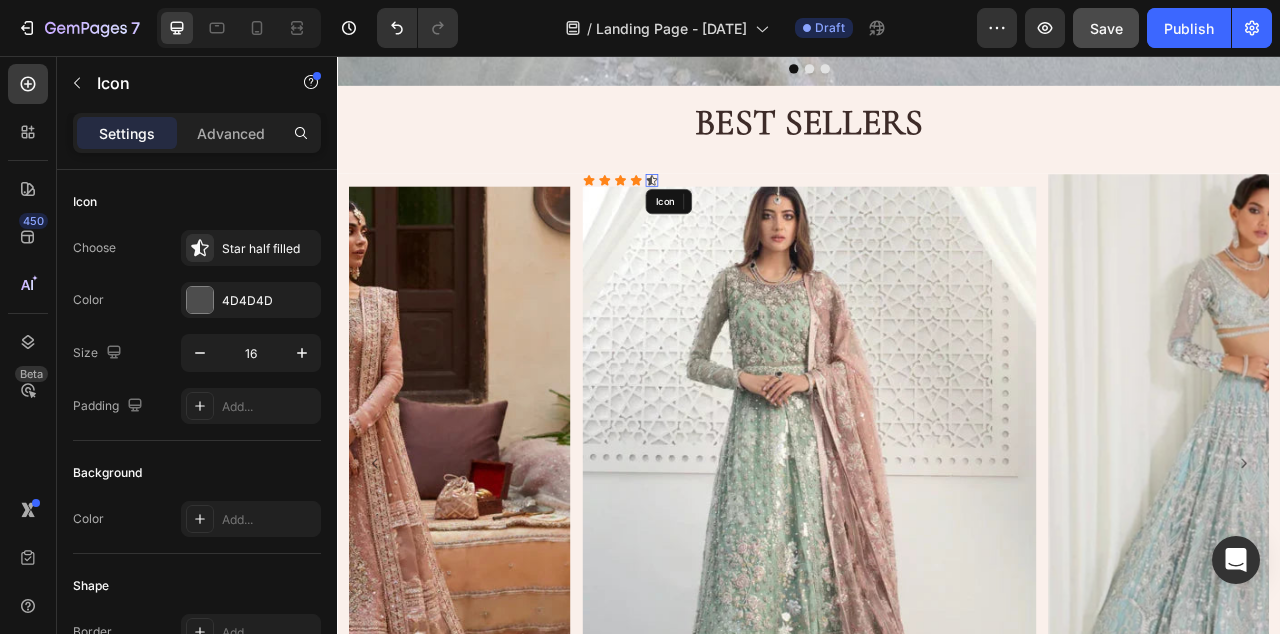 click 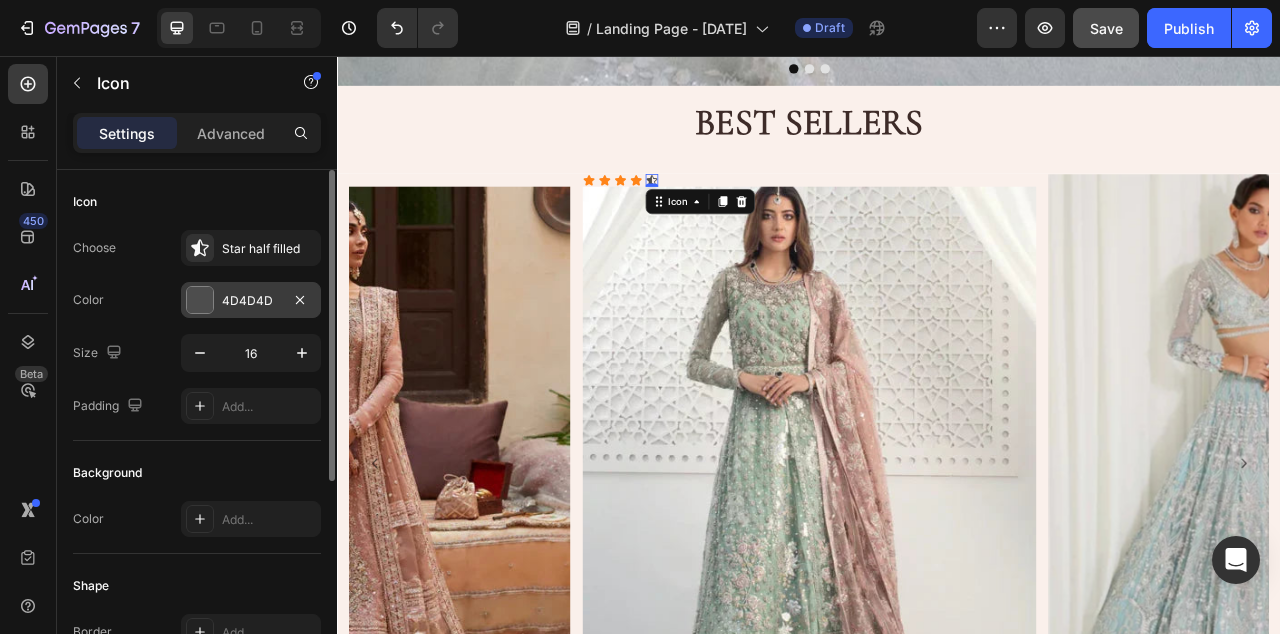 click on "4D4D4D" at bounding box center [251, 301] 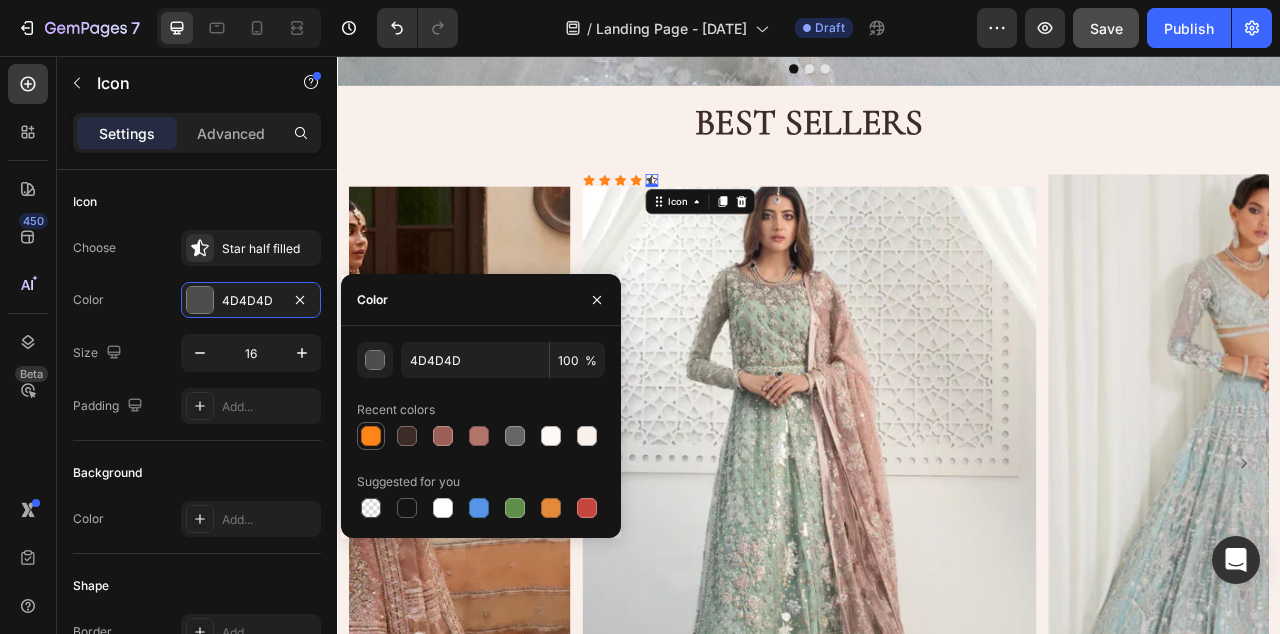 click at bounding box center (371, 436) 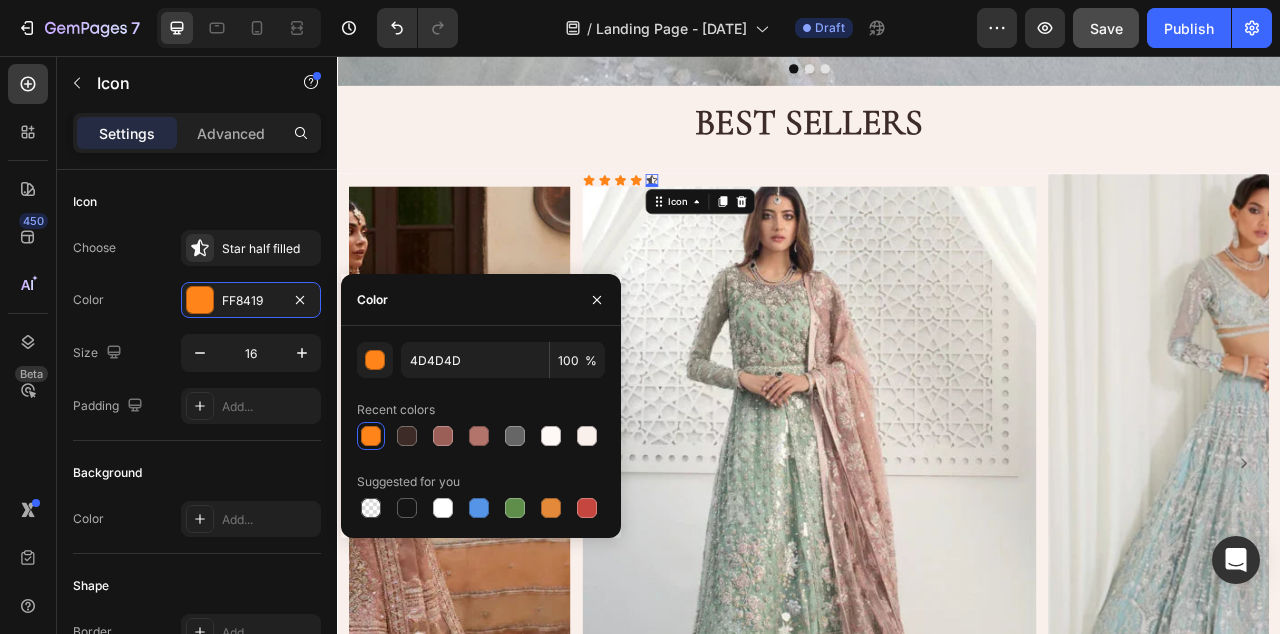 type on "FF8419" 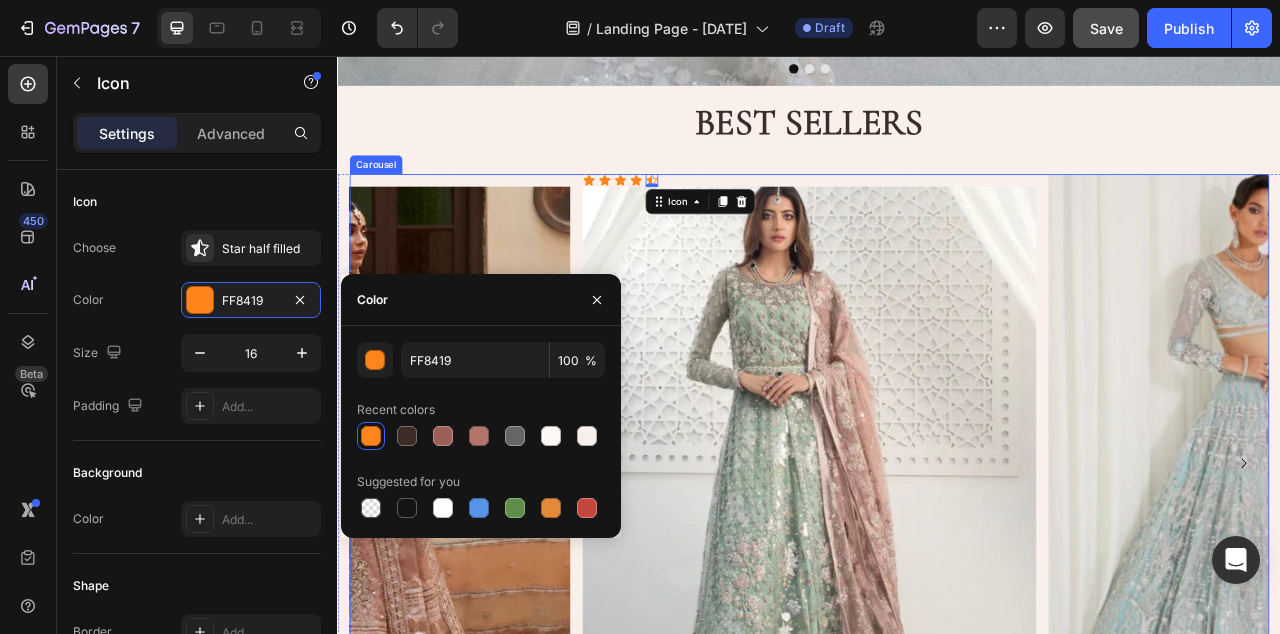 click 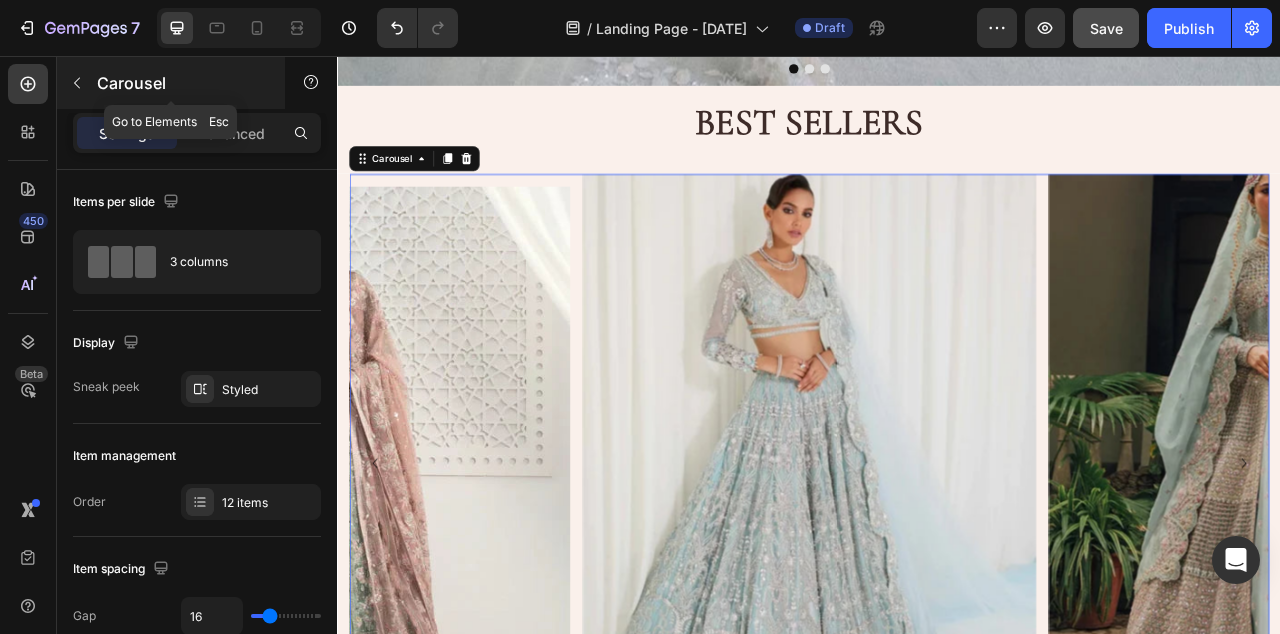 click on "Carousel" at bounding box center (182, 83) 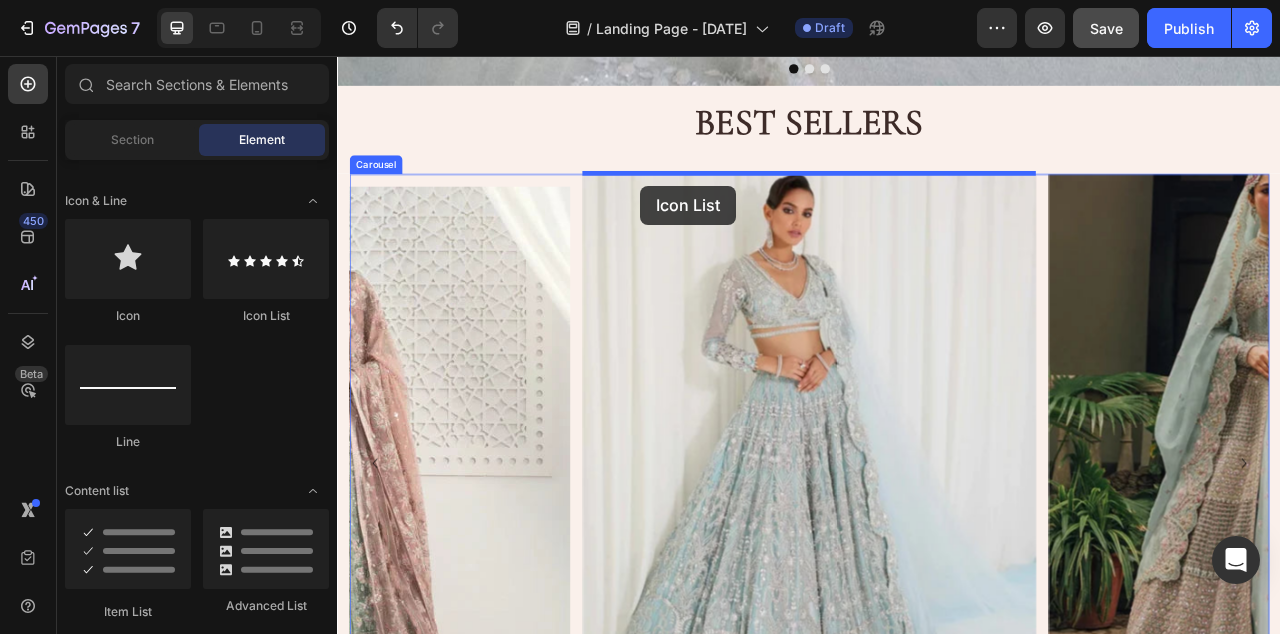 drag, startPoint x: 583, startPoint y: 330, endPoint x: 719, endPoint y: 211, distance: 180.71248 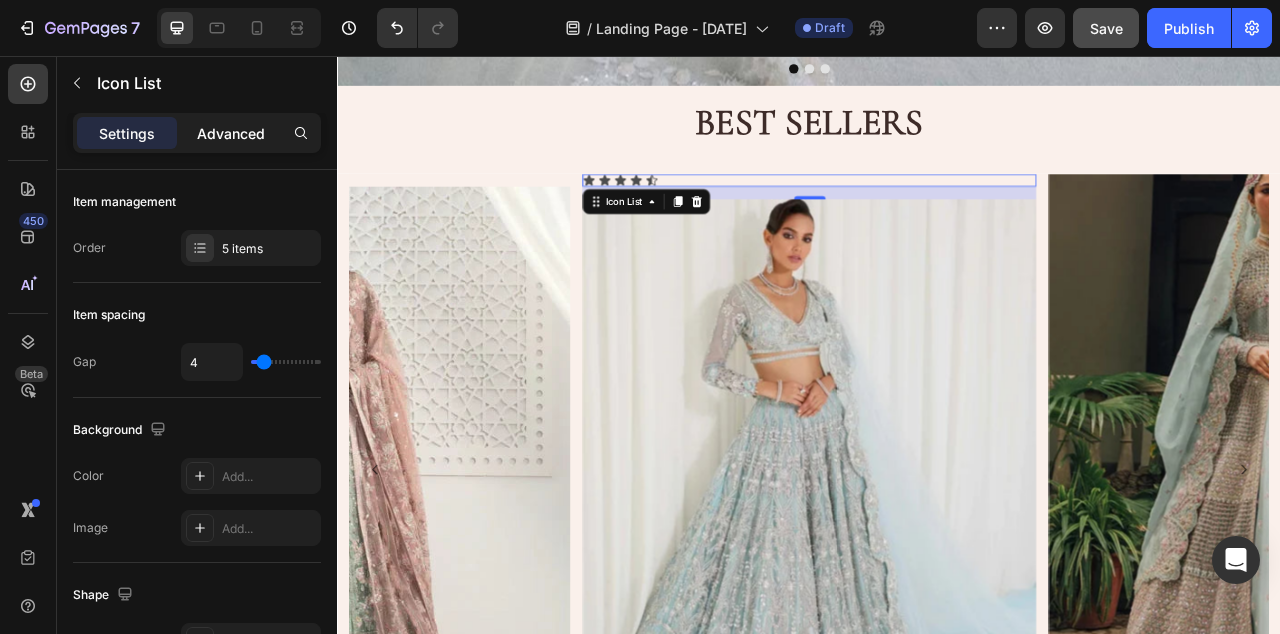 click on "Advanced" 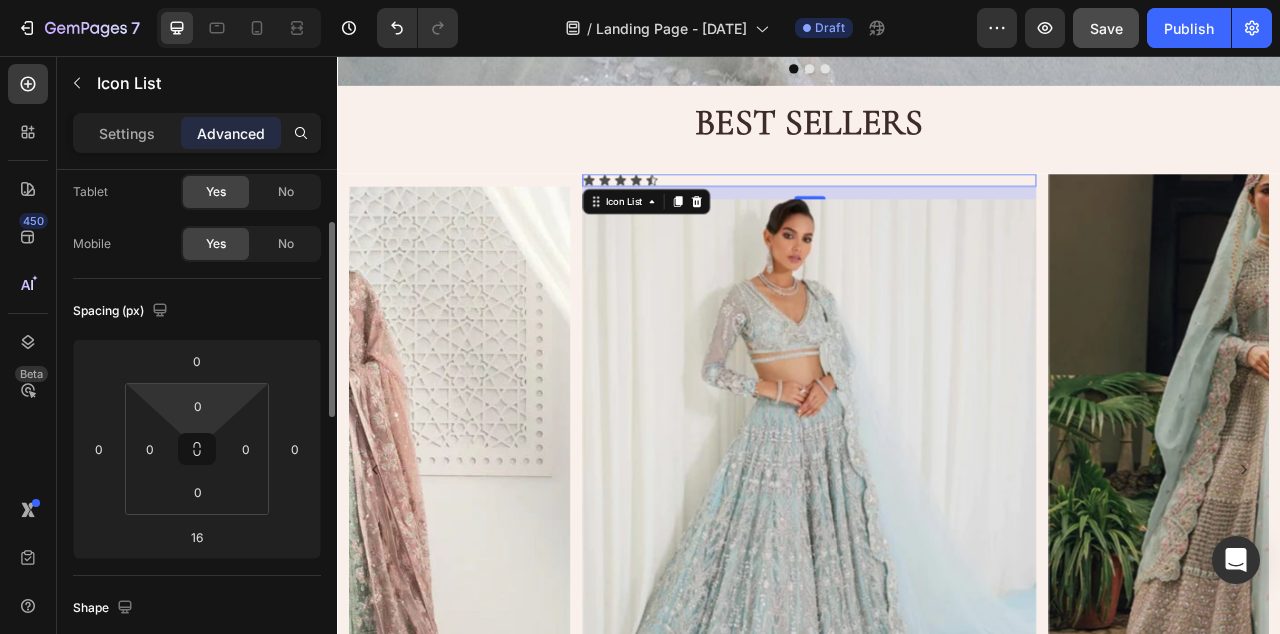 scroll, scrollTop: 122, scrollLeft: 0, axis: vertical 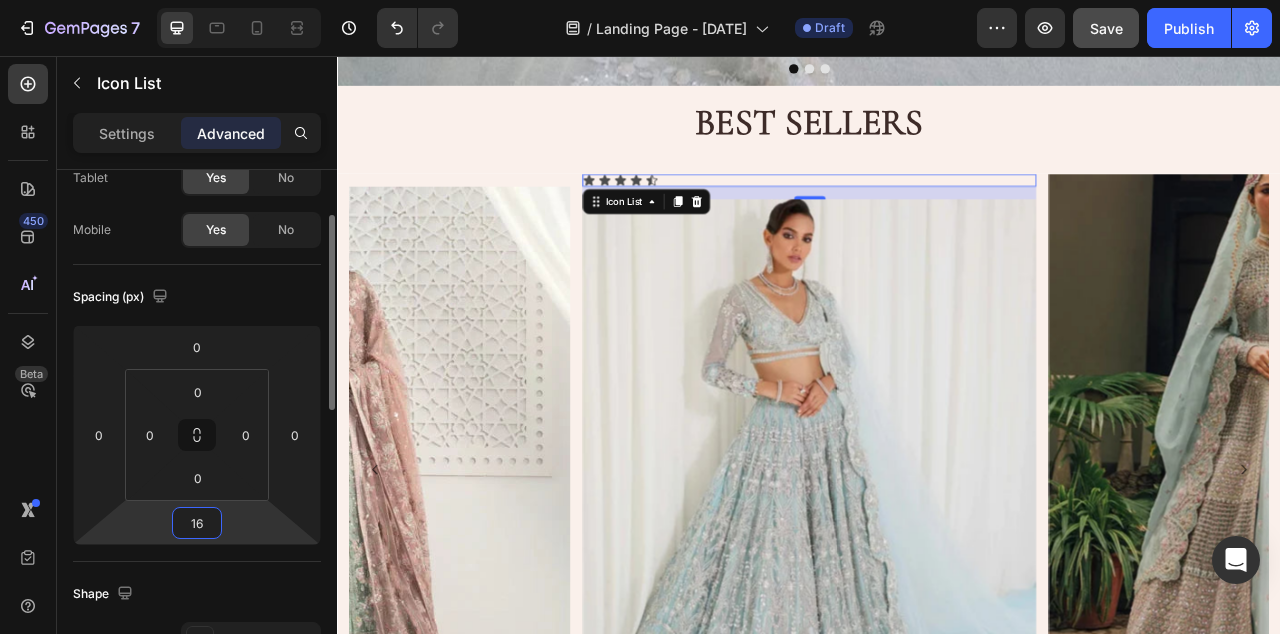 click on "16" at bounding box center [197, 523] 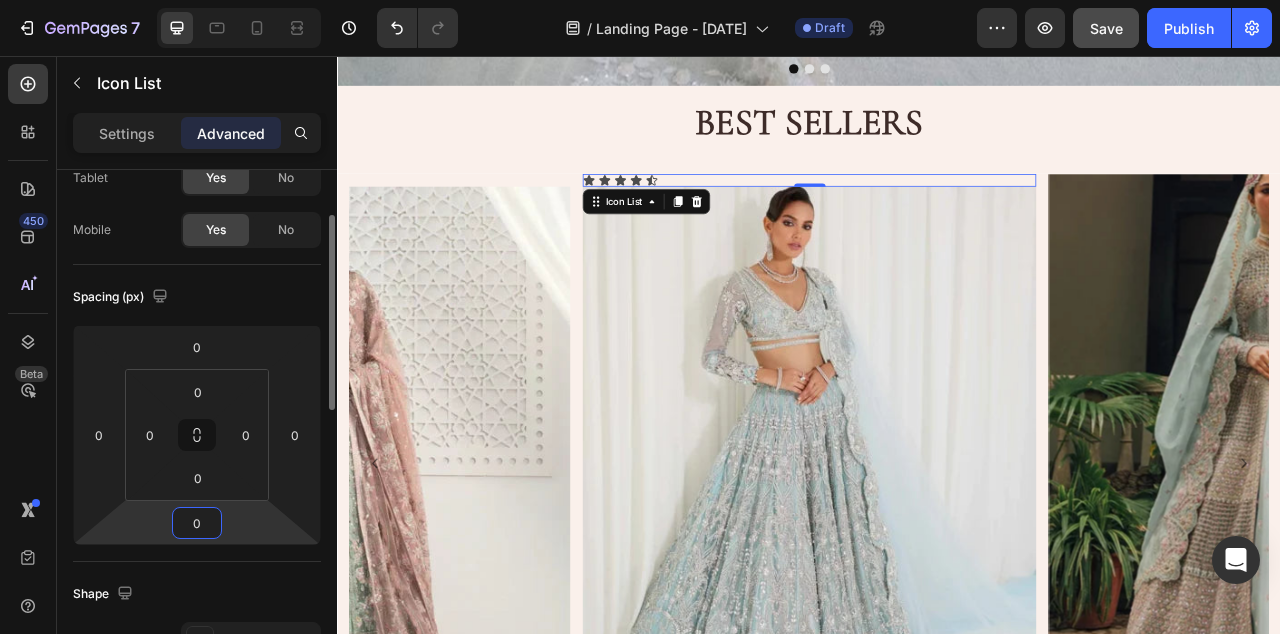 type on "0" 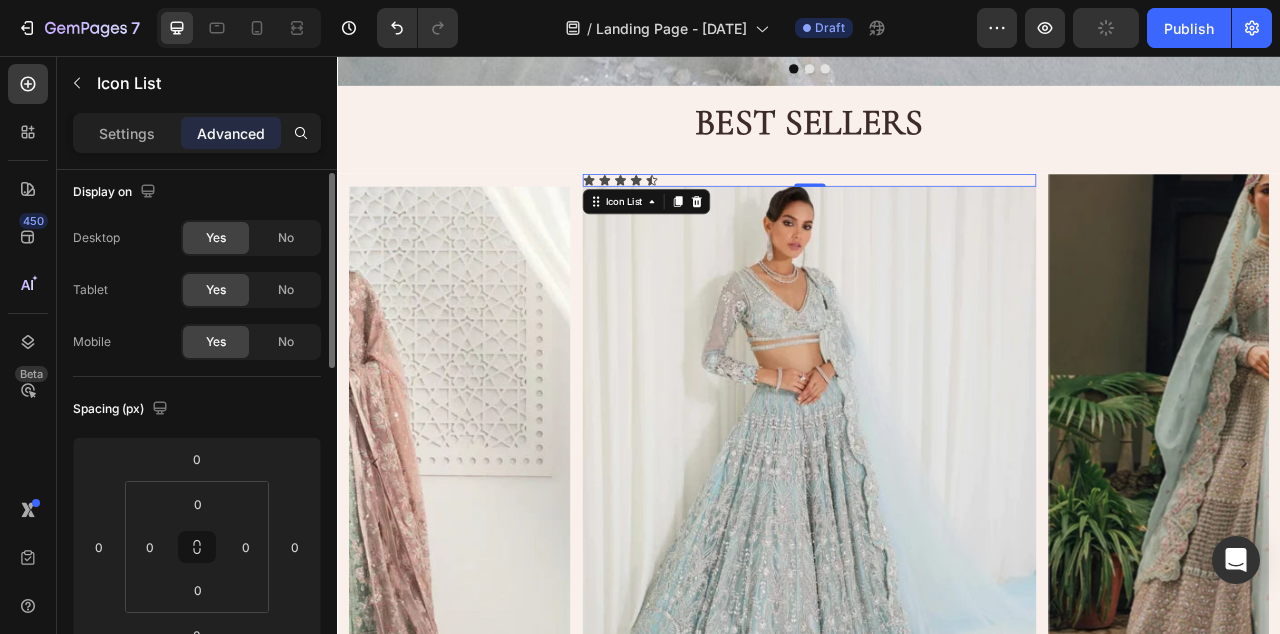 scroll, scrollTop: 0, scrollLeft: 0, axis: both 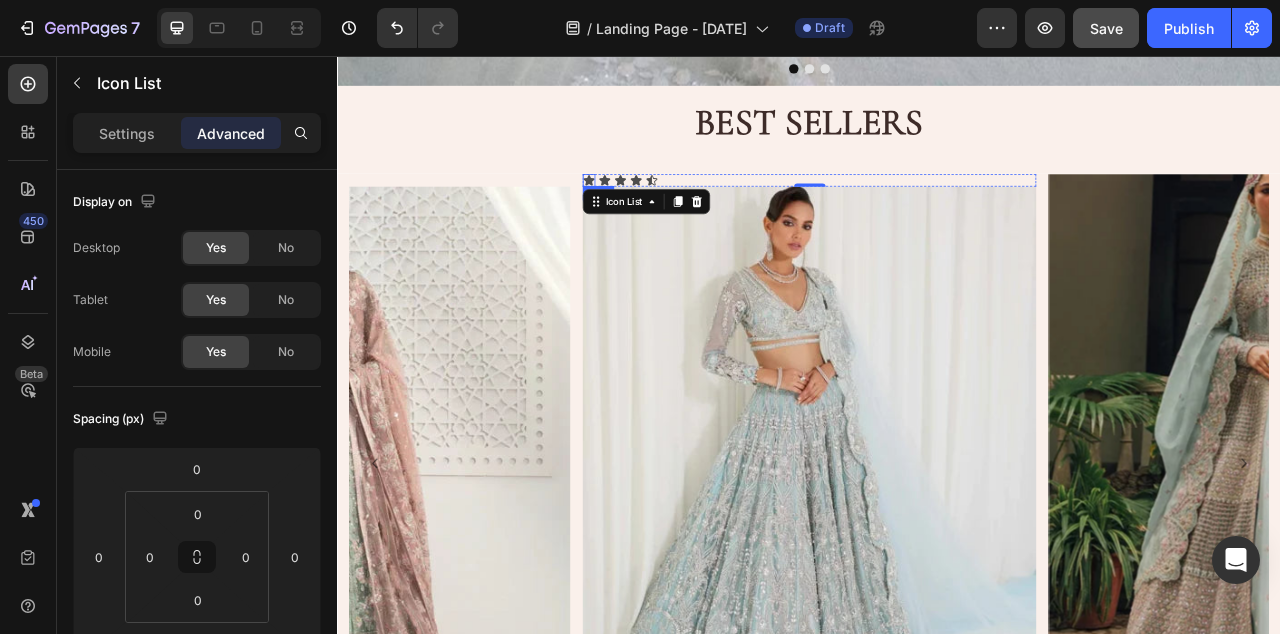 click 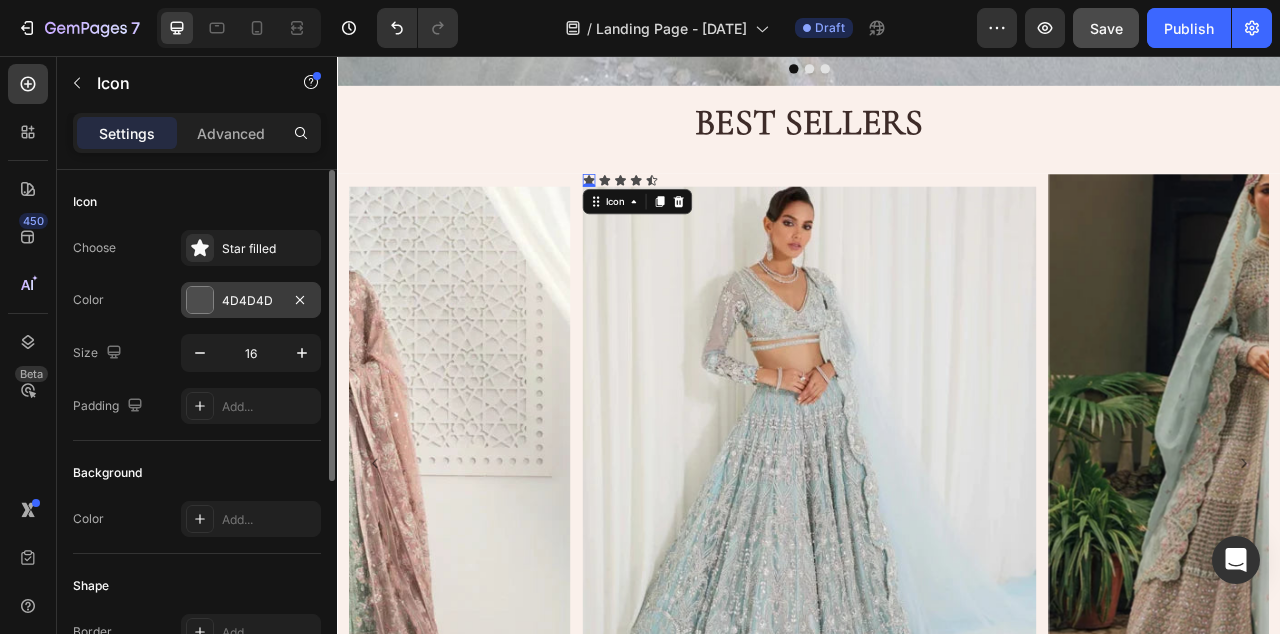 click on "4D4D4D" at bounding box center (251, 301) 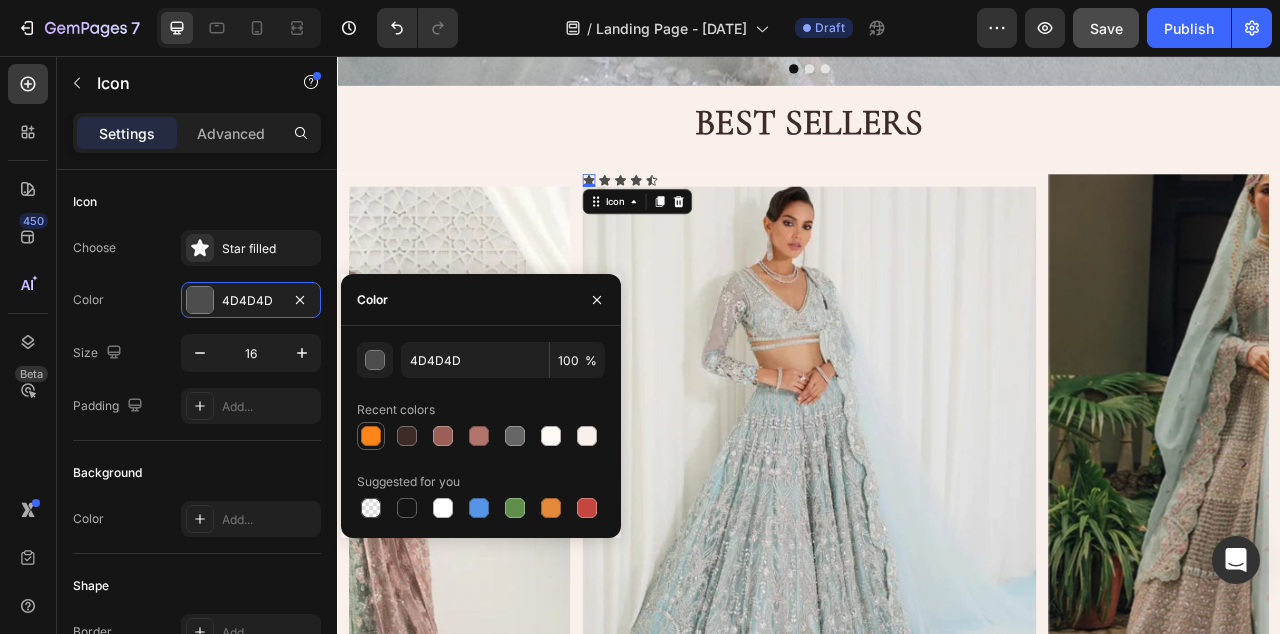 click at bounding box center (371, 436) 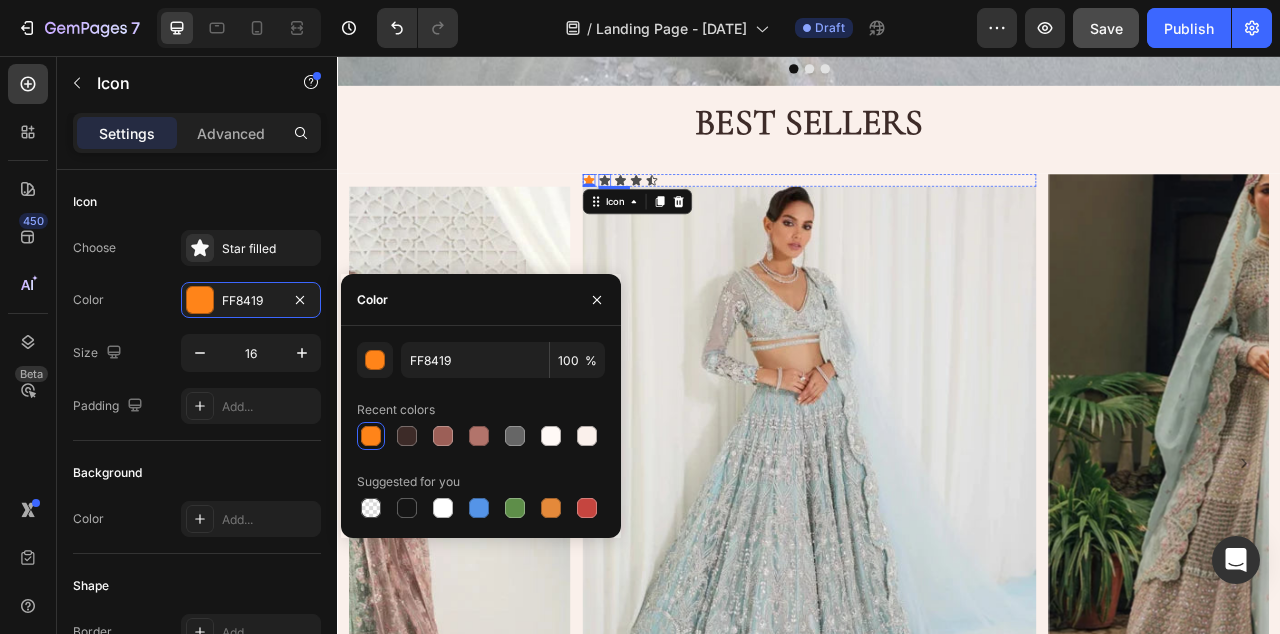 click 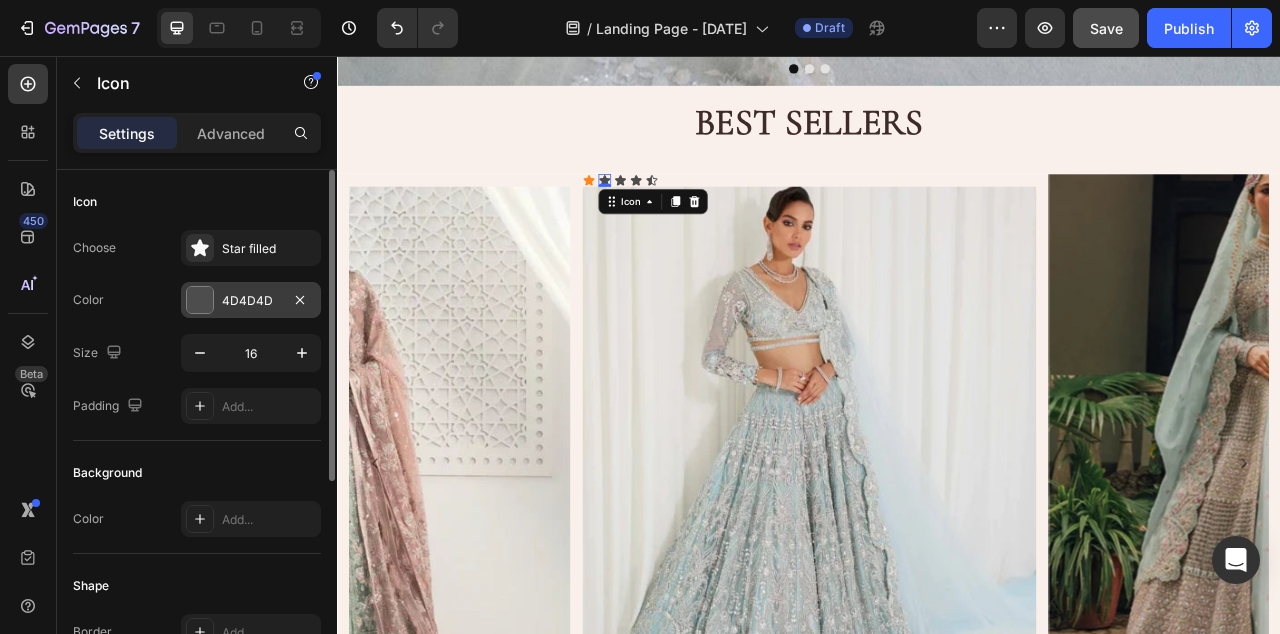 click on "4D4D4D" at bounding box center [251, 301] 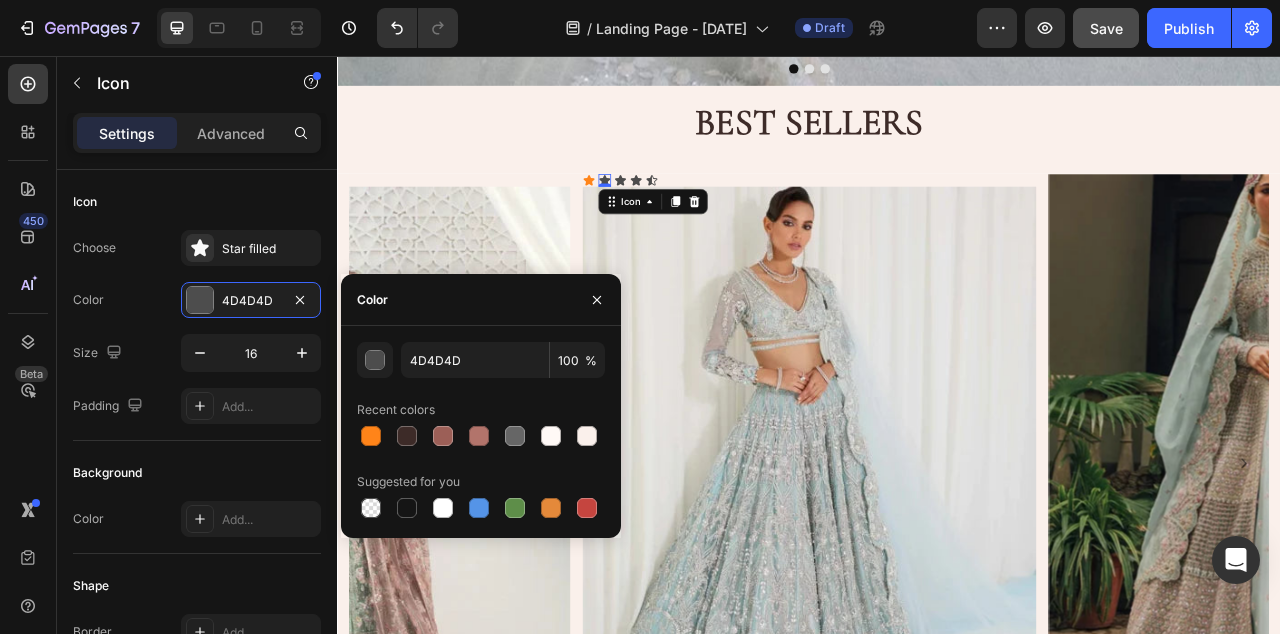 click 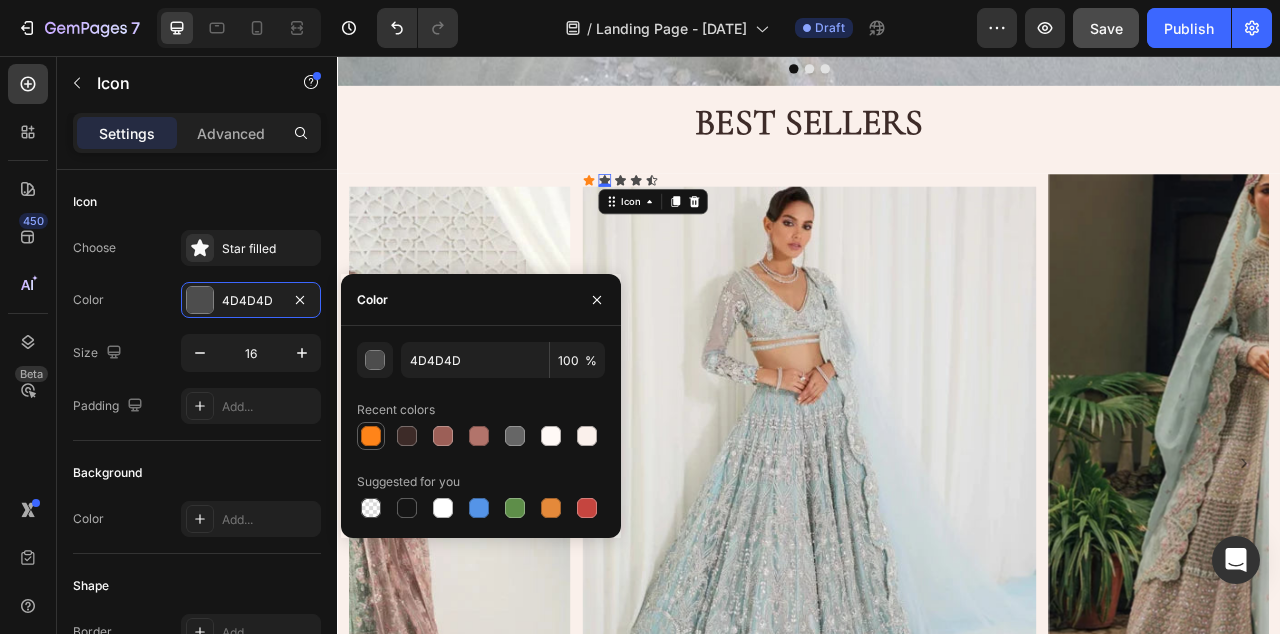 click at bounding box center (371, 436) 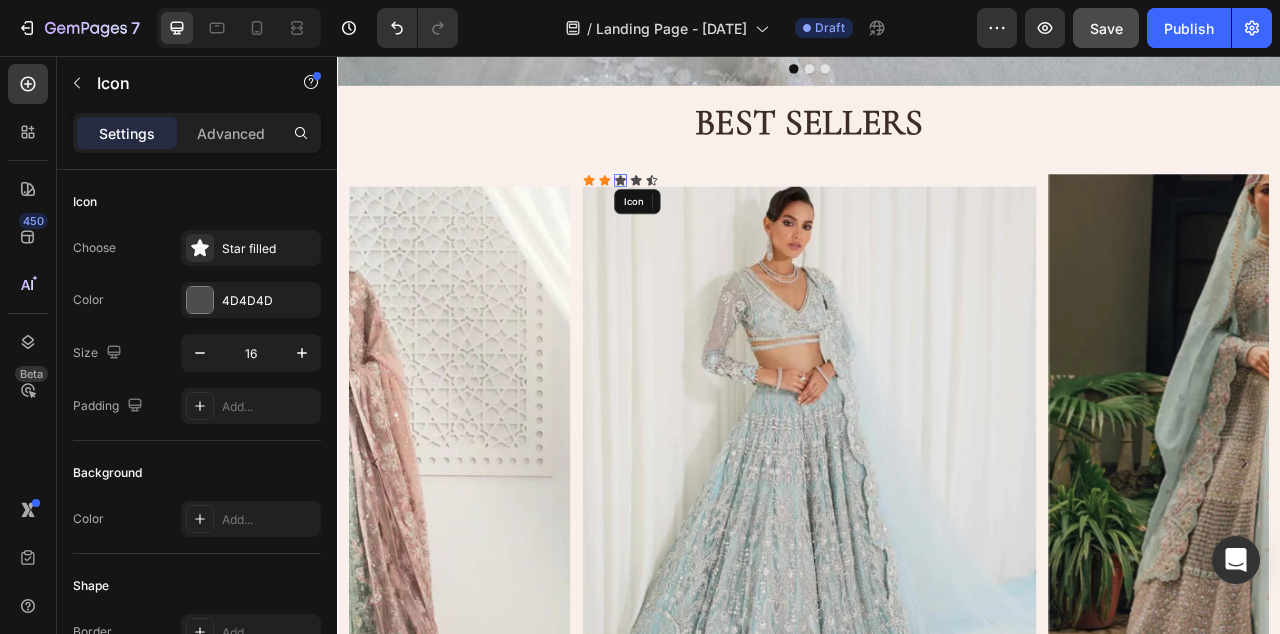 click 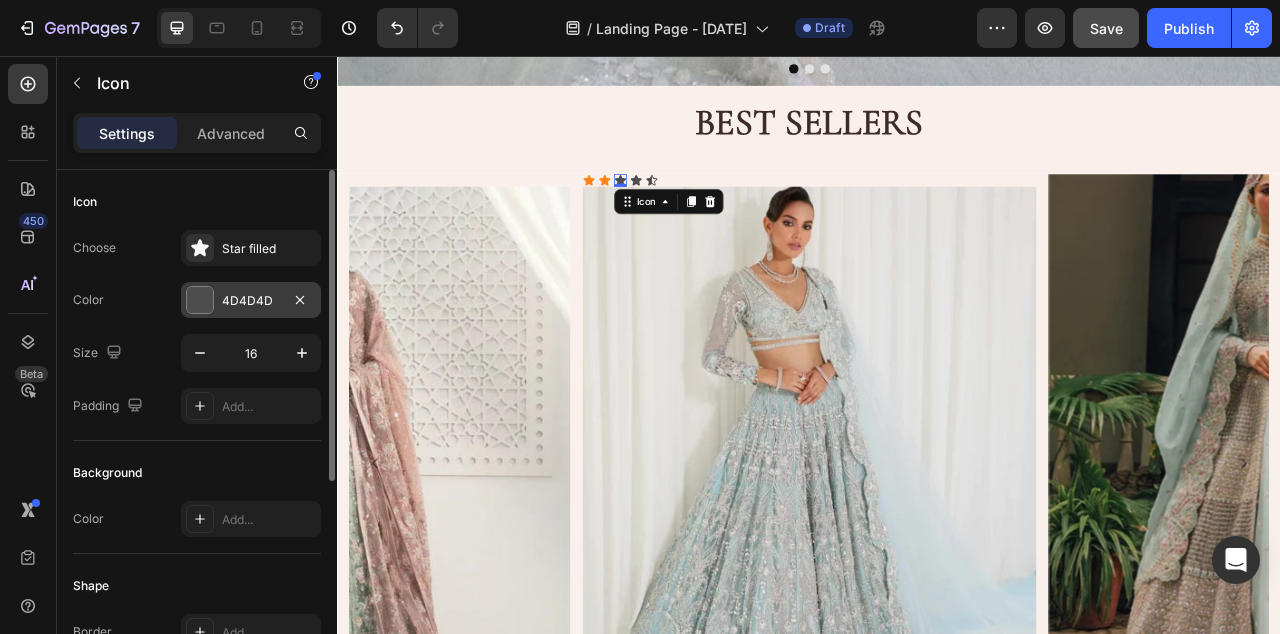 click on "4D4D4D" at bounding box center (251, 301) 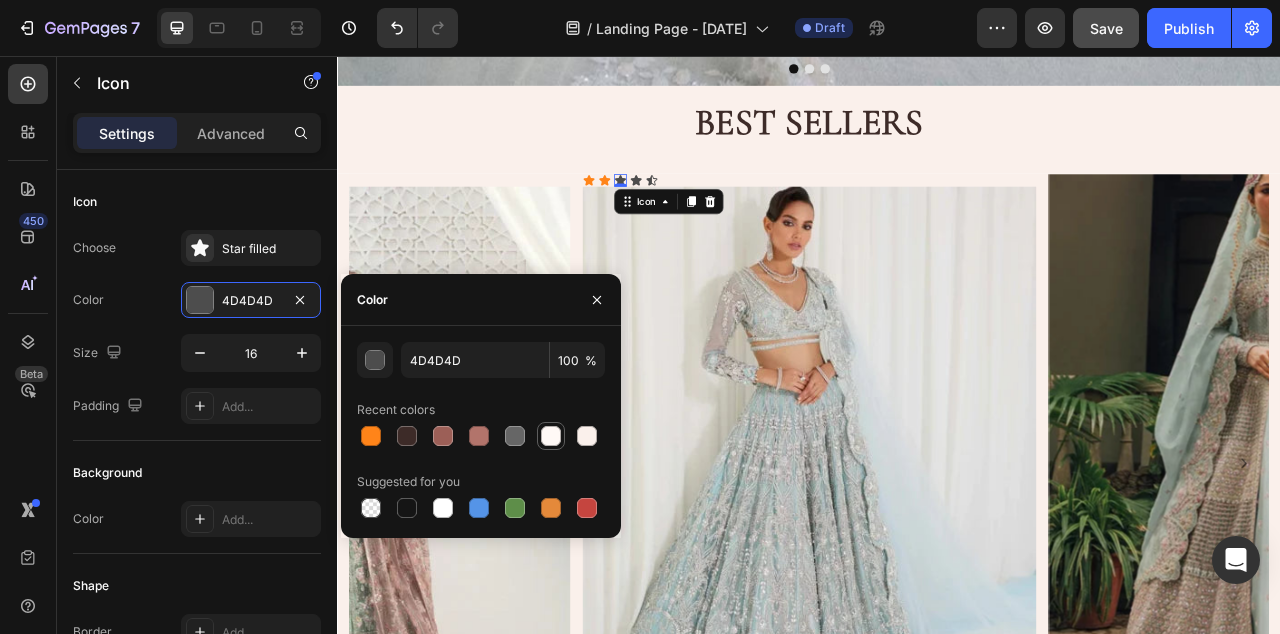 click at bounding box center [551, 436] 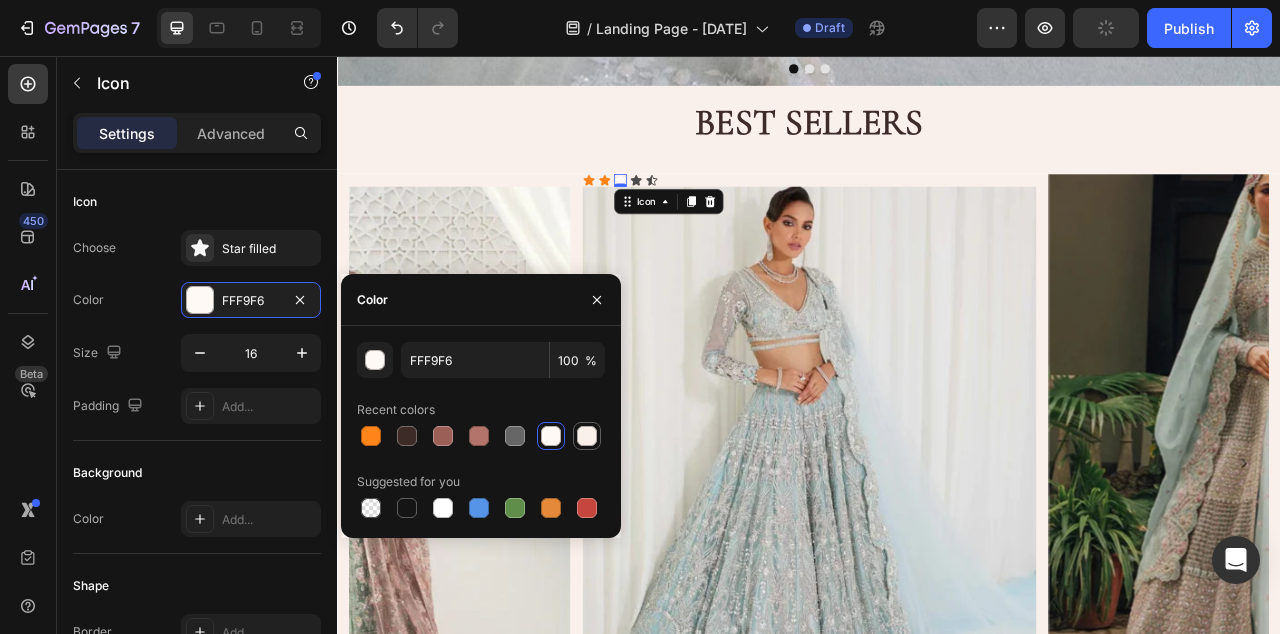 click at bounding box center [587, 436] 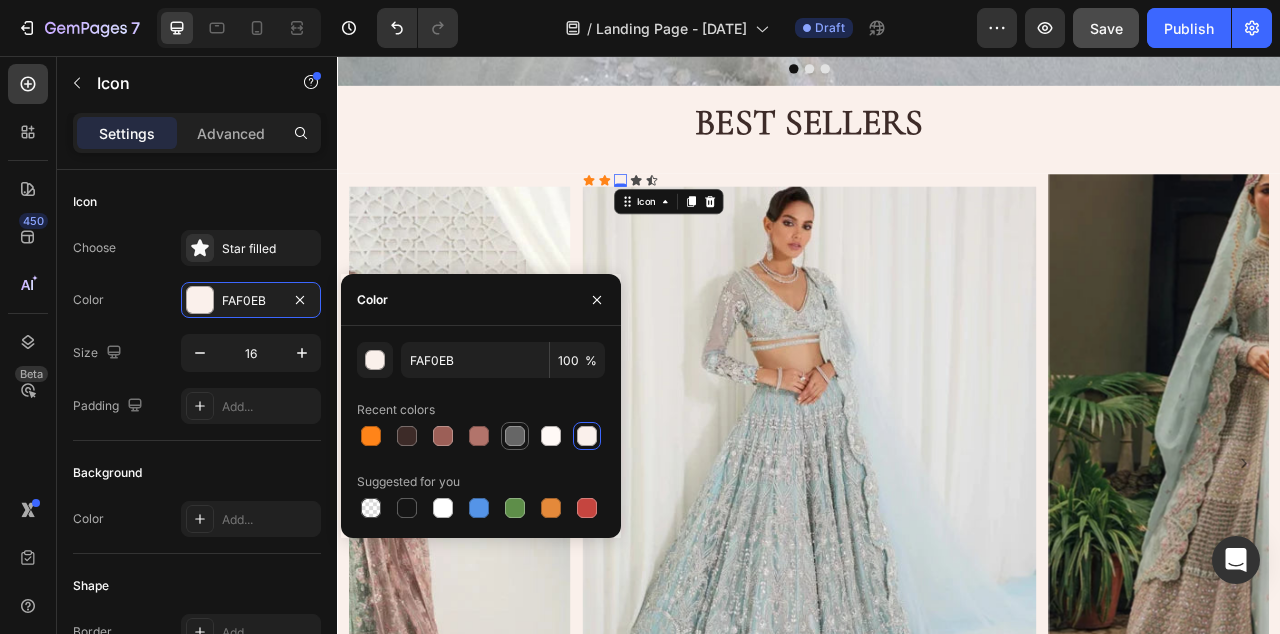 click at bounding box center [515, 436] 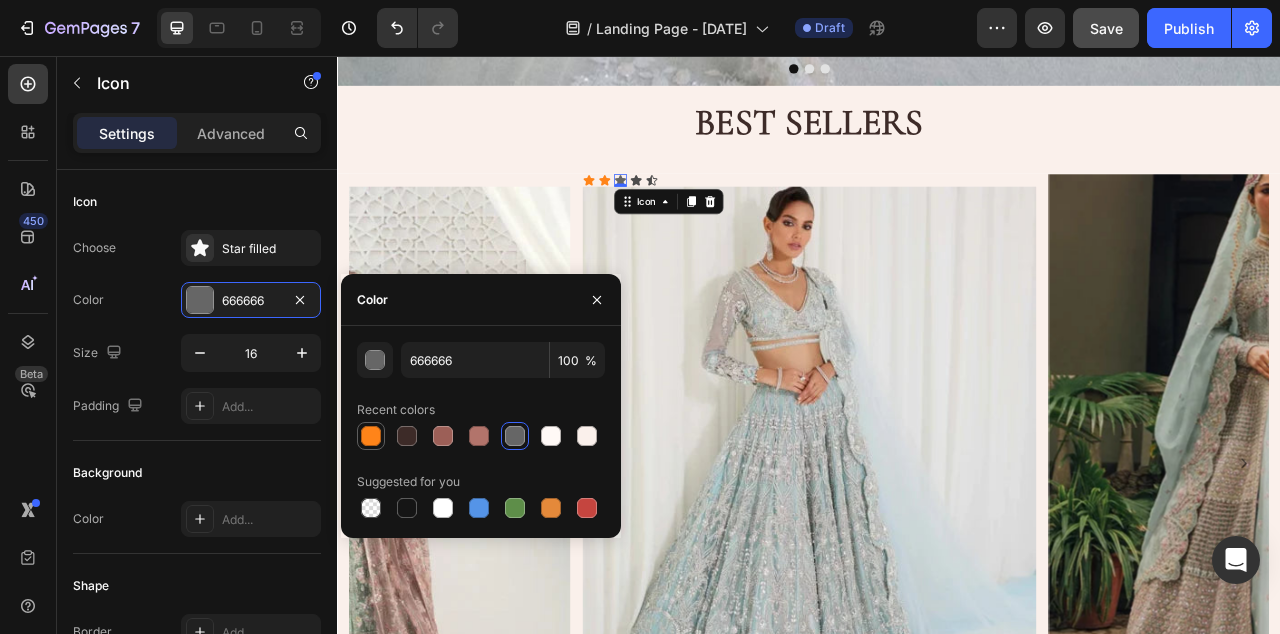 click at bounding box center (371, 436) 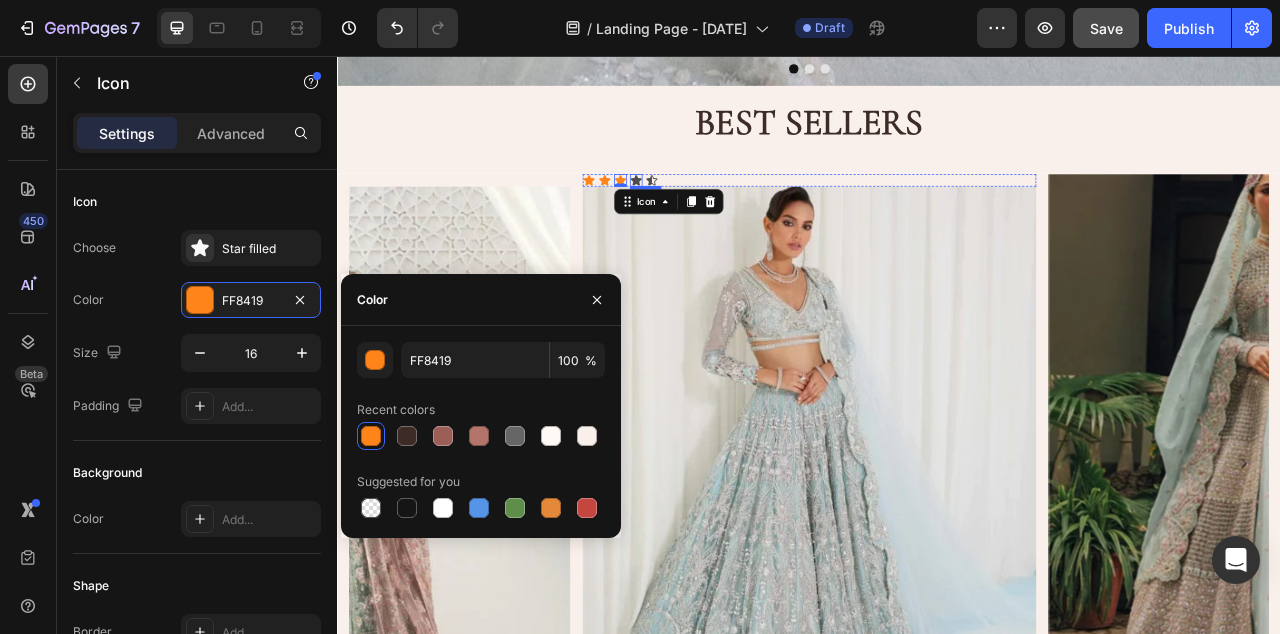 click 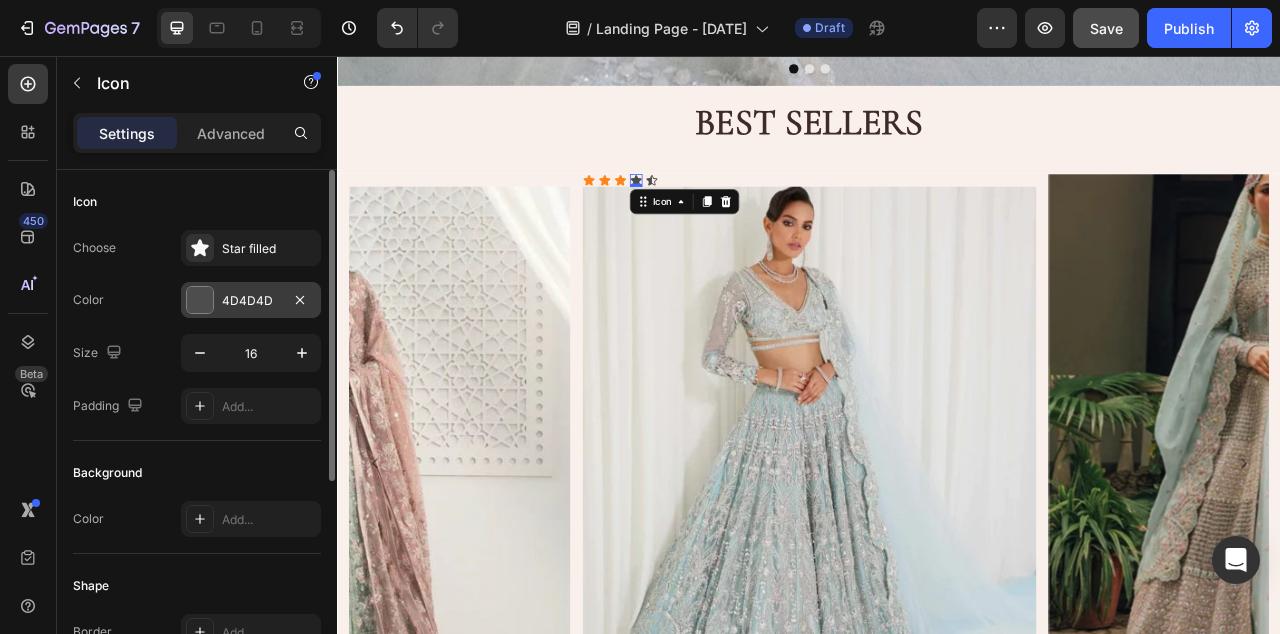 click on "4D4D4D" at bounding box center [251, 301] 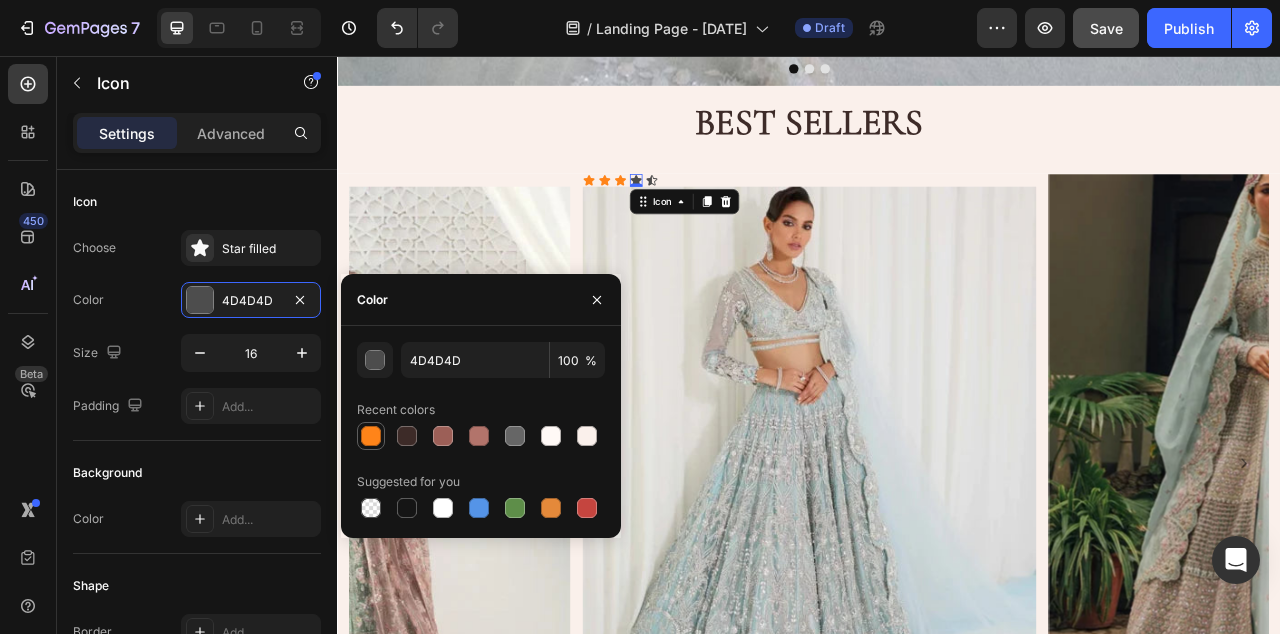 click at bounding box center (371, 436) 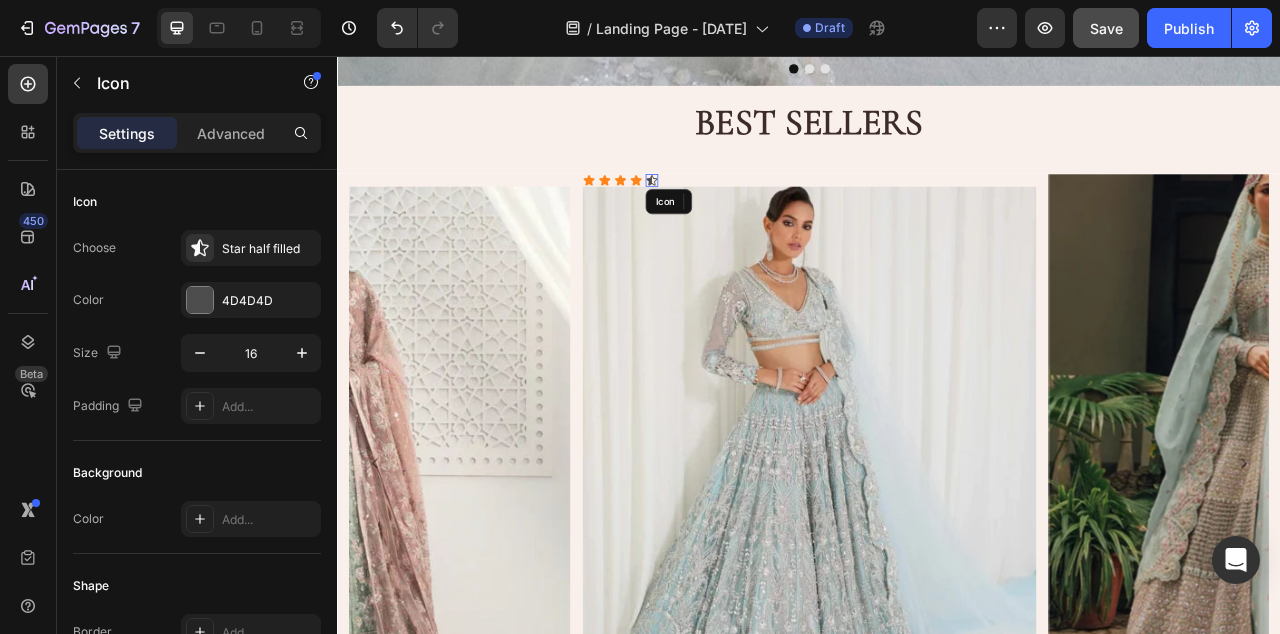 click 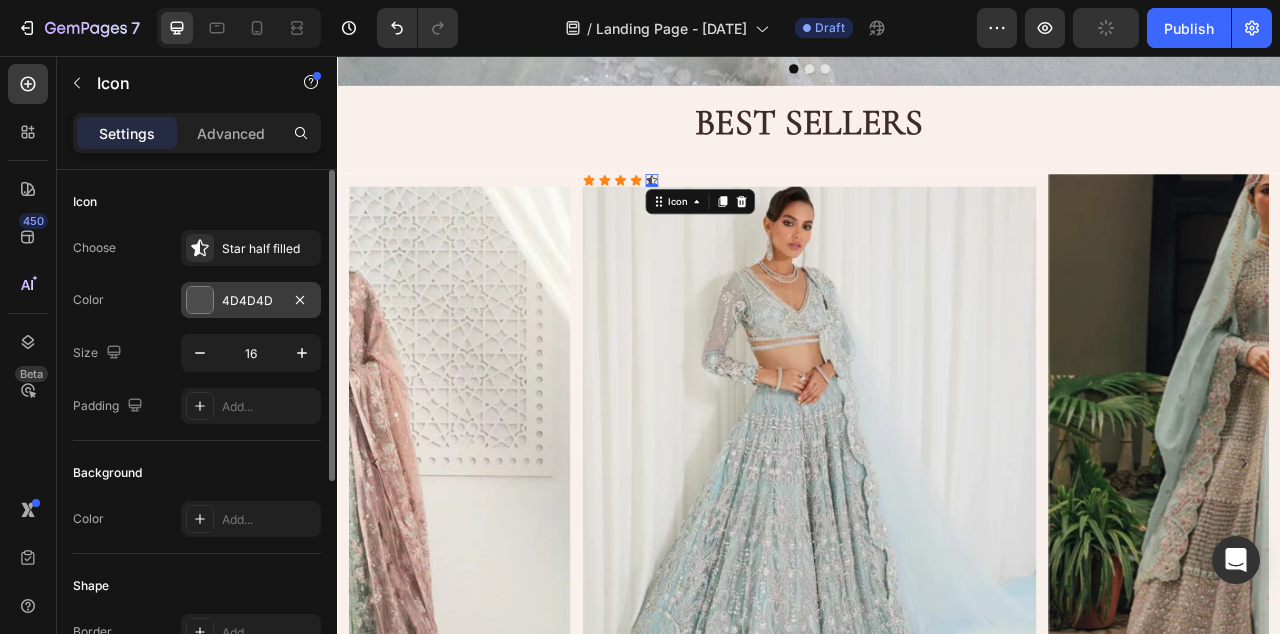click on "4D4D4D" at bounding box center [251, 300] 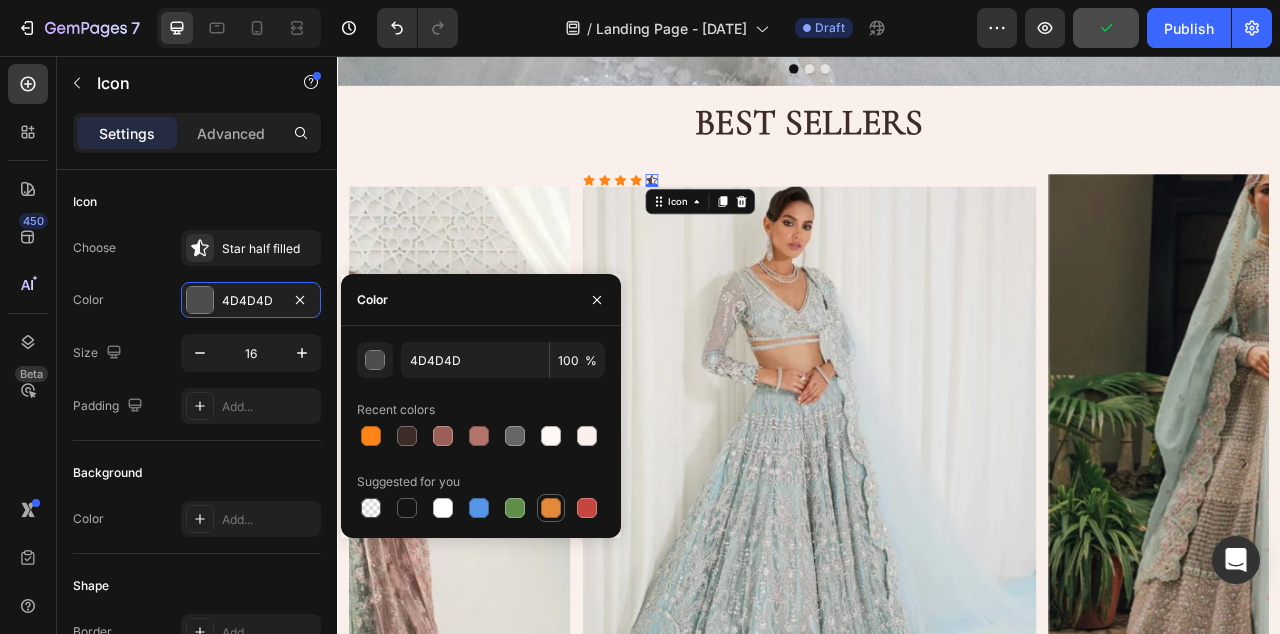 click at bounding box center (551, 508) 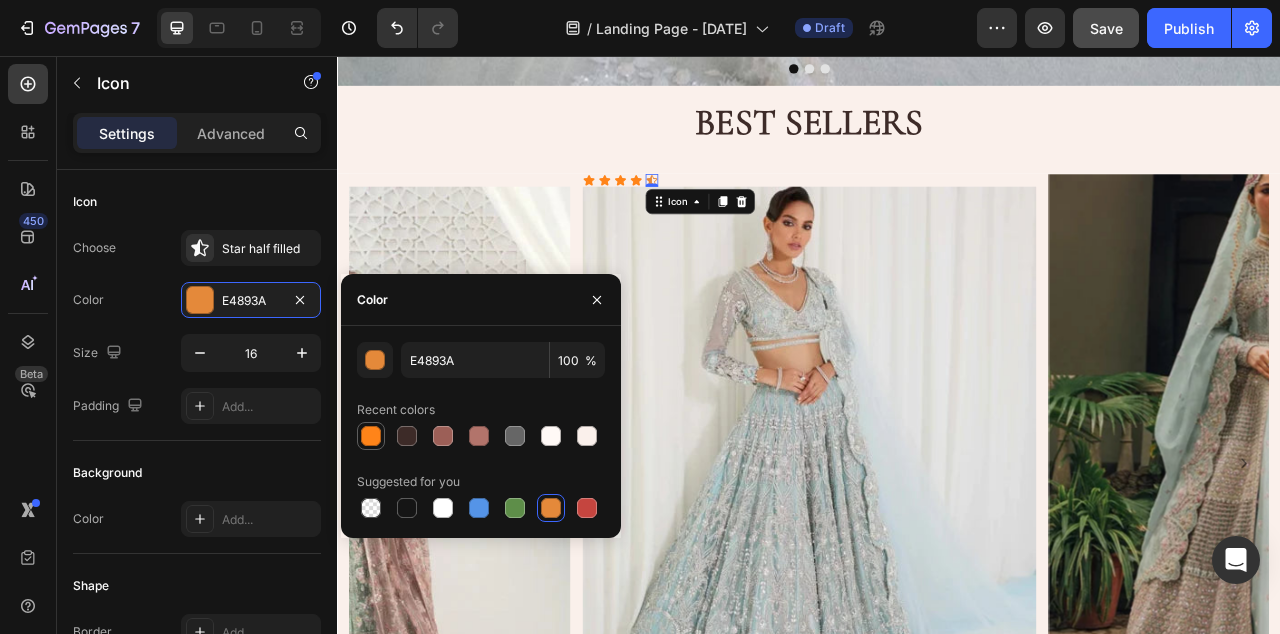 click at bounding box center (371, 436) 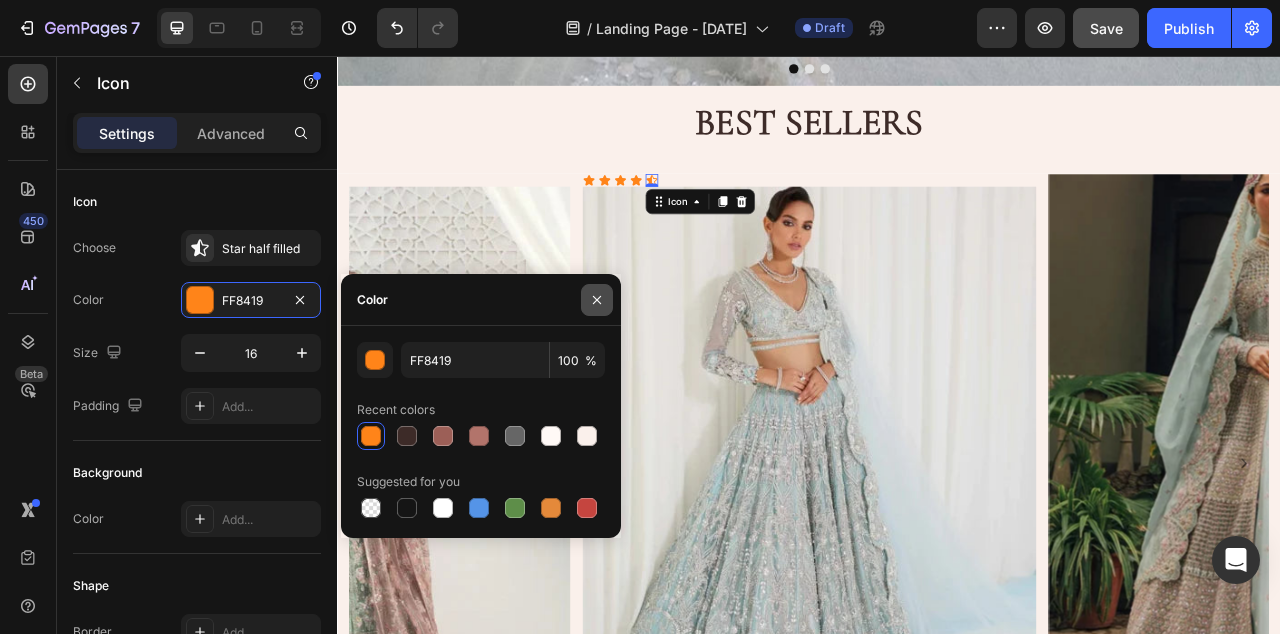 click 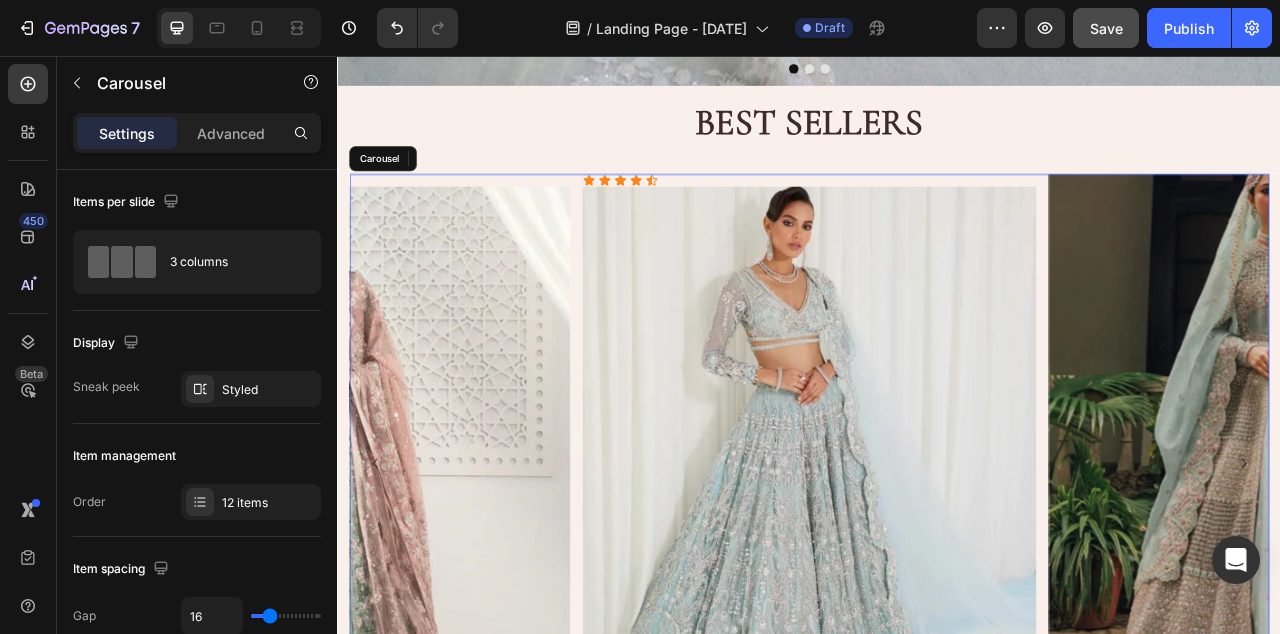click 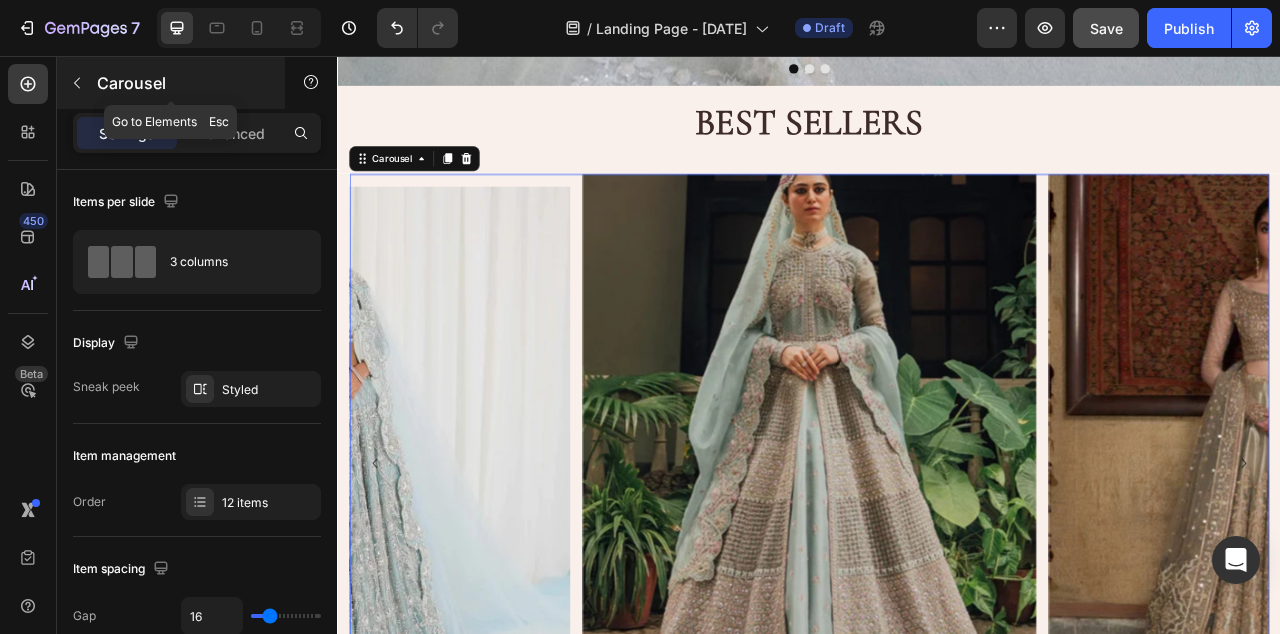 click at bounding box center (77, 83) 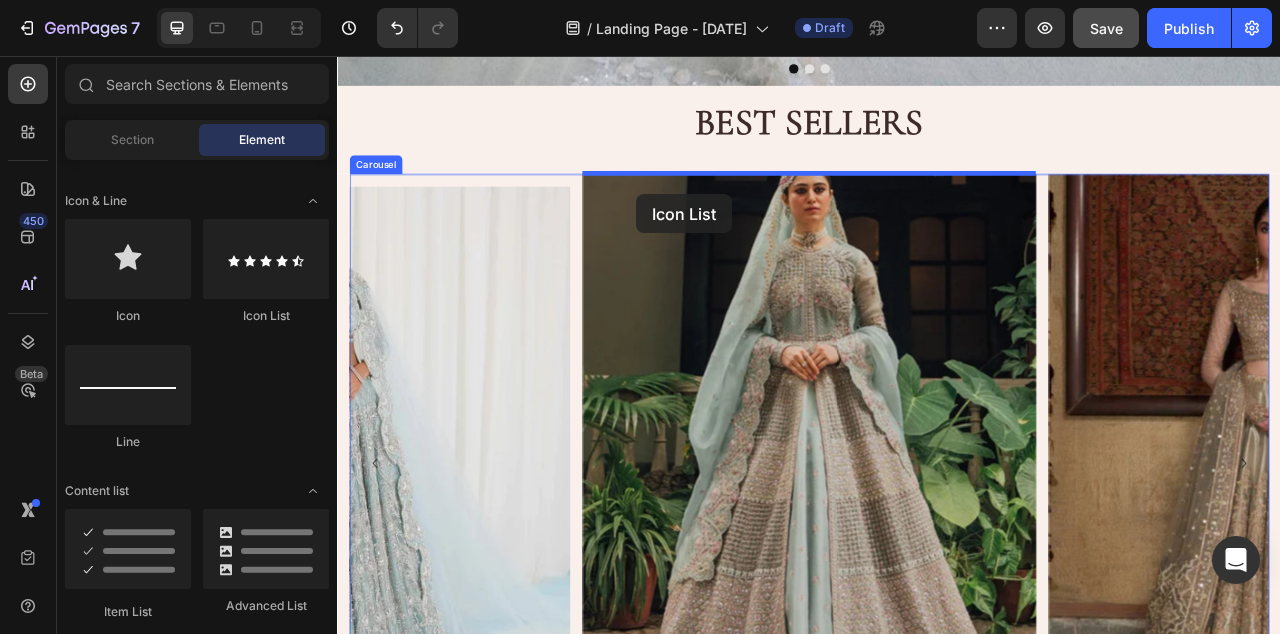 drag, startPoint x: 592, startPoint y: 333, endPoint x: 717, endPoint y: 232, distance: 160.7047 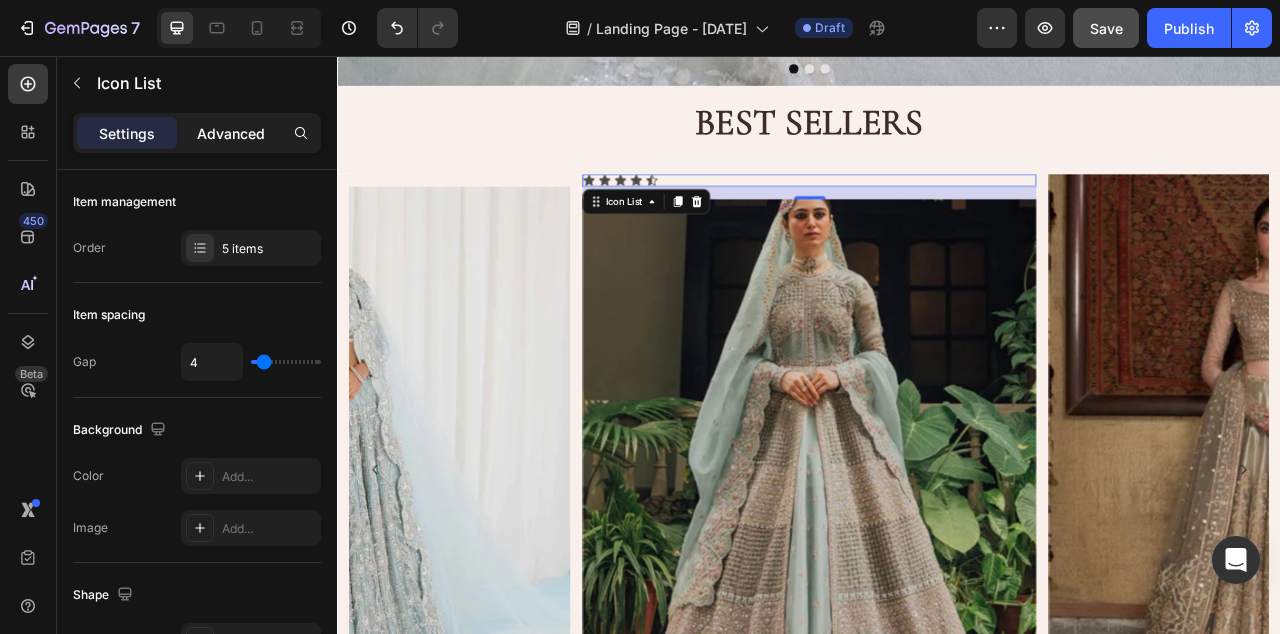 click on "Advanced" 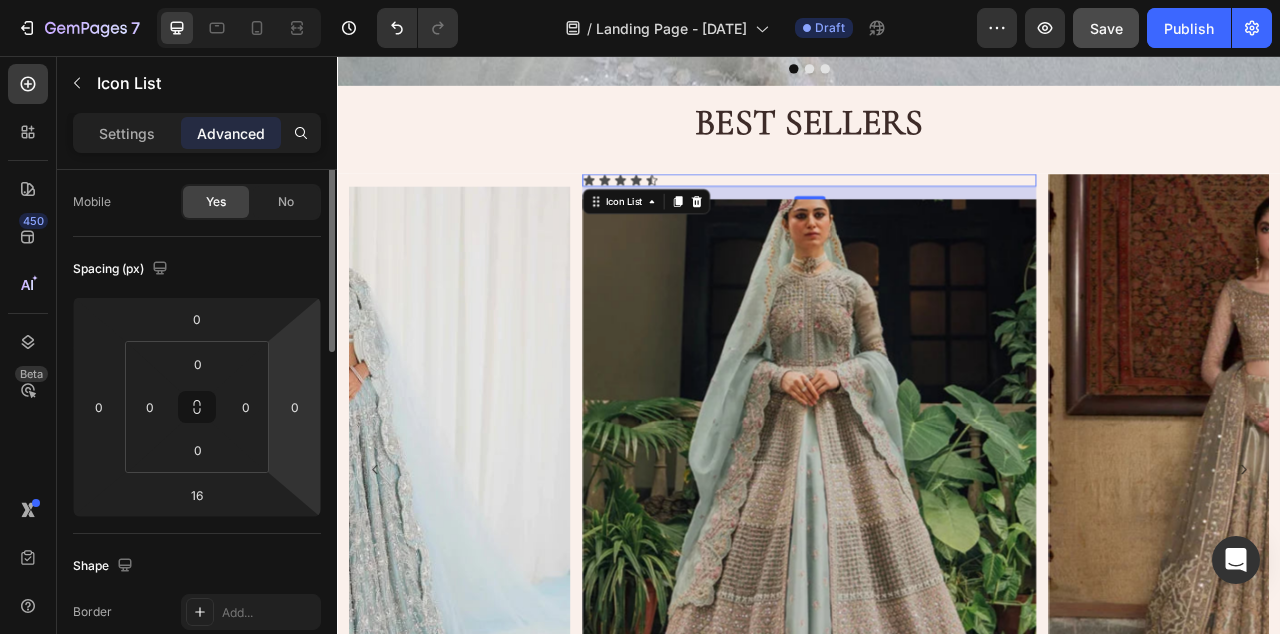 scroll, scrollTop: 172, scrollLeft: 0, axis: vertical 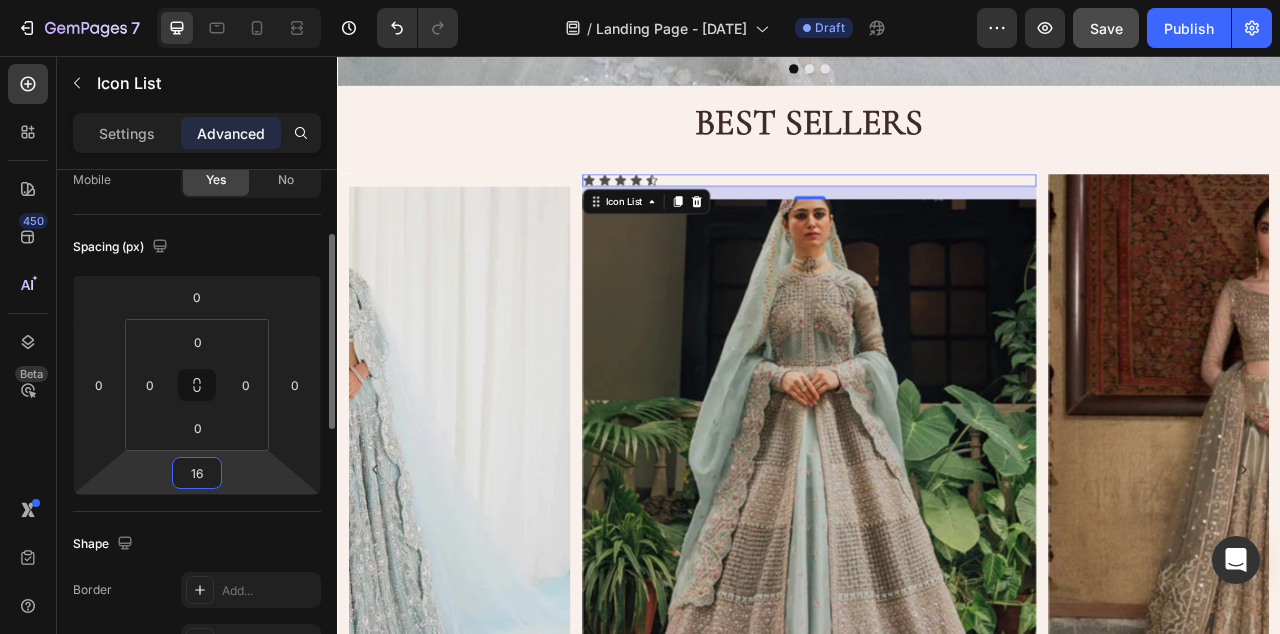 click on "16" at bounding box center [197, 473] 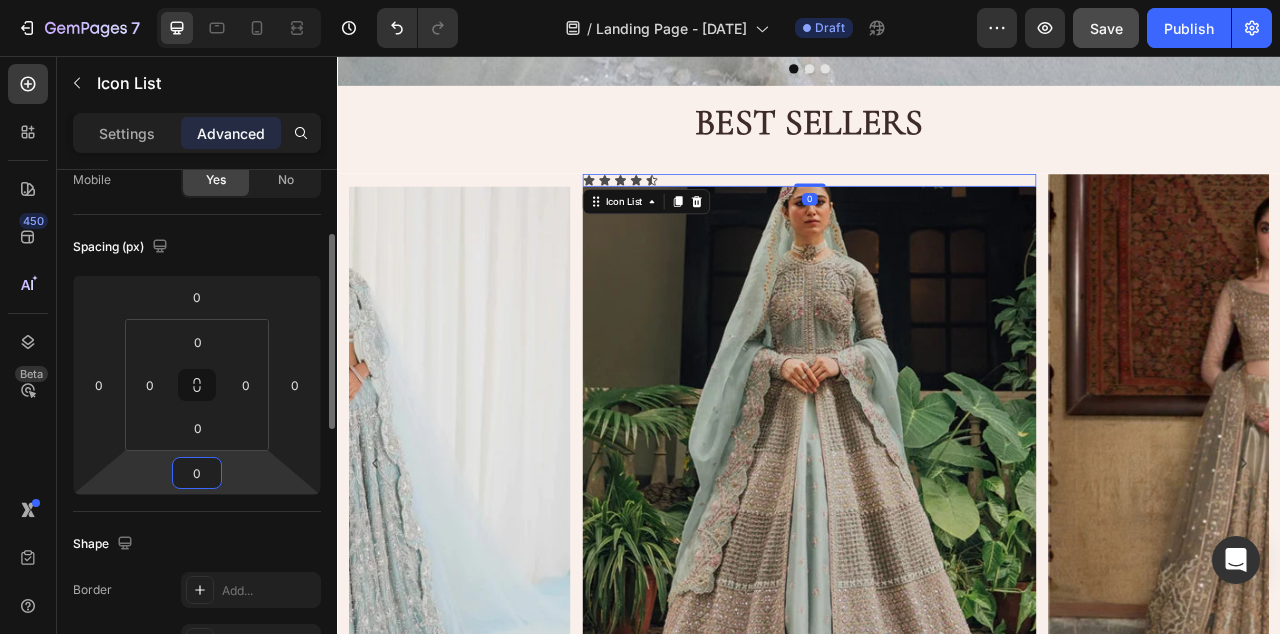 type on "0" 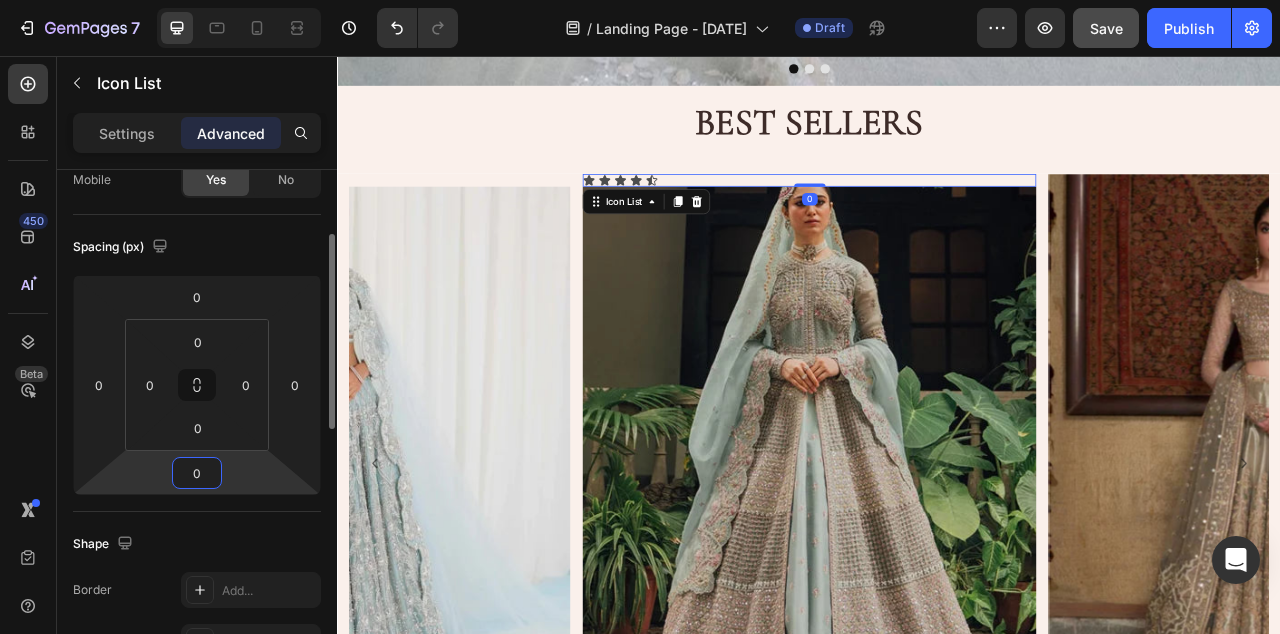click on "Spacing (px)" at bounding box center [197, 247] 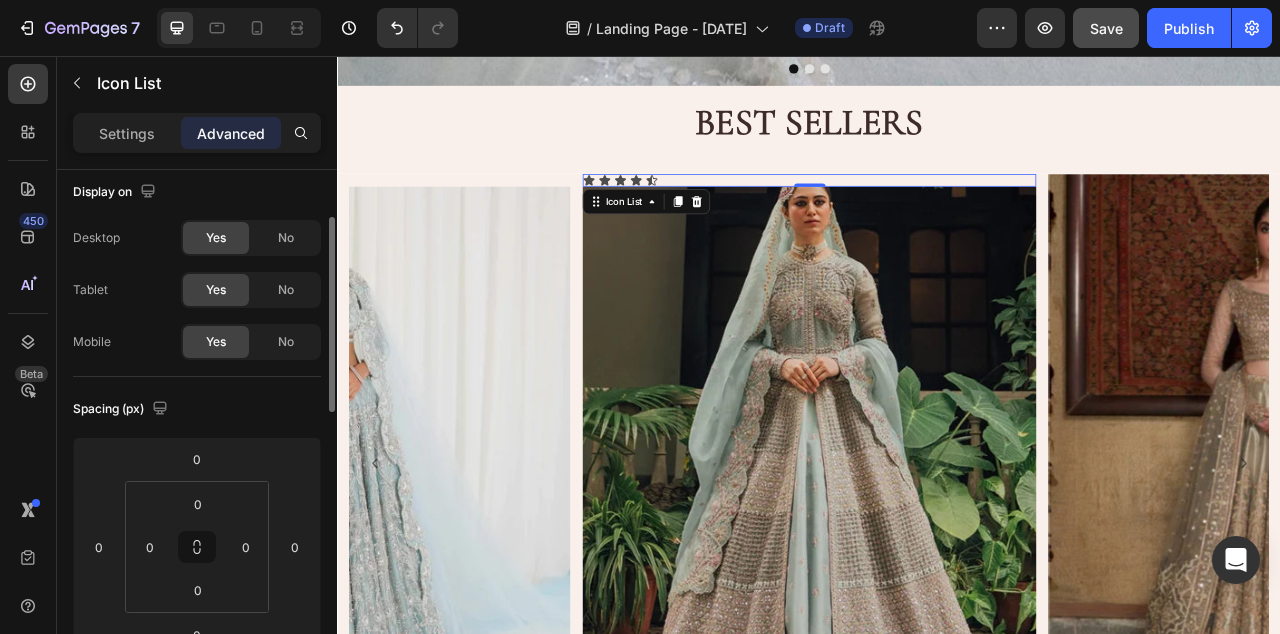 scroll, scrollTop: 0, scrollLeft: 0, axis: both 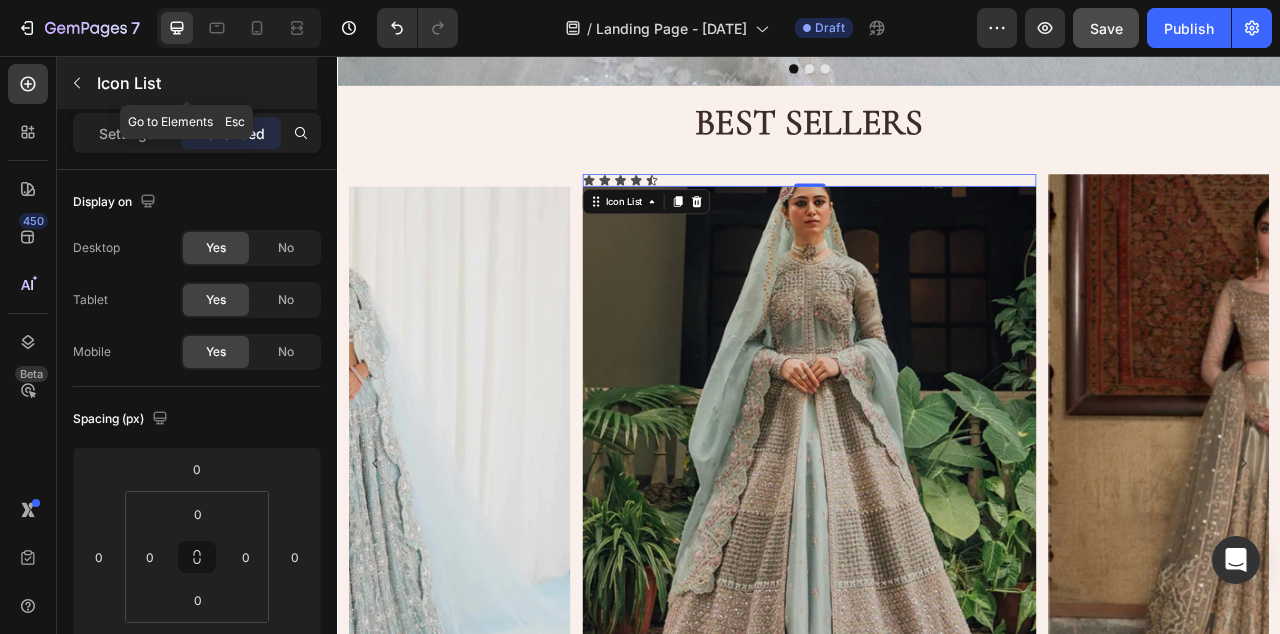 click on "Icon List" at bounding box center (205, 83) 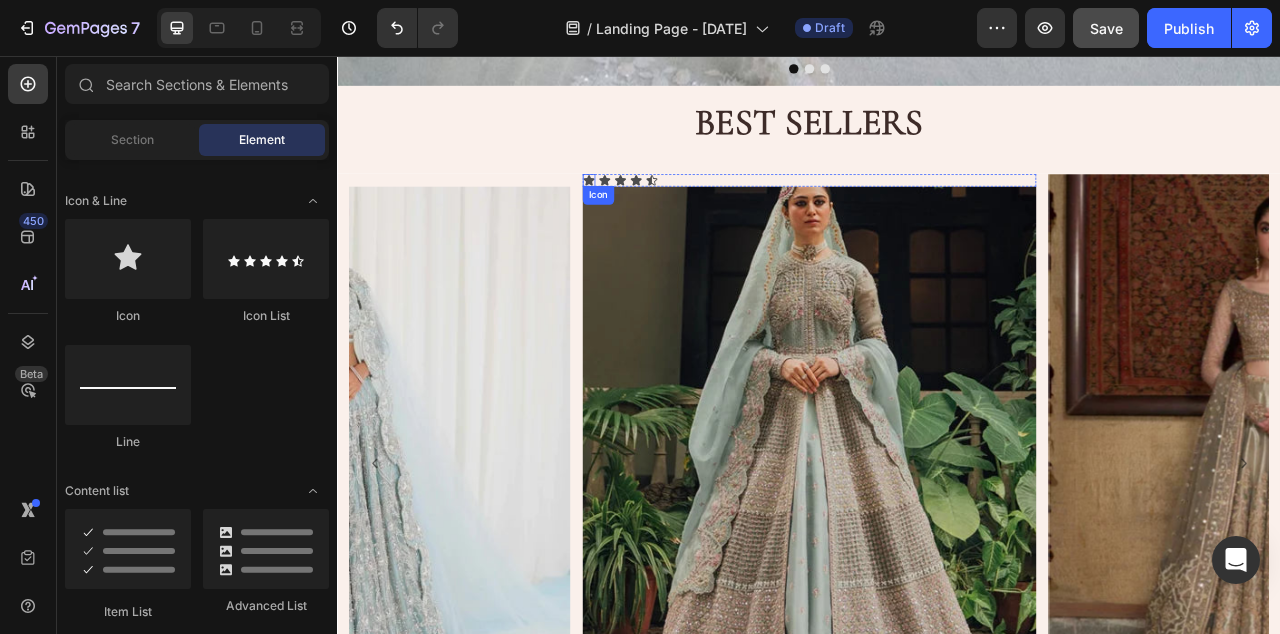 click 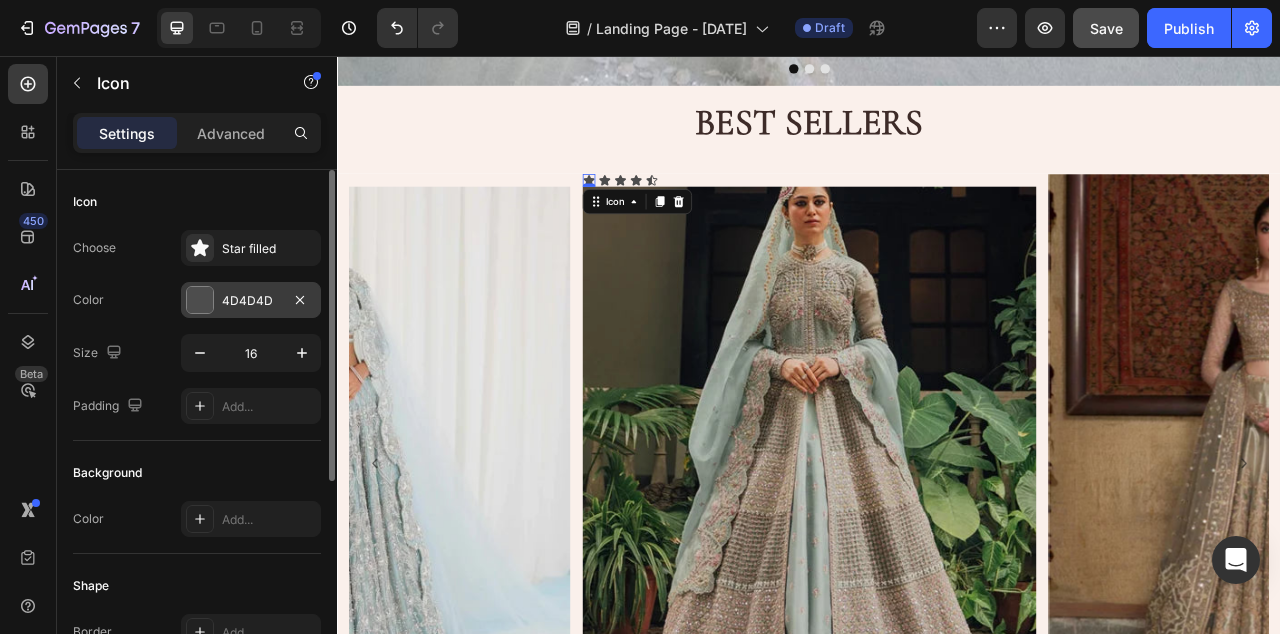 click on "4D4D4D" at bounding box center [251, 301] 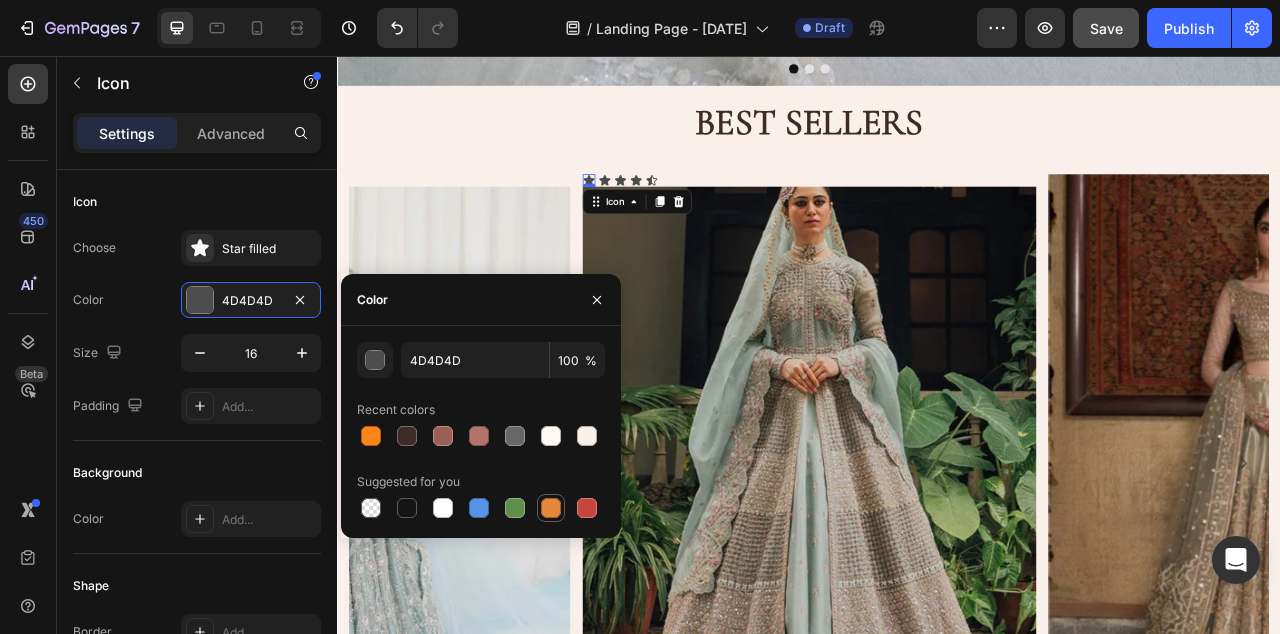 click at bounding box center [551, 508] 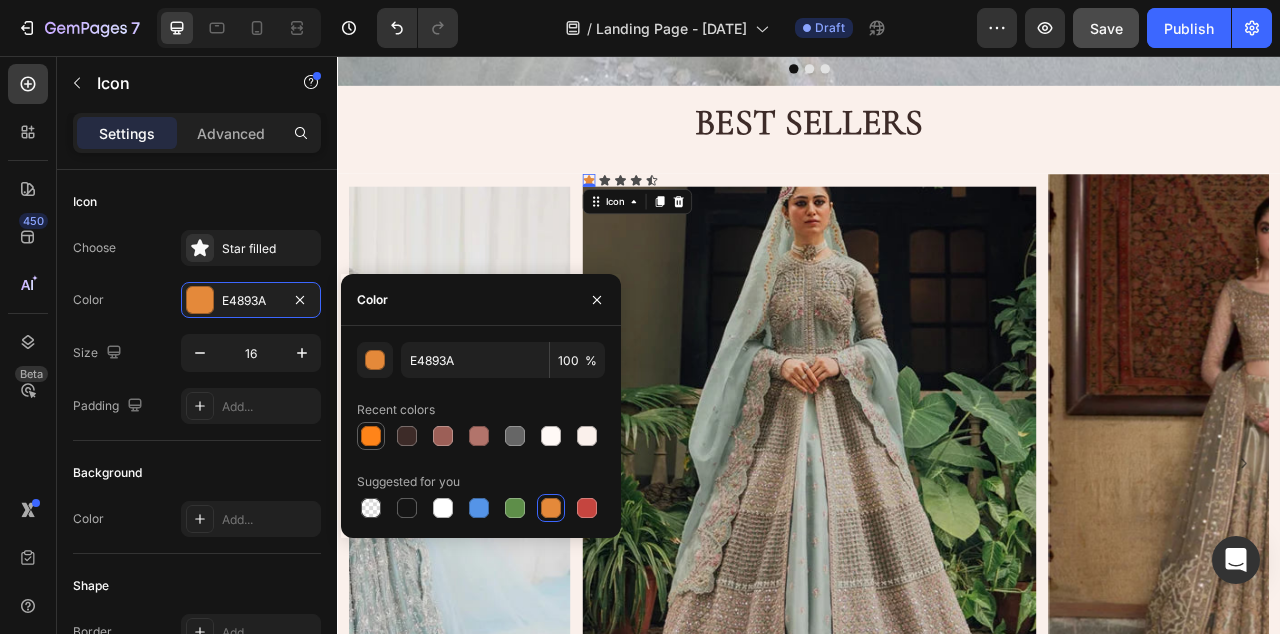 click at bounding box center [371, 436] 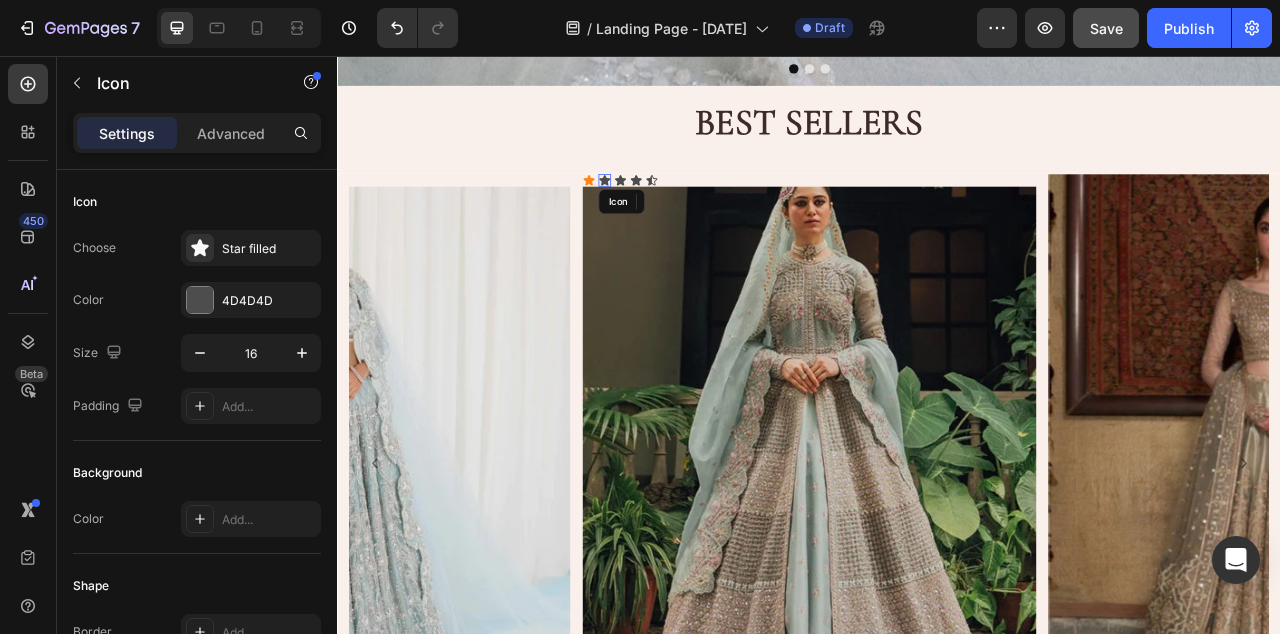 click 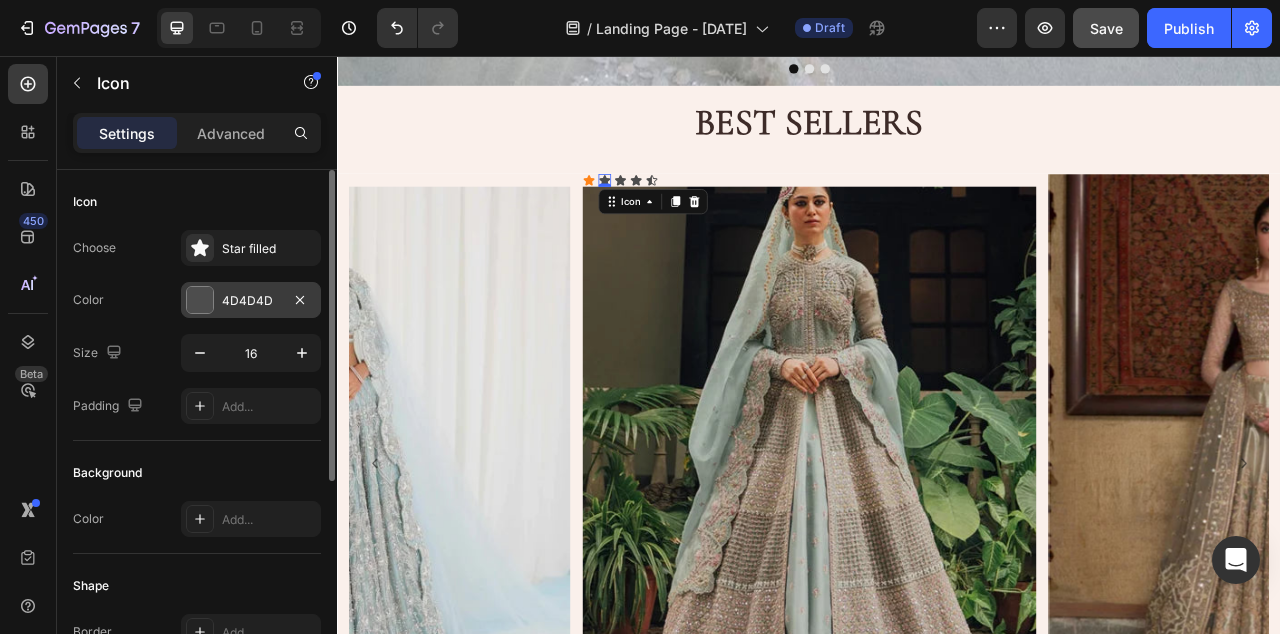 click on "4D4D4D" at bounding box center (251, 300) 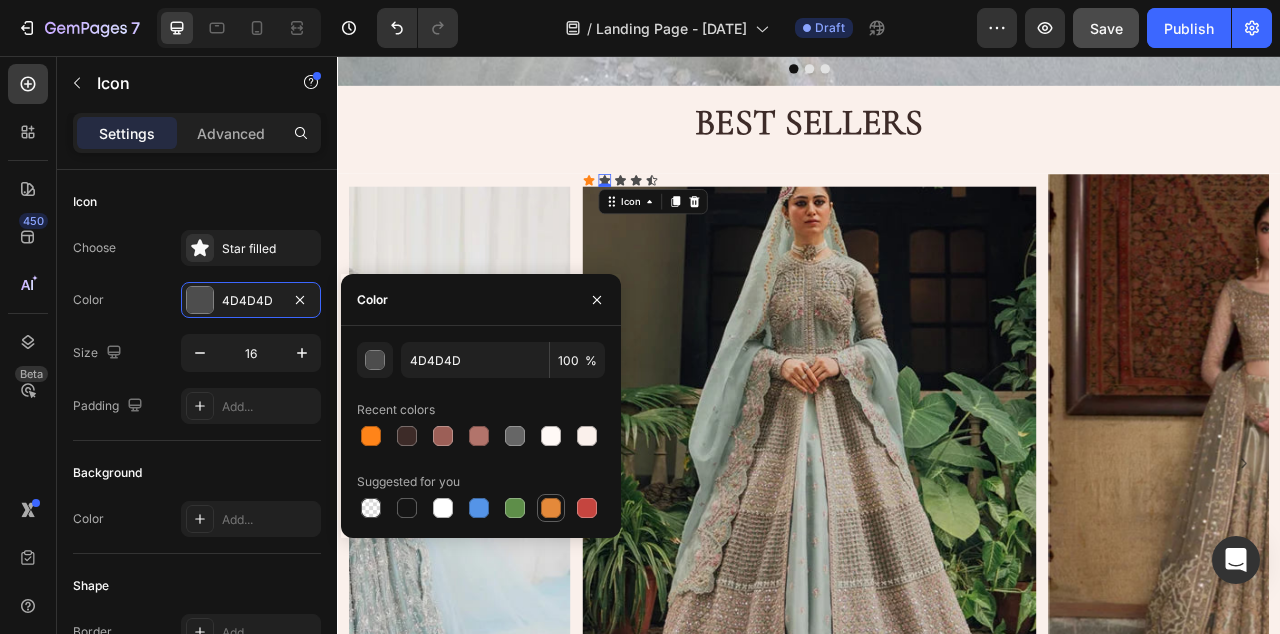 click at bounding box center (551, 508) 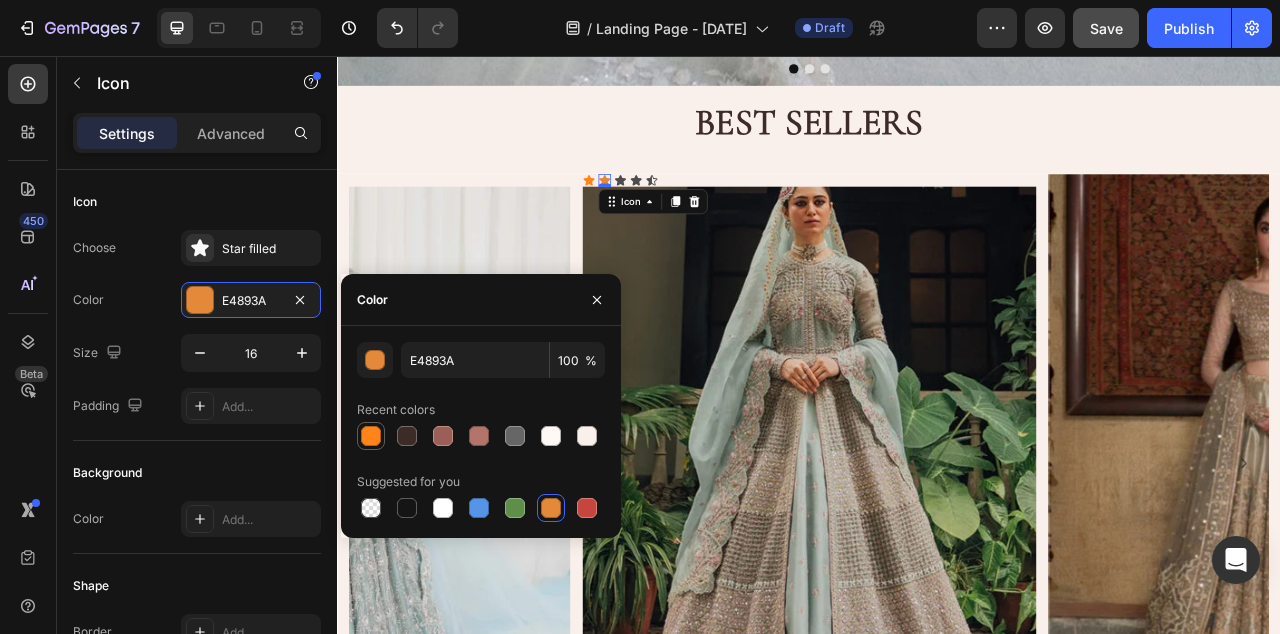 click at bounding box center [371, 436] 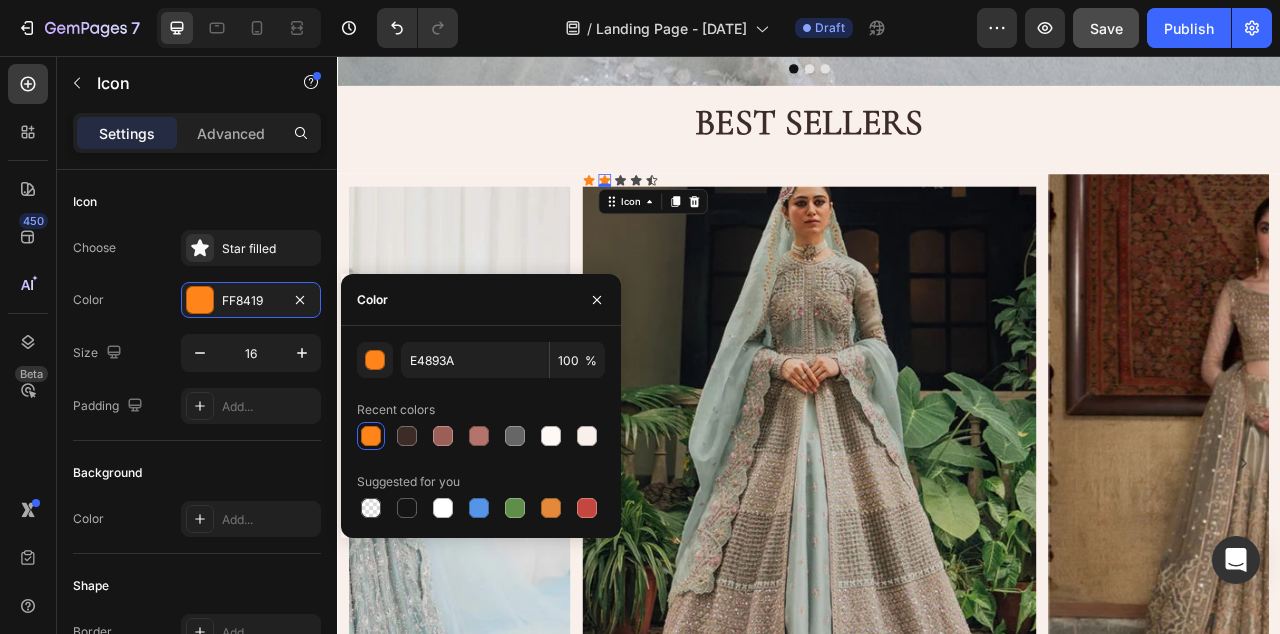 type on "FF8419" 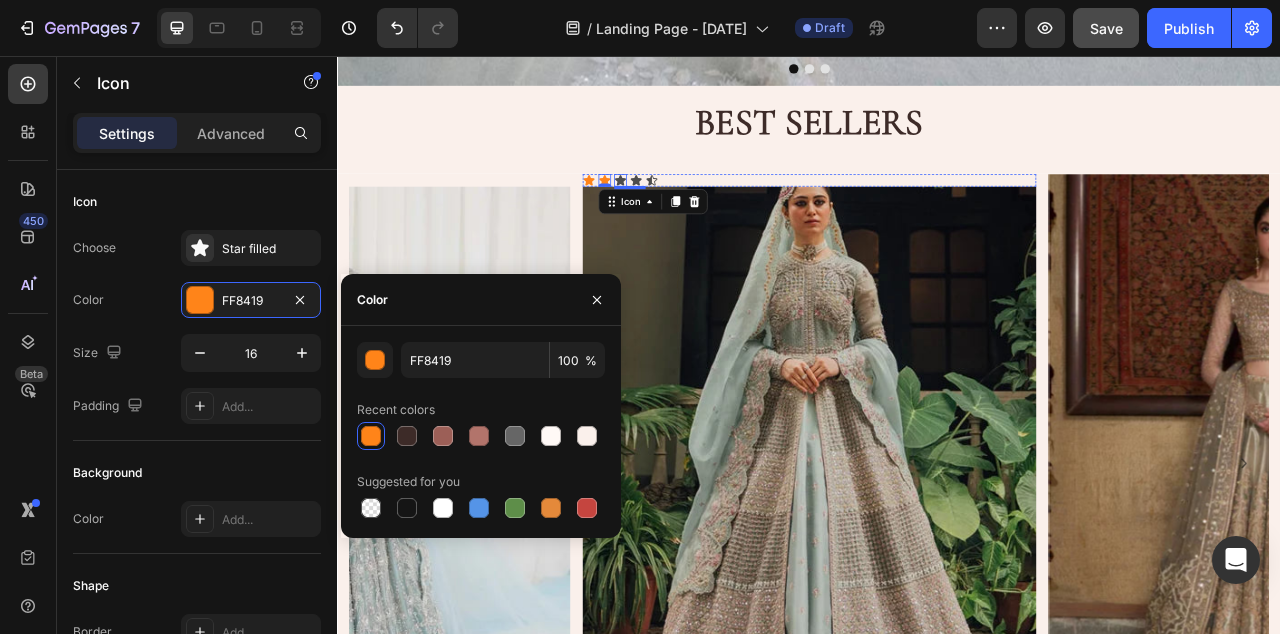 click 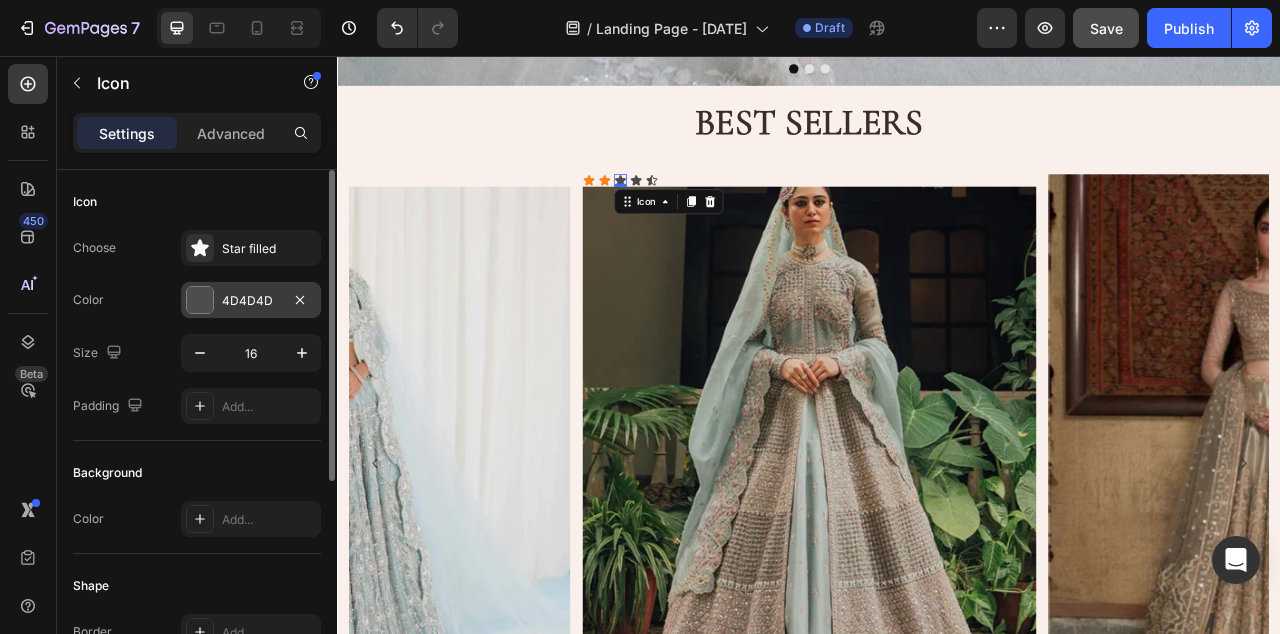 click on "4D4D4D" at bounding box center (251, 301) 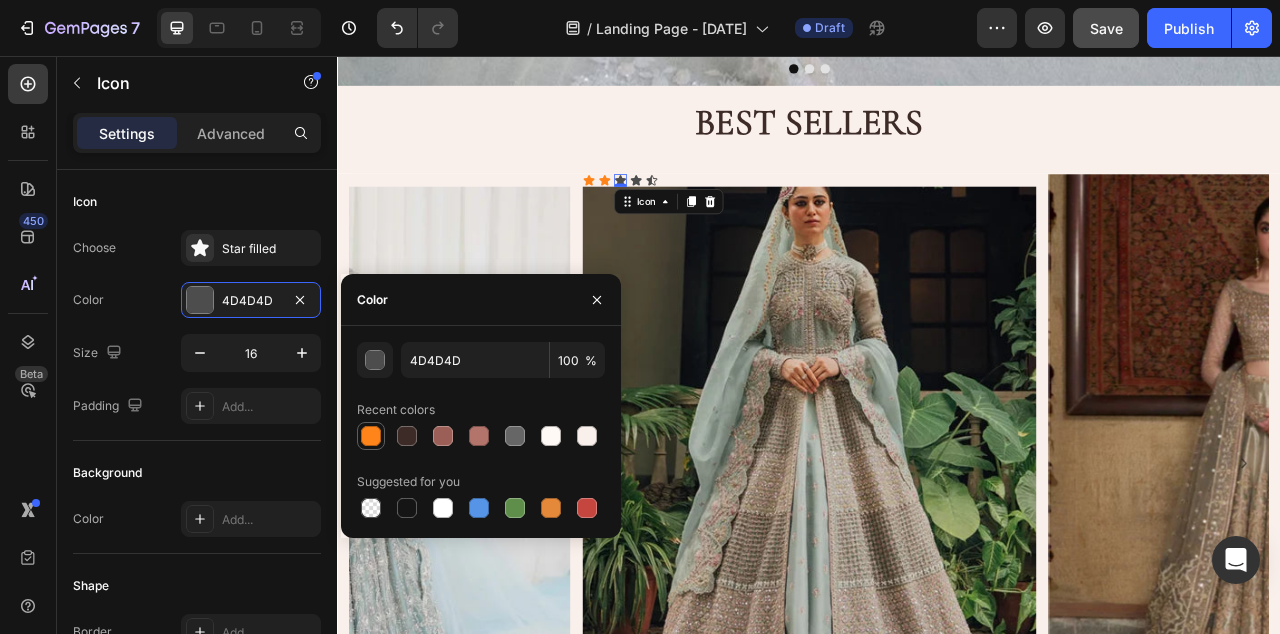 click at bounding box center [371, 436] 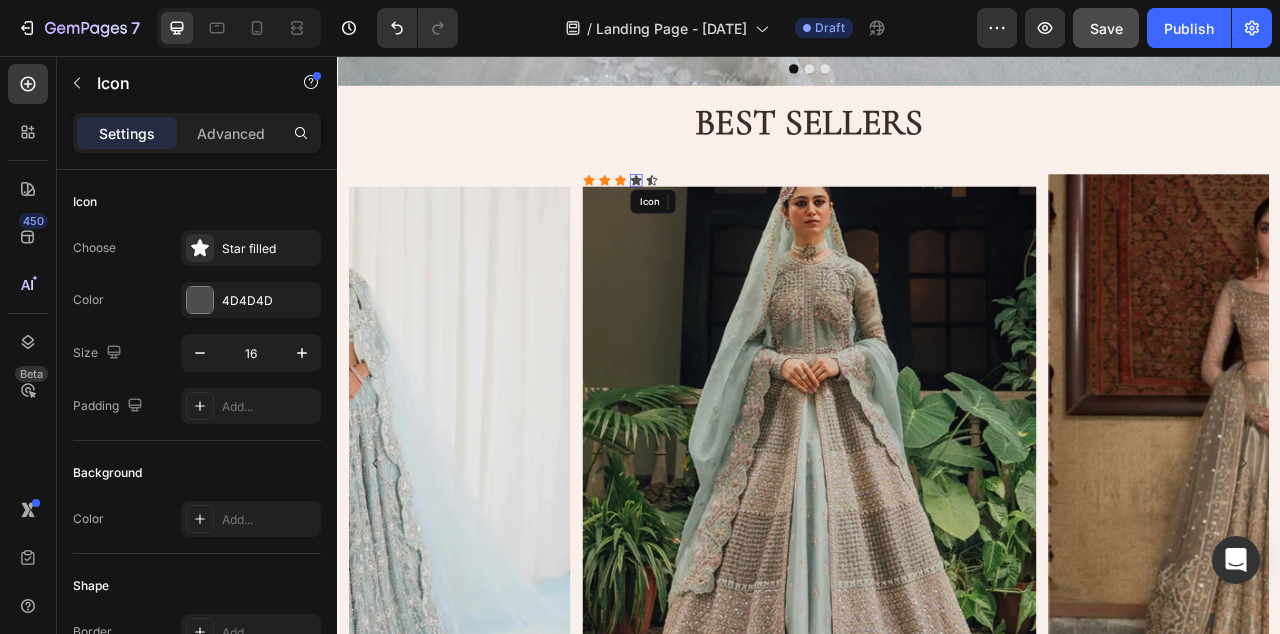click 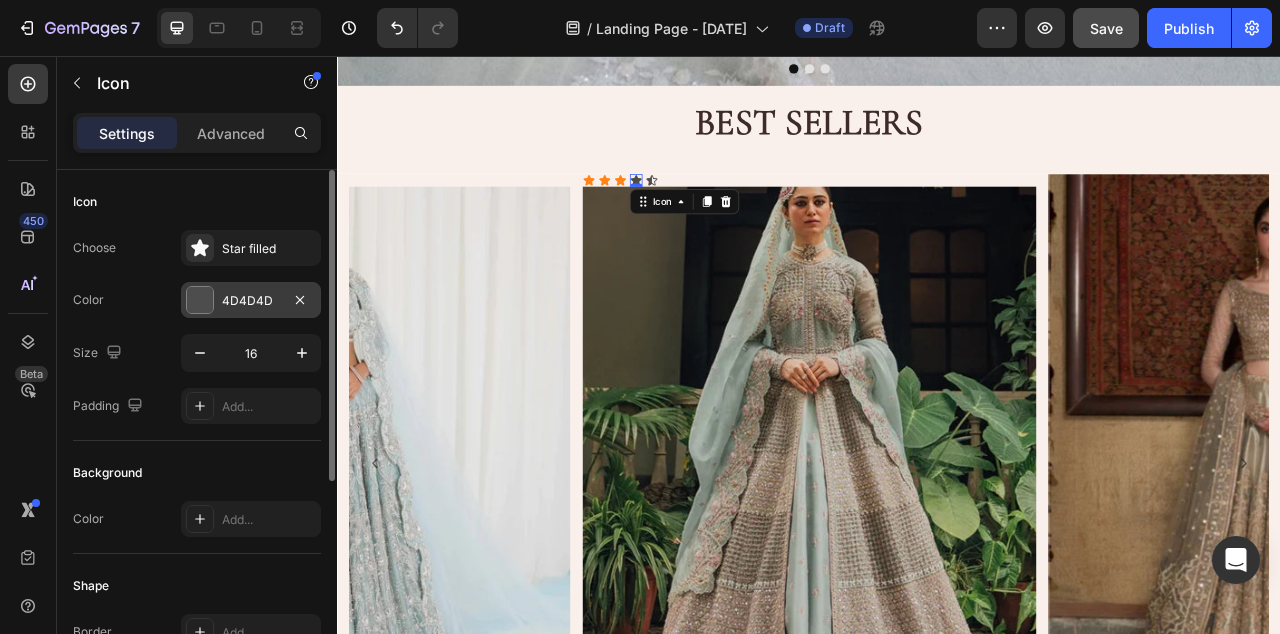 click on "4D4D4D" at bounding box center (251, 301) 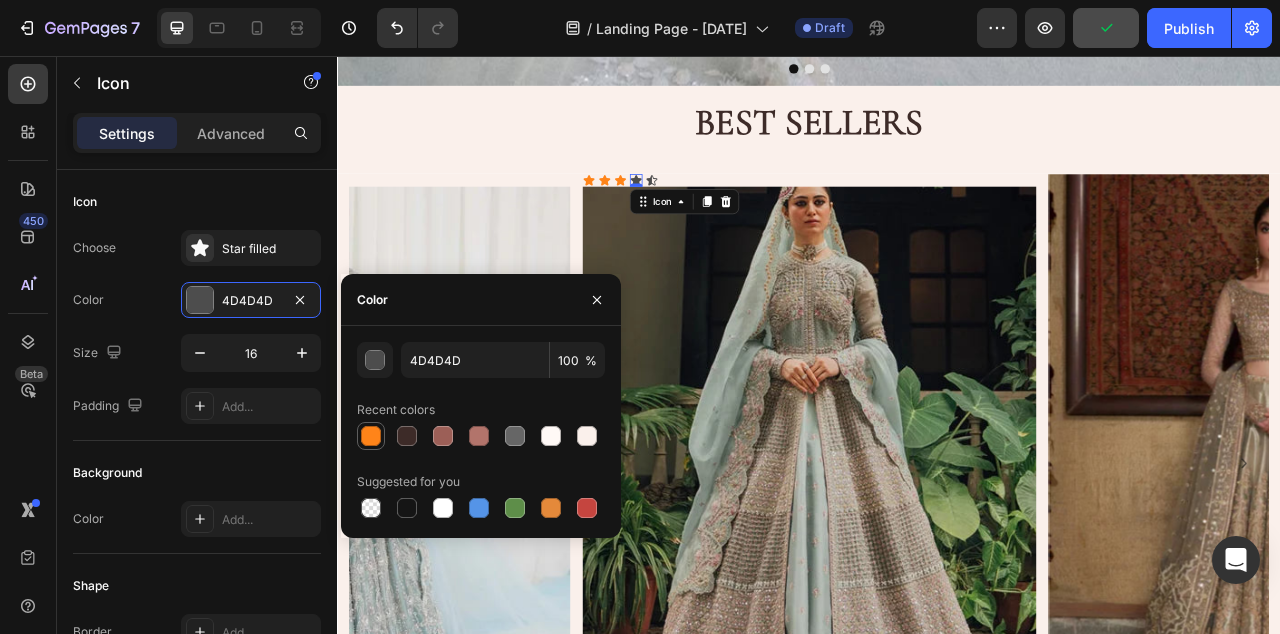 click at bounding box center (371, 436) 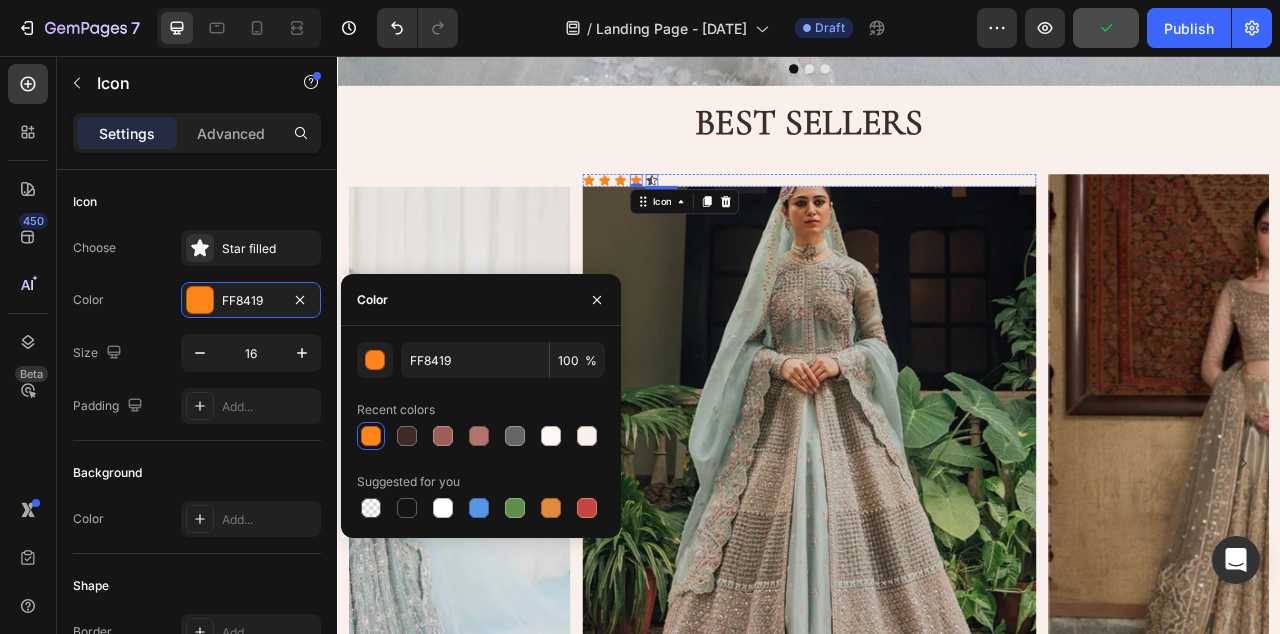 click 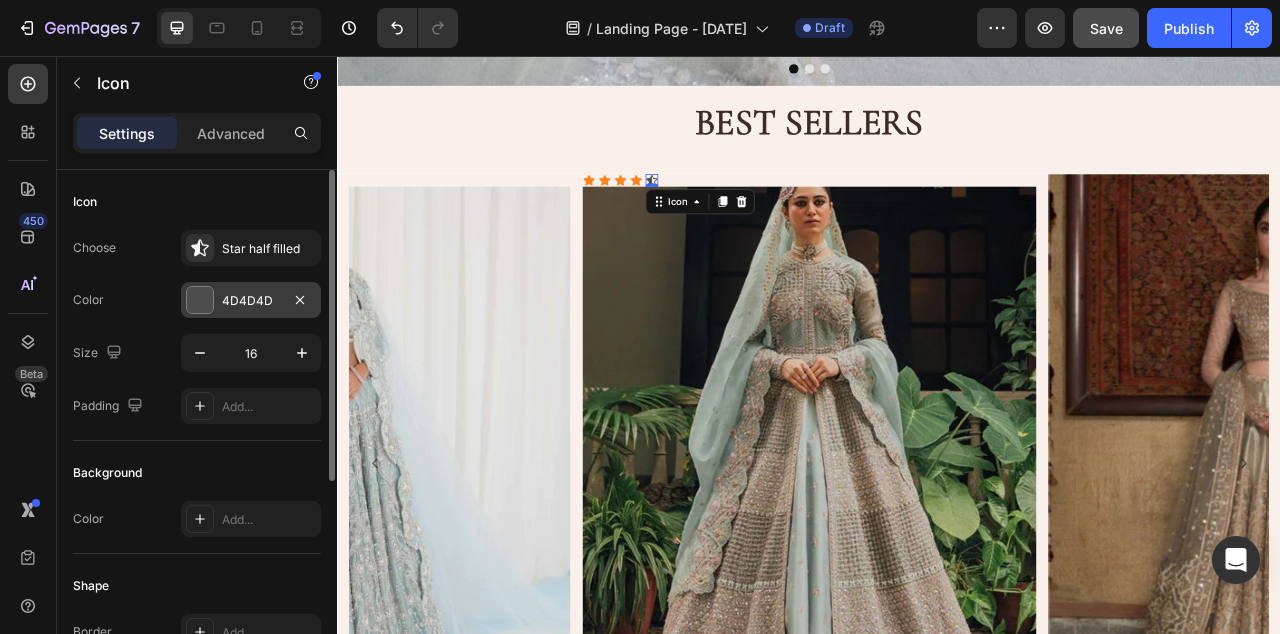 click on "4D4D4D" at bounding box center [251, 300] 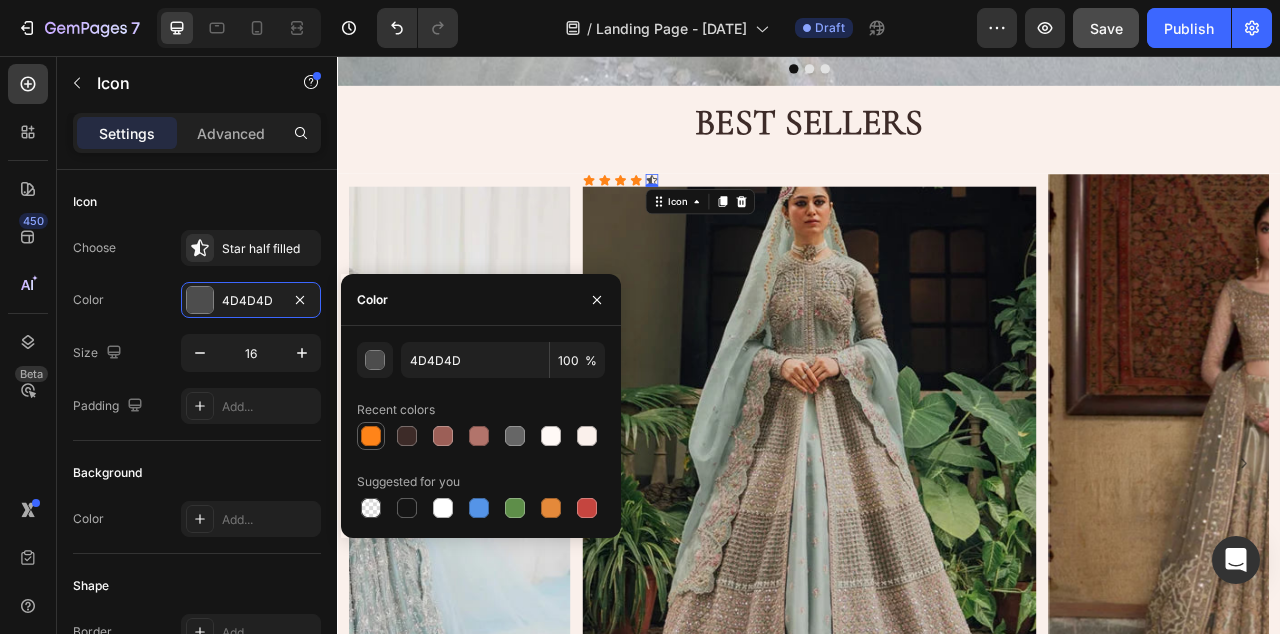 click at bounding box center (371, 436) 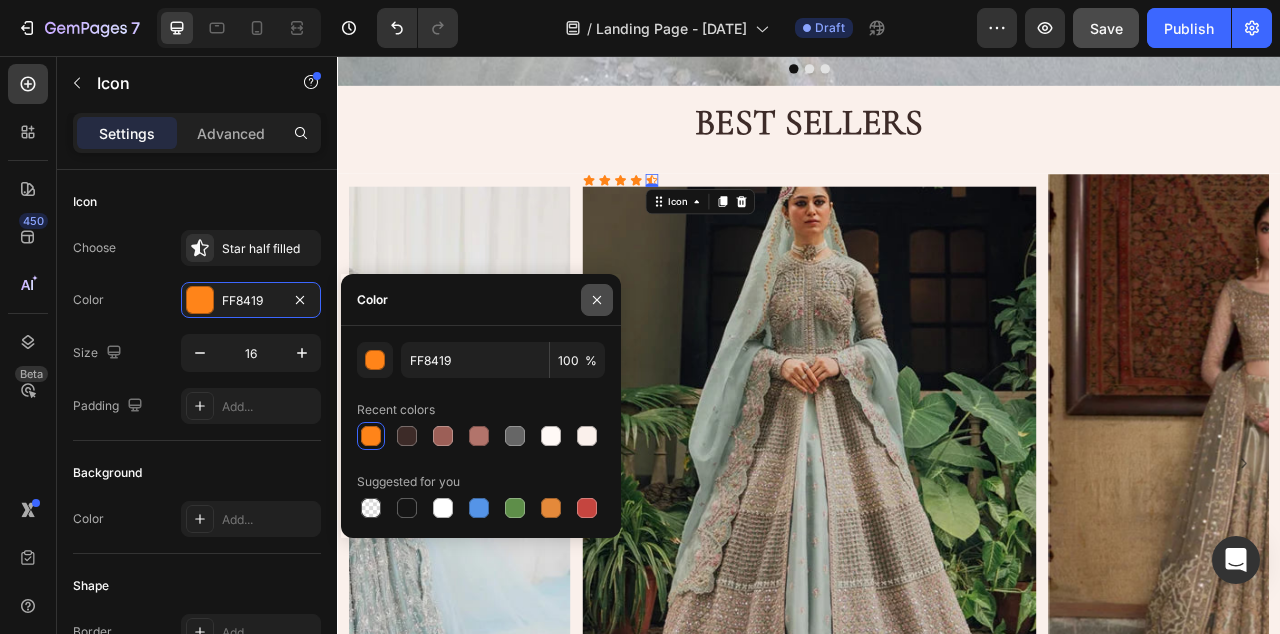 click 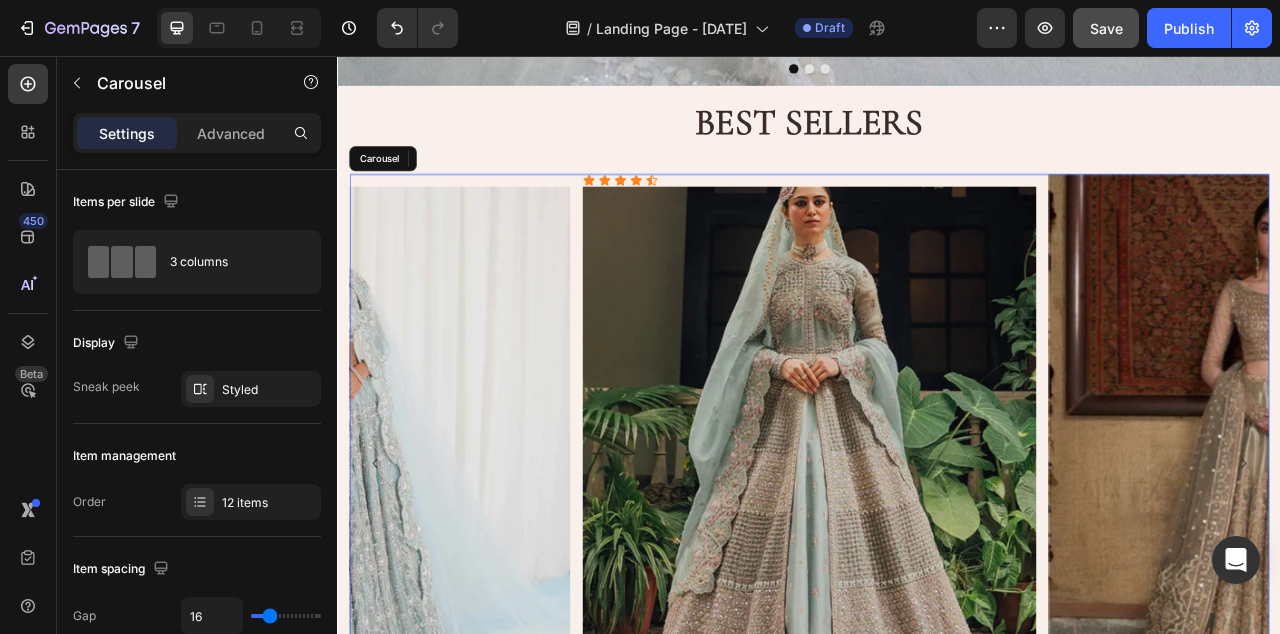 click 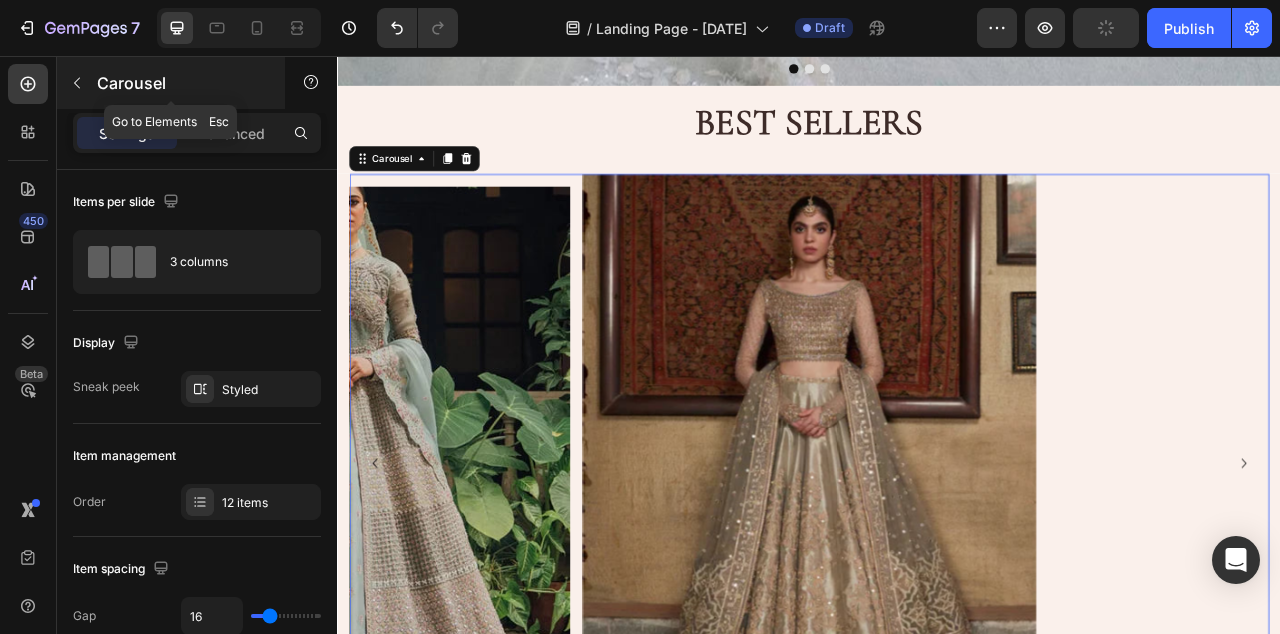 click on "Carousel" at bounding box center (182, 83) 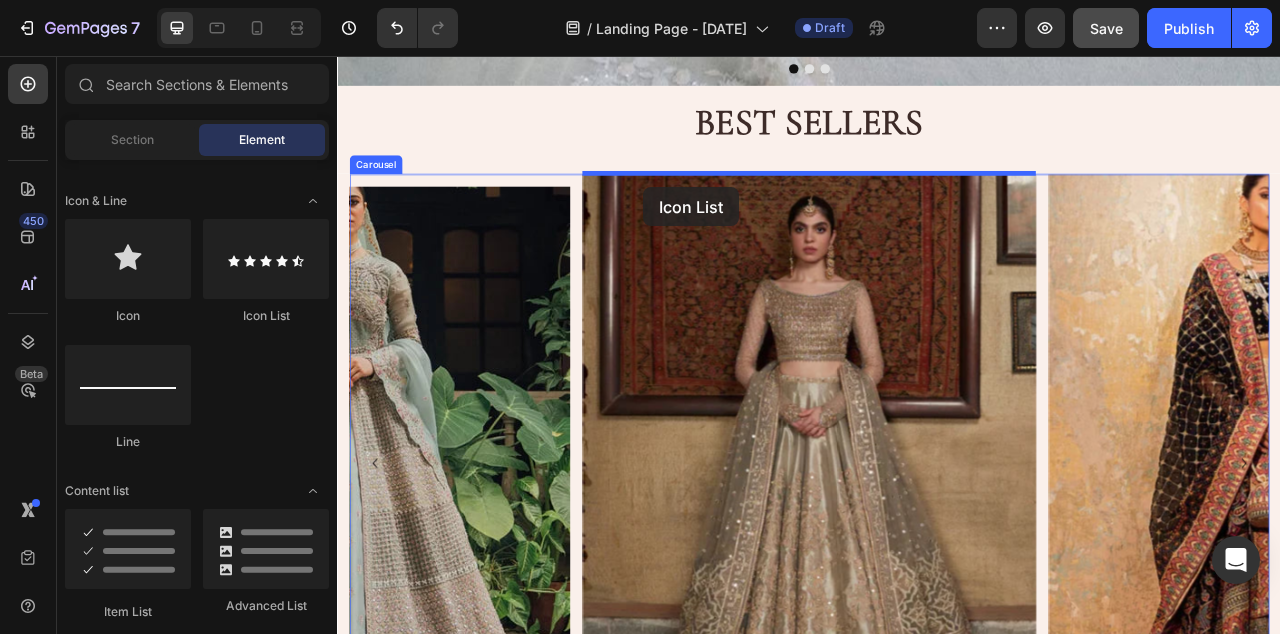 drag, startPoint x: 574, startPoint y: 331, endPoint x: 725, endPoint y: 220, distance: 187.40865 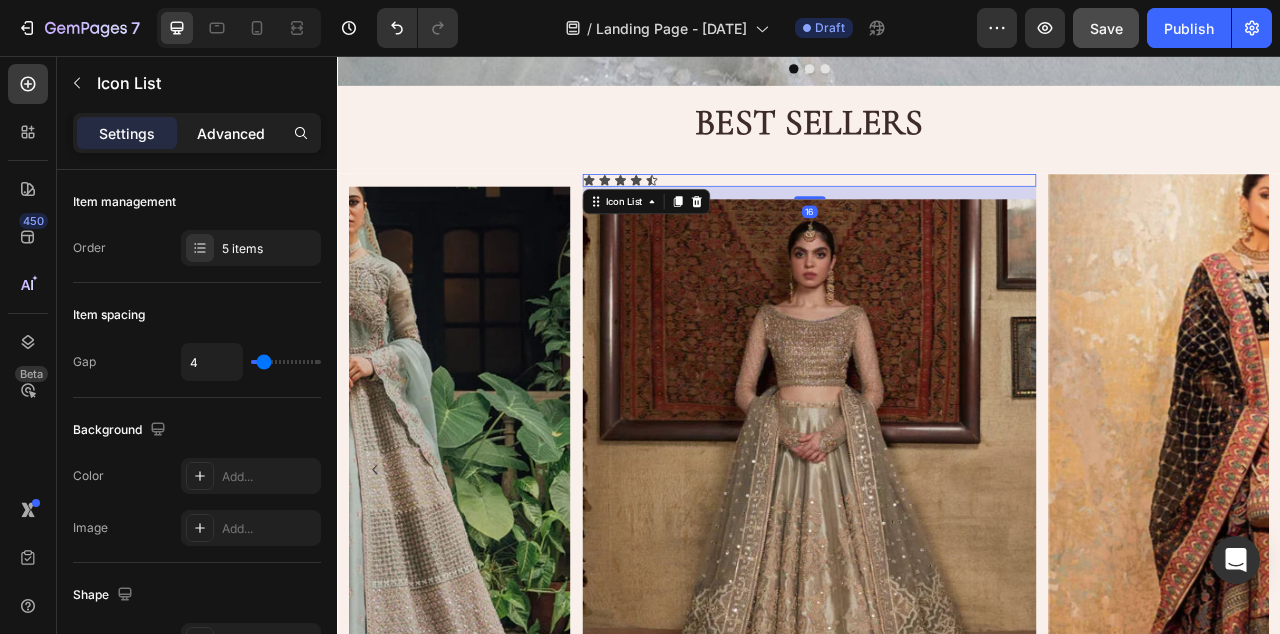 click on "Advanced" at bounding box center [231, 133] 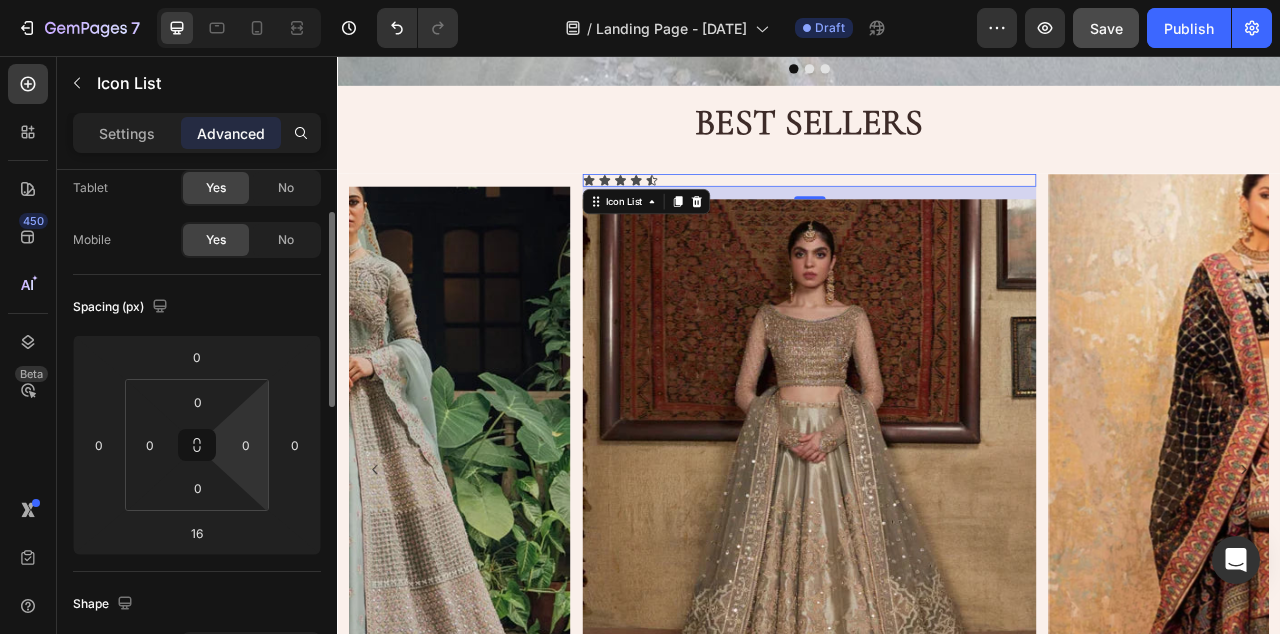 scroll, scrollTop: 115, scrollLeft: 0, axis: vertical 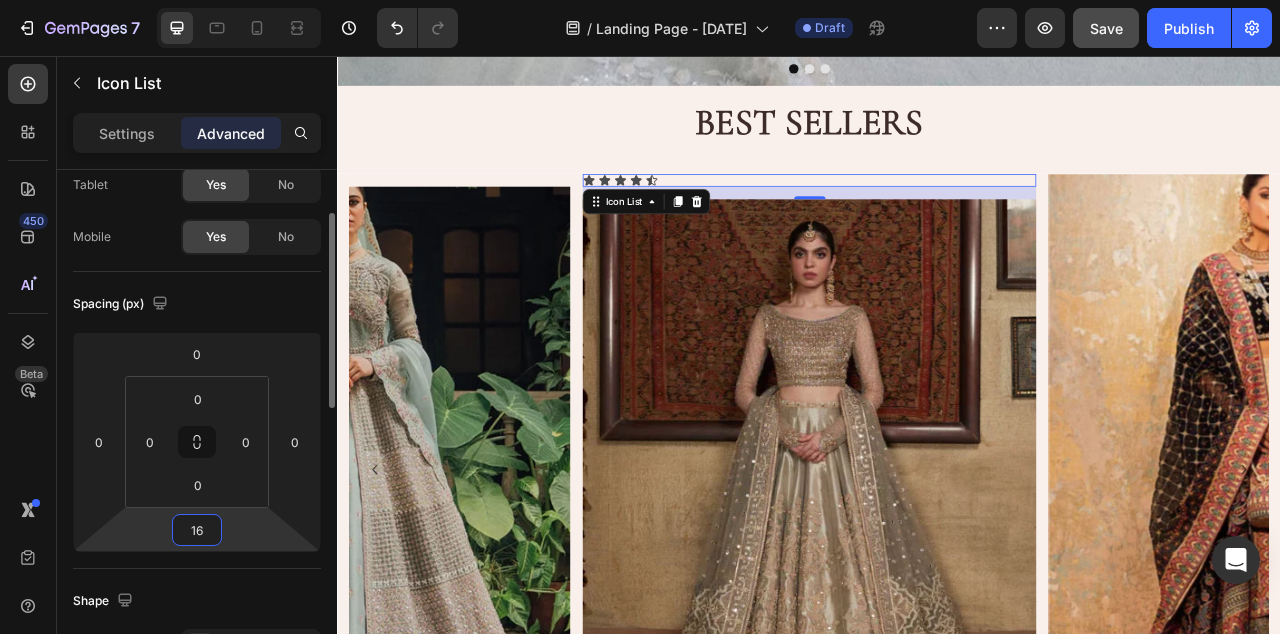 click on "16" at bounding box center [197, 530] 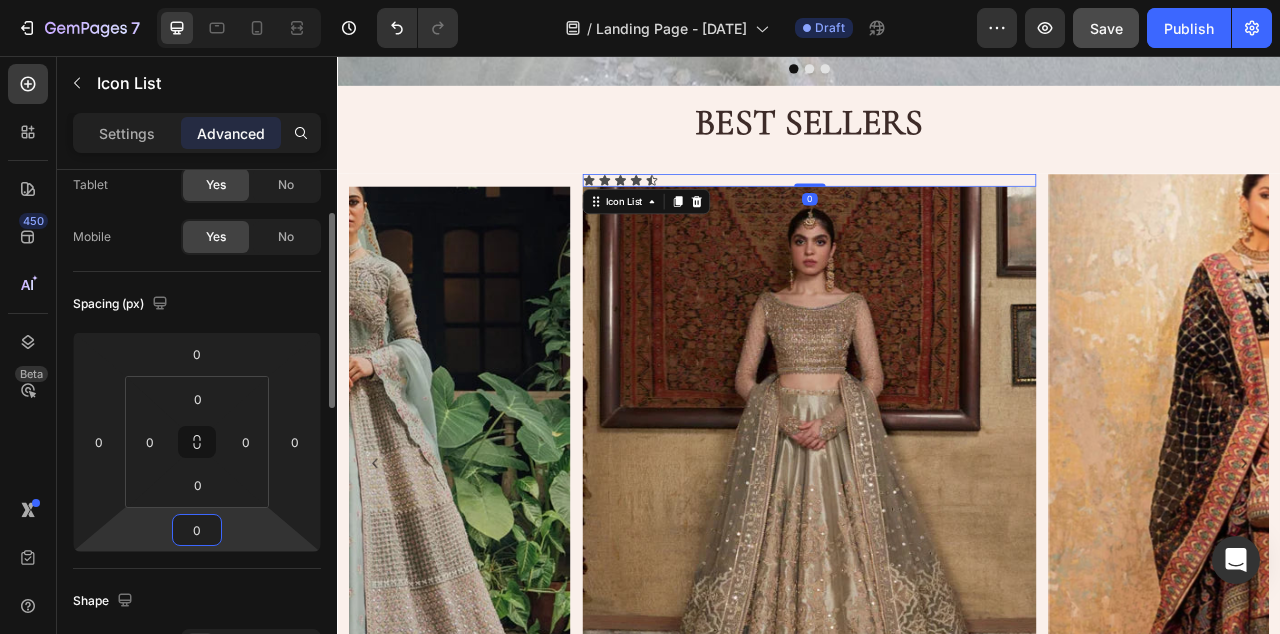 type on "0" 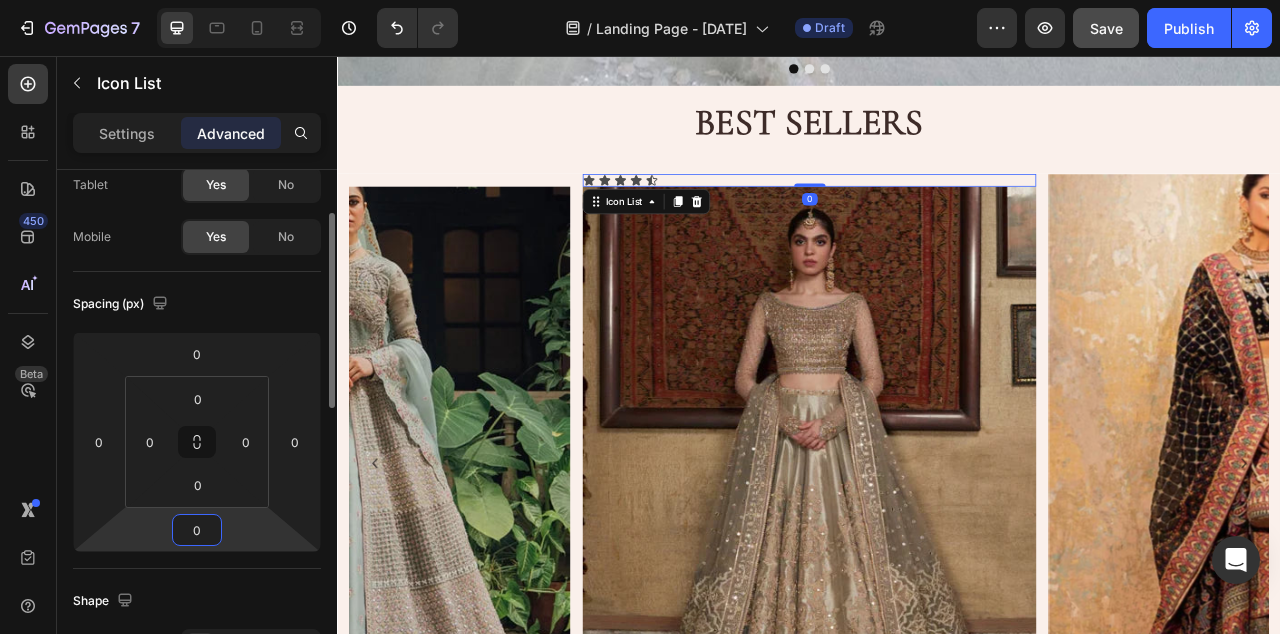 click on "Spacing (px)" at bounding box center (197, 304) 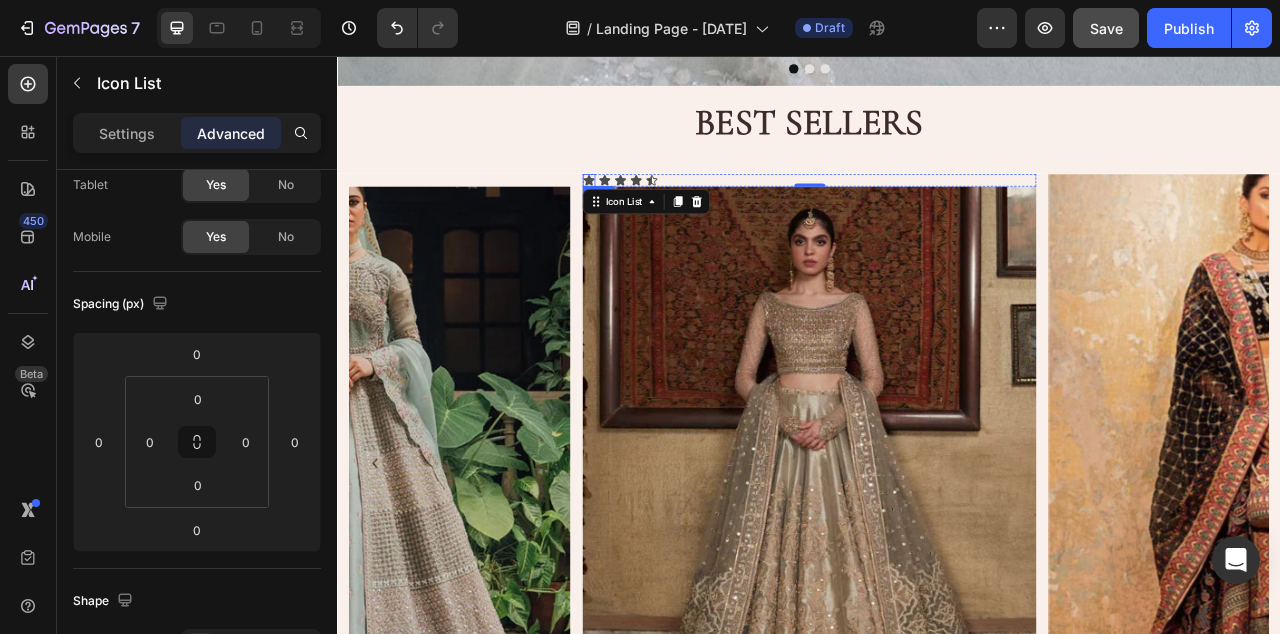 click 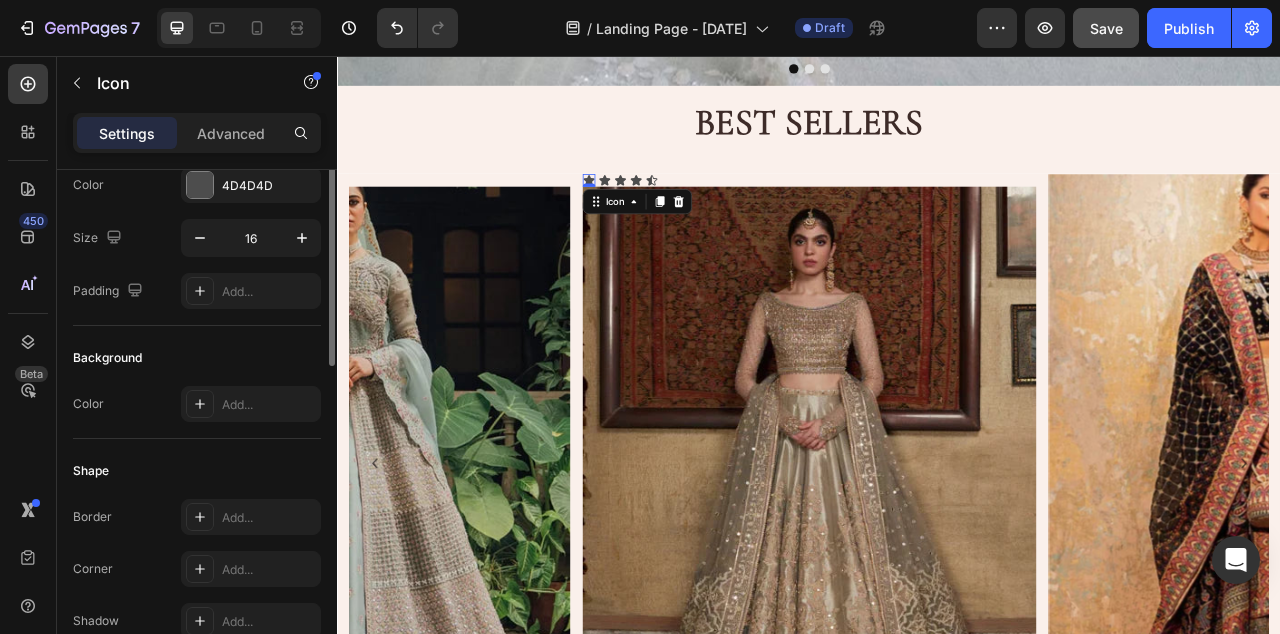 scroll, scrollTop: 0, scrollLeft: 0, axis: both 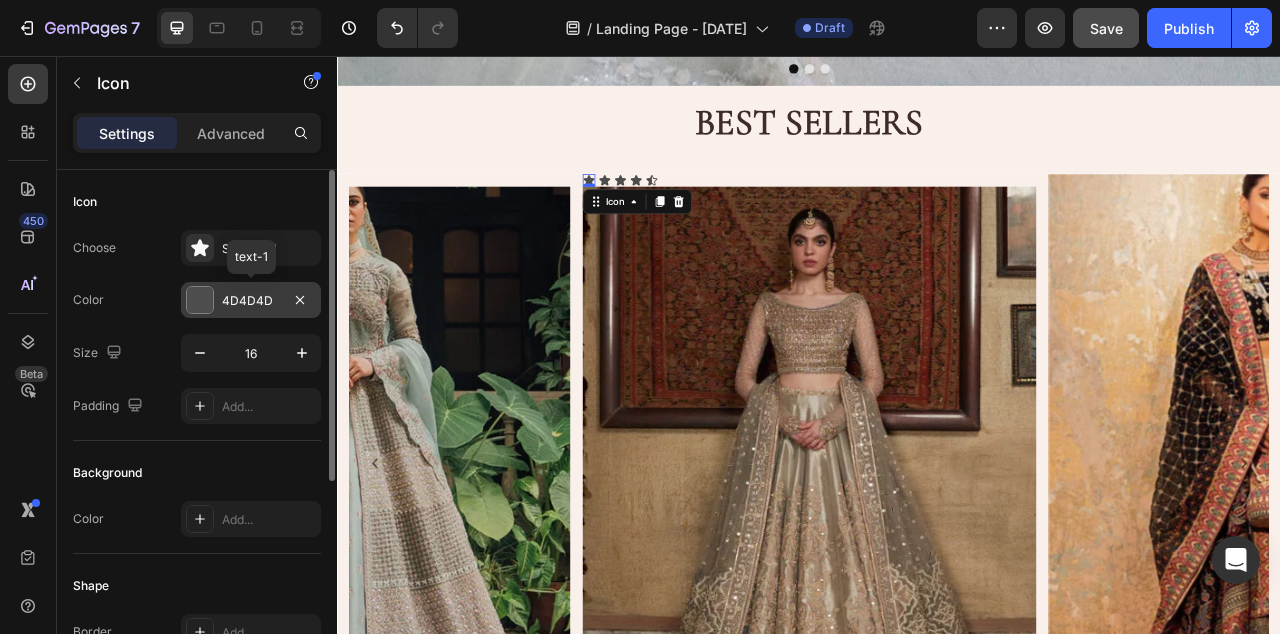 click on "4D4D4D" at bounding box center [251, 301] 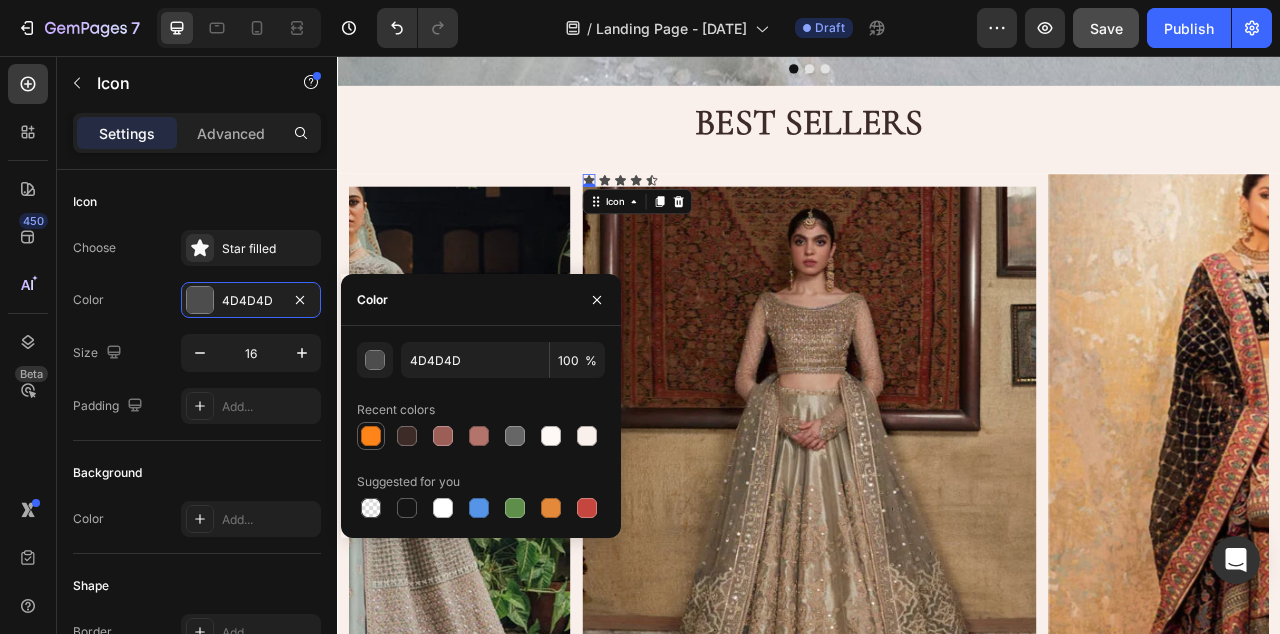 click at bounding box center (371, 436) 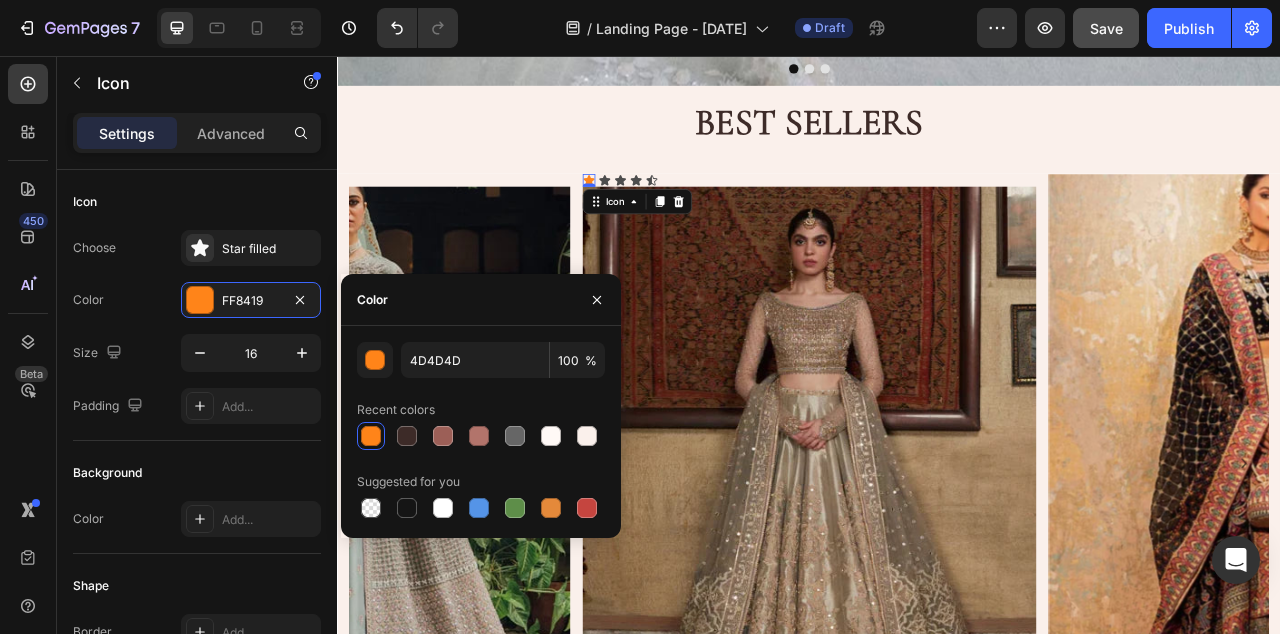 type on "FF8419" 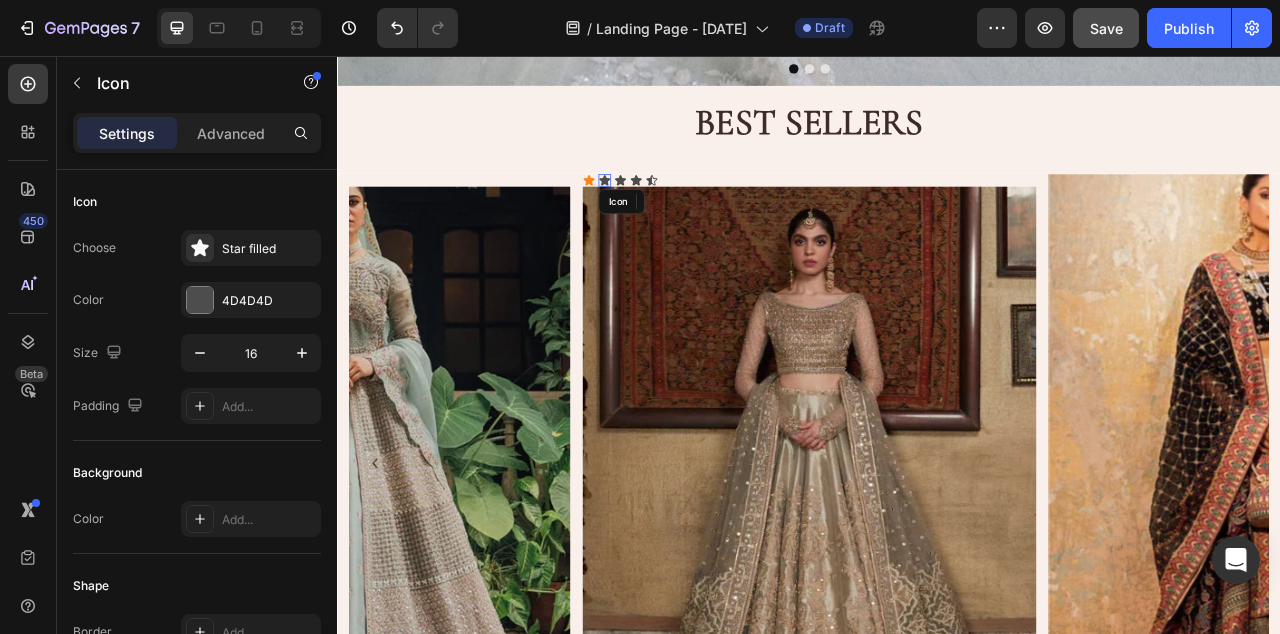 click 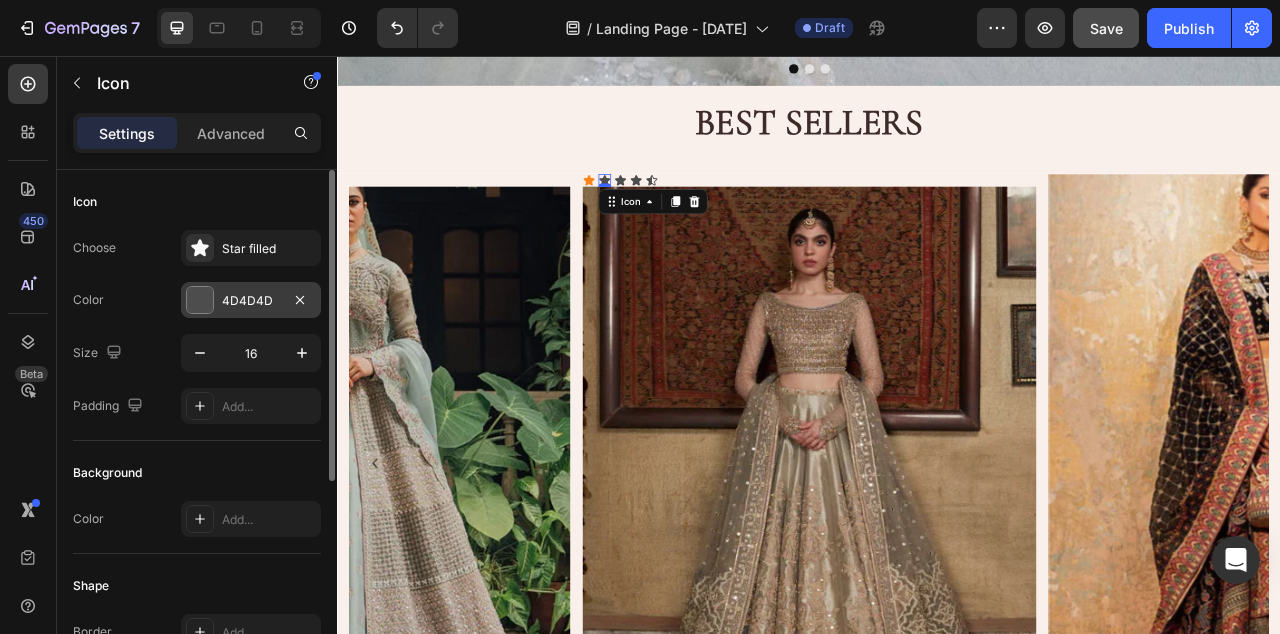 click on "4D4D4D" at bounding box center [251, 301] 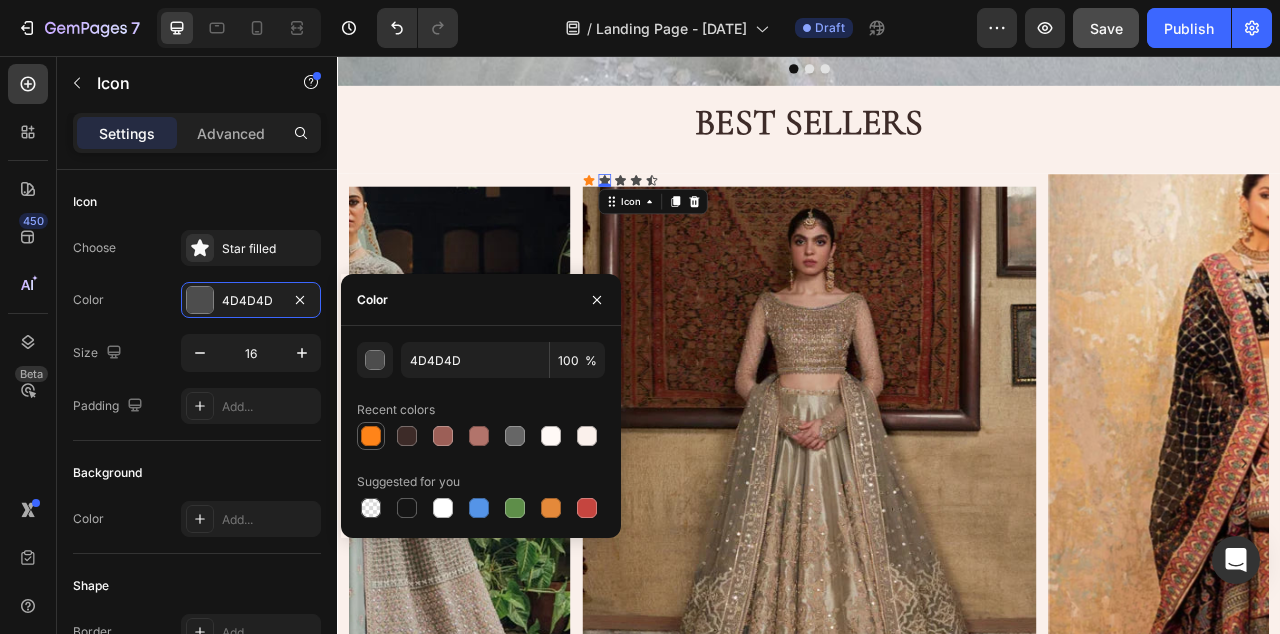 click at bounding box center (371, 436) 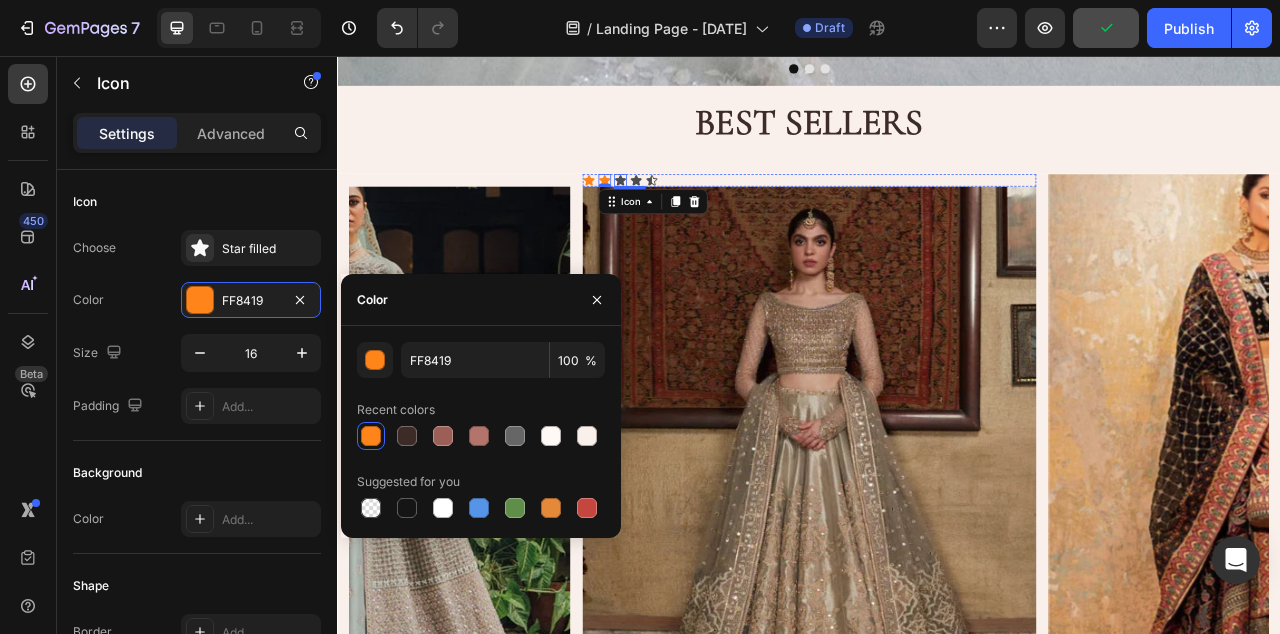 click 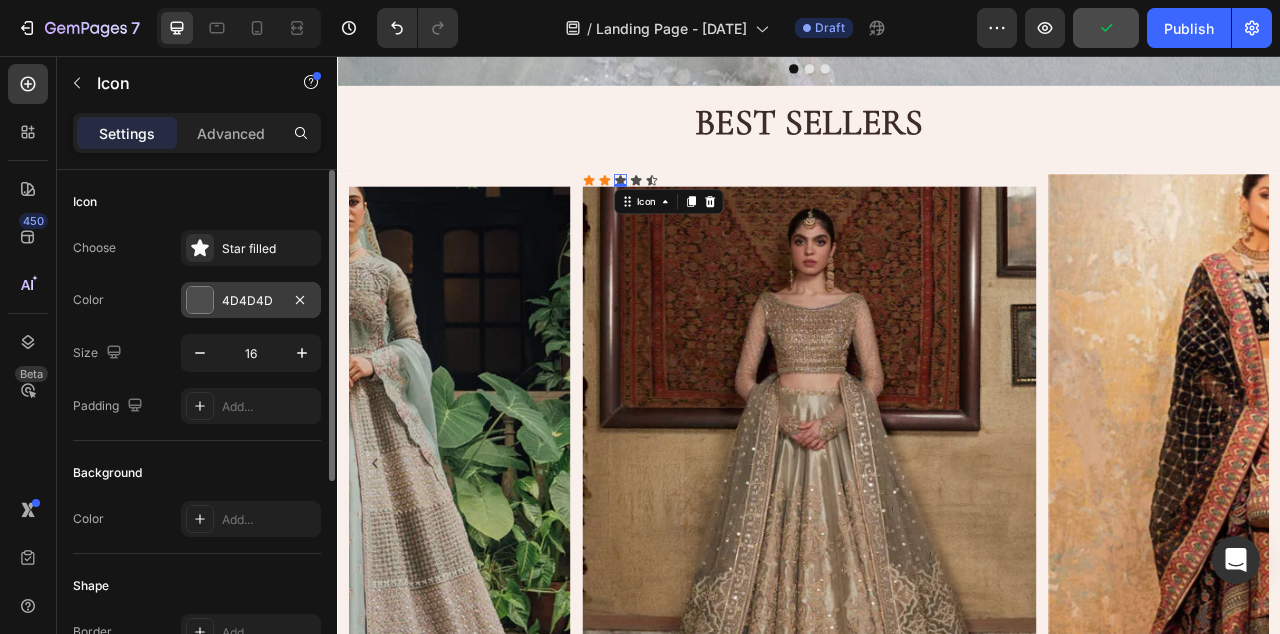 click on "4D4D4D" at bounding box center [251, 300] 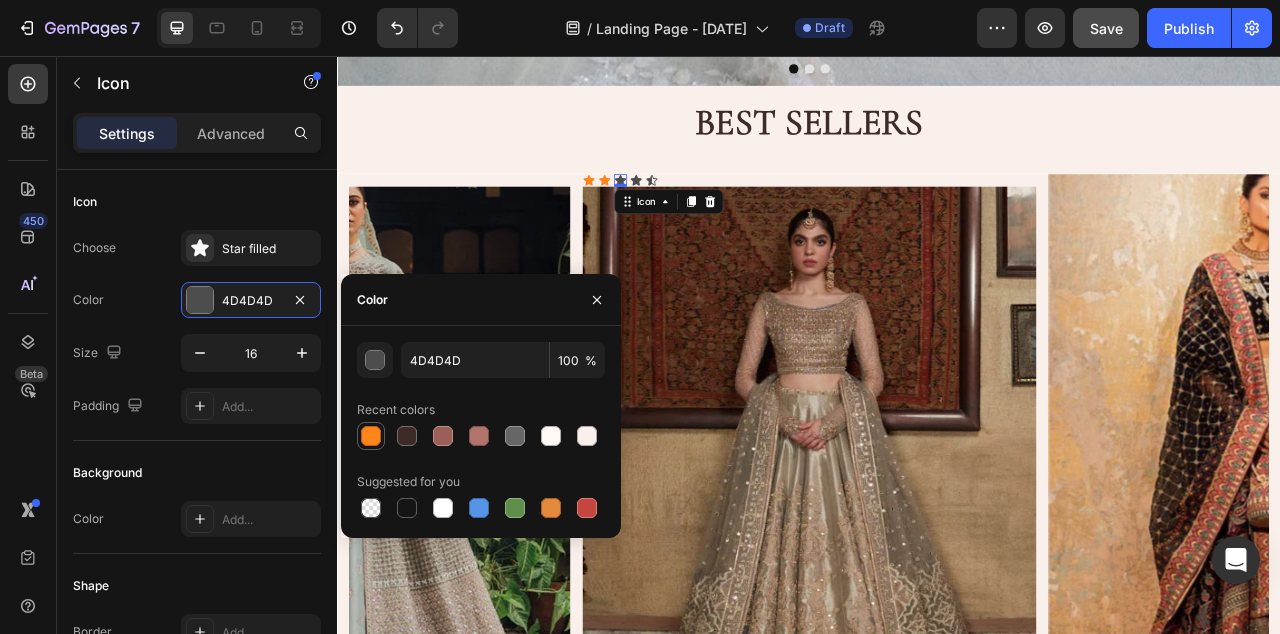 click at bounding box center [371, 436] 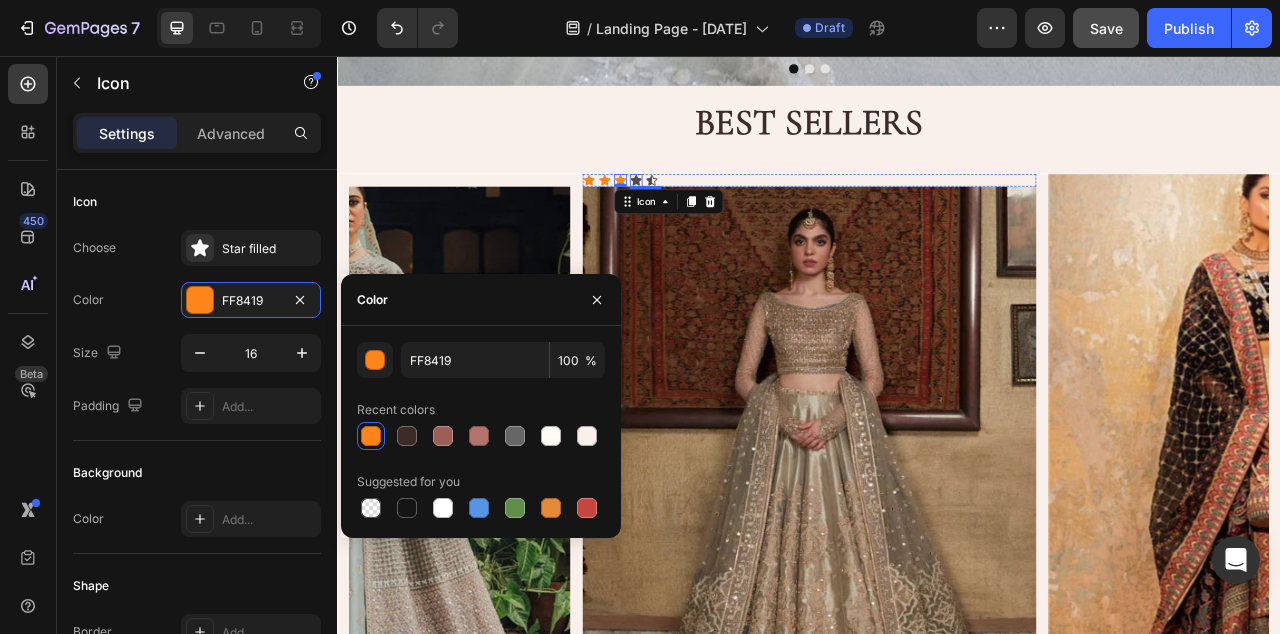click 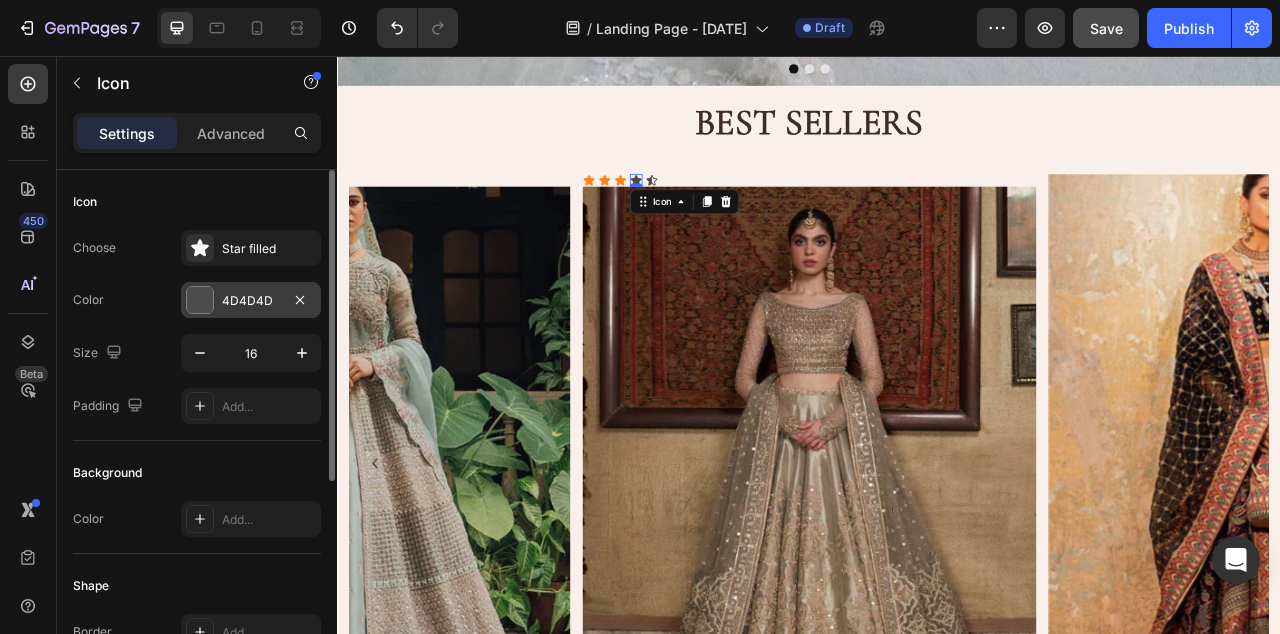 click on "4D4D4D" at bounding box center (251, 301) 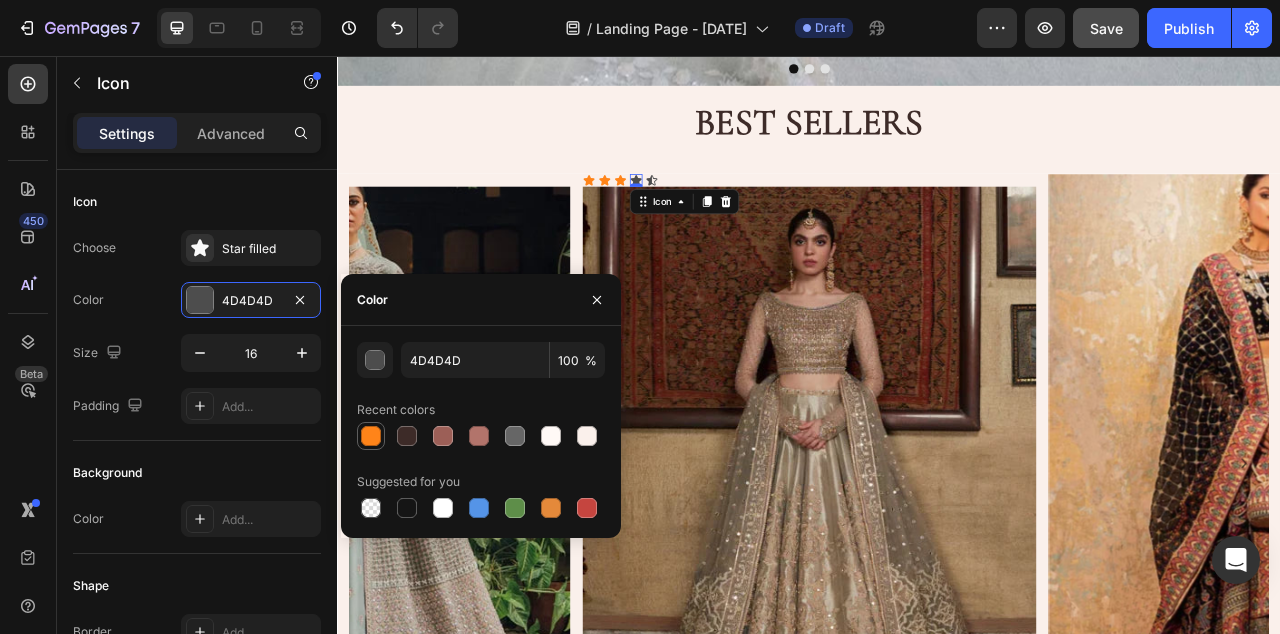 click at bounding box center (371, 436) 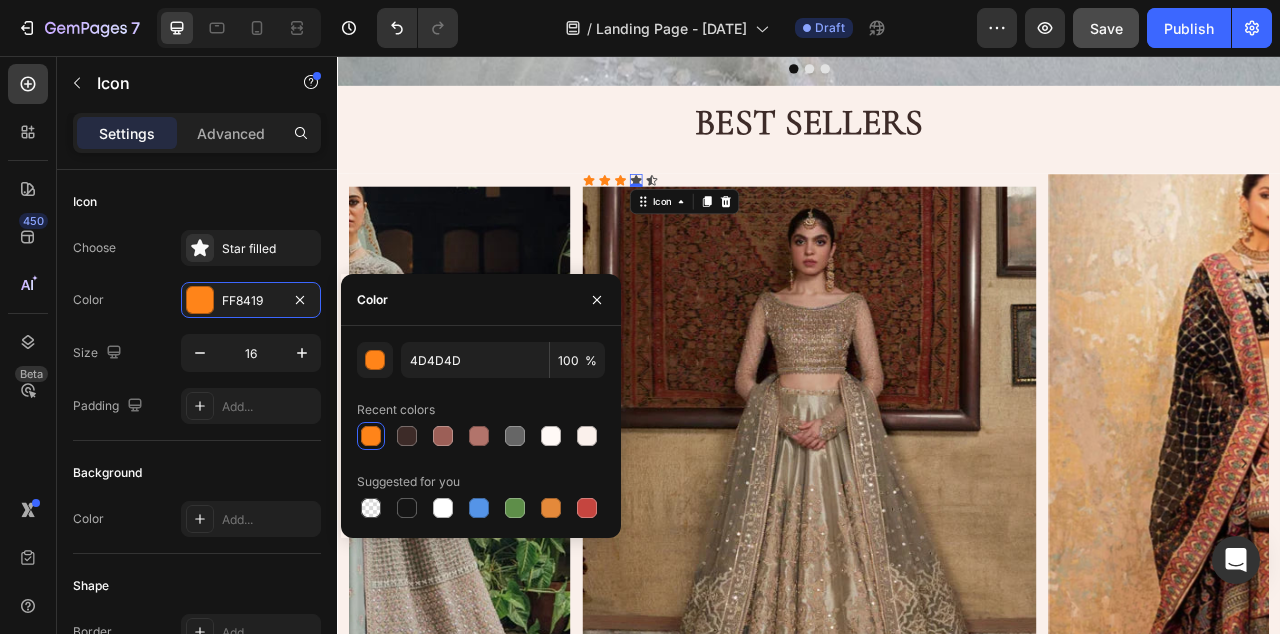 type on "FF8419" 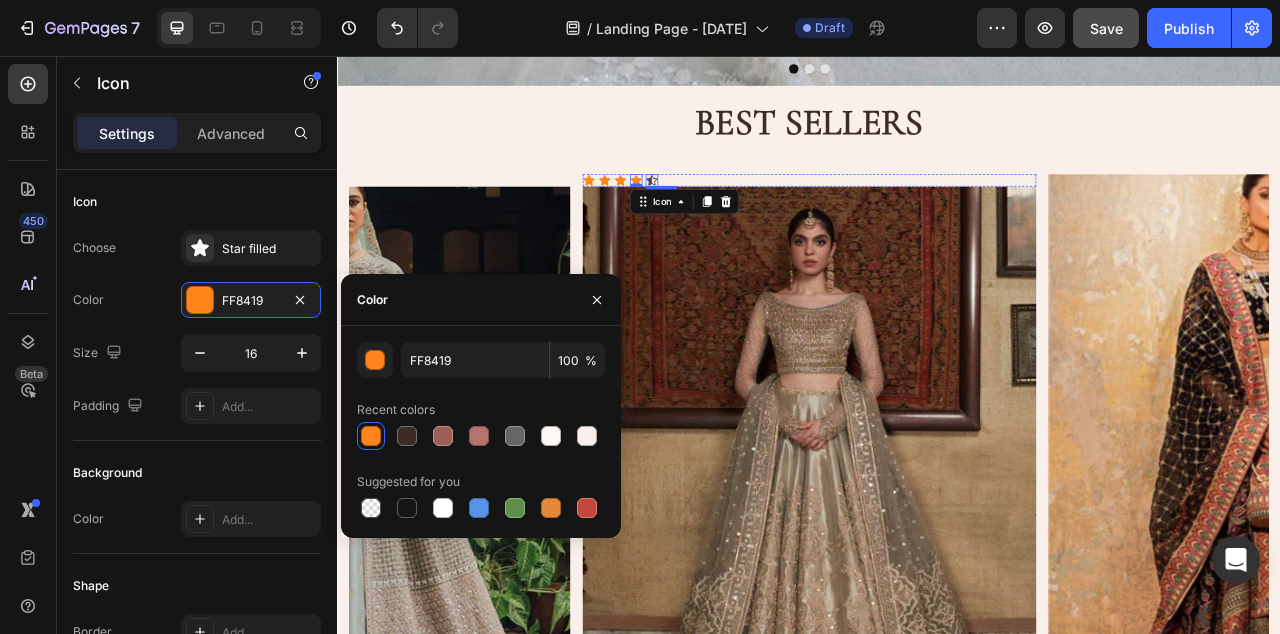 click 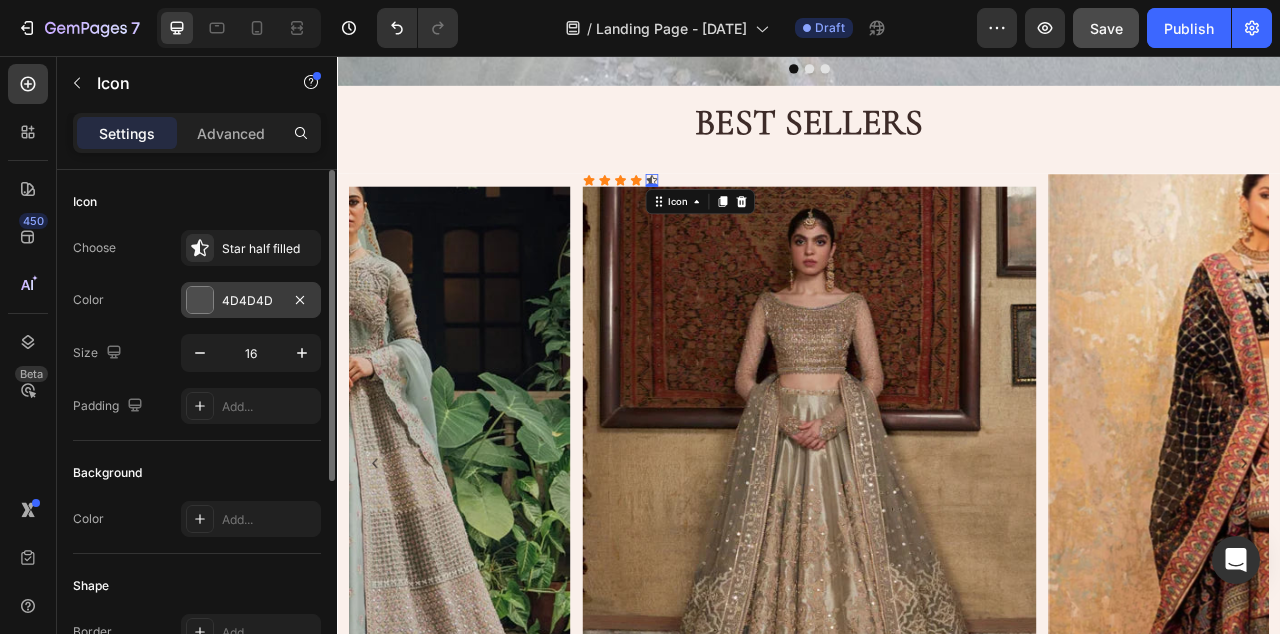 click on "4D4D4D" at bounding box center [251, 301] 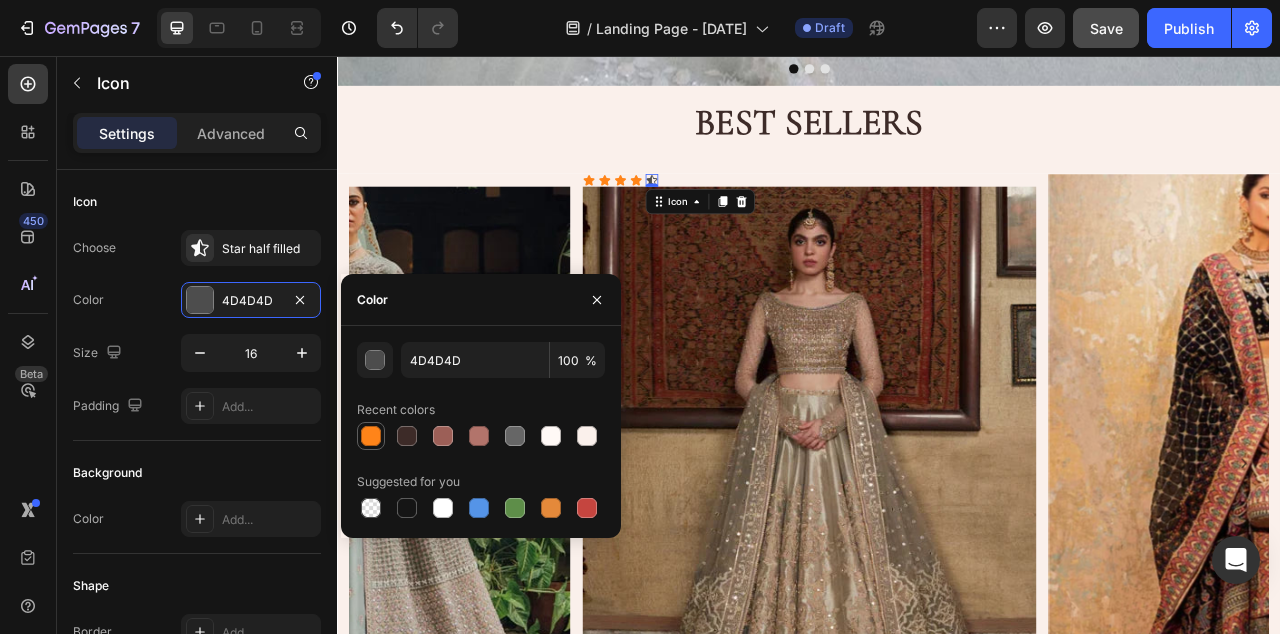 click at bounding box center (371, 436) 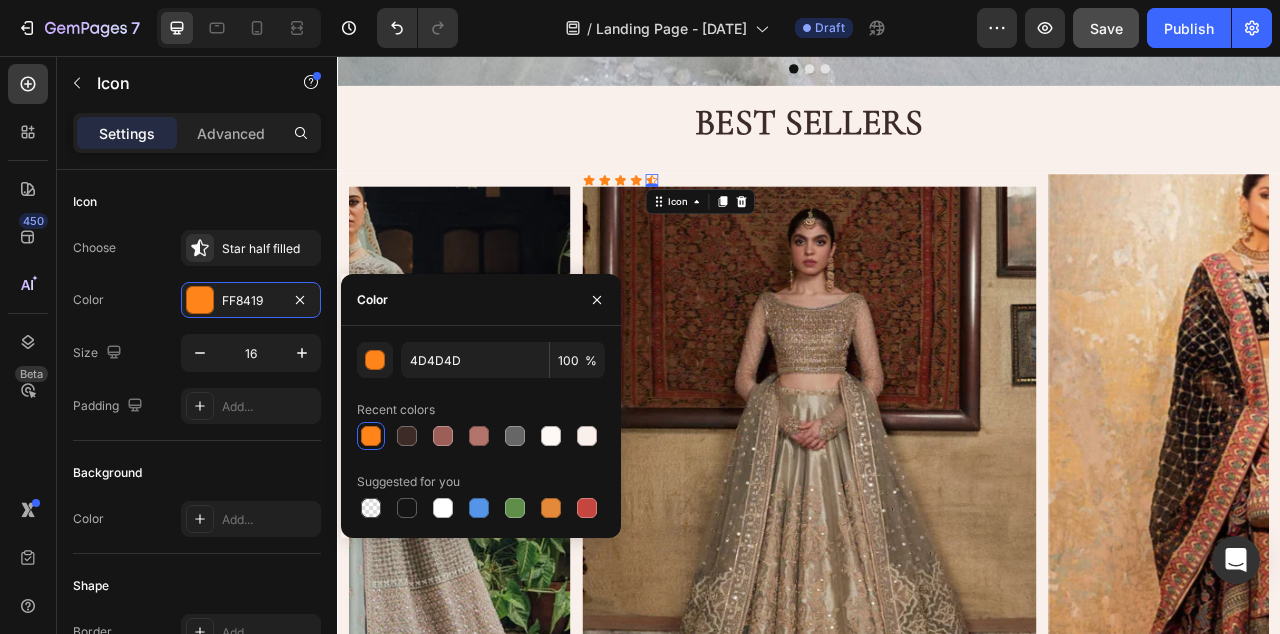 type on "FF8419" 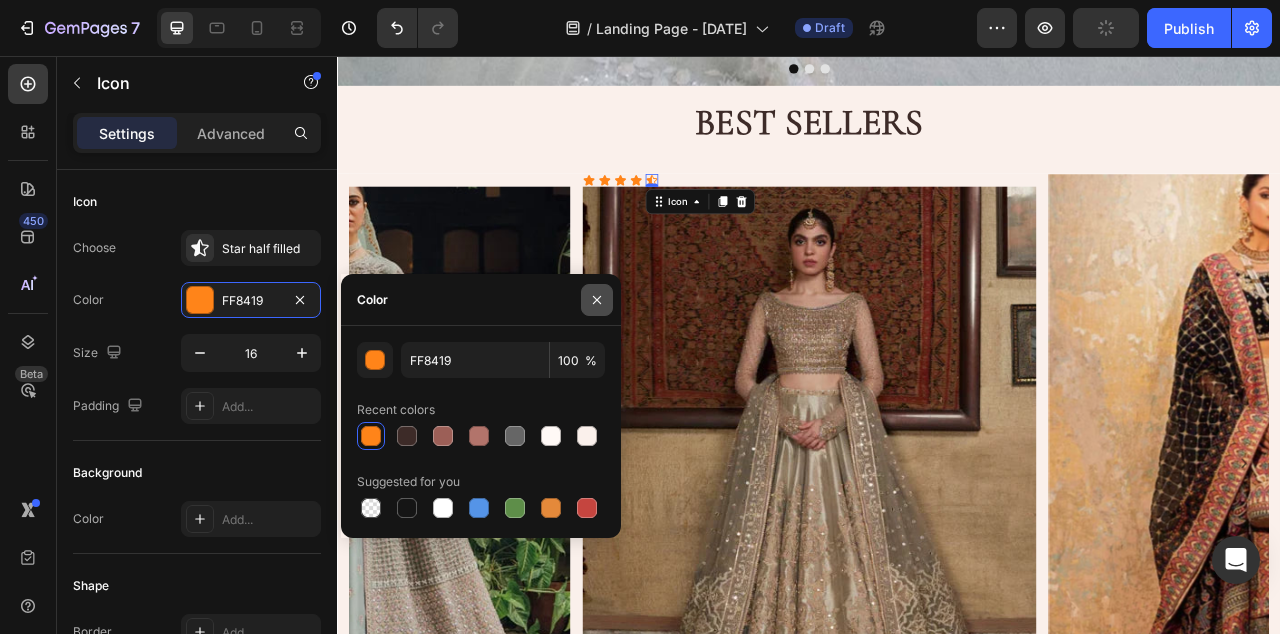 click 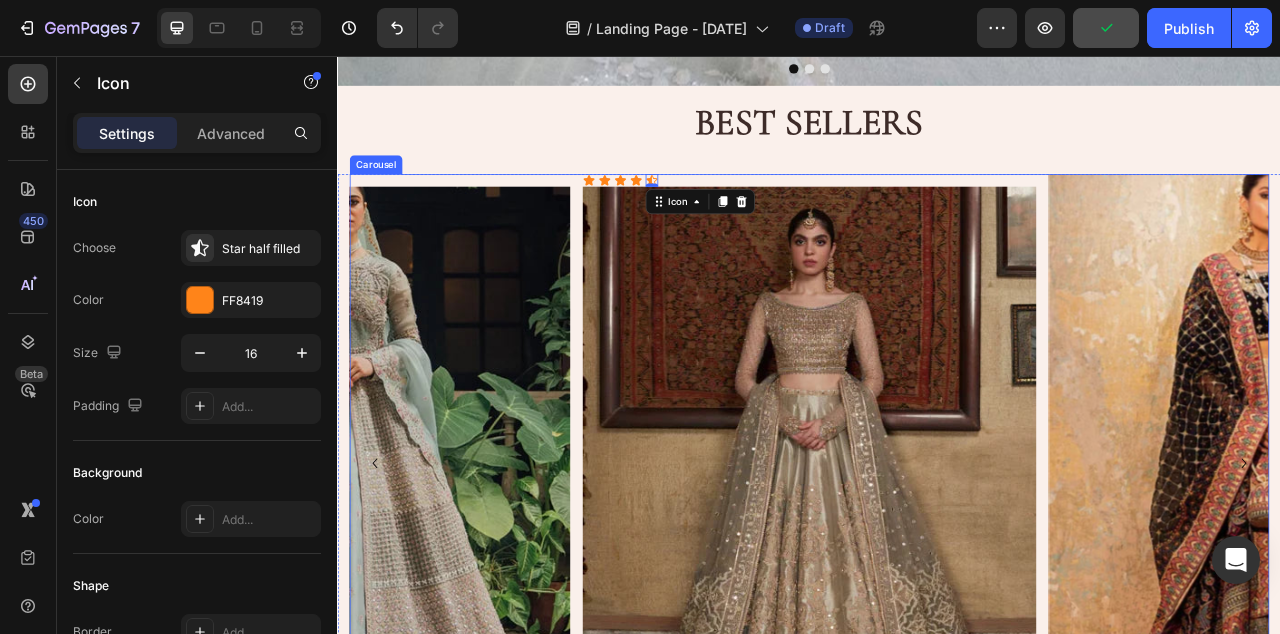 click 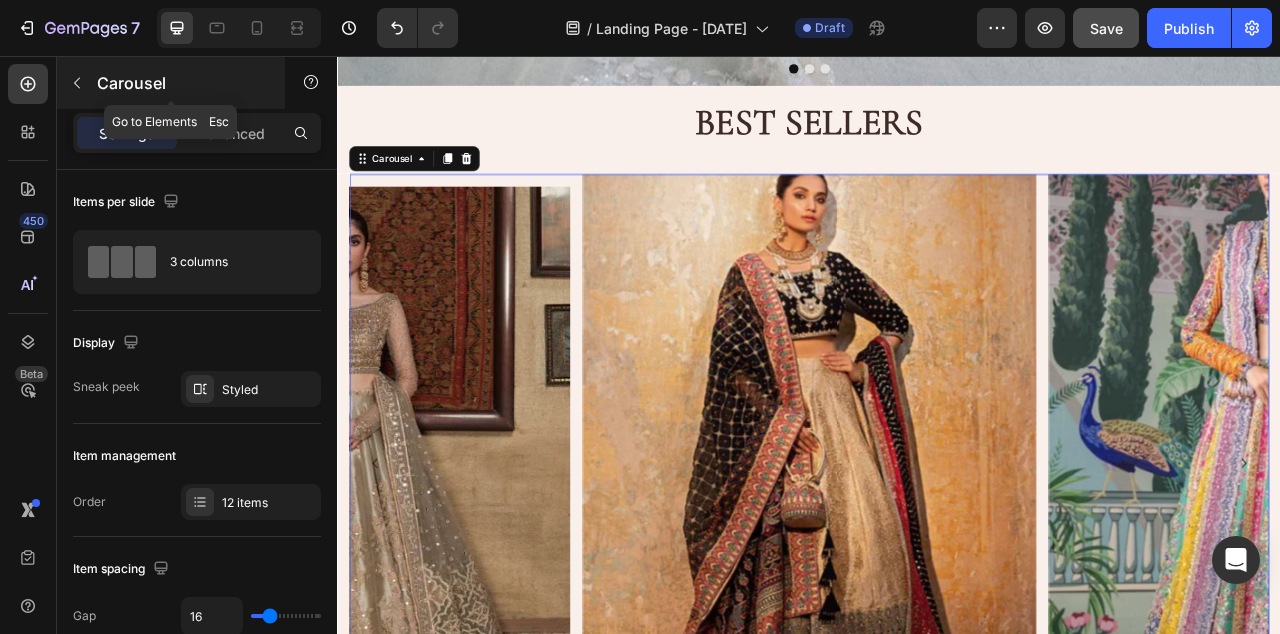 click on "Carousel" at bounding box center [182, 83] 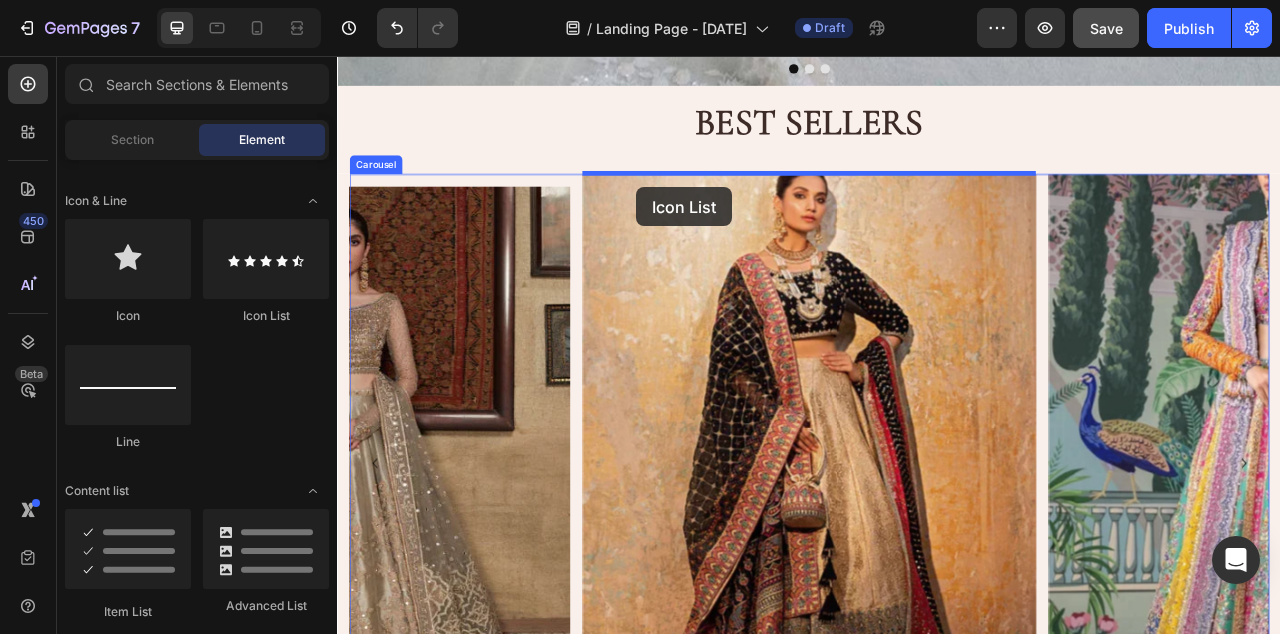 drag, startPoint x: 599, startPoint y: 314, endPoint x: 717, endPoint y: 223, distance: 149.01343 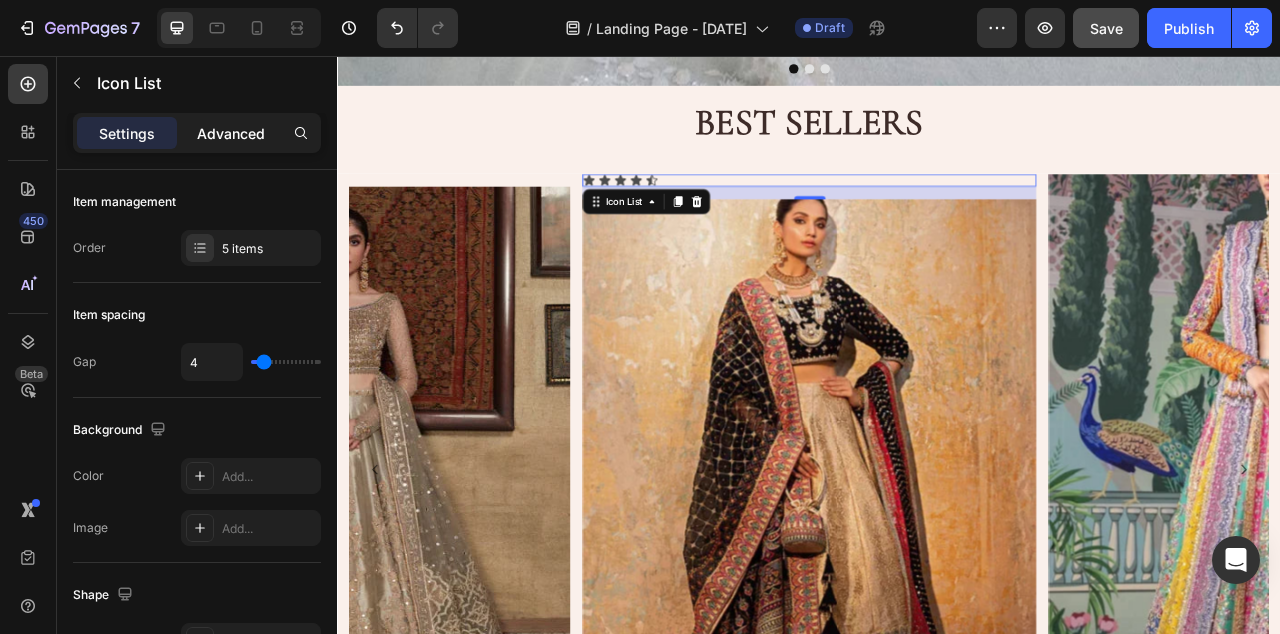 click on "Advanced" at bounding box center [231, 133] 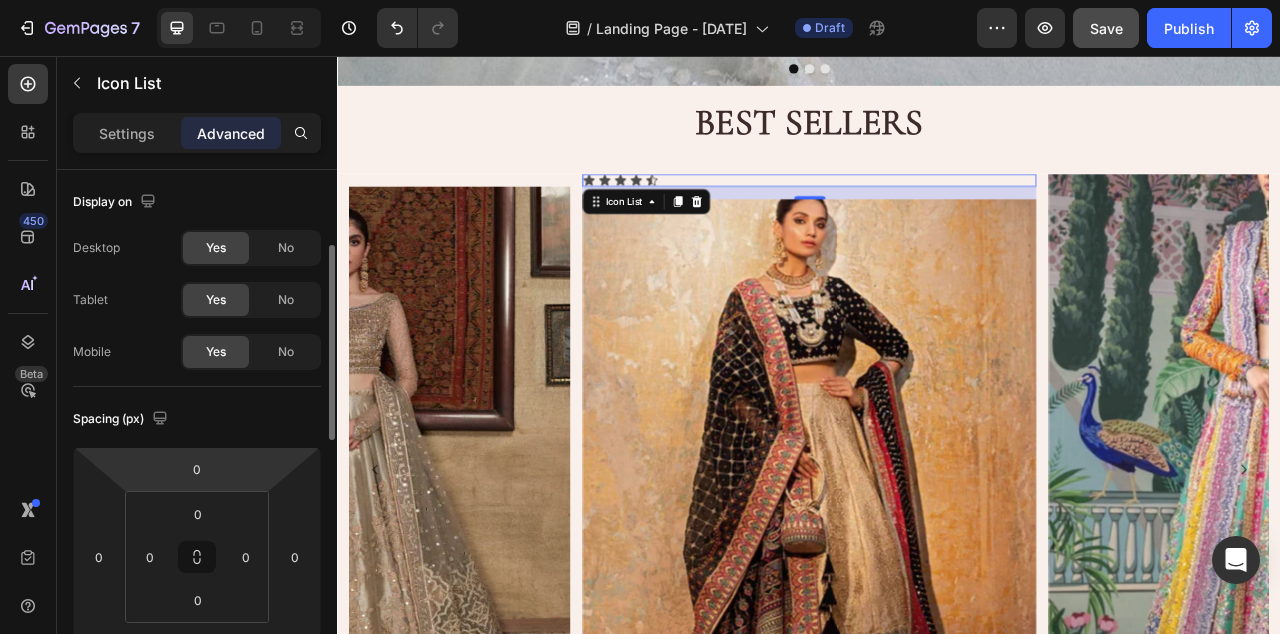 scroll, scrollTop: 186, scrollLeft: 0, axis: vertical 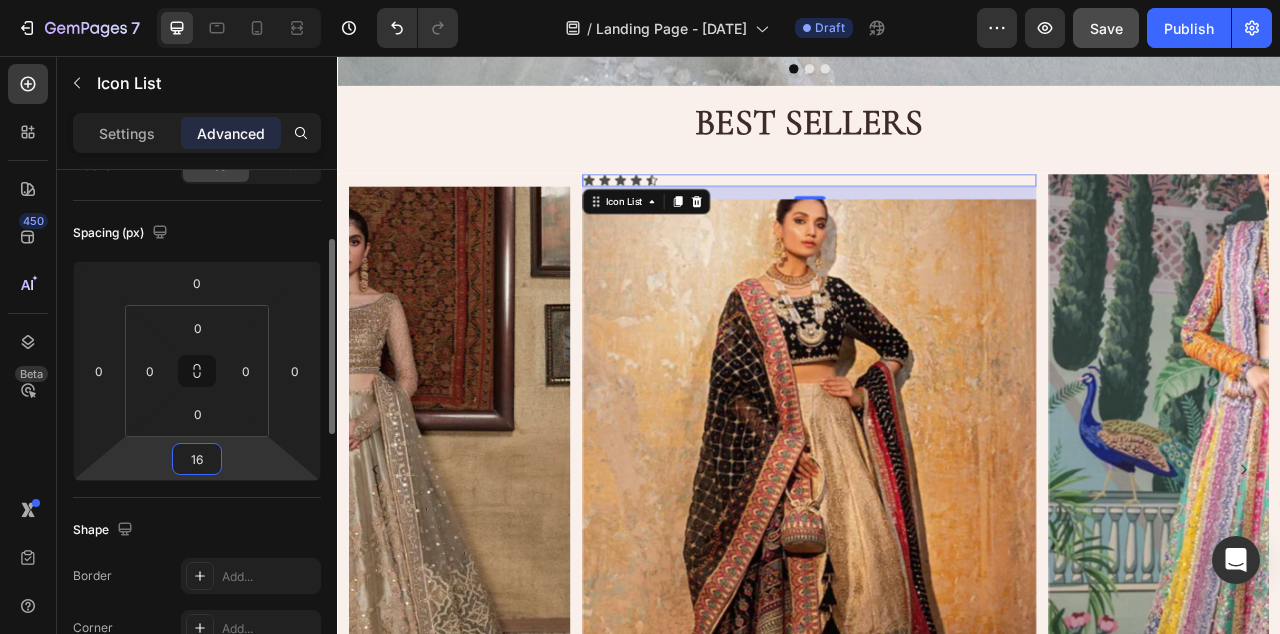 click on "16" at bounding box center [197, 459] 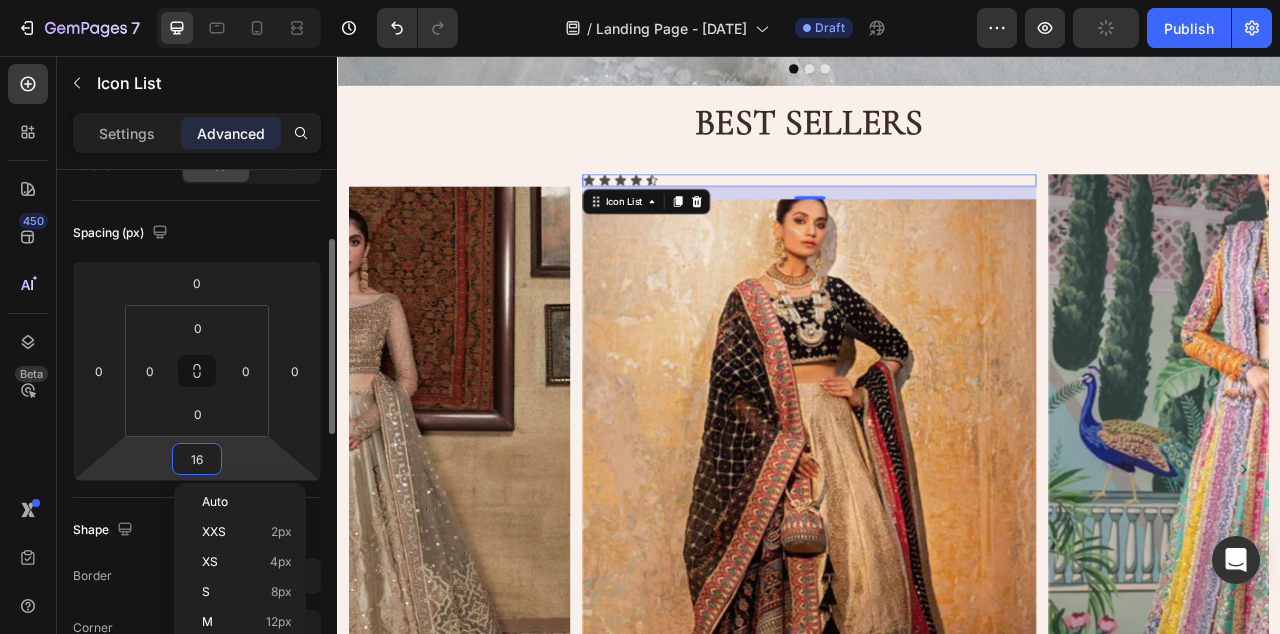 type on "0" 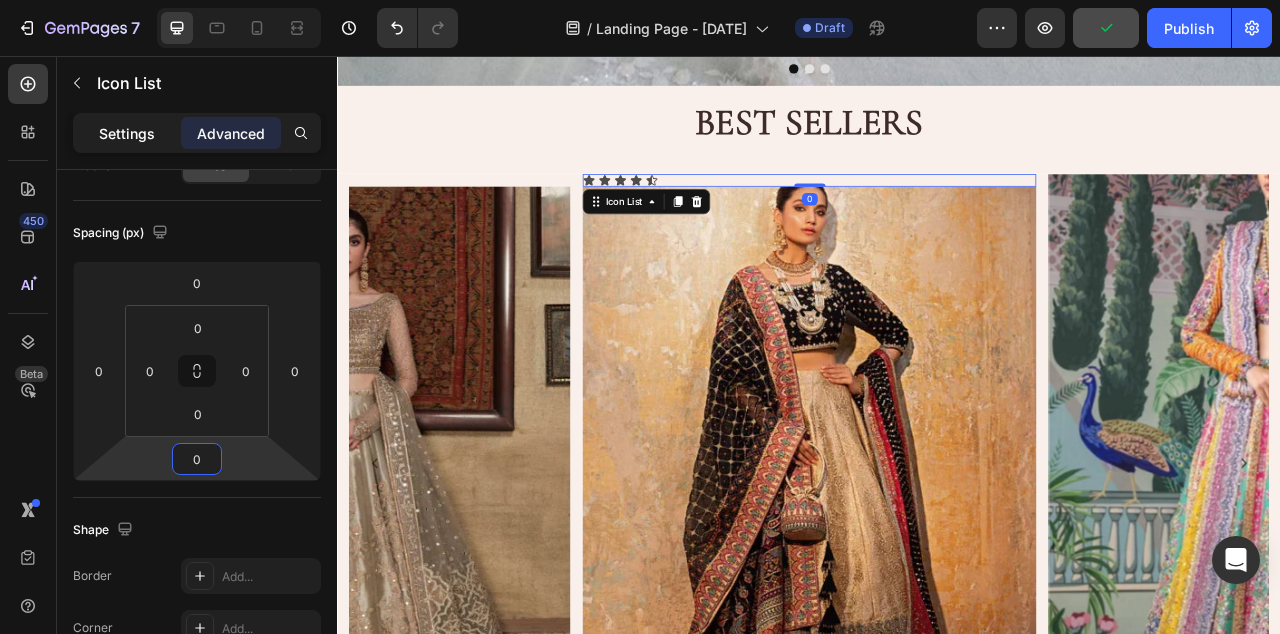 click on "Settings" at bounding box center [127, 133] 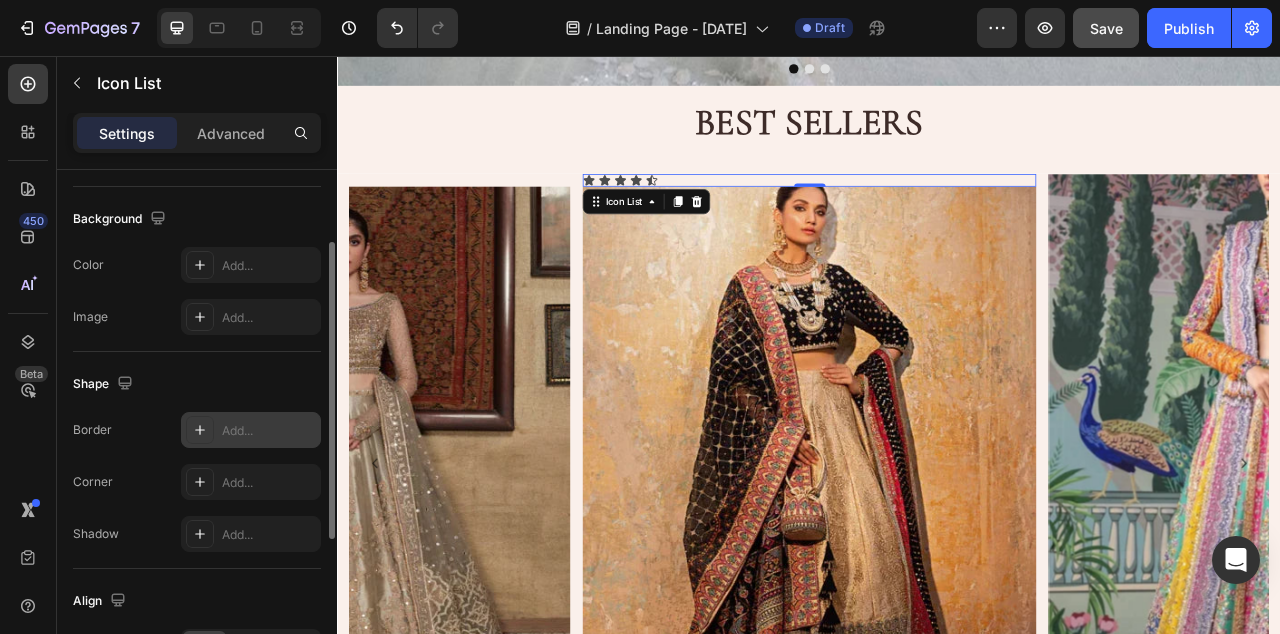 scroll, scrollTop: 0, scrollLeft: 0, axis: both 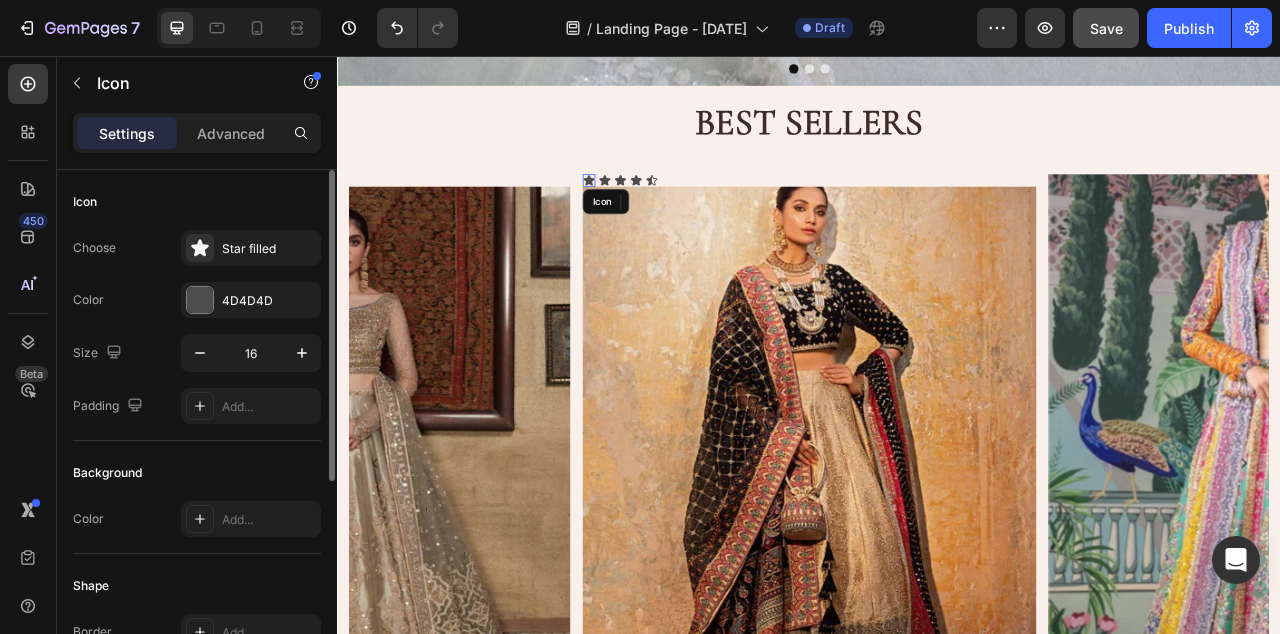click 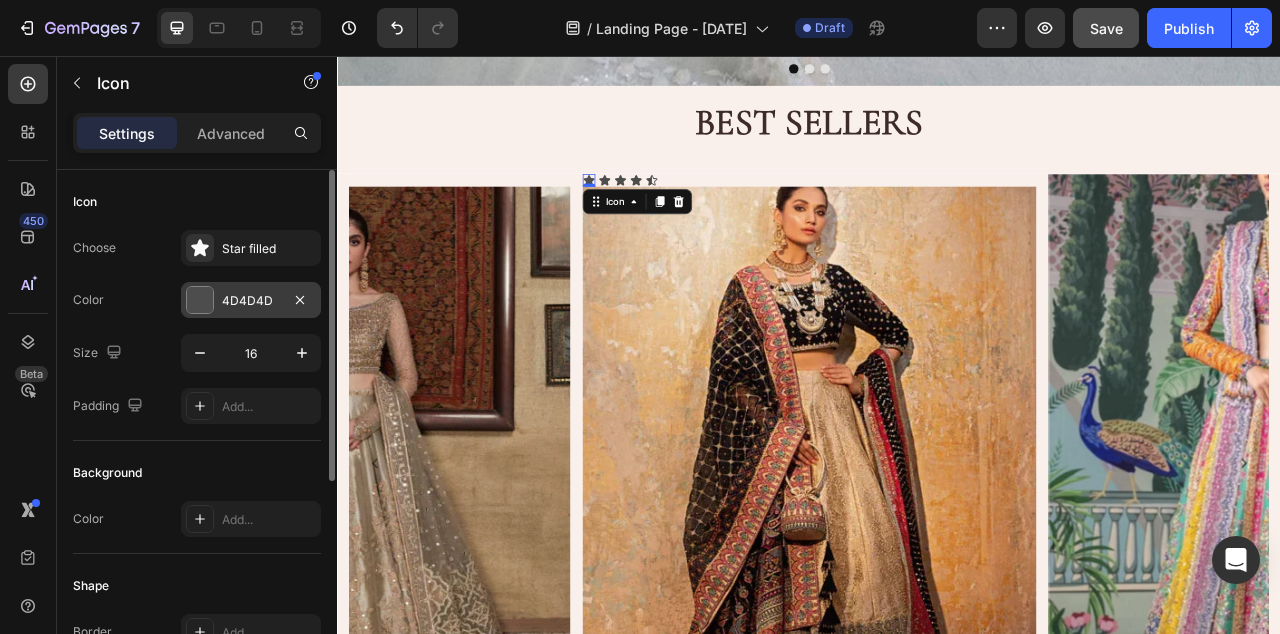 click on "4D4D4D" at bounding box center (251, 301) 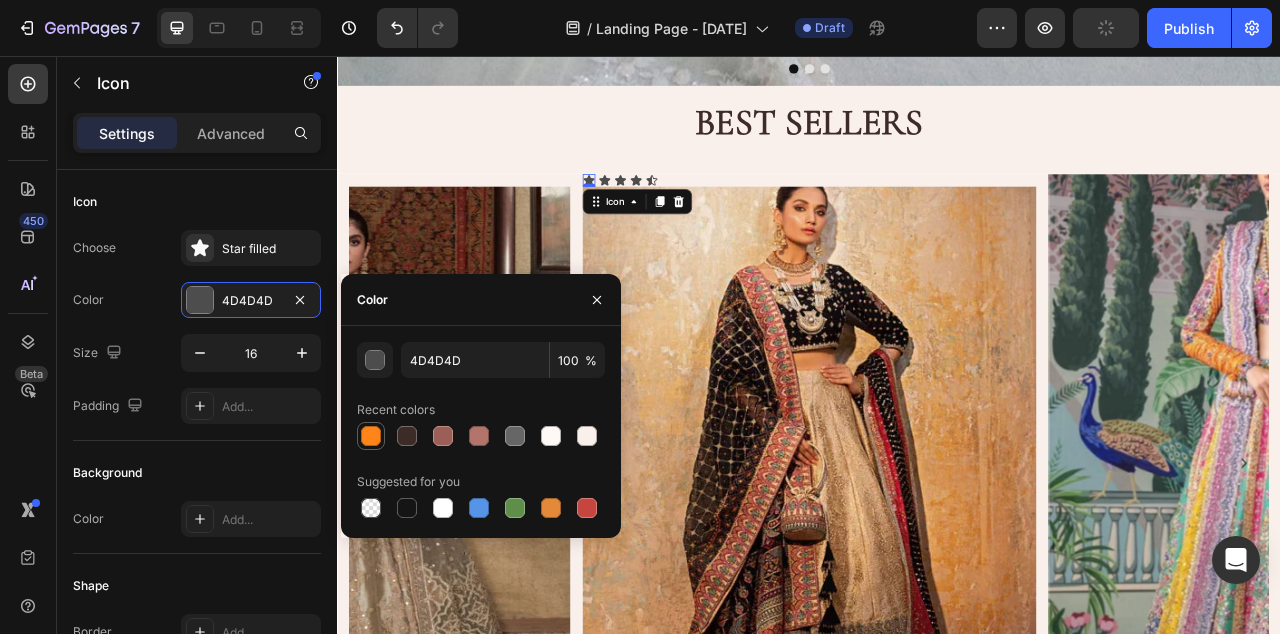 click at bounding box center (371, 436) 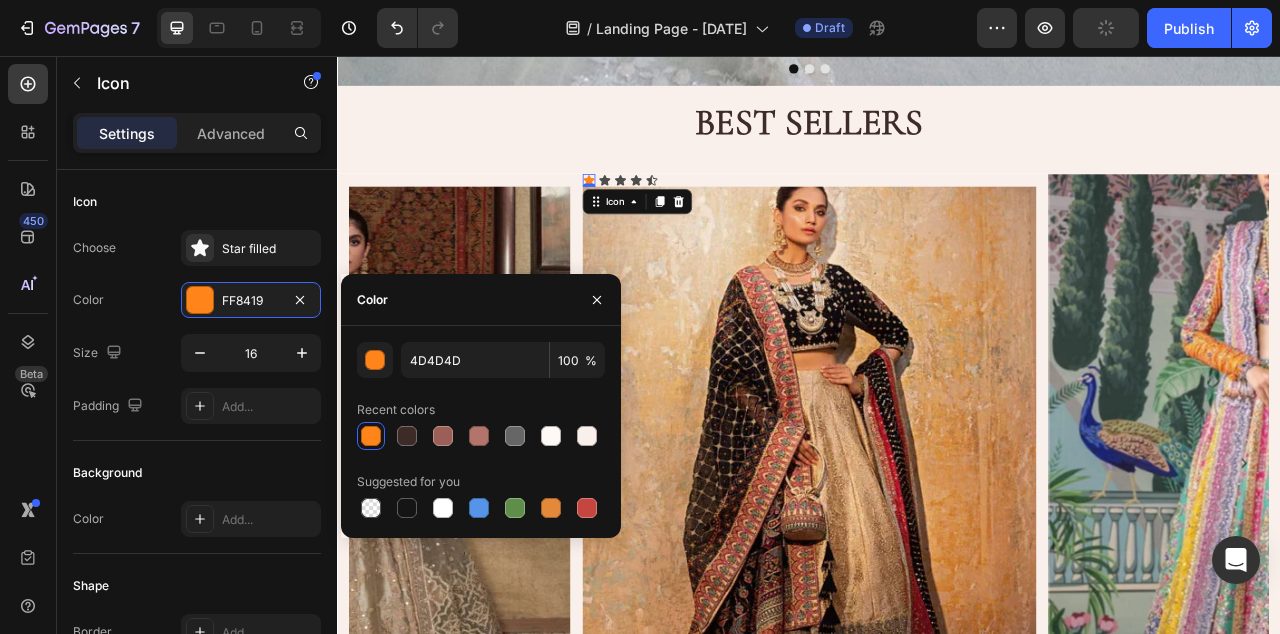 type on "FF8419" 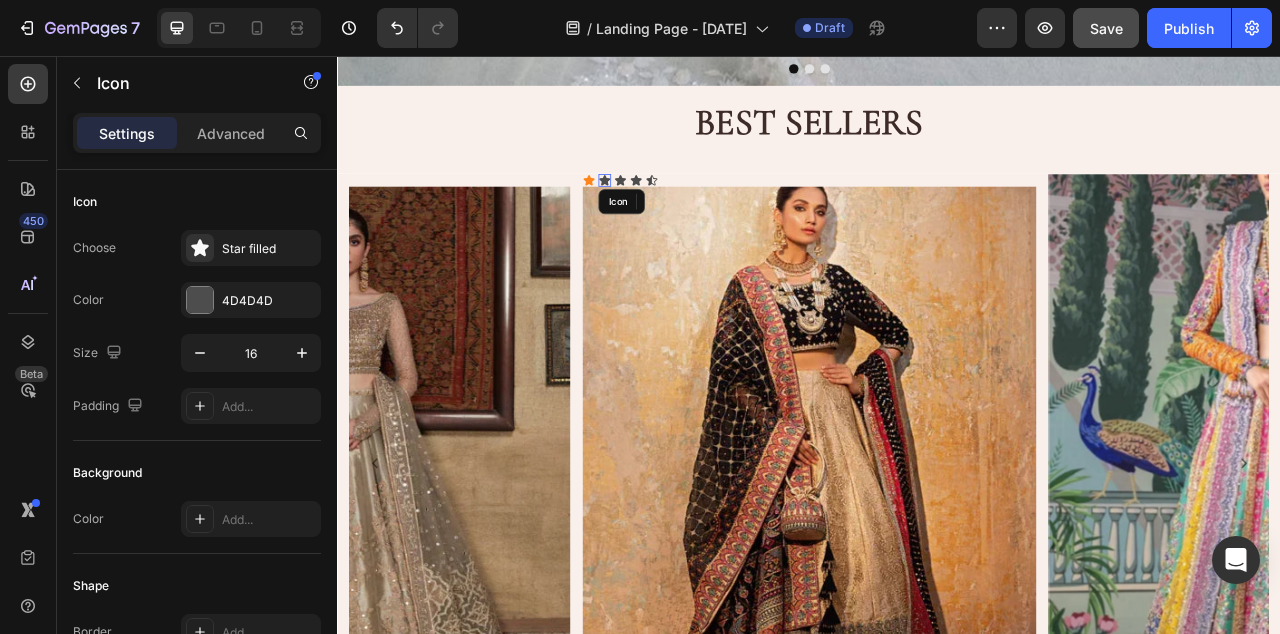 click 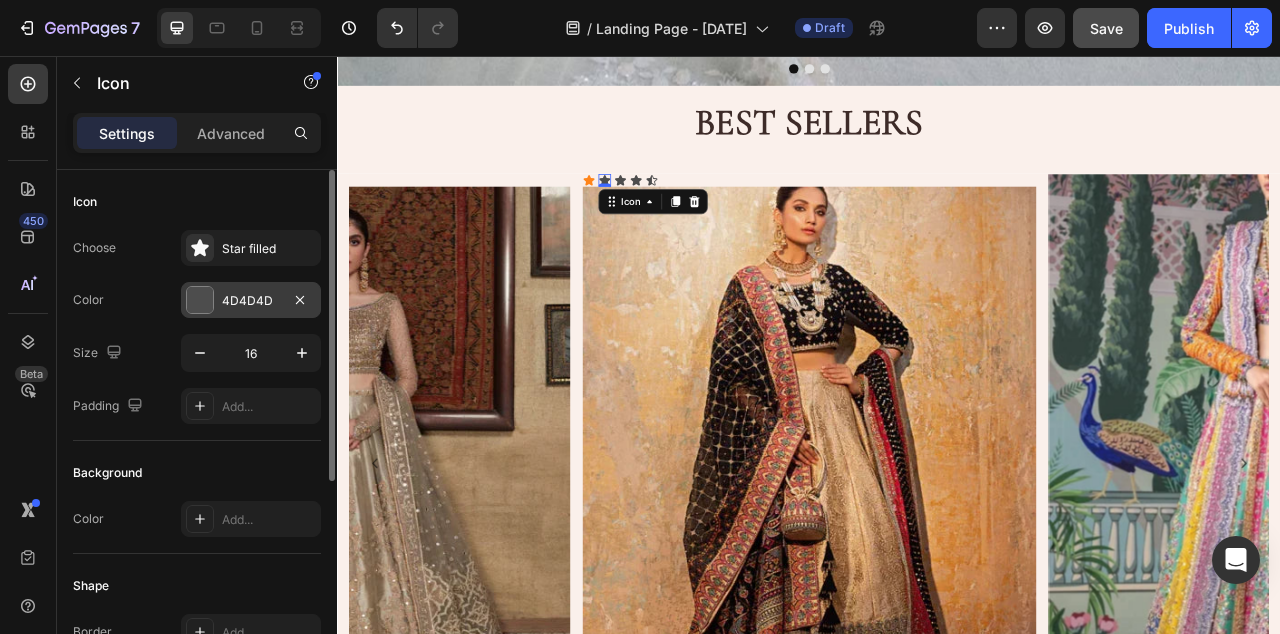 click on "4D4D4D" at bounding box center (251, 301) 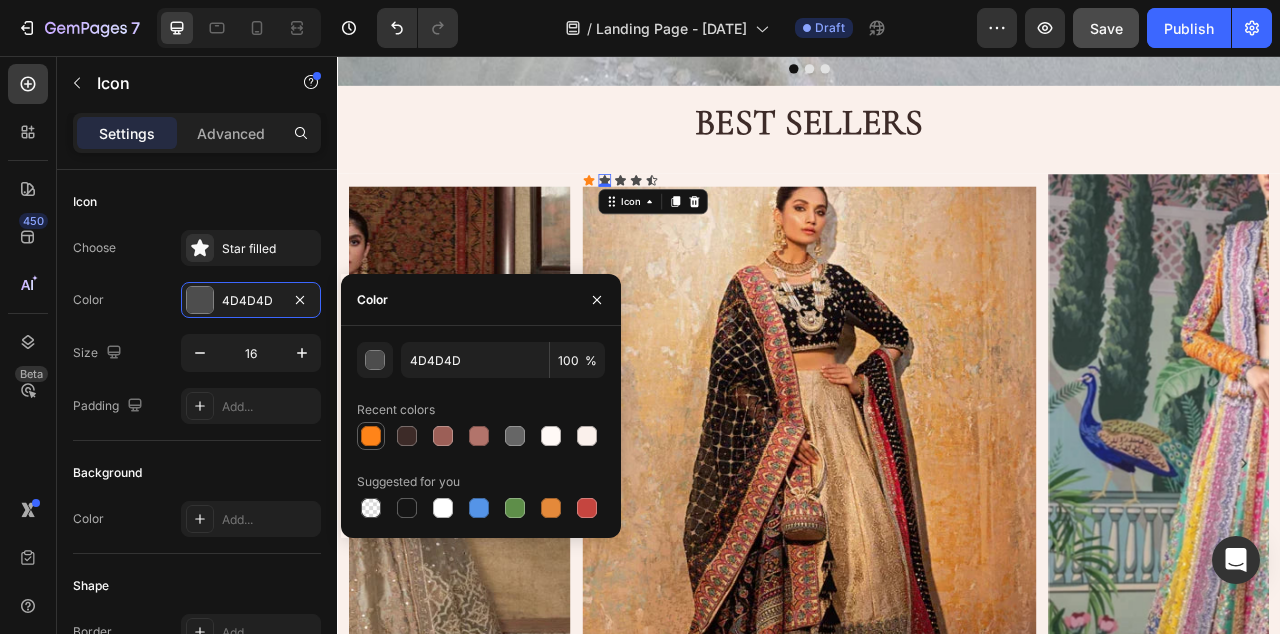 click at bounding box center (371, 436) 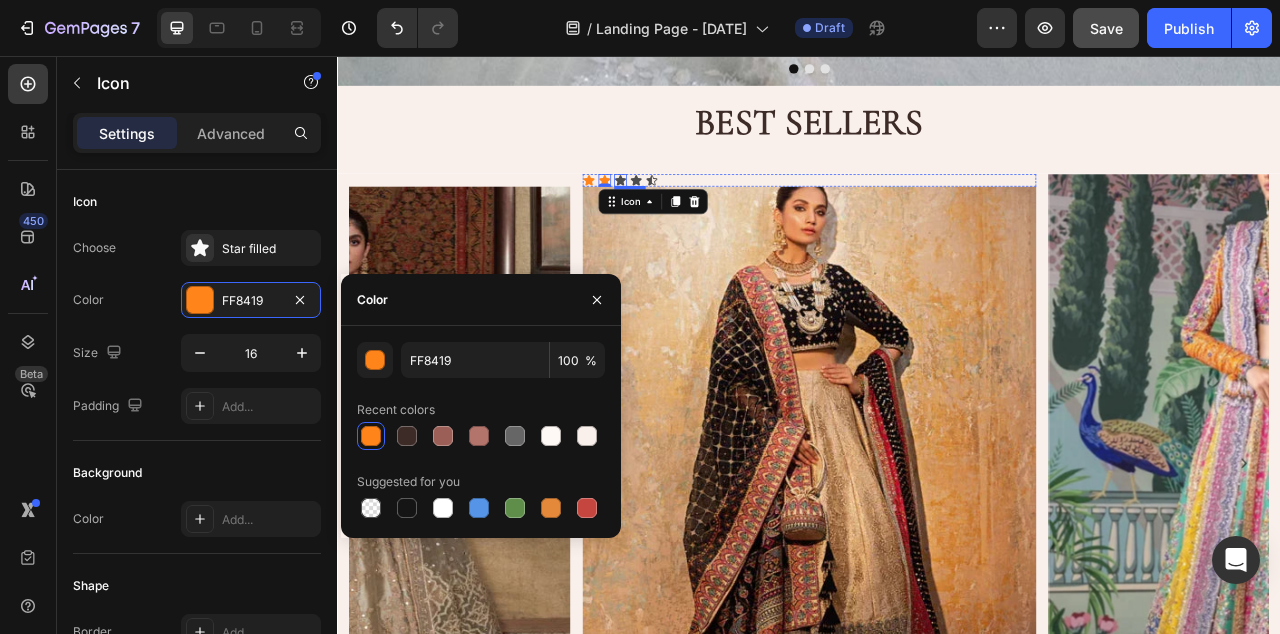 click 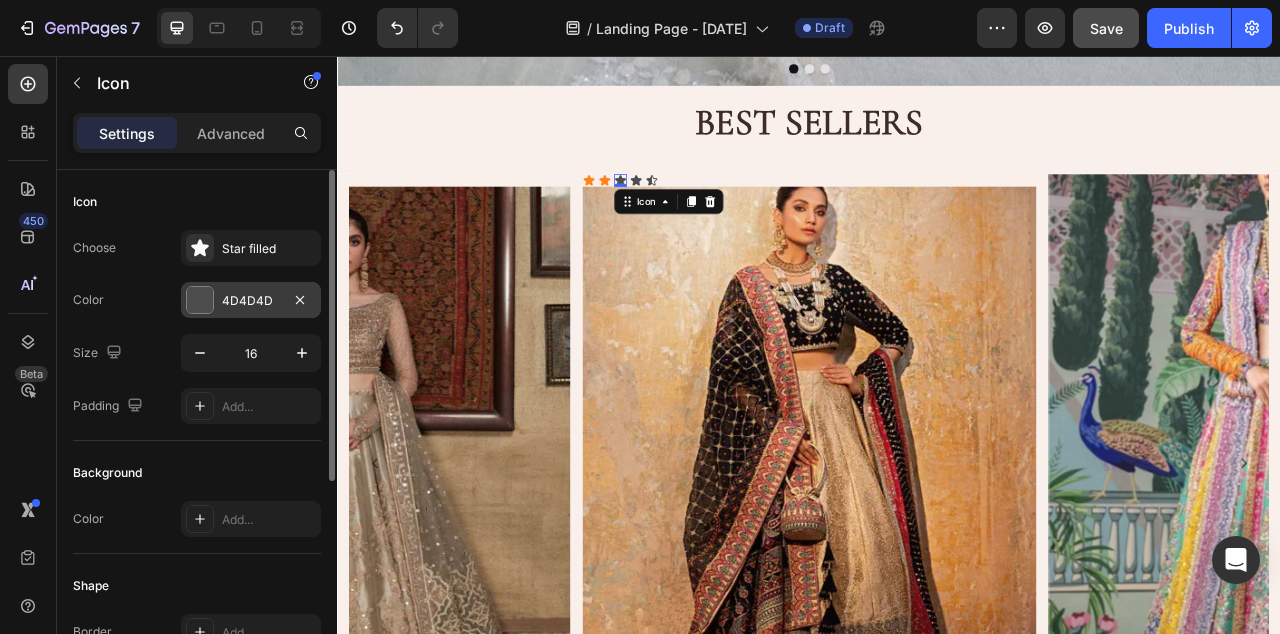 click on "4D4D4D" at bounding box center [251, 300] 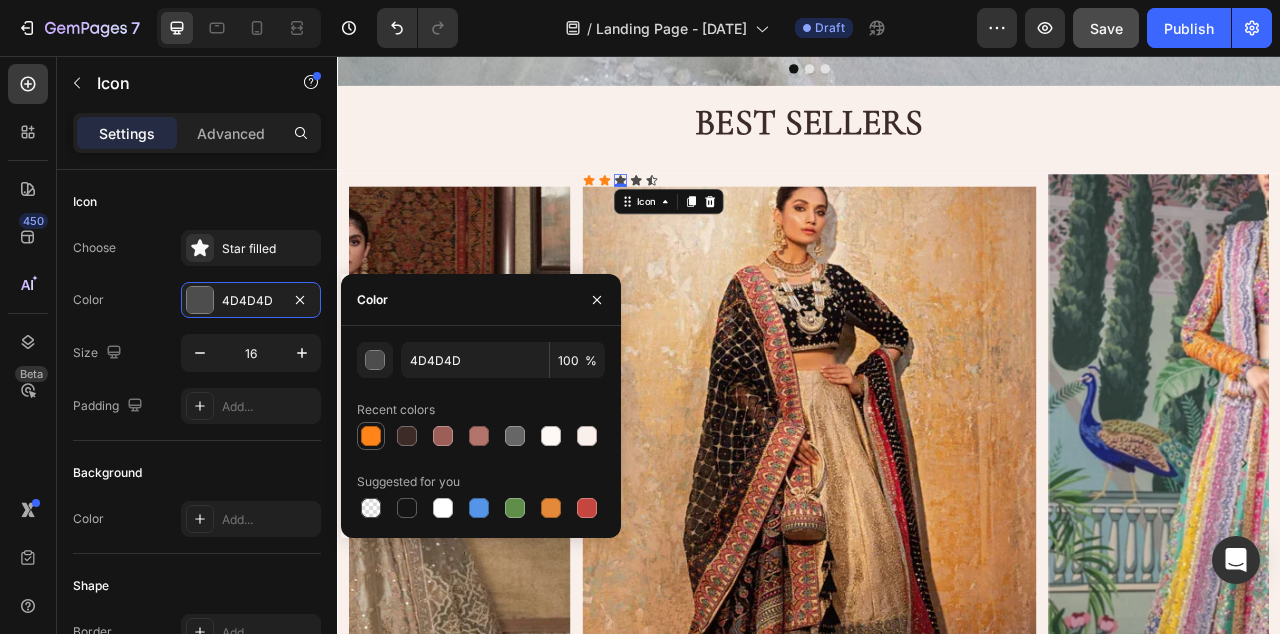 click at bounding box center (371, 436) 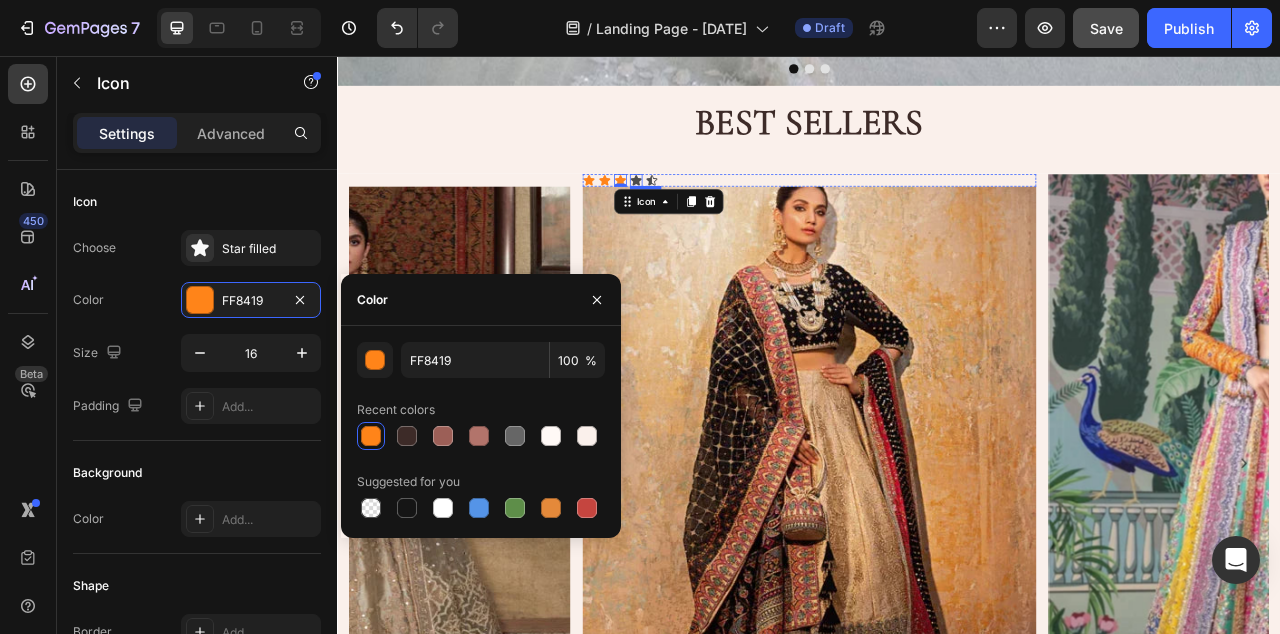 click 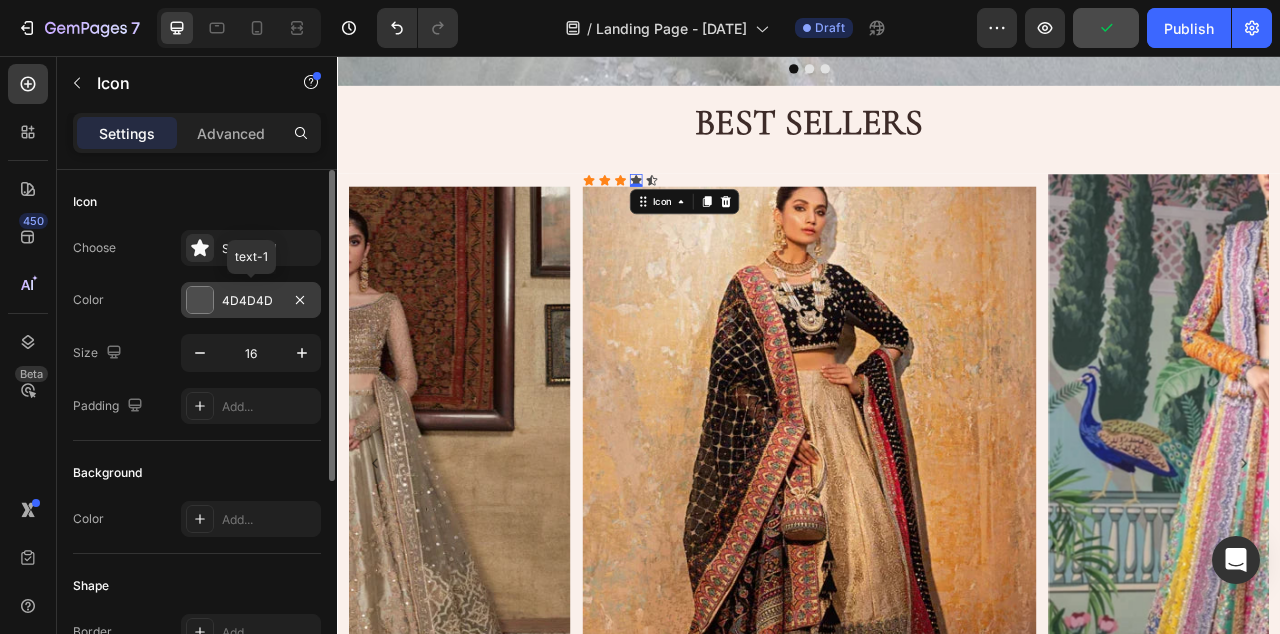 click on "4D4D4D" at bounding box center (251, 301) 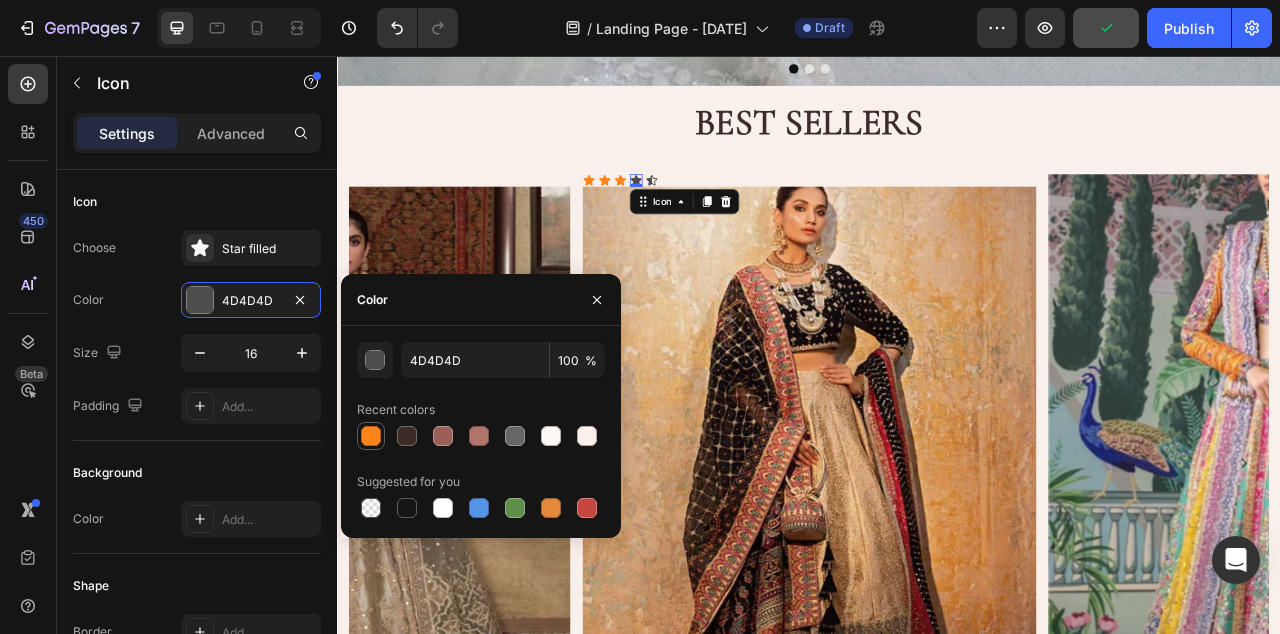 click at bounding box center [371, 436] 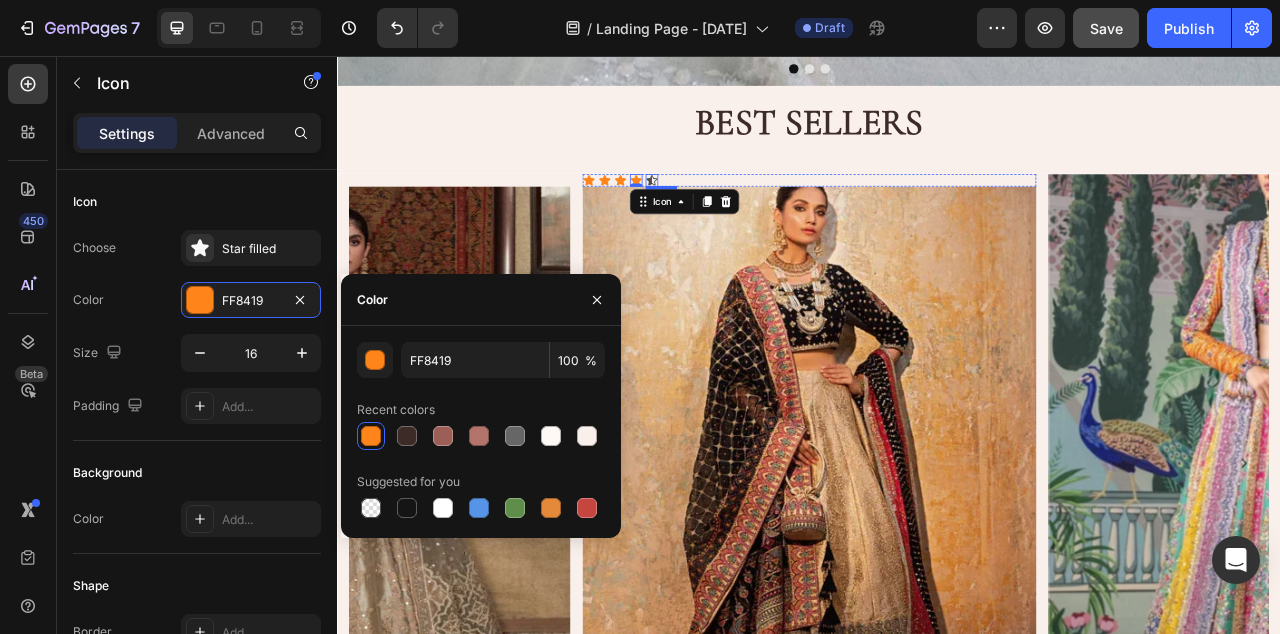 click 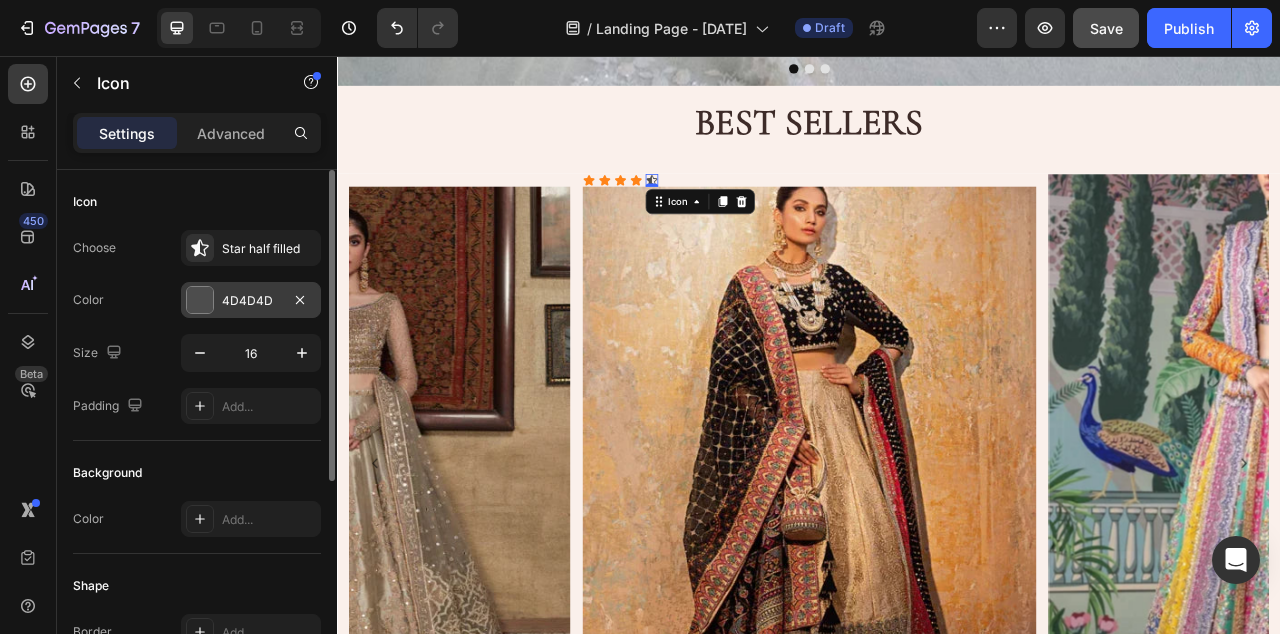 click on "4D4D4D" at bounding box center [251, 300] 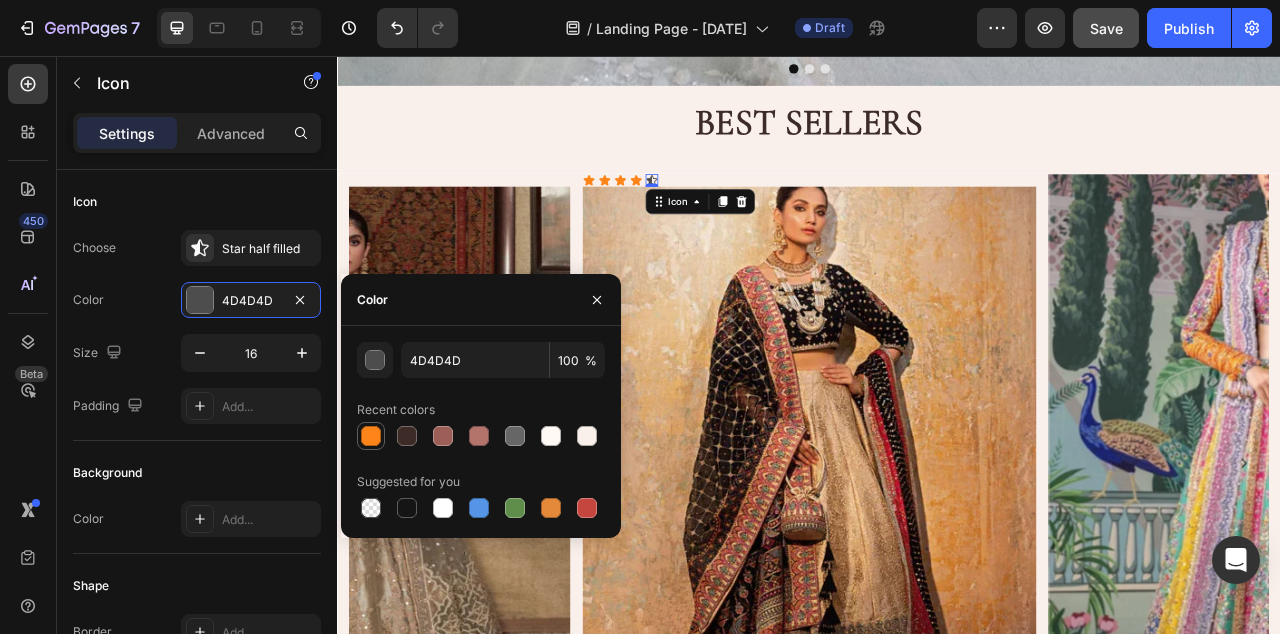 click at bounding box center [371, 436] 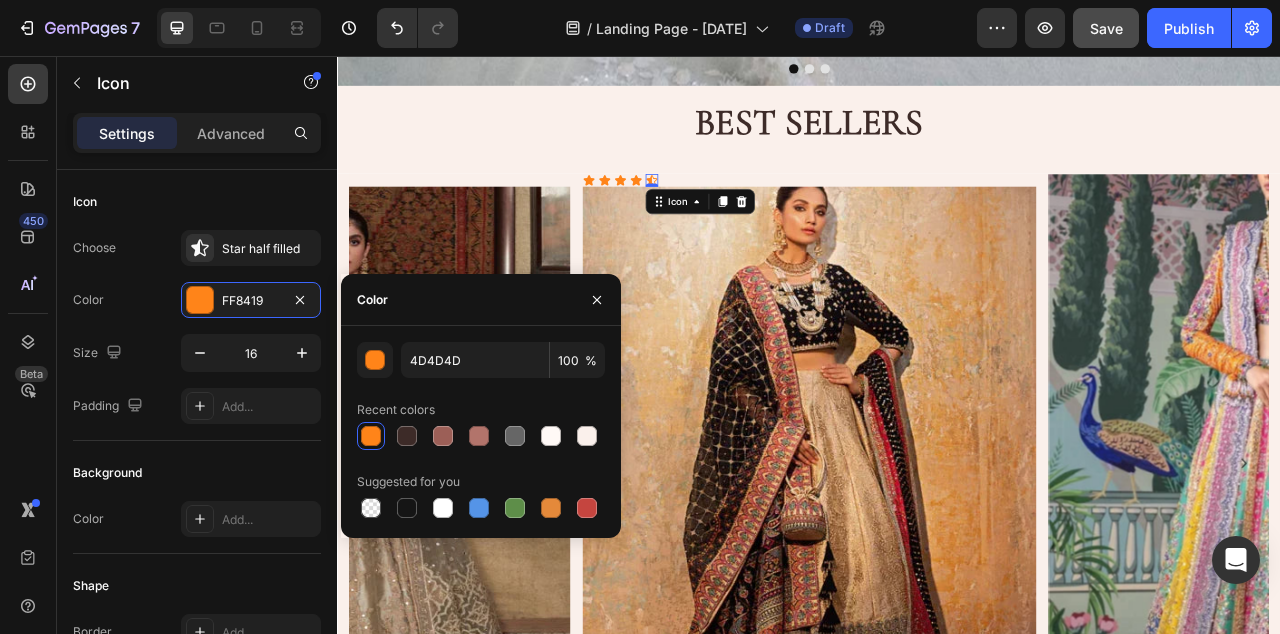 type on "FF8419" 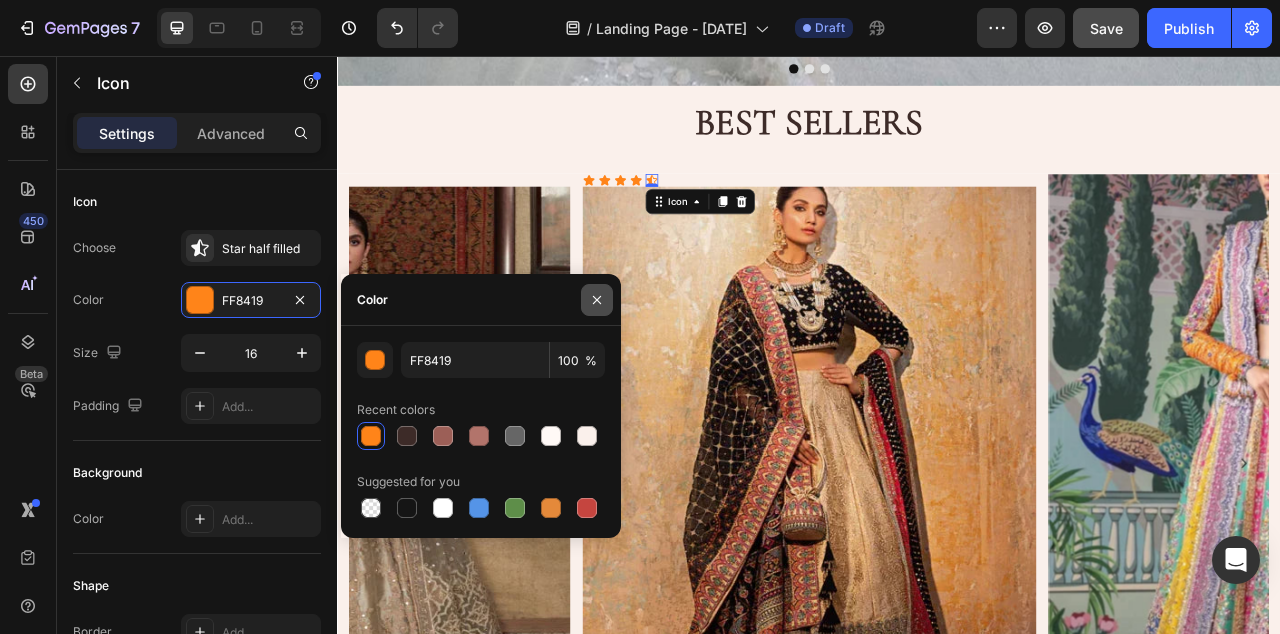 click 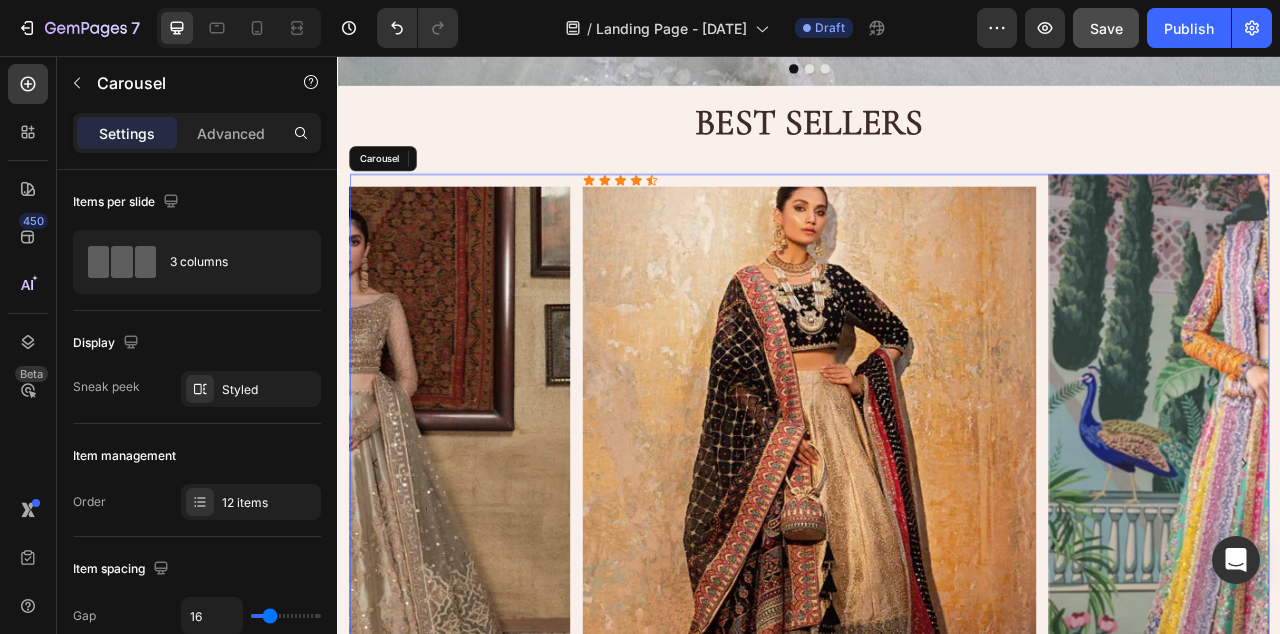 click 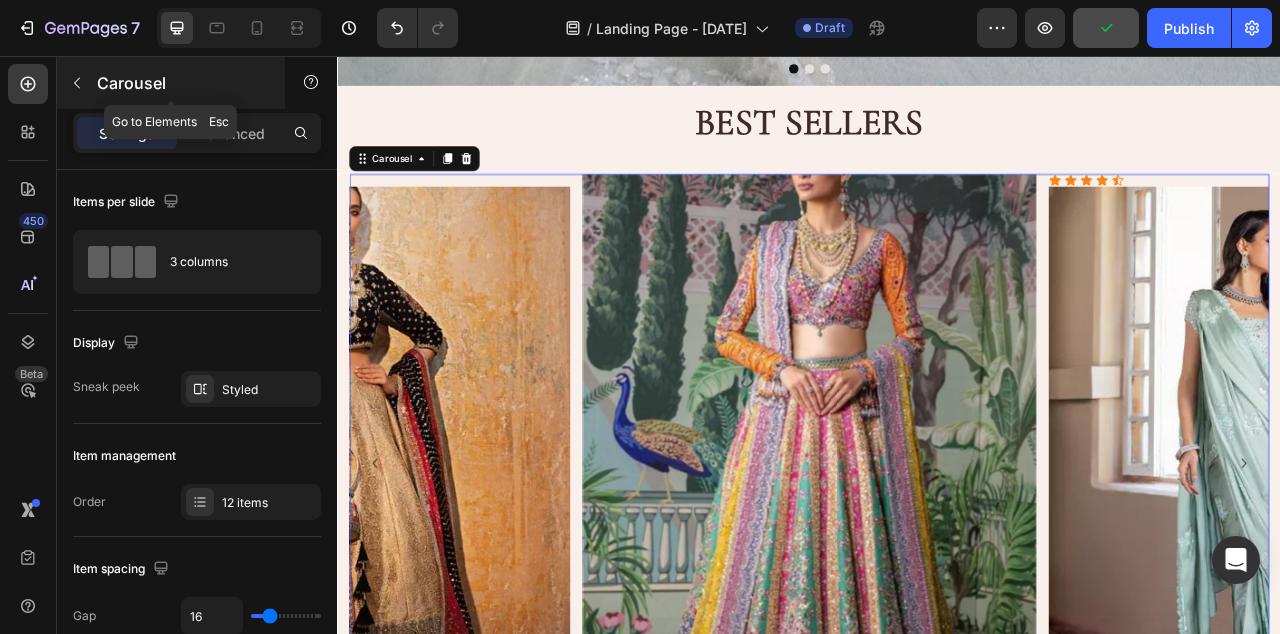 click on "Carousel" at bounding box center (182, 83) 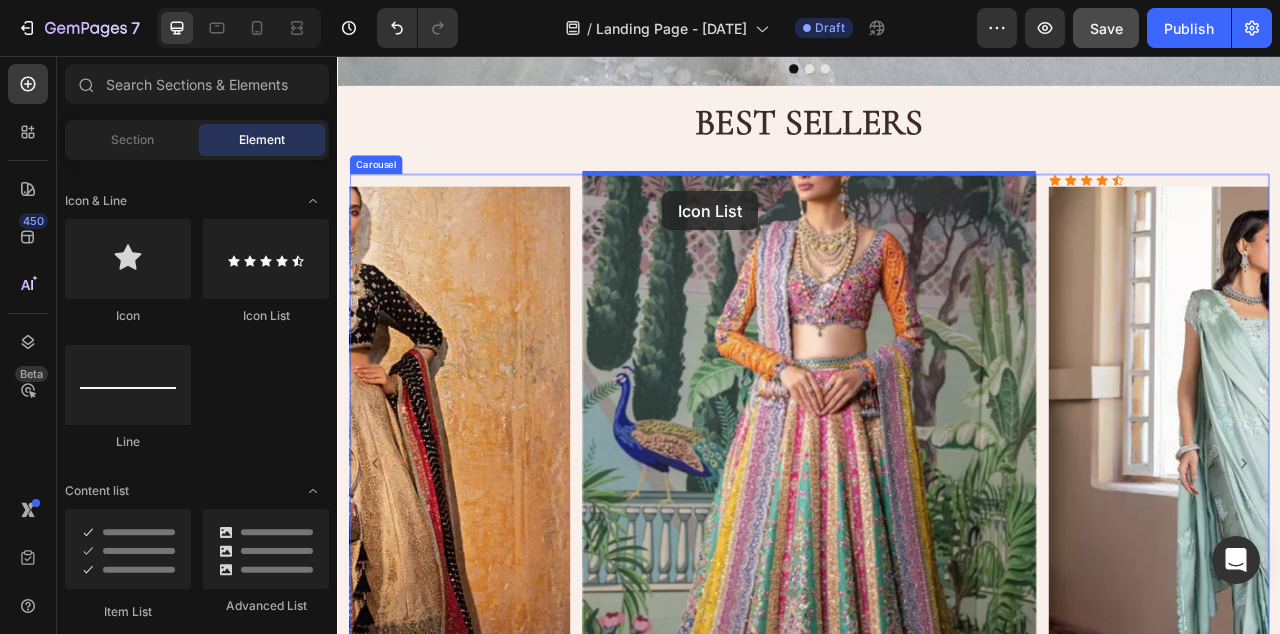 drag, startPoint x: 611, startPoint y: 318, endPoint x: 751, endPoint y: 228, distance: 166.43317 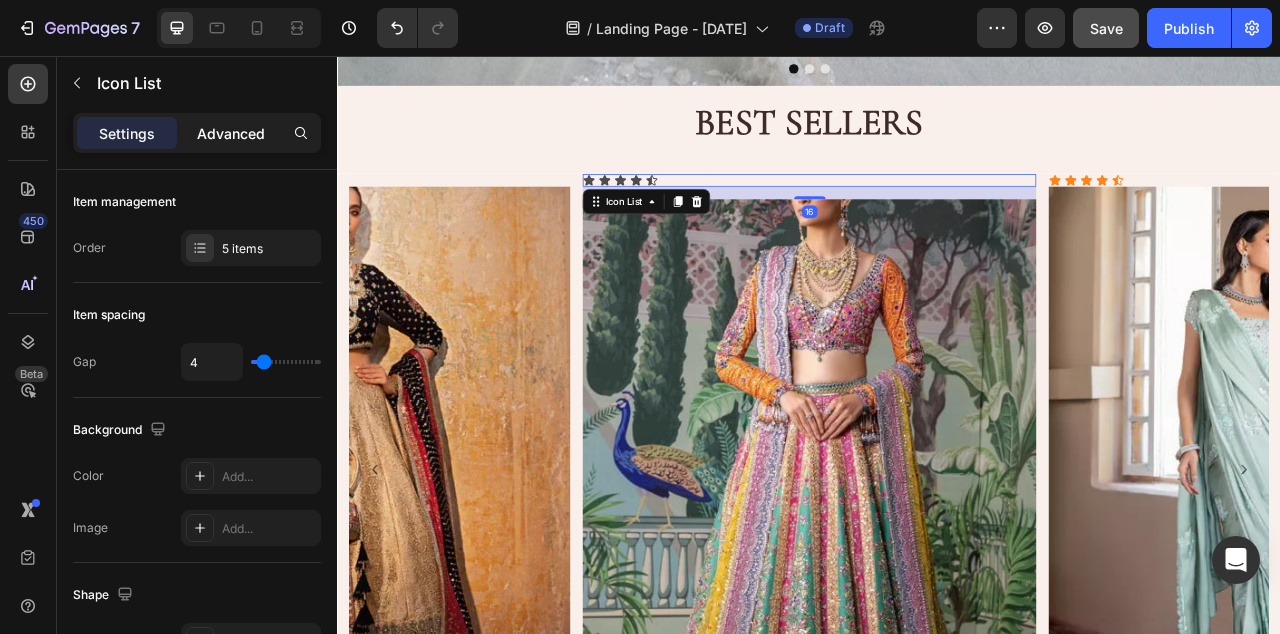 click on "Advanced" at bounding box center (231, 133) 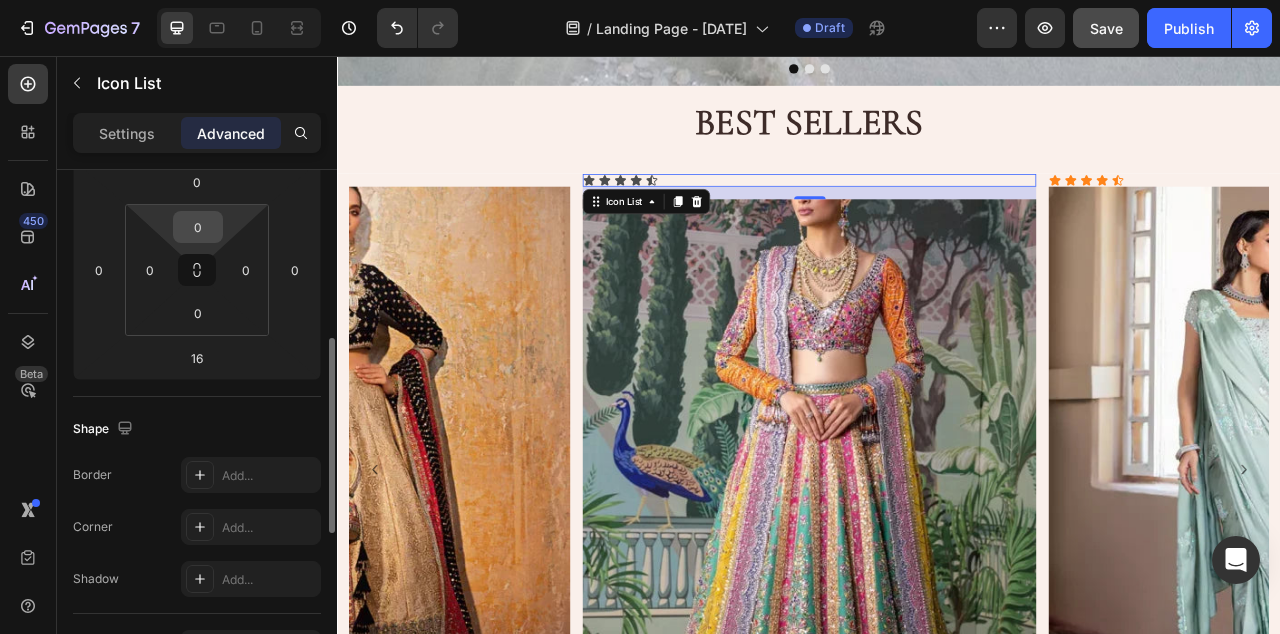 scroll, scrollTop: 331, scrollLeft: 0, axis: vertical 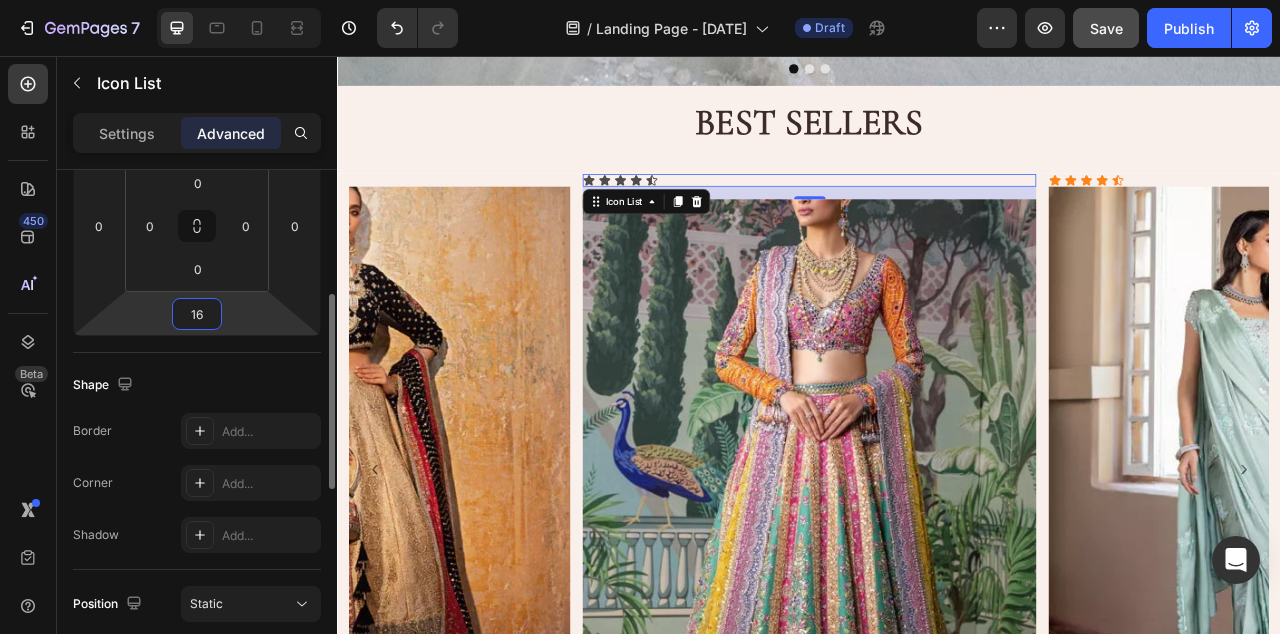 click on "16" at bounding box center [197, 314] 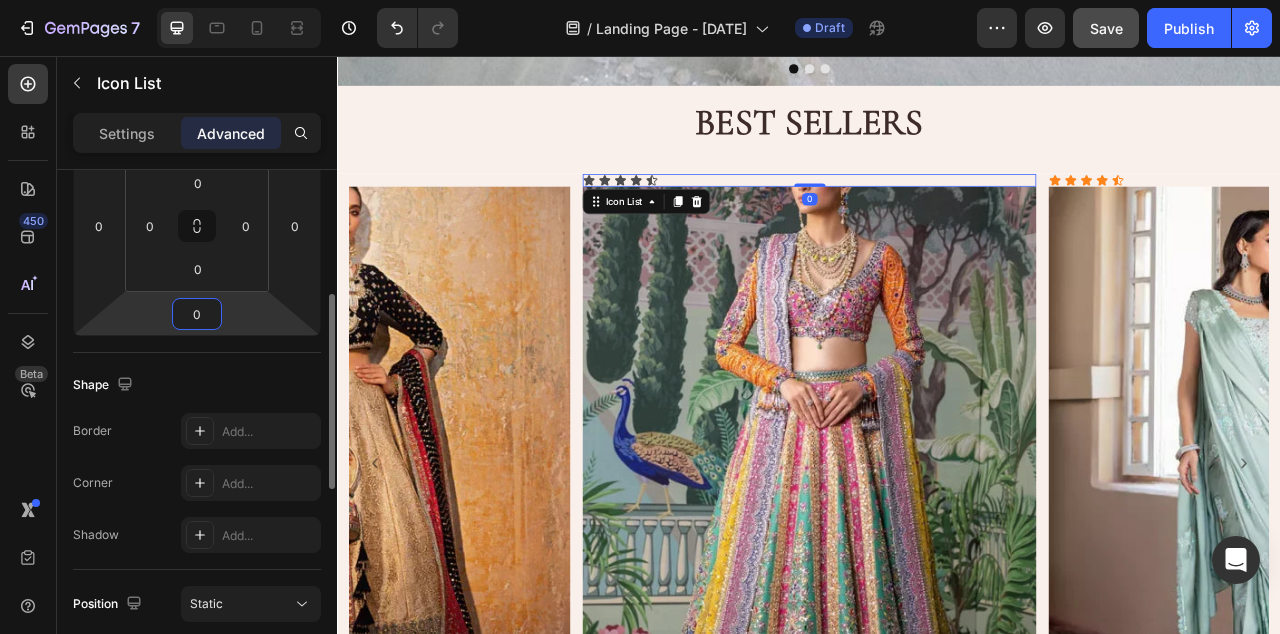type on "0" 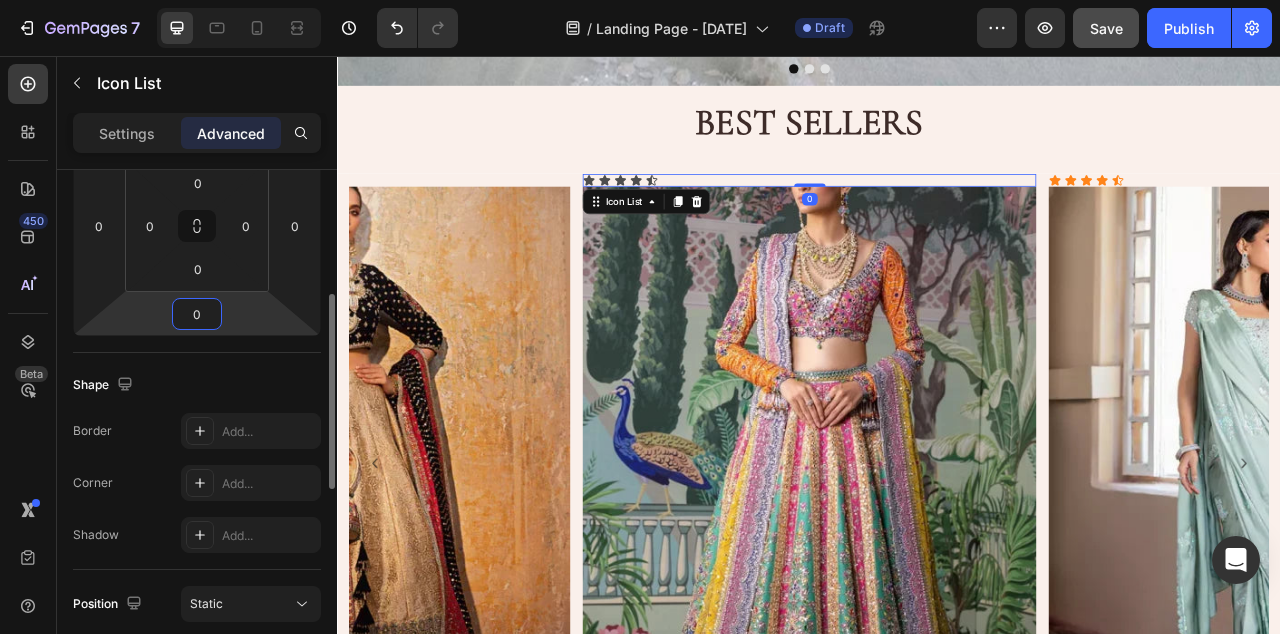 click on "Shape" at bounding box center [197, 385] 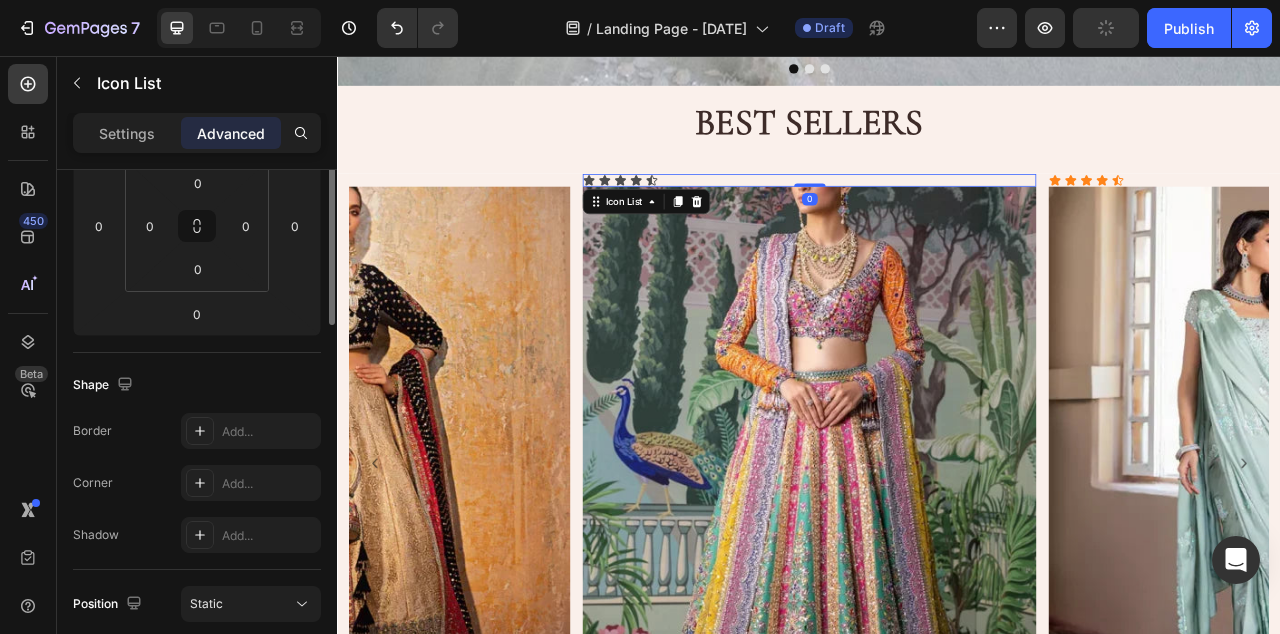 scroll, scrollTop: 212, scrollLeft: 0, axis: vertical 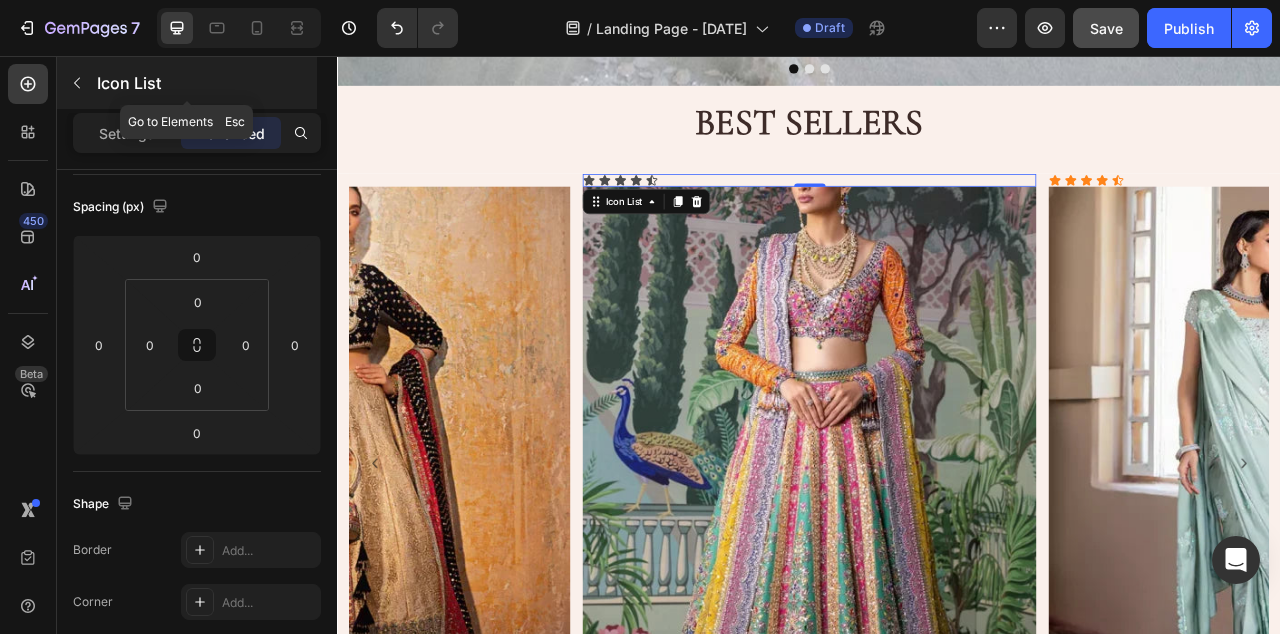 click at bounding box center (77, 83) 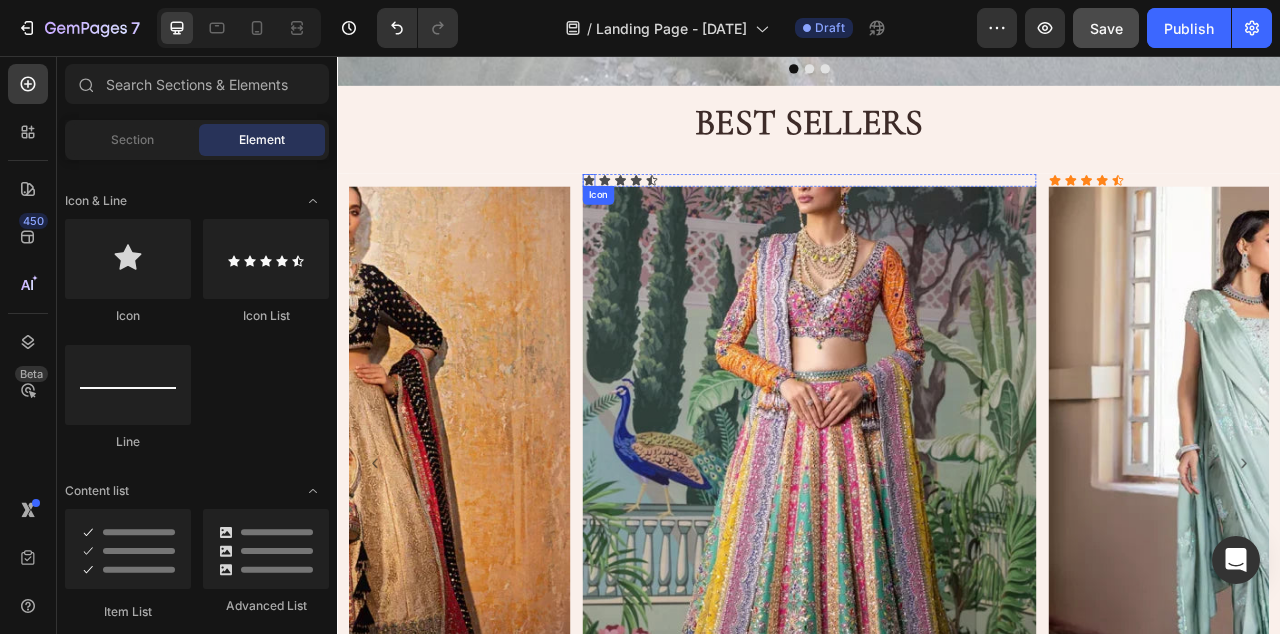 click 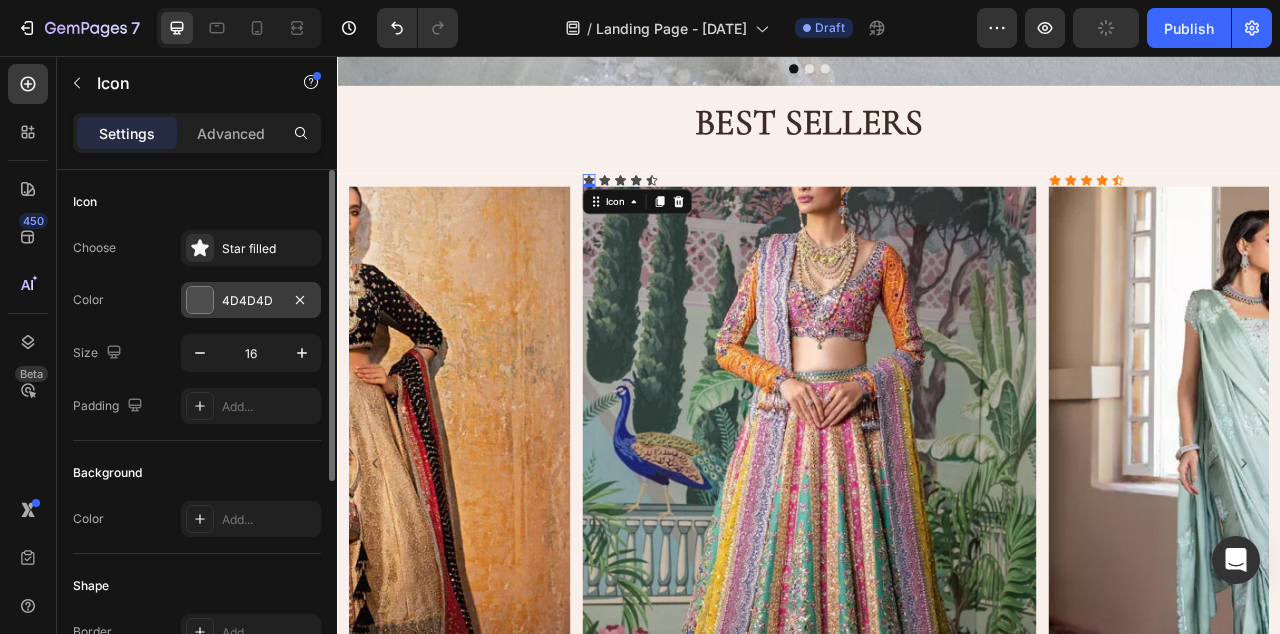 click on "4D4D4D" at bounding box center (251, 301) 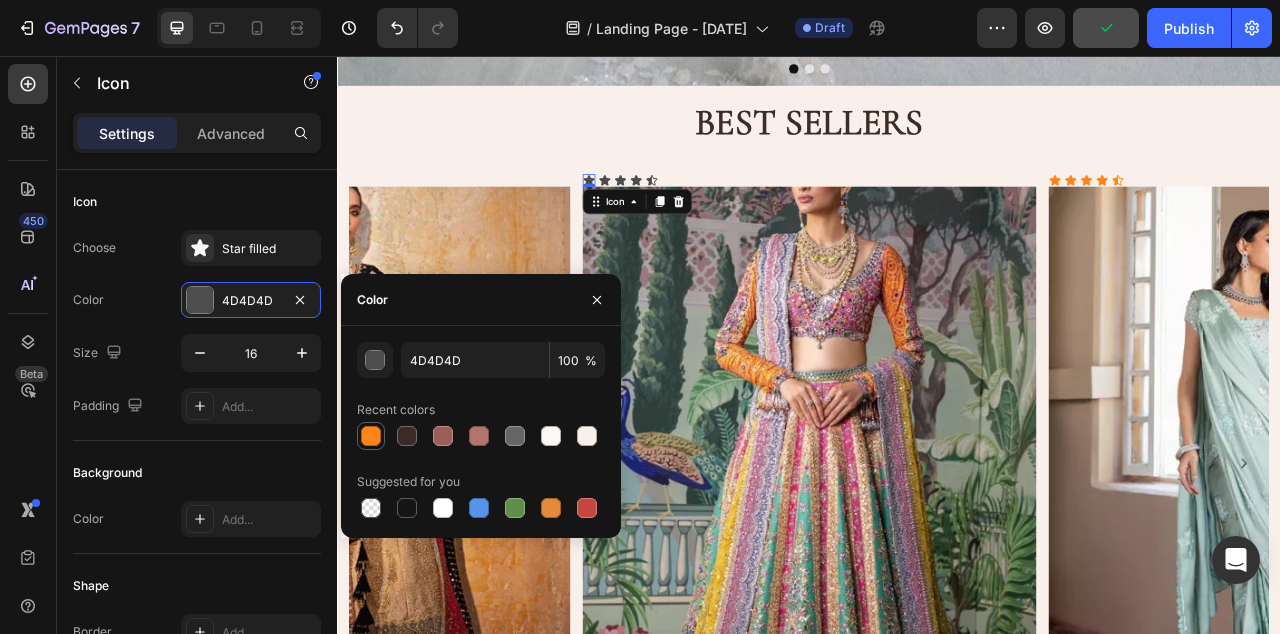 click at bounding box center (371, 436) 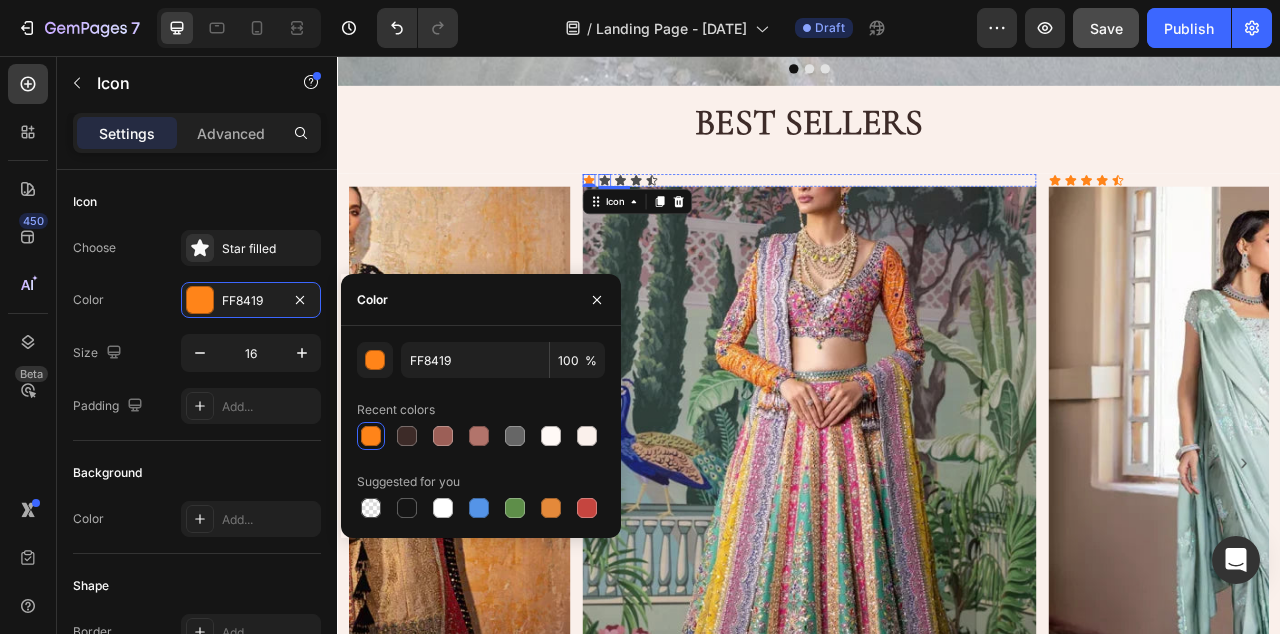click 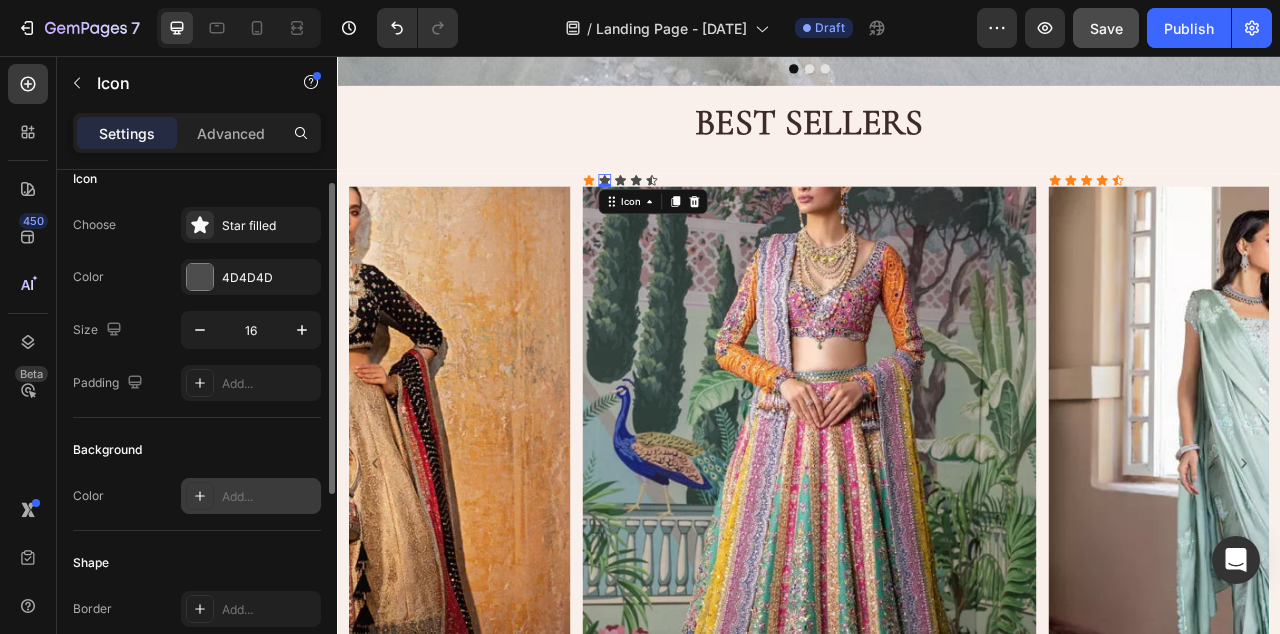 scroll, scrollTop: 0, scrollLeft: 0, axis: both 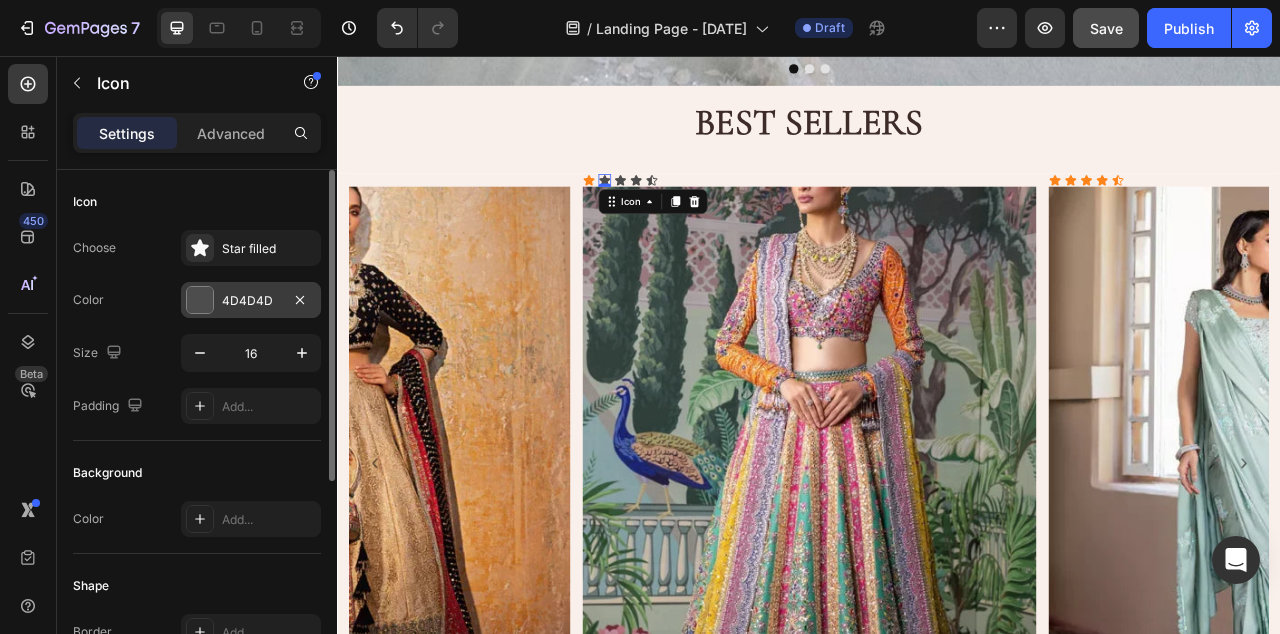 click on "4D4D4D" at bounding box center (251, 301) 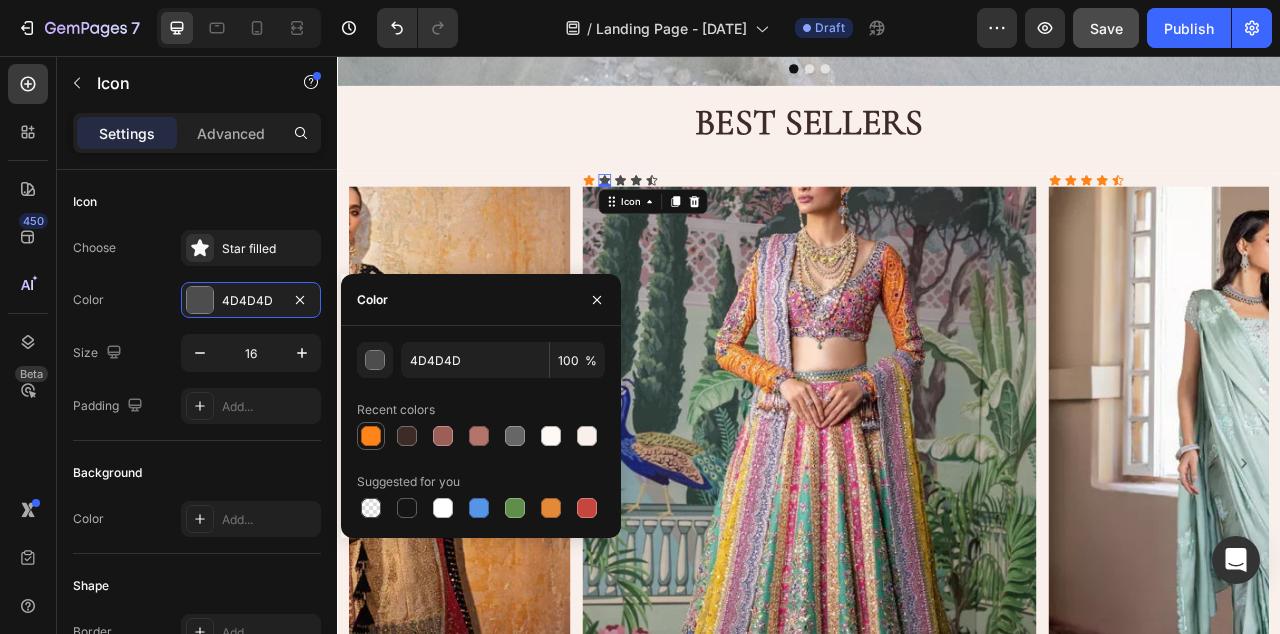 click at bounding box center (371, 436) 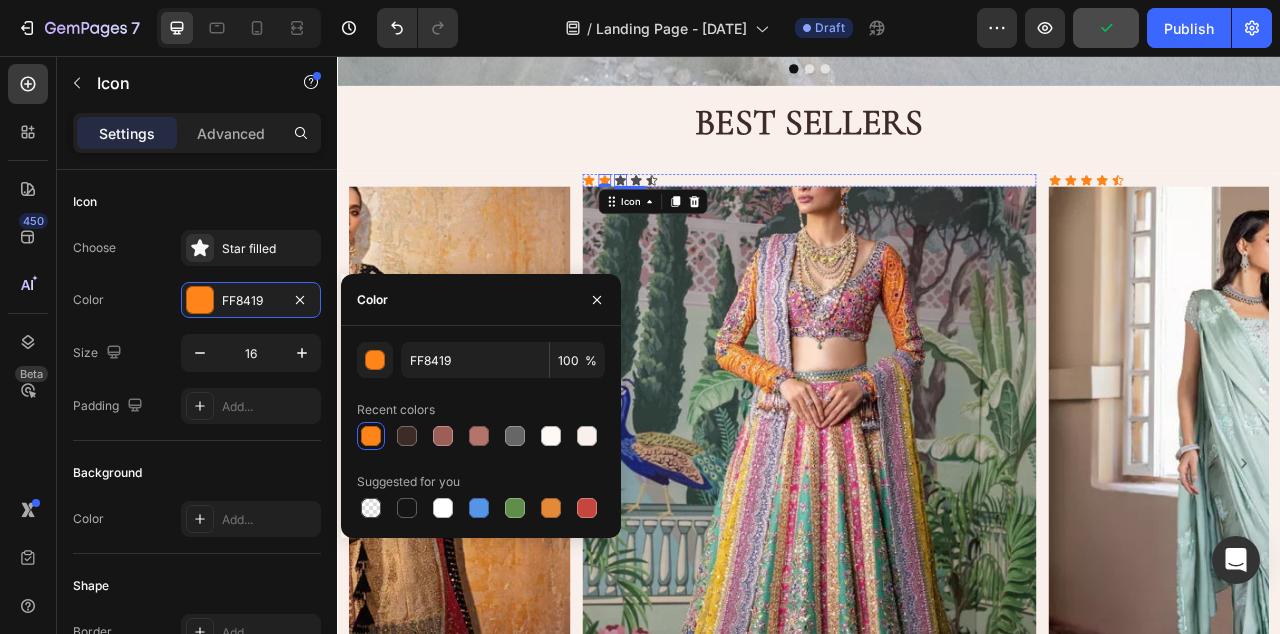 click 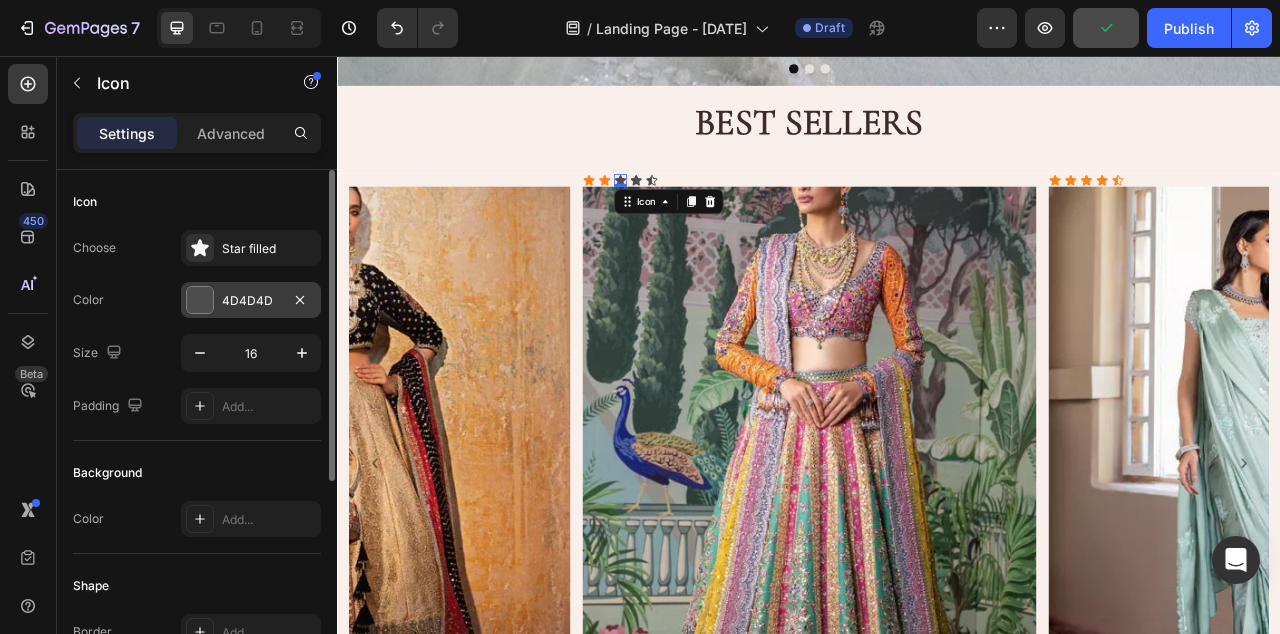 click on "4D4D4D" at bounding box center [251, 300] 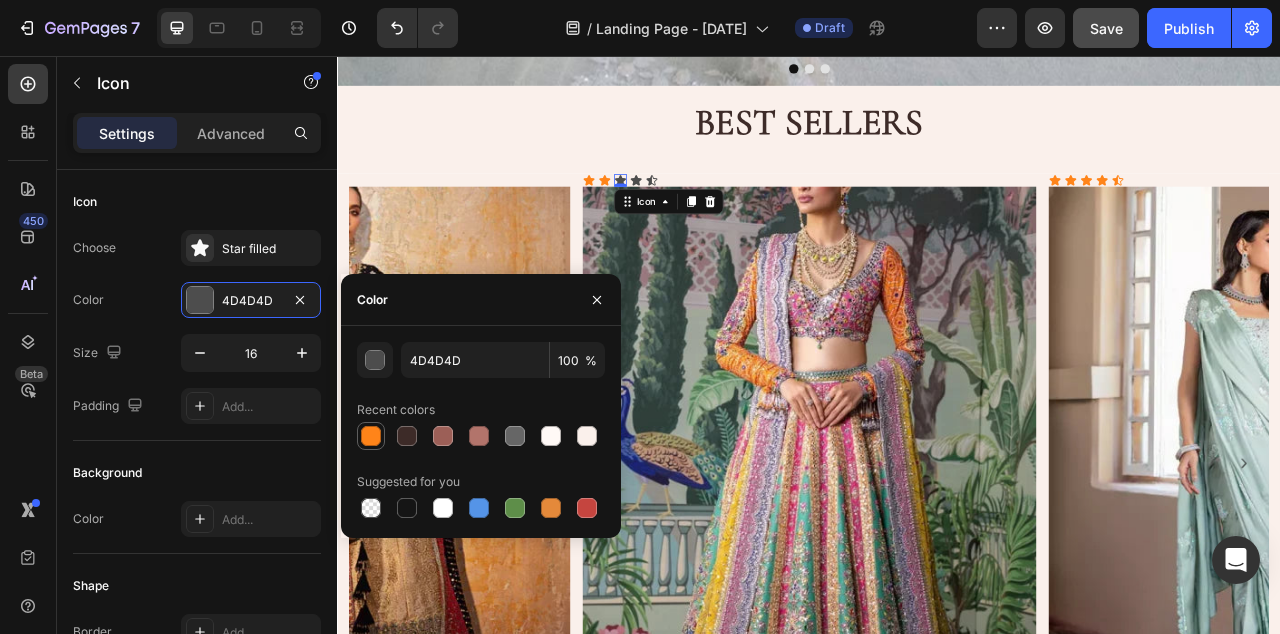 click at bounding box center (371, 436) 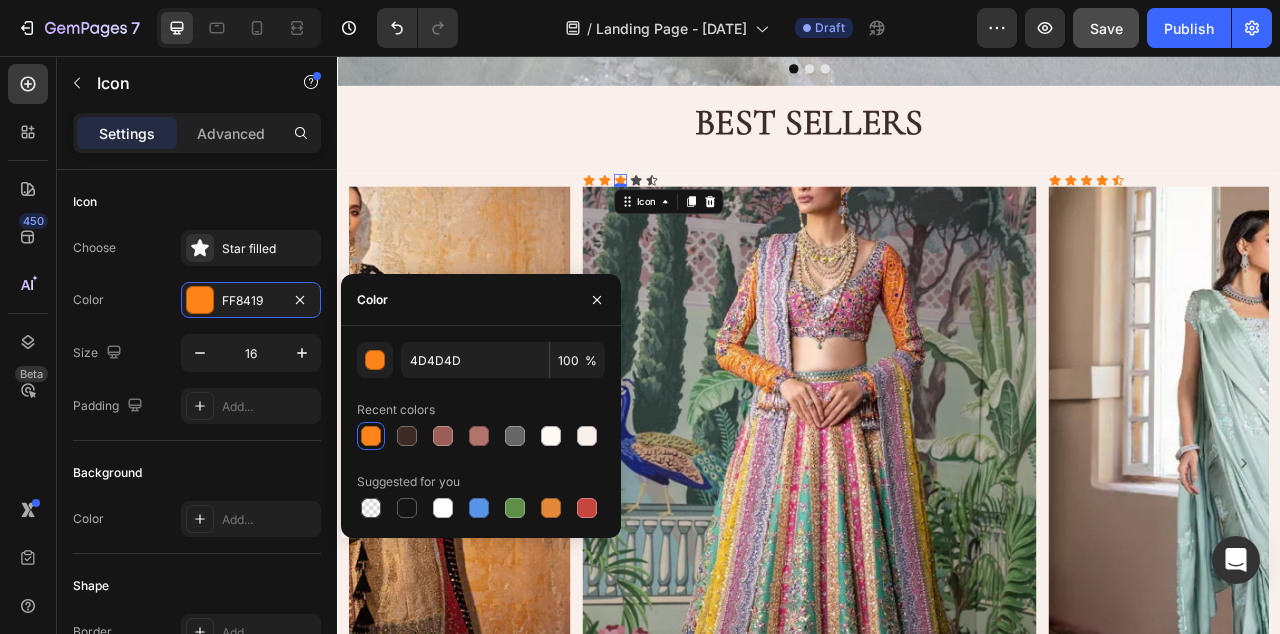 type on "FF8419" 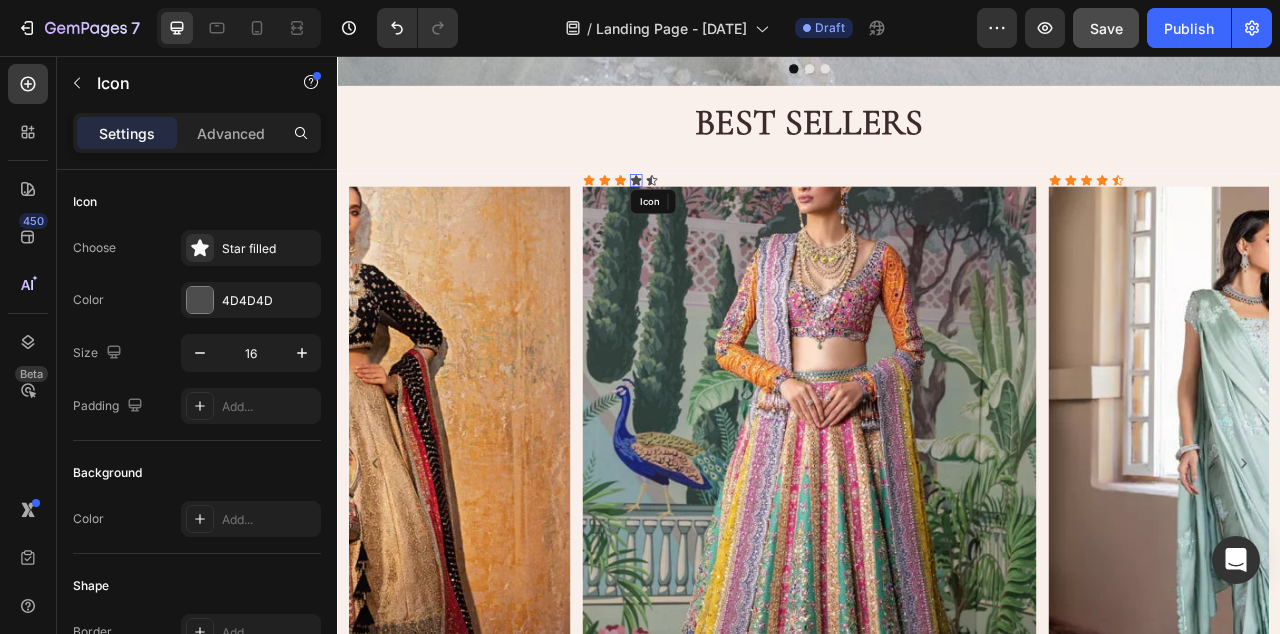 click 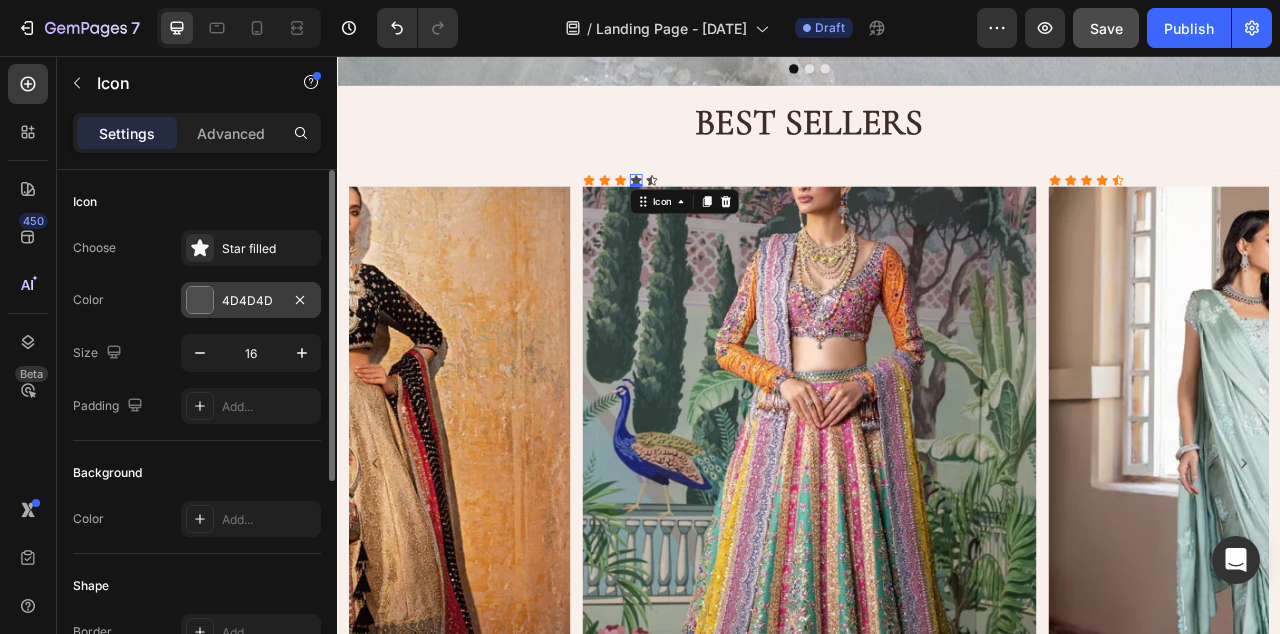 click on "4D4D4D" at bounding box center (251, 301) 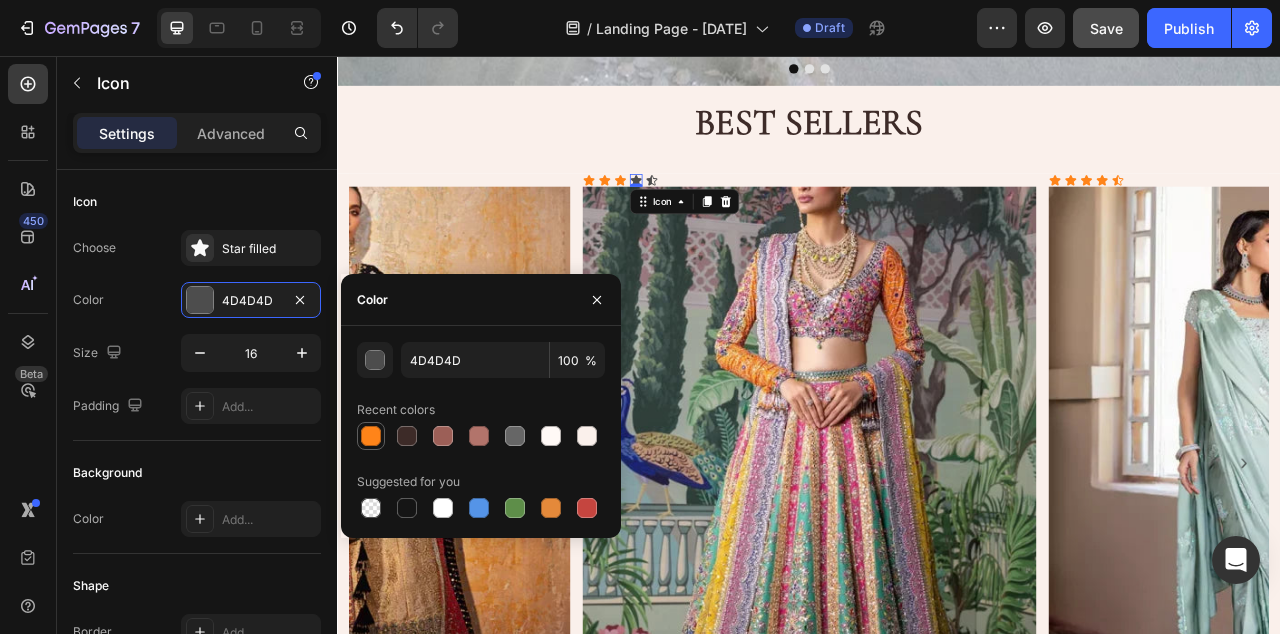 click at bounding box center [371, 436] 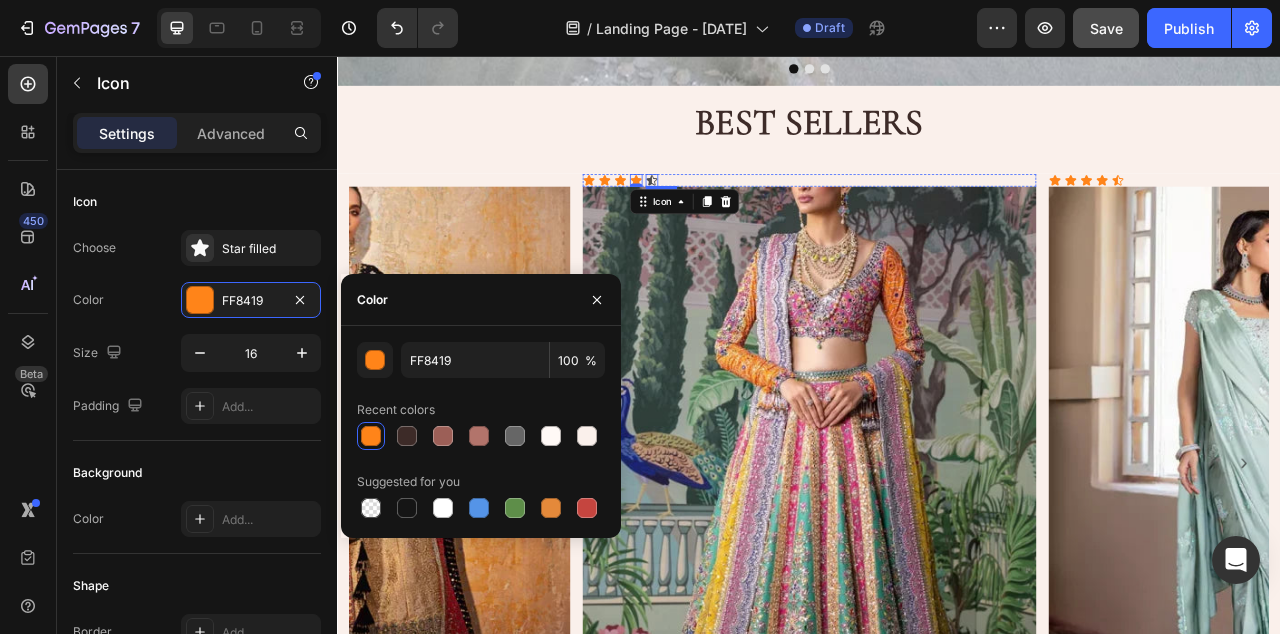 click 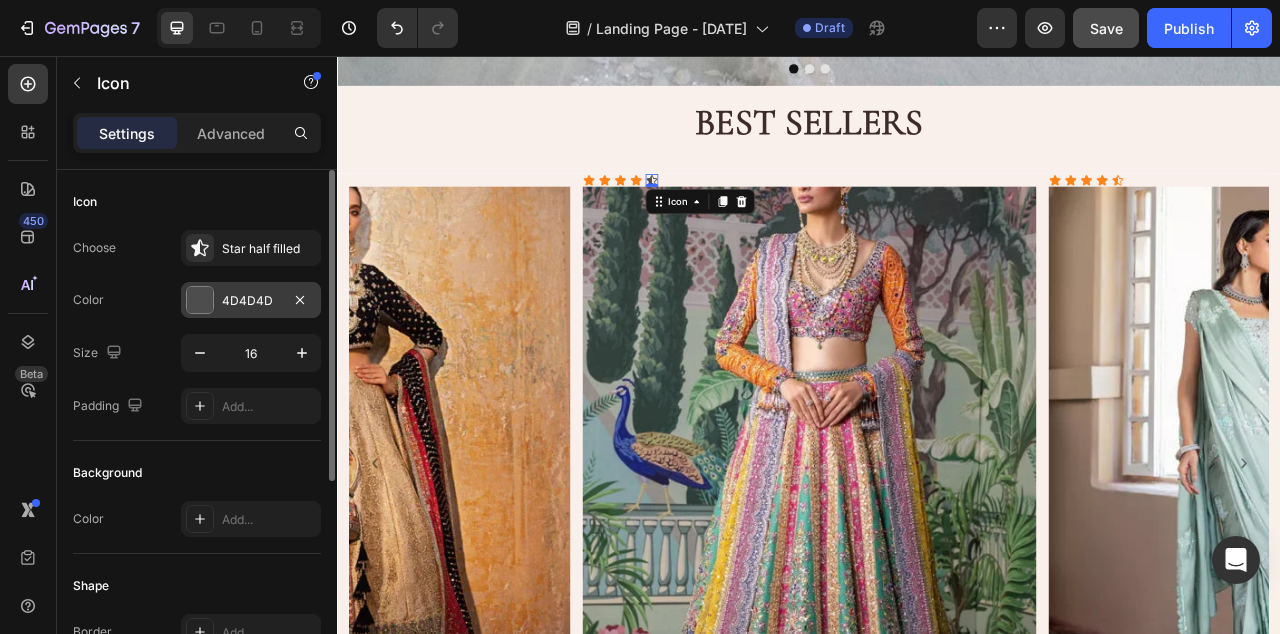 click on "4D4D4D" at bounding box center [251, 301] 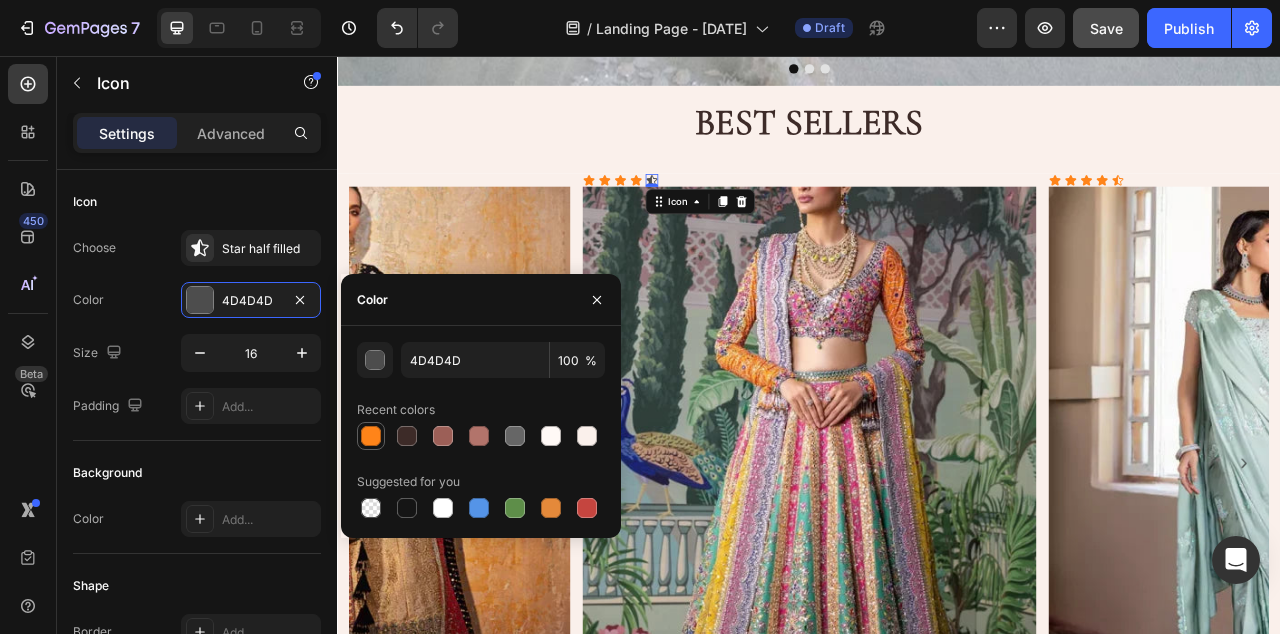 click at bounding box center (371, 436) 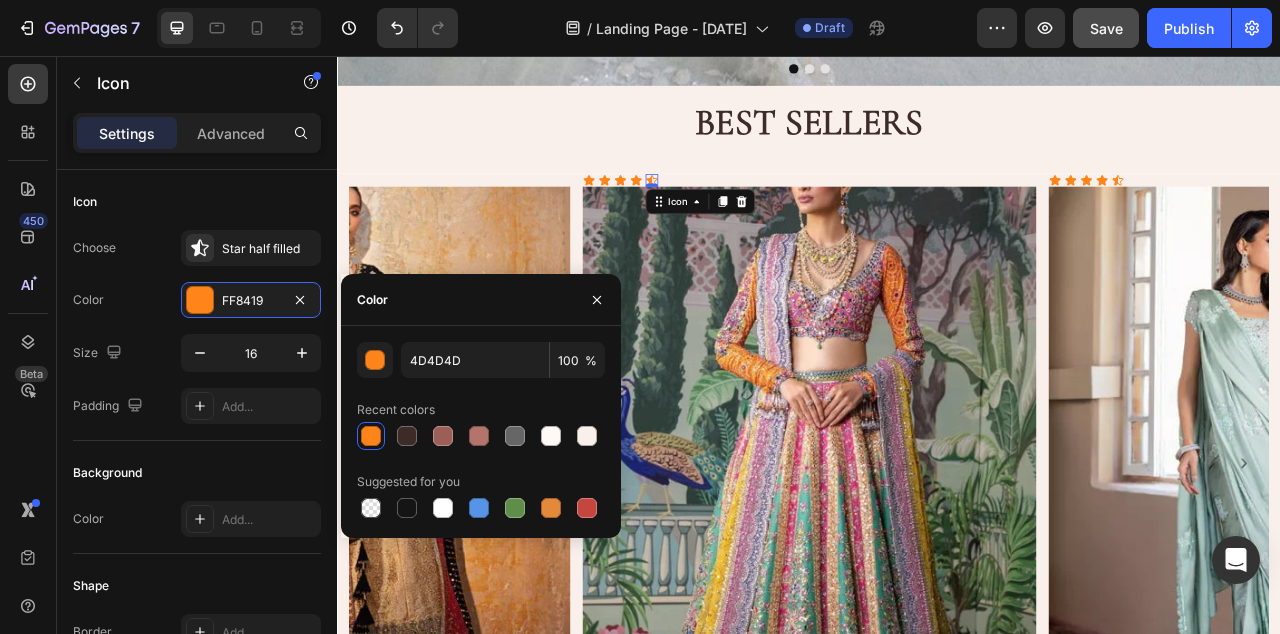 type on "FF8419" 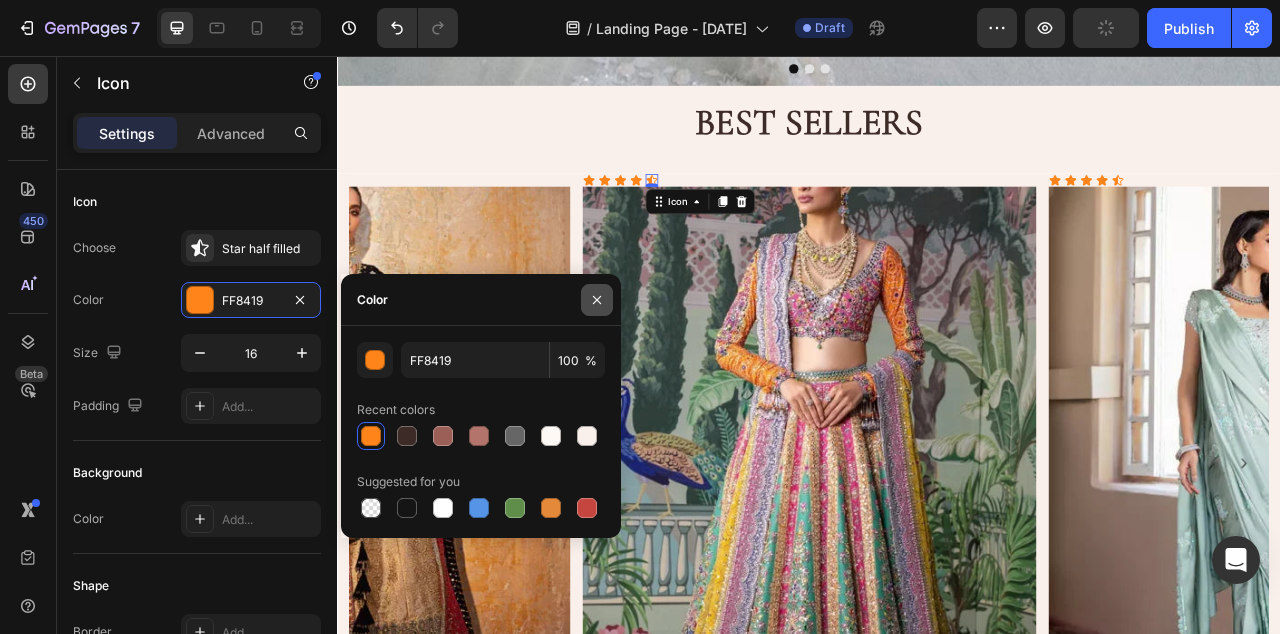 click 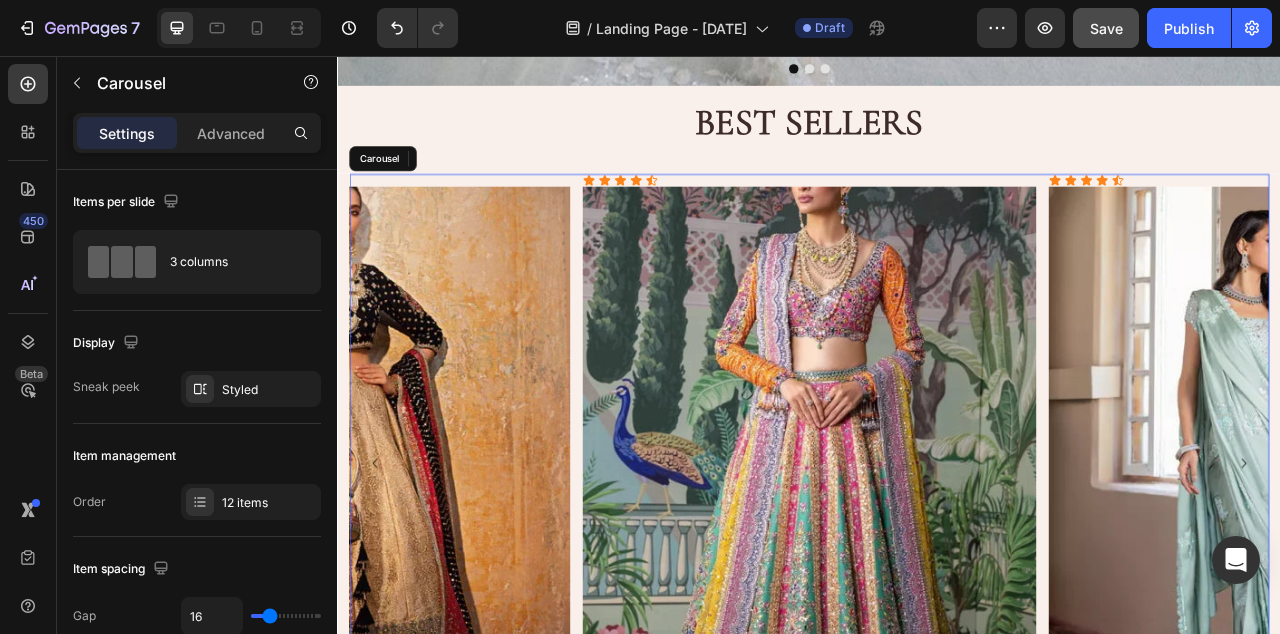 click 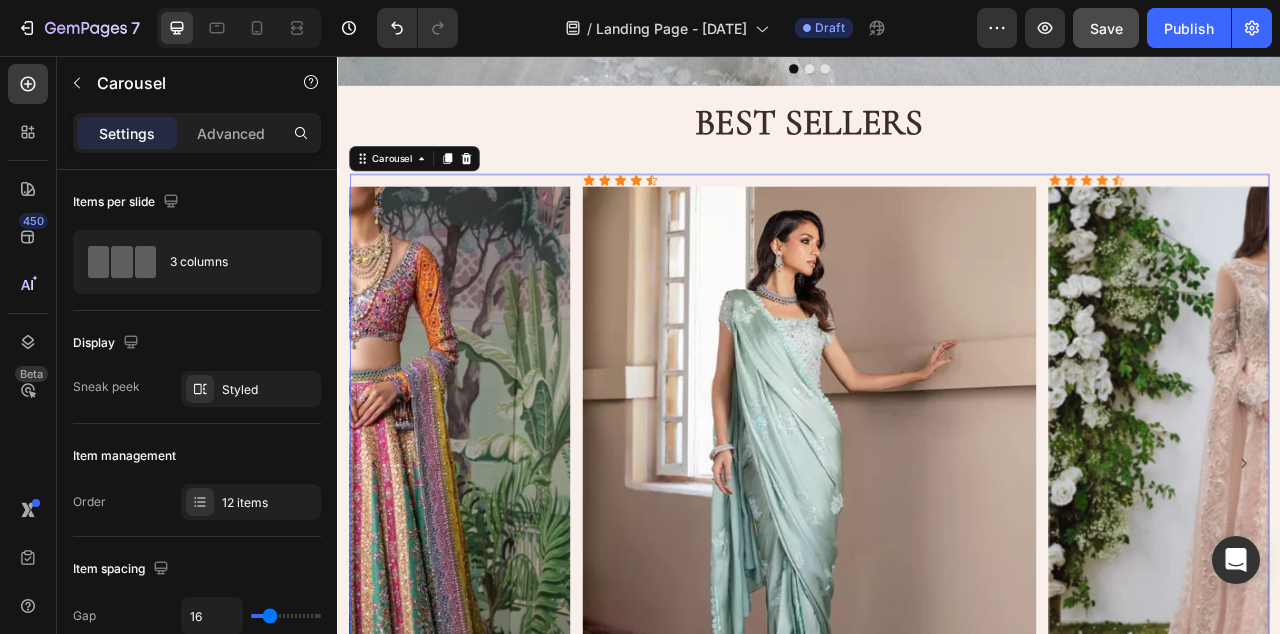 click 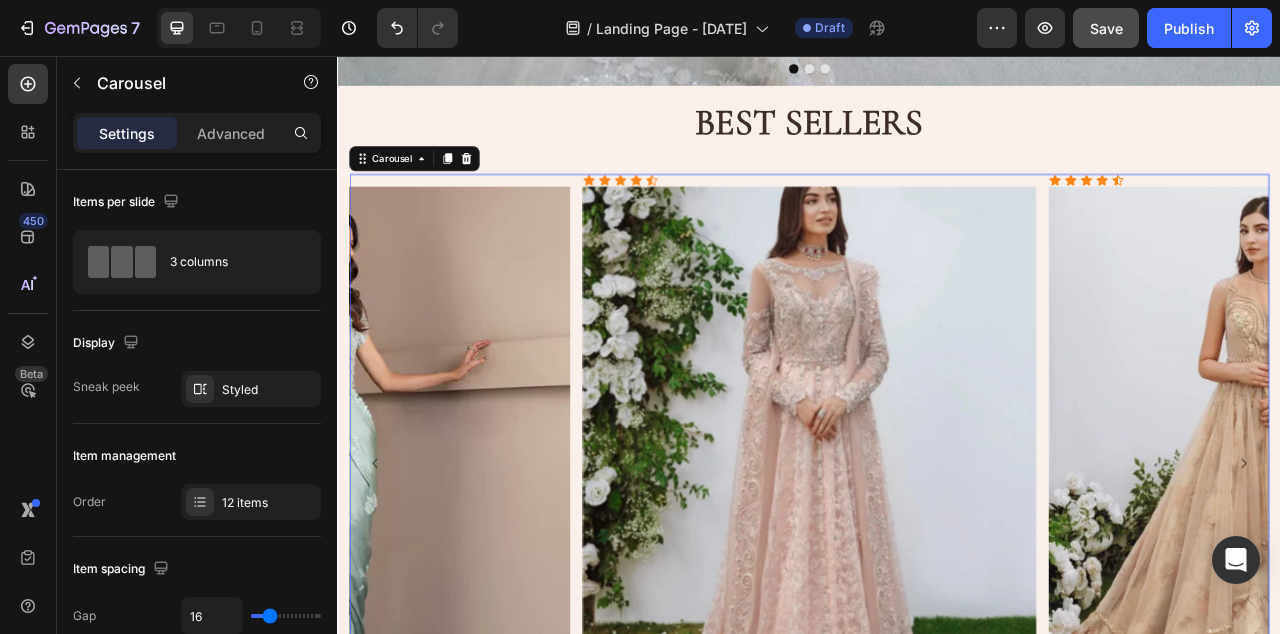 click 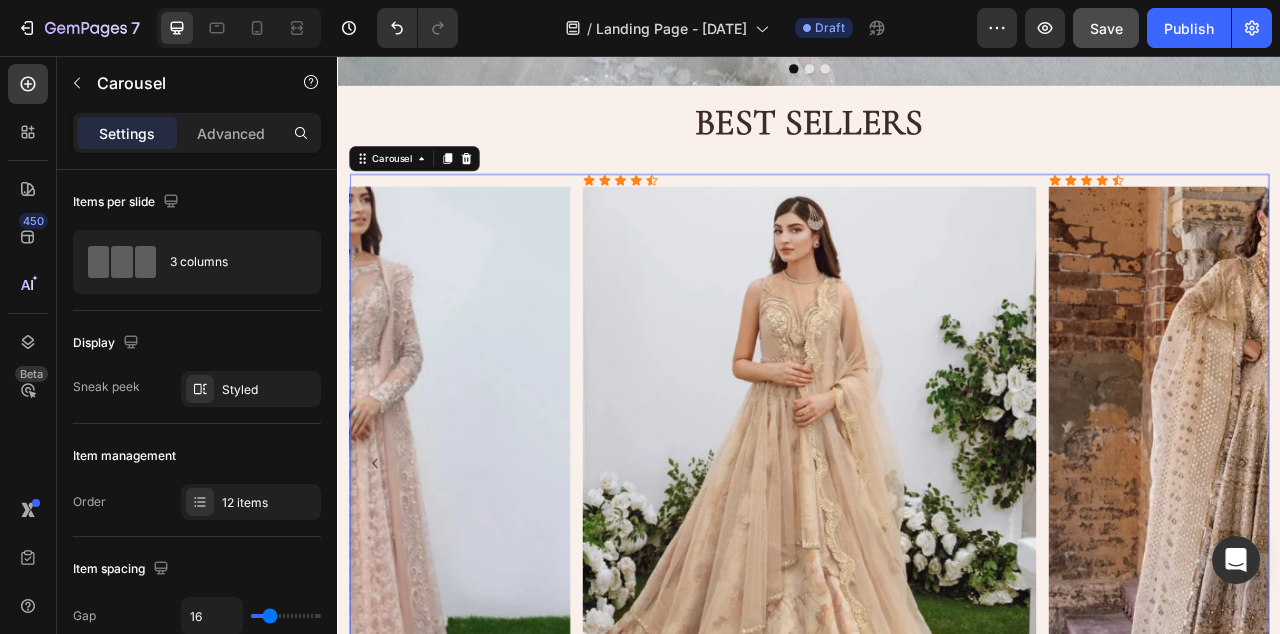 click 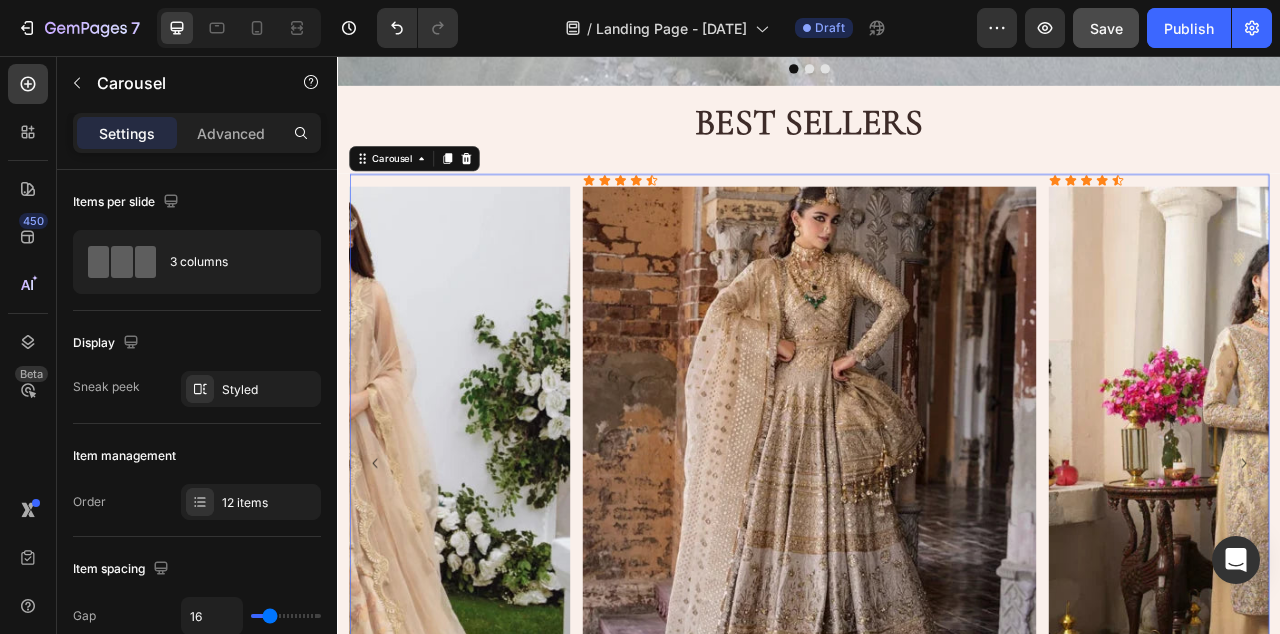 click 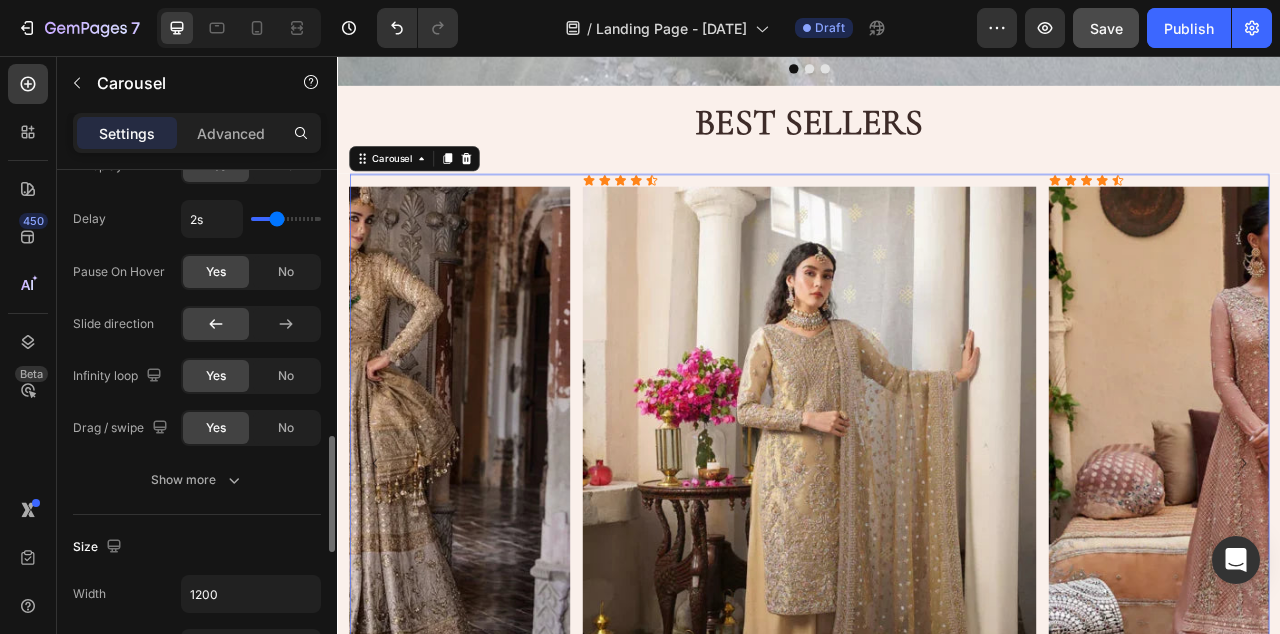 scroll, scrollTop: 1176, scrollLeft: 0, axis: vertical 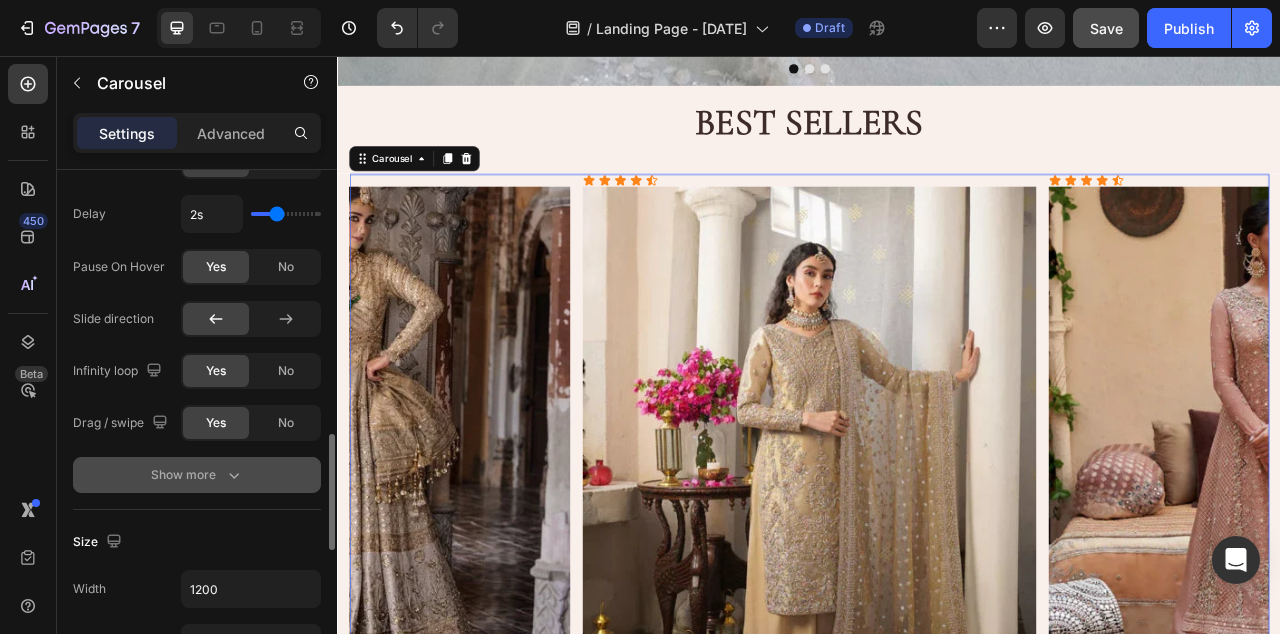 click on "Show more" at bounding box center (197, 475) 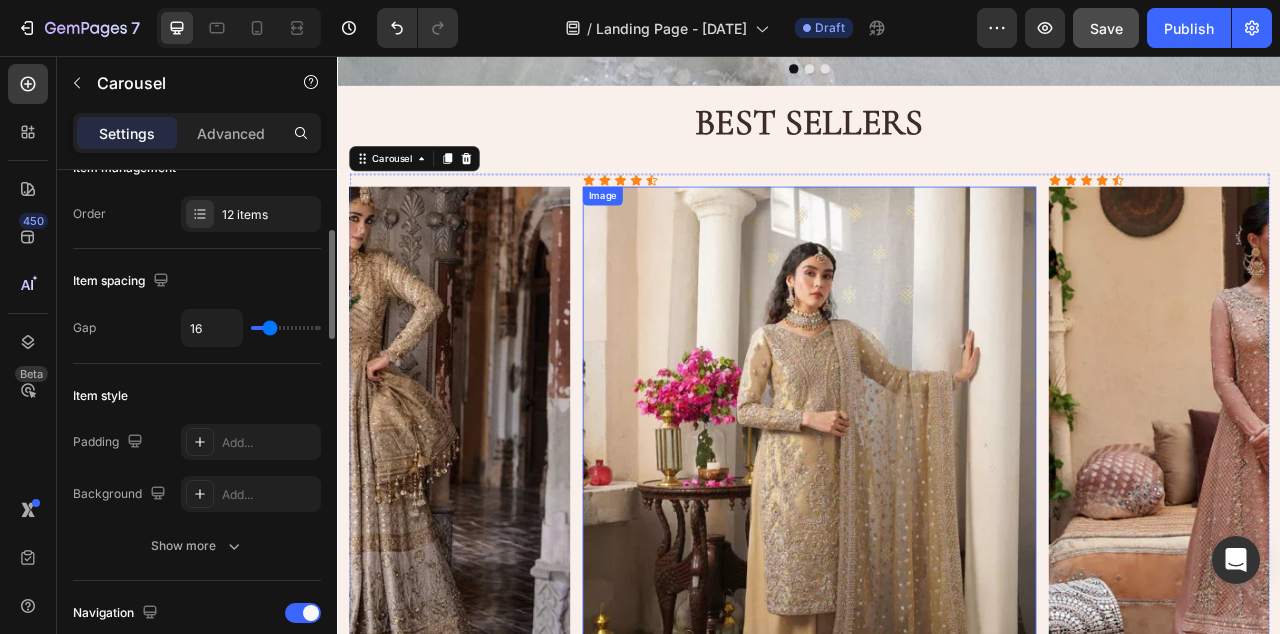 scroll, scrollTop: 288, scrollLeft: 0, axis: vertical 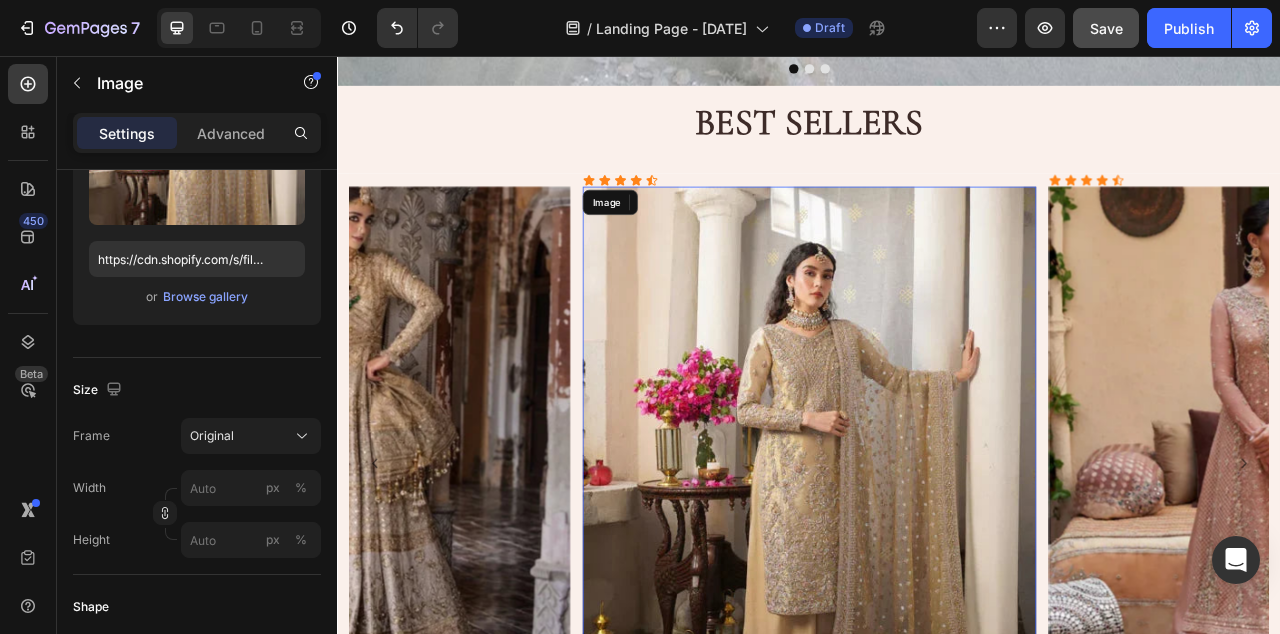 click at bounding box center [936, 582] 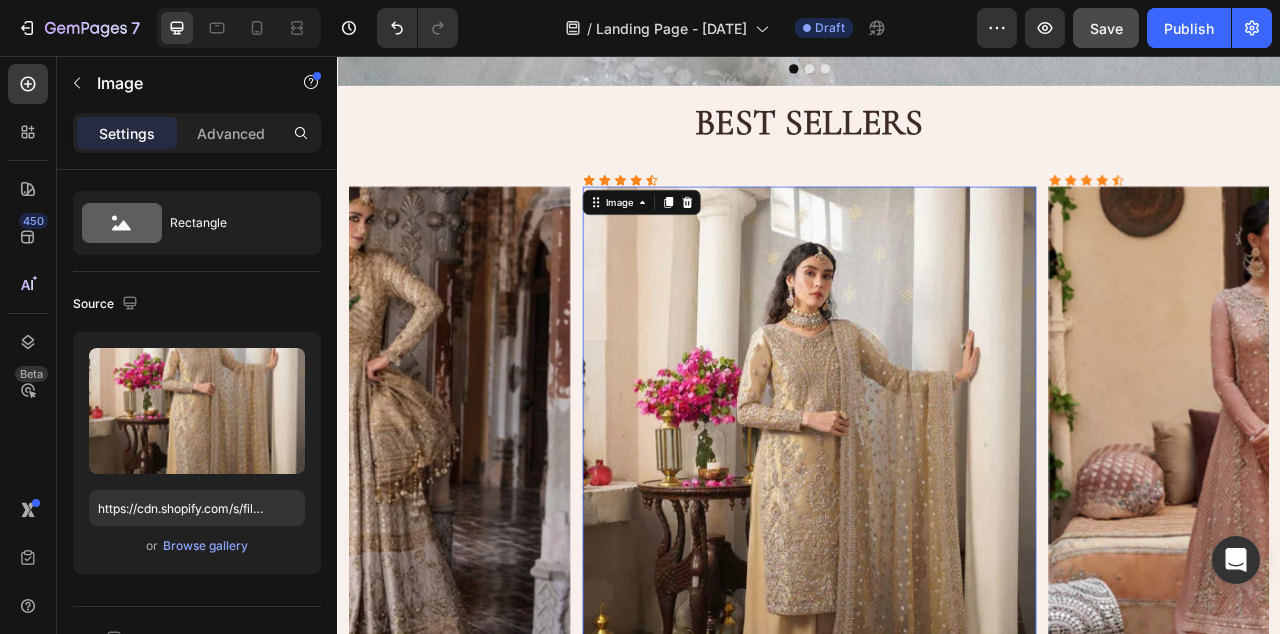scroll, scrollTop: 0, scrollLeft: 0, axis: both 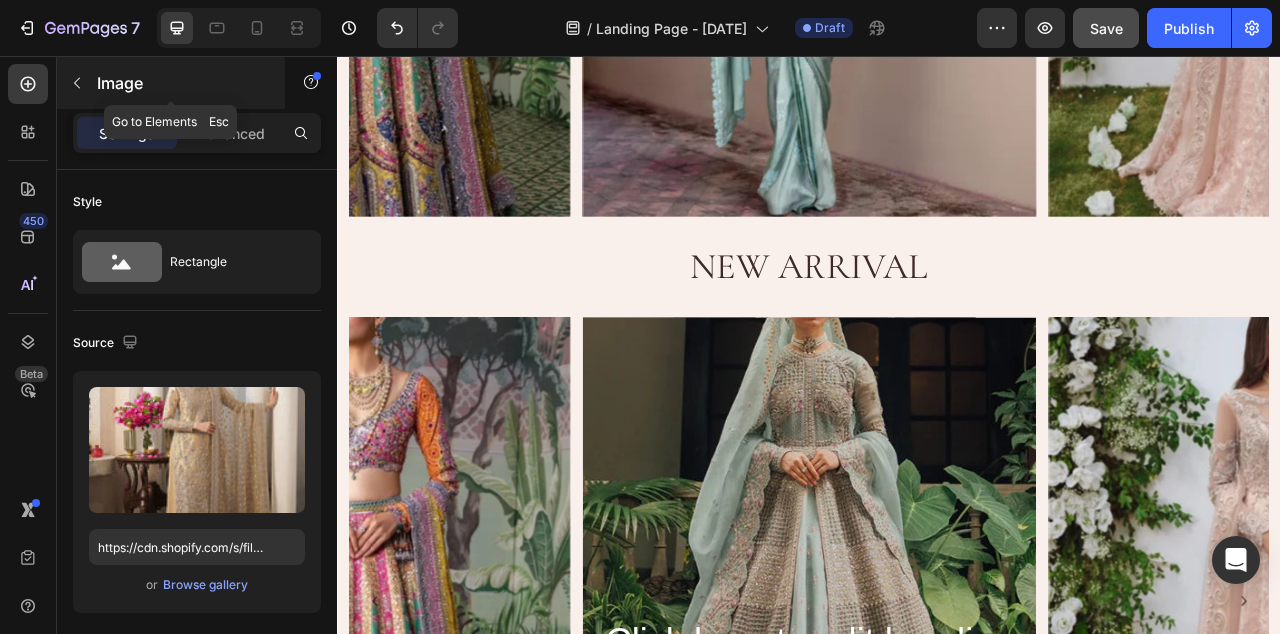 click on "Image" at bounding box center (171, 83) 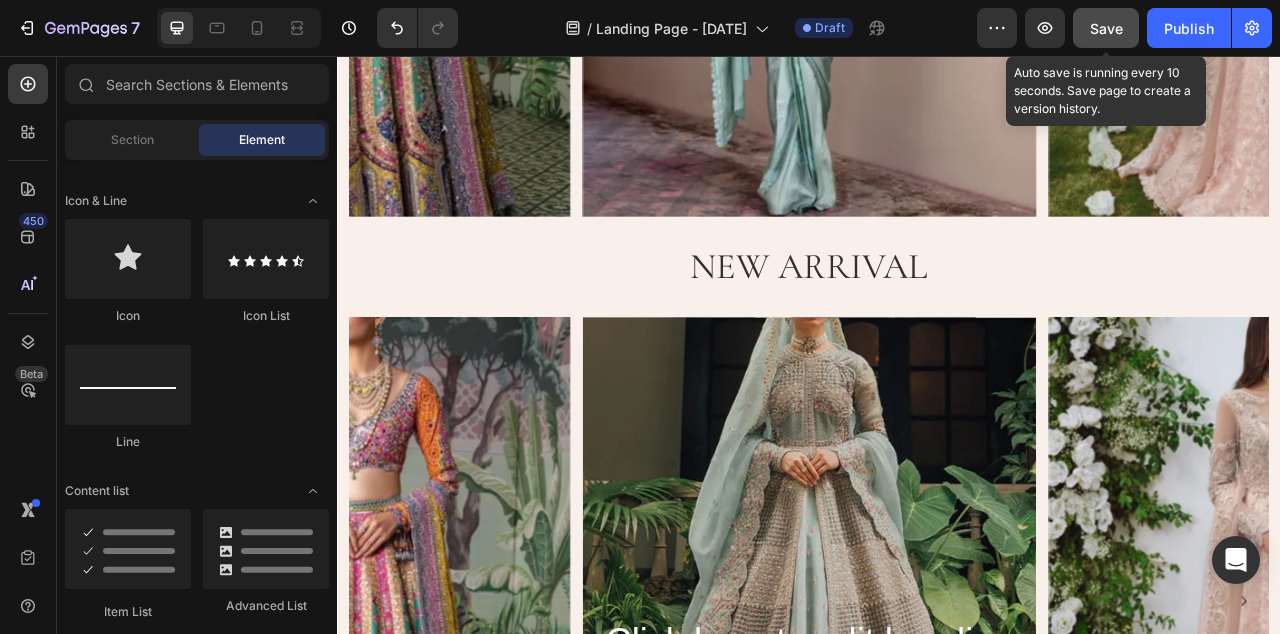 click on "Save" at bounding box center (1106, 28) 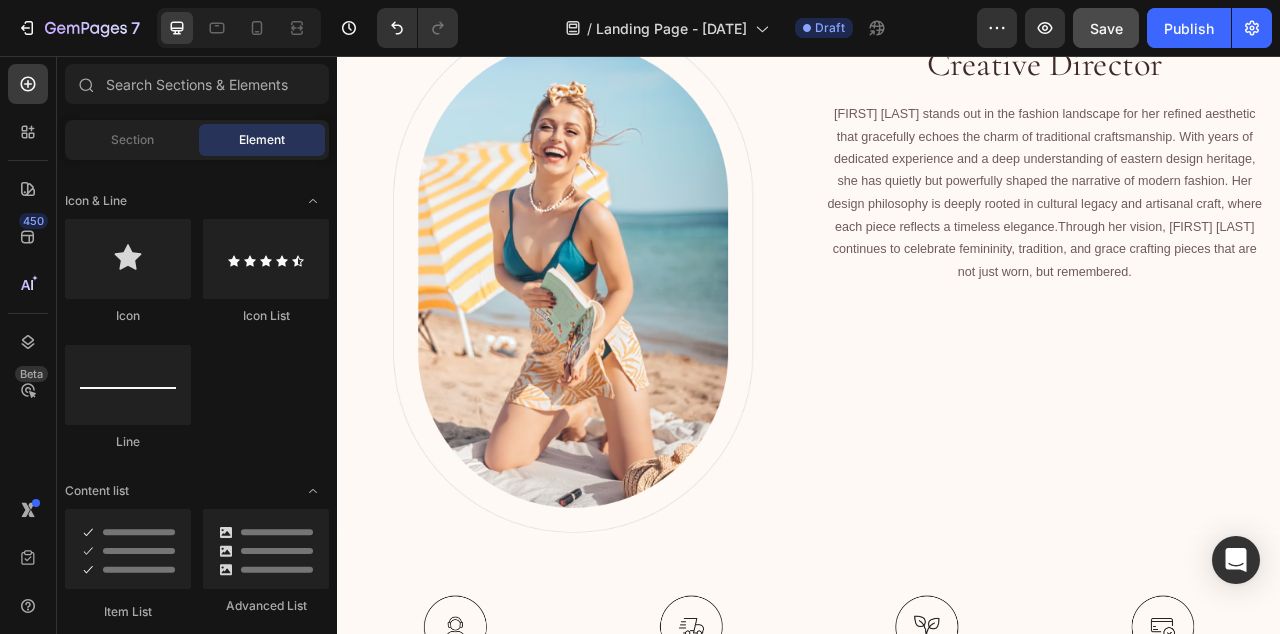 scroll, scrollTop: 5779, scrollLeft: 0, axis: vertical 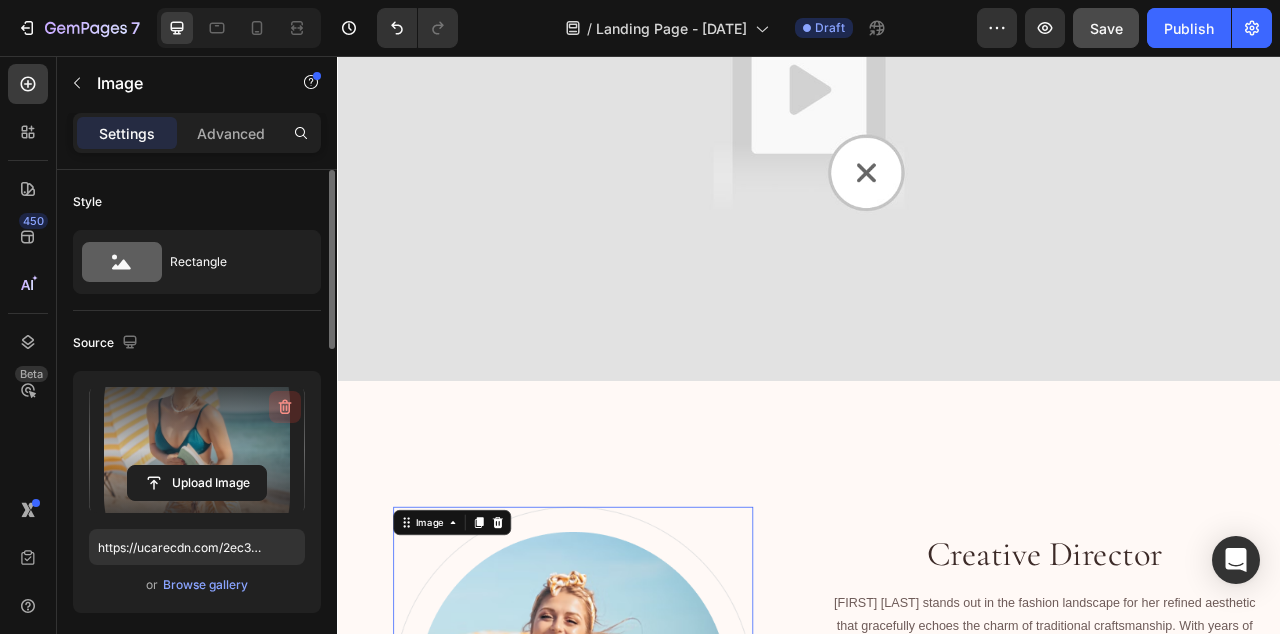 click 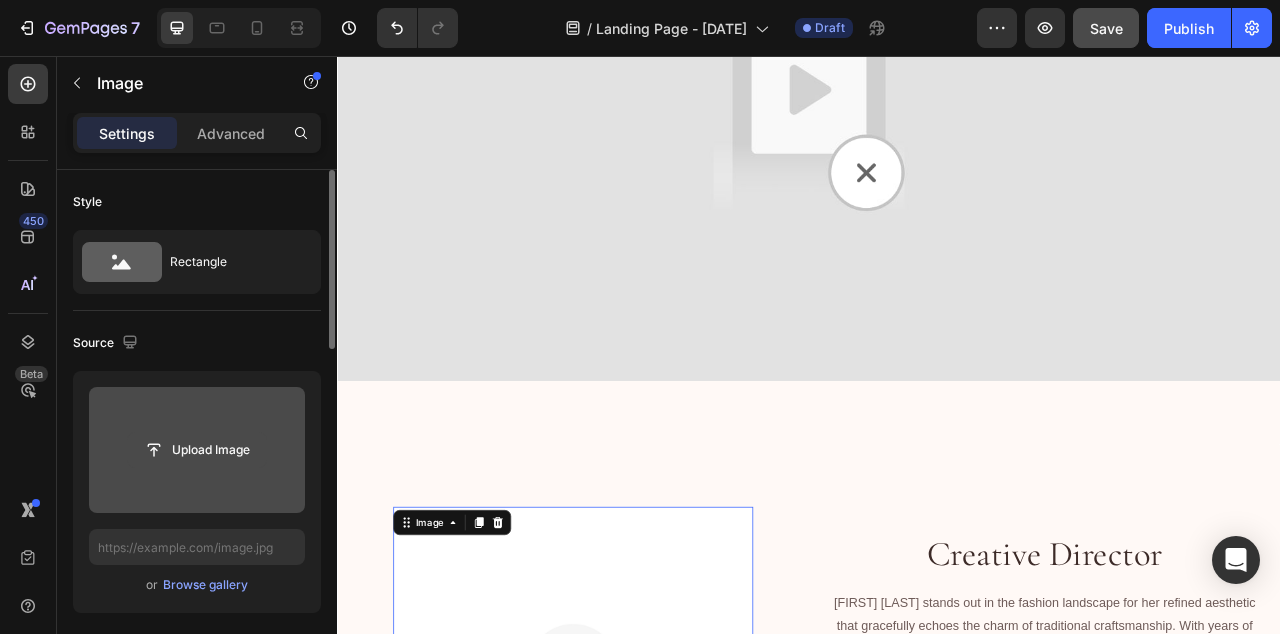 click 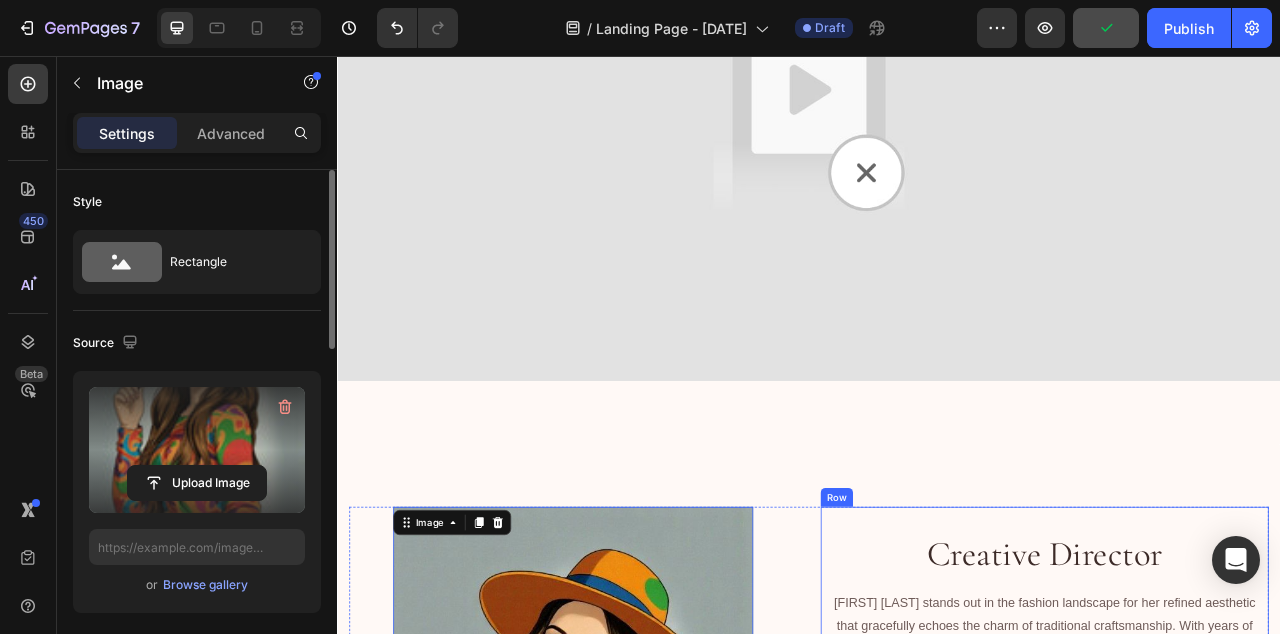type on "https://cdn.shopify.com/s/files/1/0657/0360/8371/files/gempages_577006939435697043-2ec47b3d-3c9c-45f5-bc30-b5d28d21b13e.jpg" 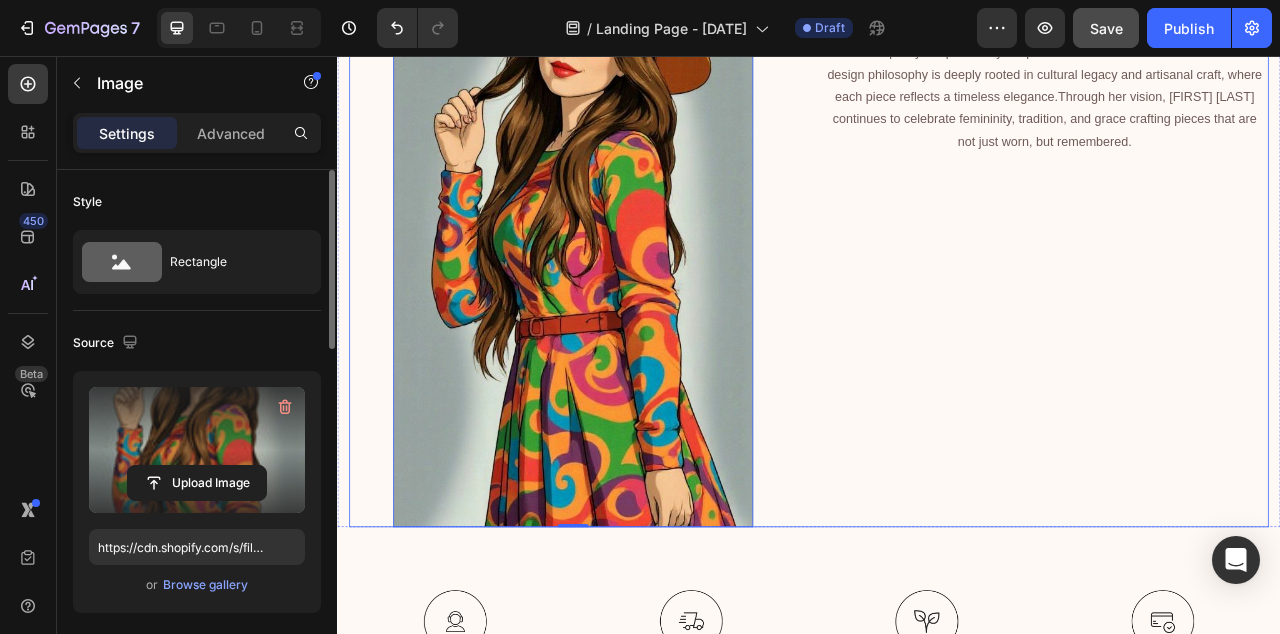 scroll, scrollTop: 5390, scrollLeft: 0, axis: vertical 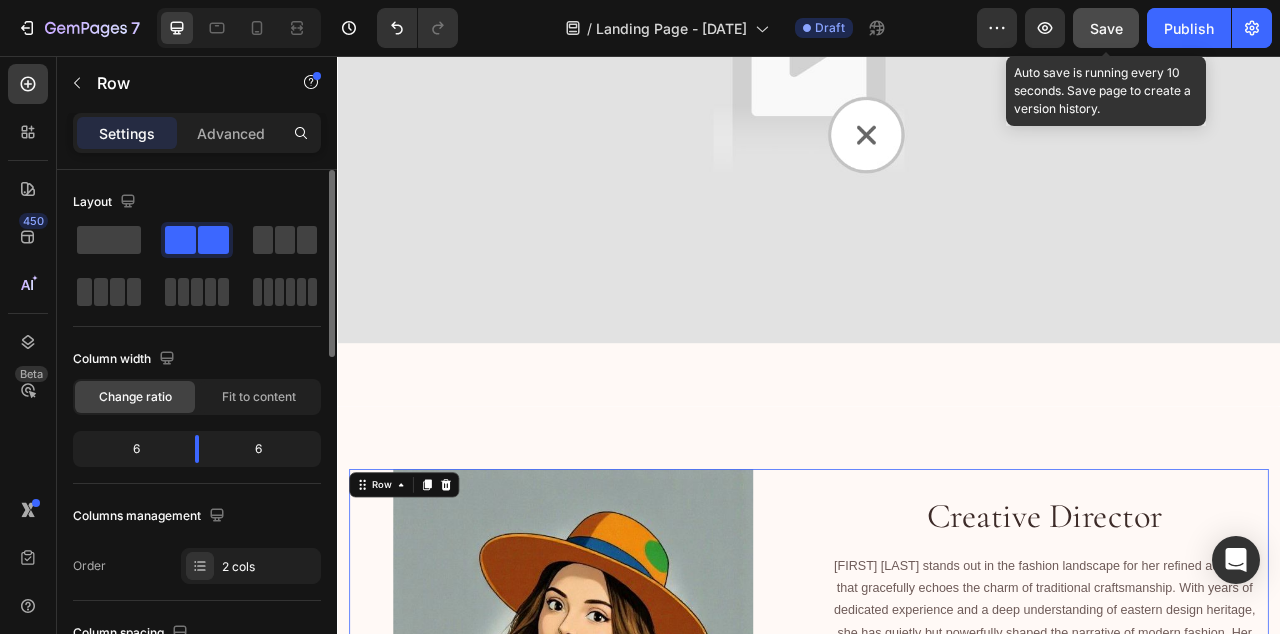 click on "Save" 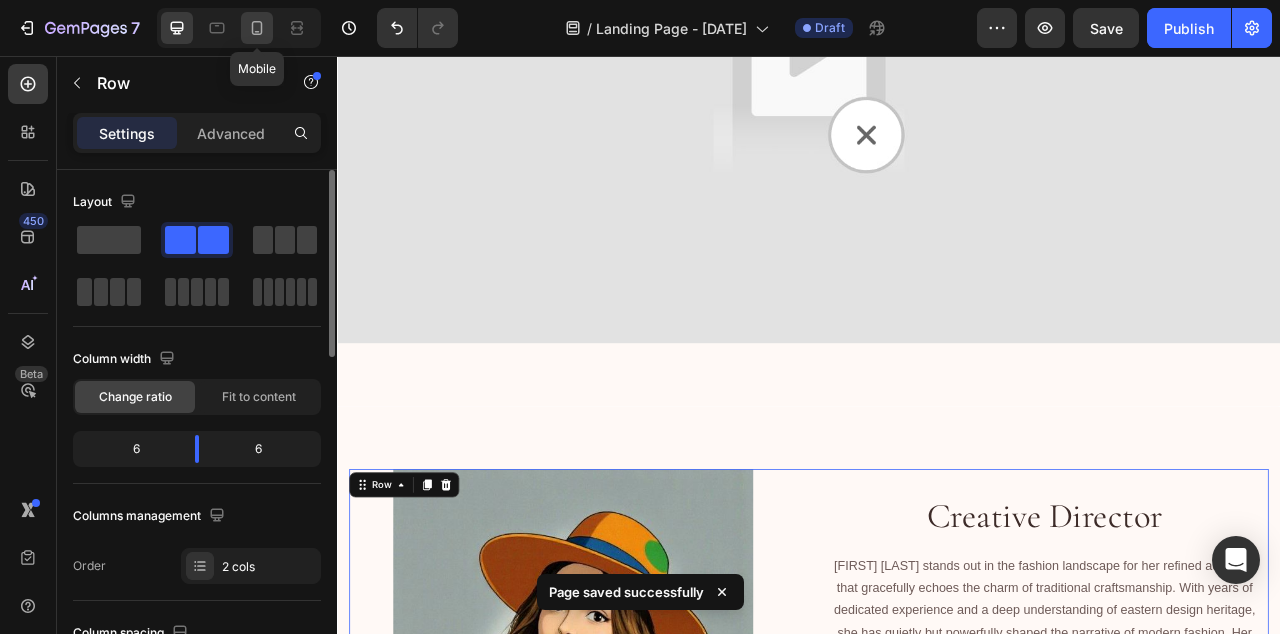 click 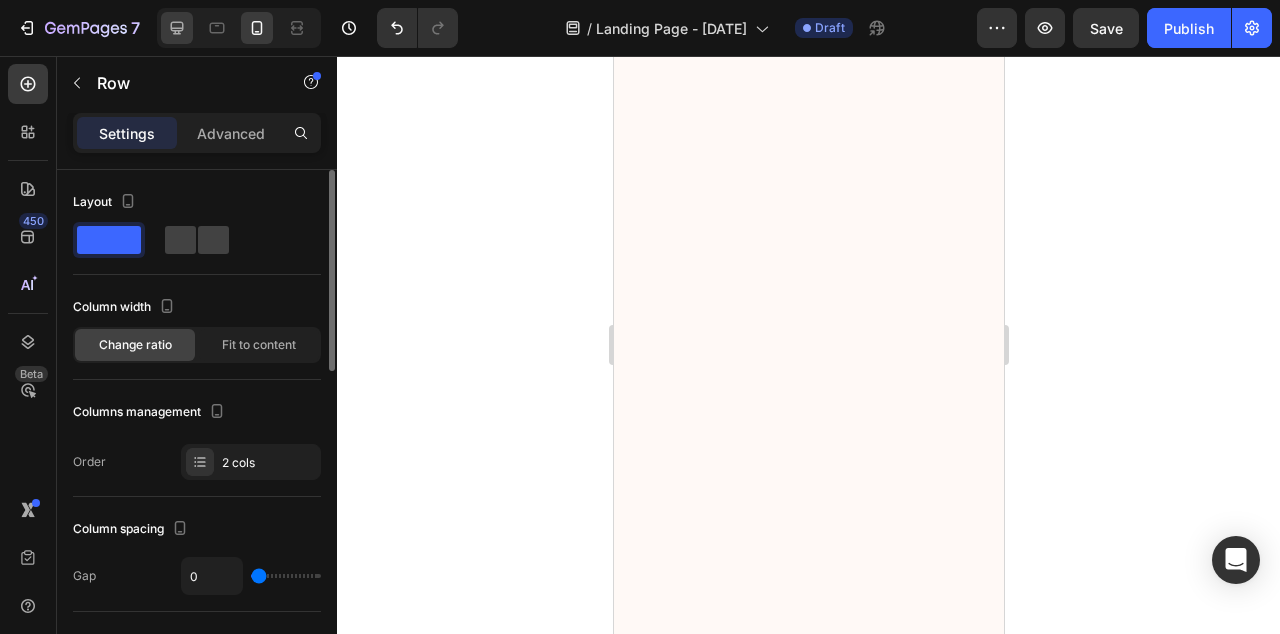 scroll, scrollTop: 2877, scrollLeft: 0, axis: vertical 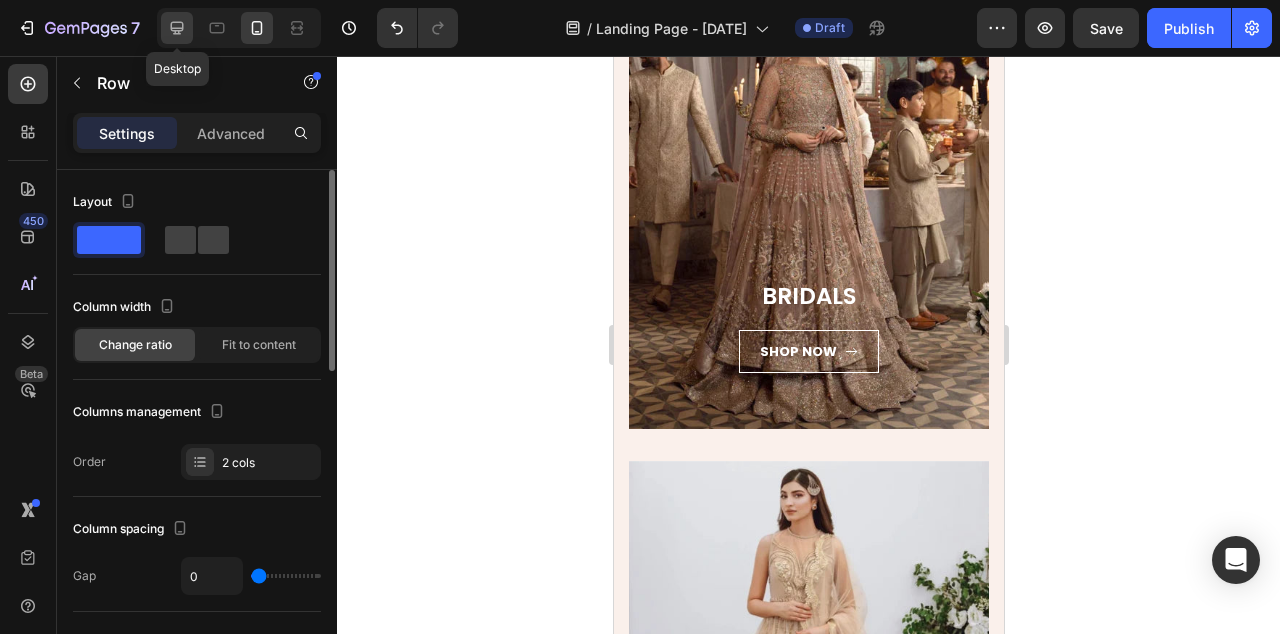 click 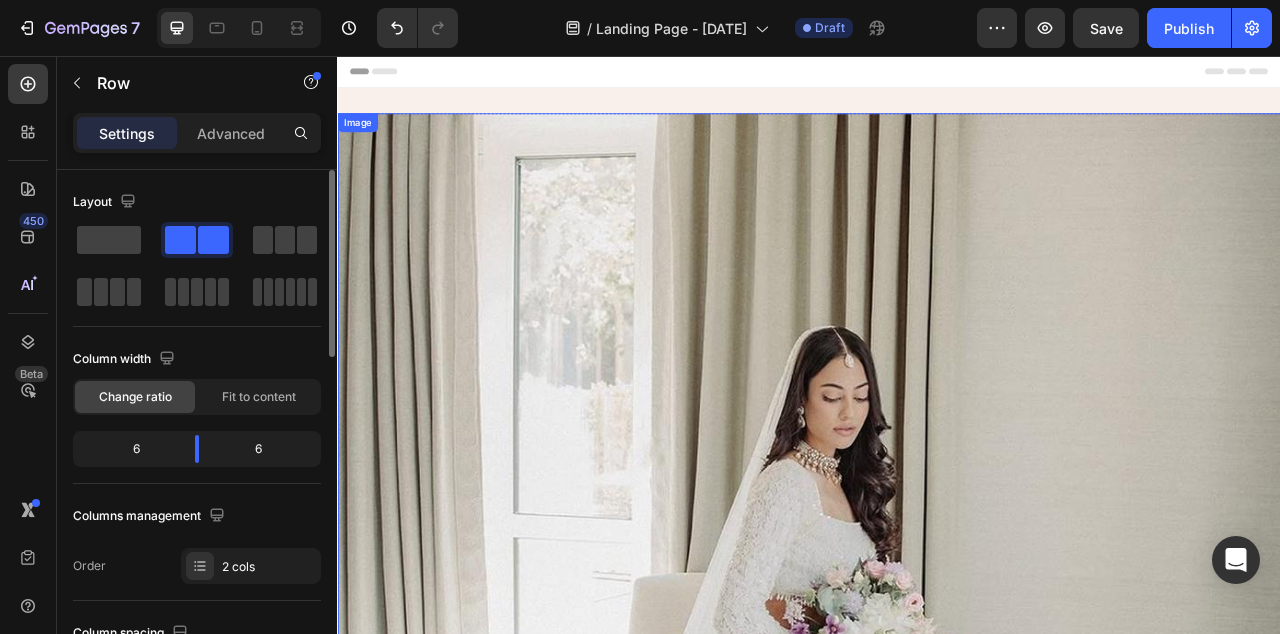 scroll, scrollTop: 0, scrollLeft: 0, axis: both 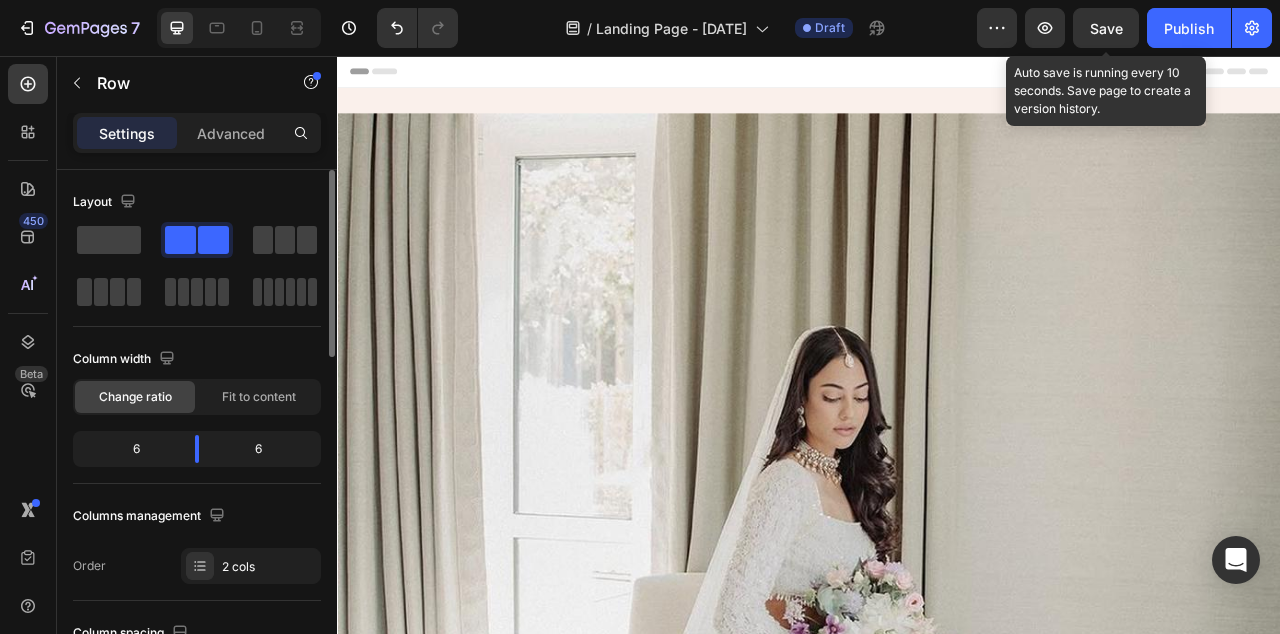 click on "Save" at bounding box center [1106, 28] 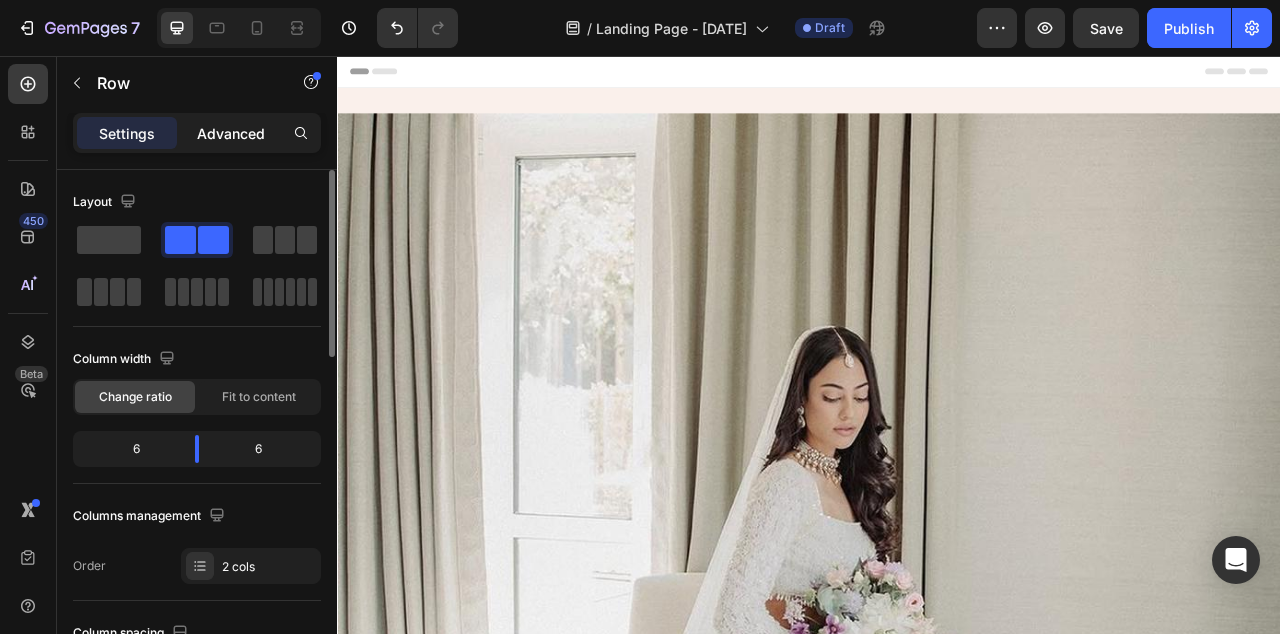 click on "Advanced" at bounding box center (231, 133) 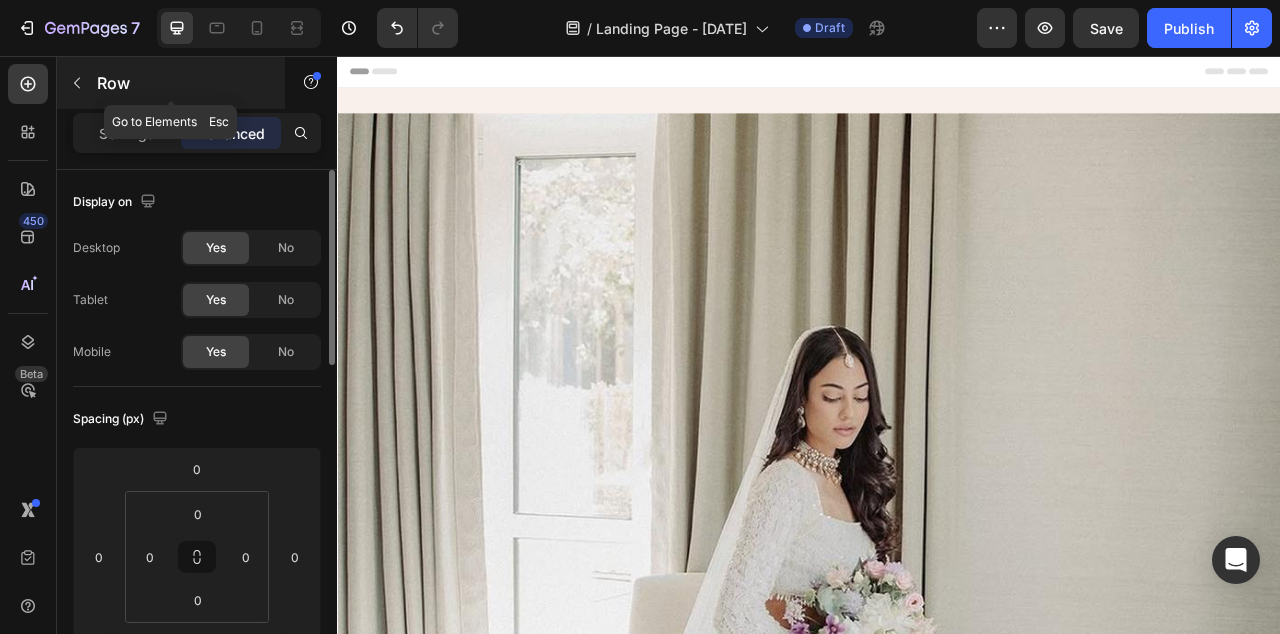 click at bounding box center (77, 83) 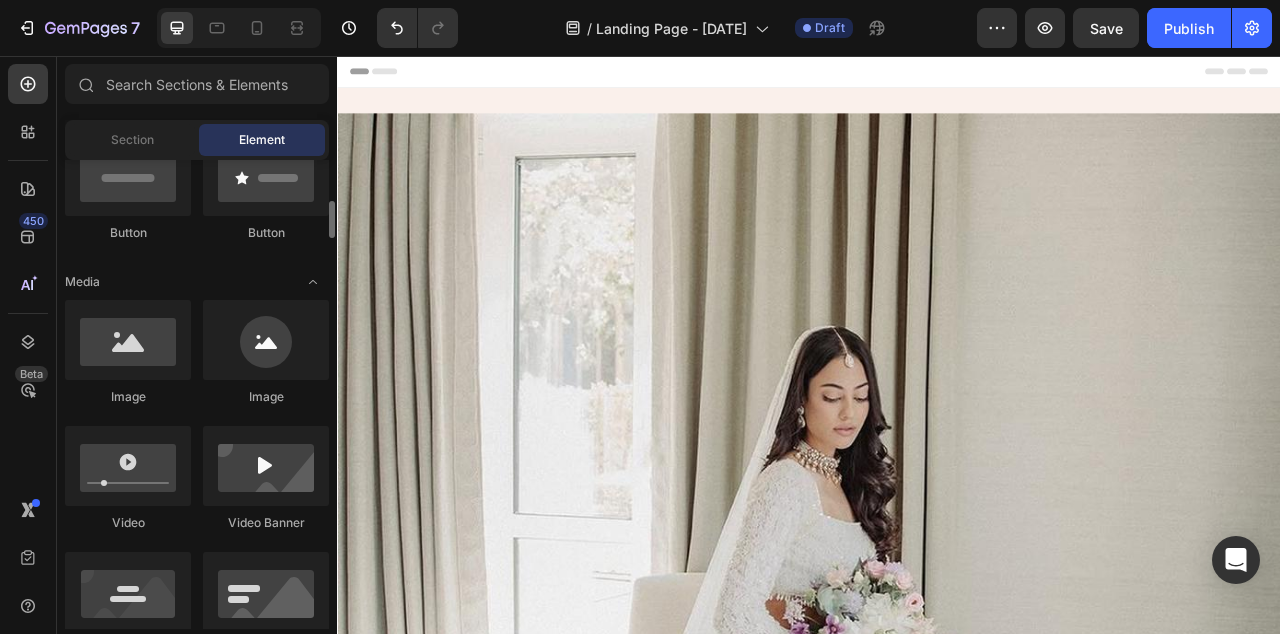 scroll, scrollTop: 517, scrollLeft: 0, axis: vertical 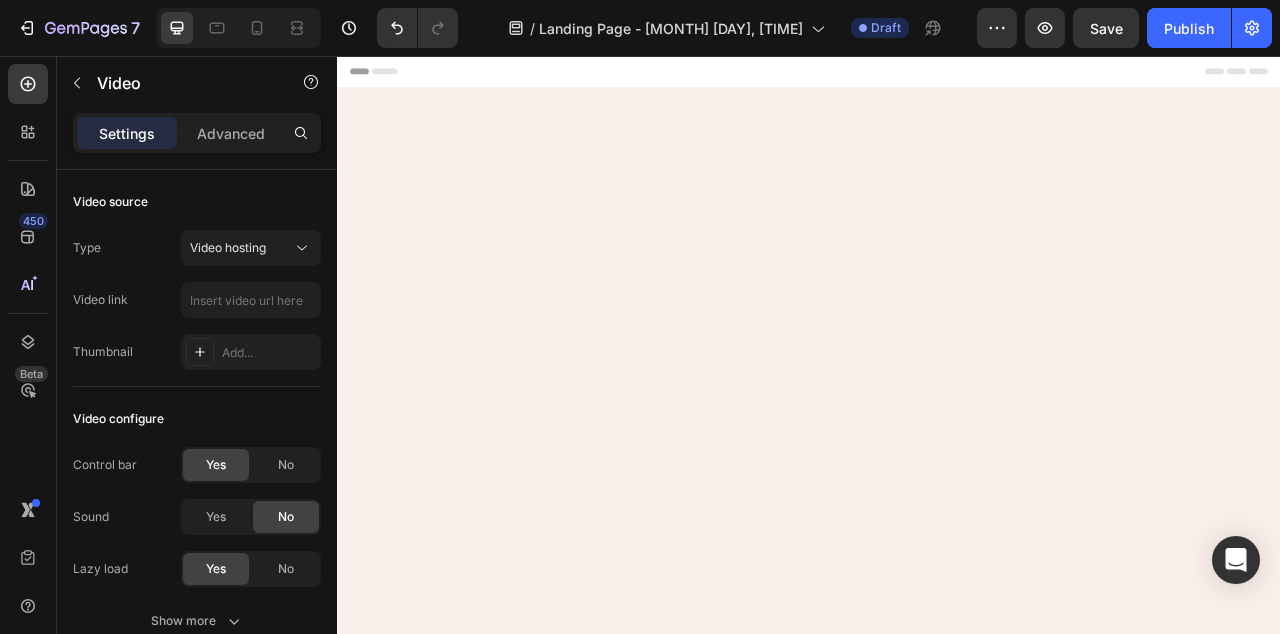 click at bounding box center [937, 4837] 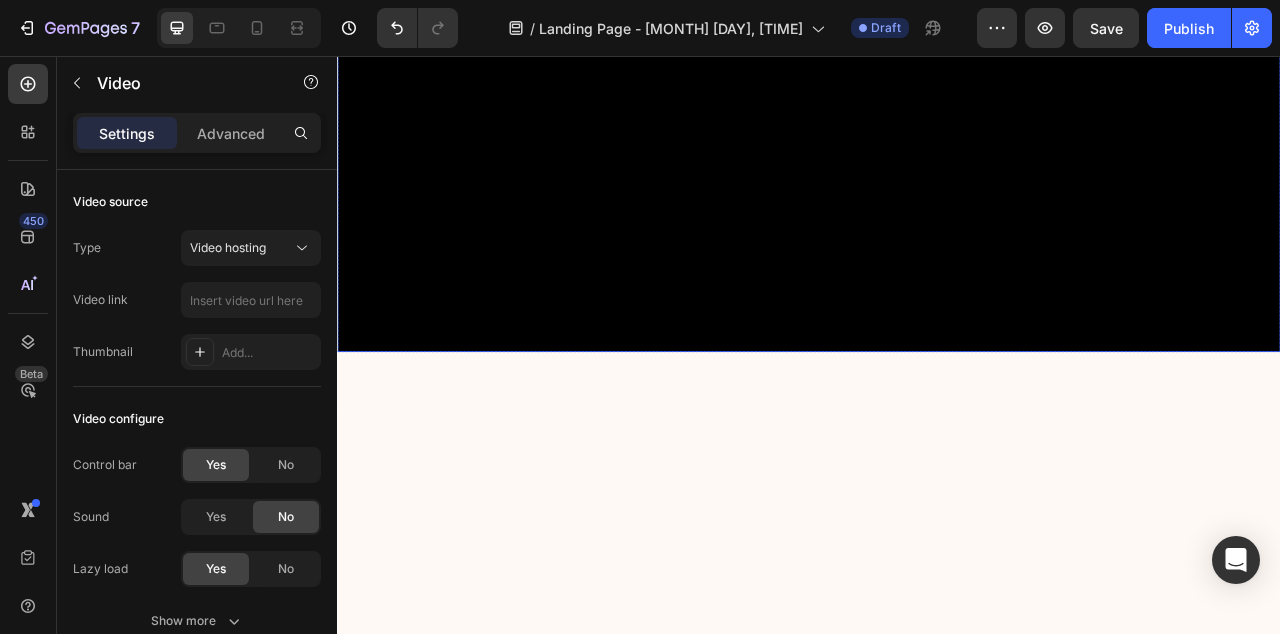 scroll, scrollTop: 0, scrollLeft: 0, axis: both 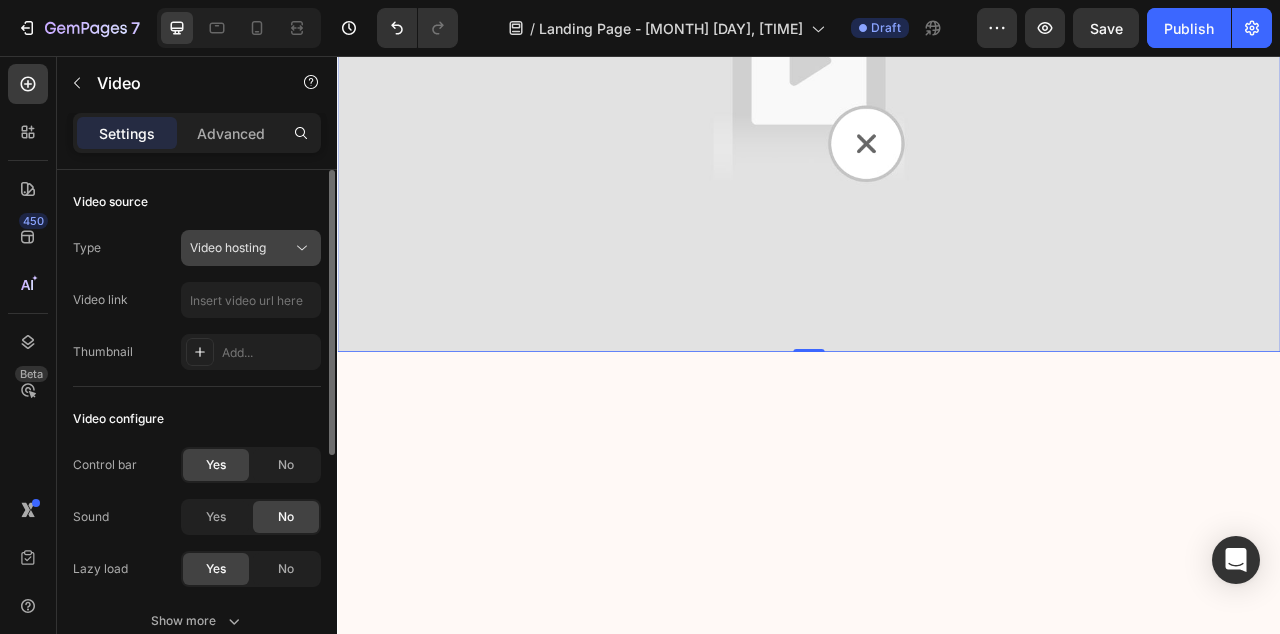click on "Video hosting" at bounding box center [228, 247] 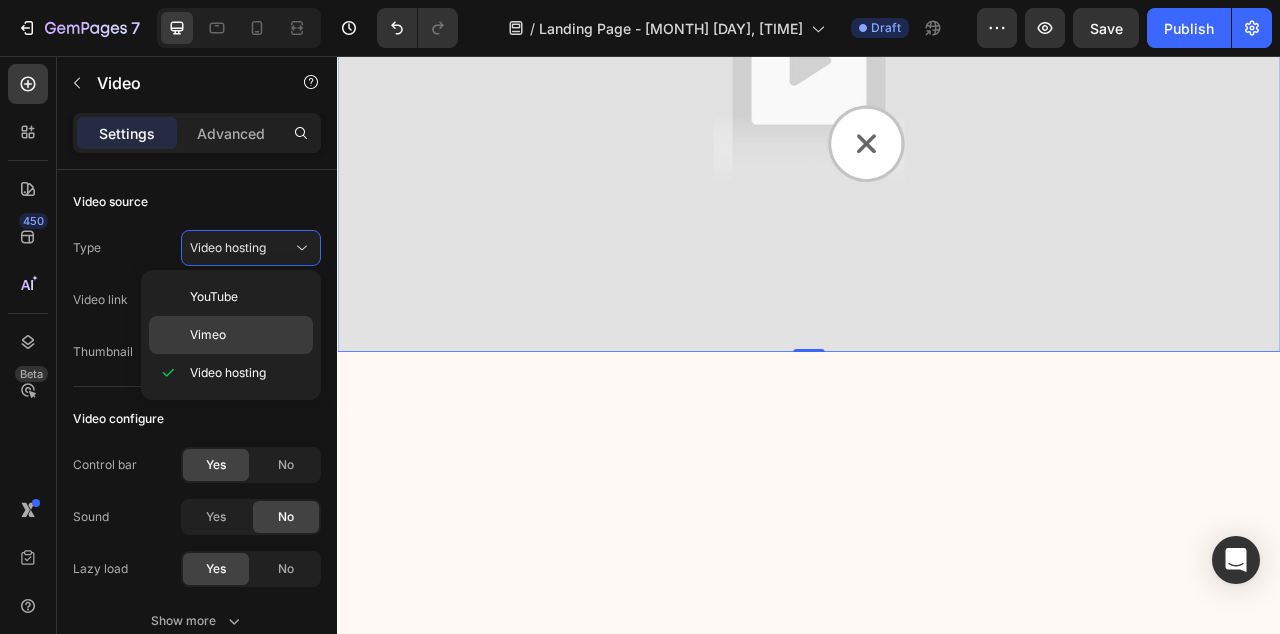 click on "Vimeo" at bounding box center (208, 335) 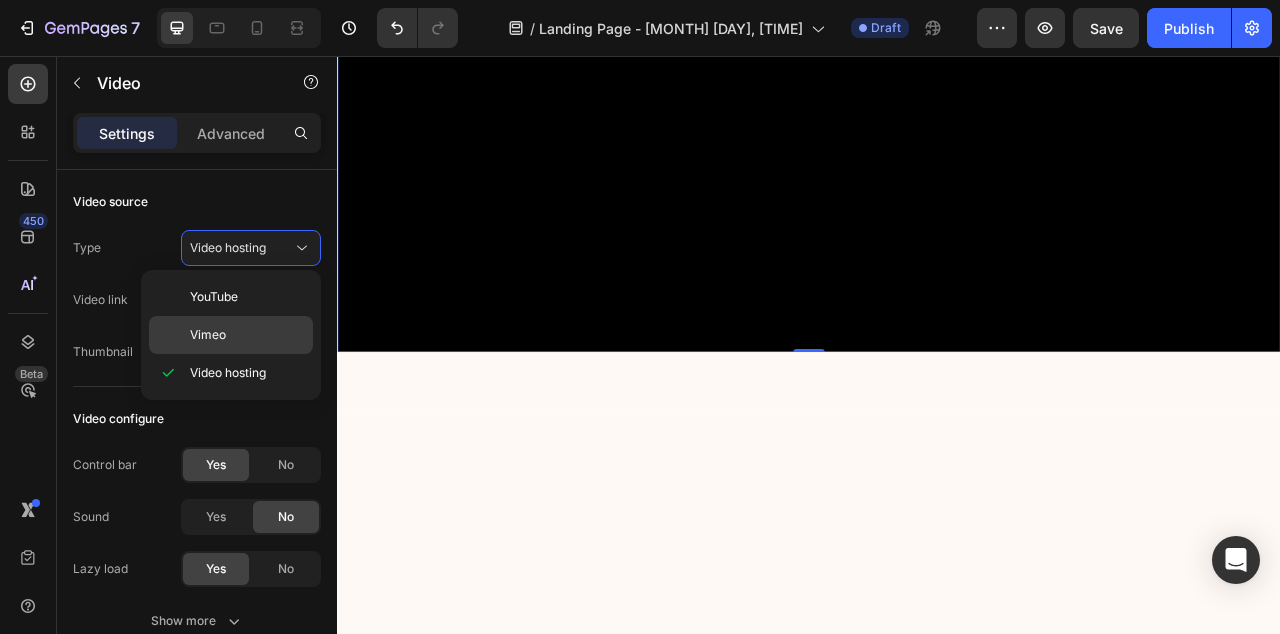 type on "https://vimeo.com/1095883398" 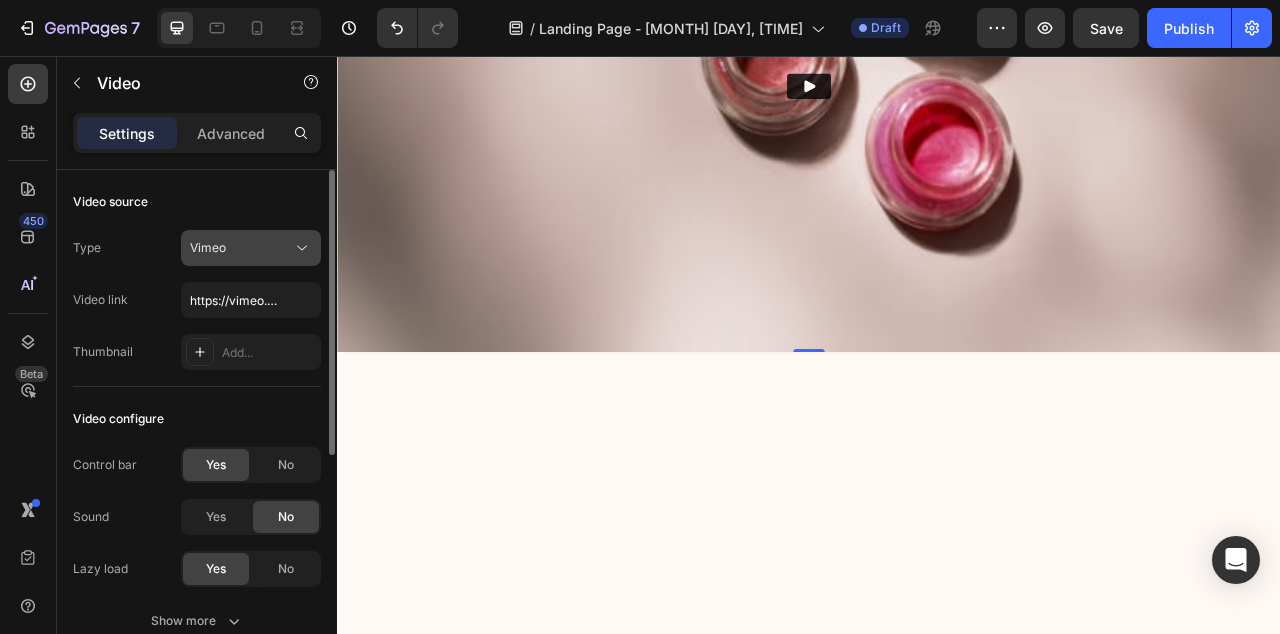 click on "Vimeo" at bounding box center [251, 248] 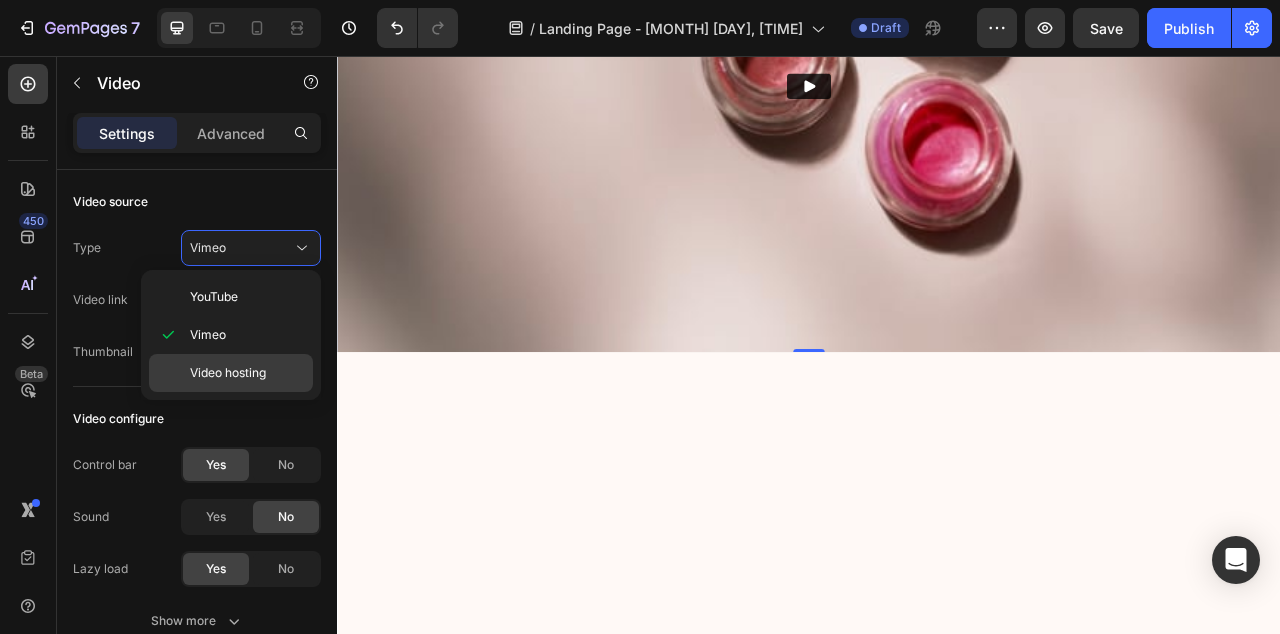 click on "Video hosting" at bounding box center [228, 373] 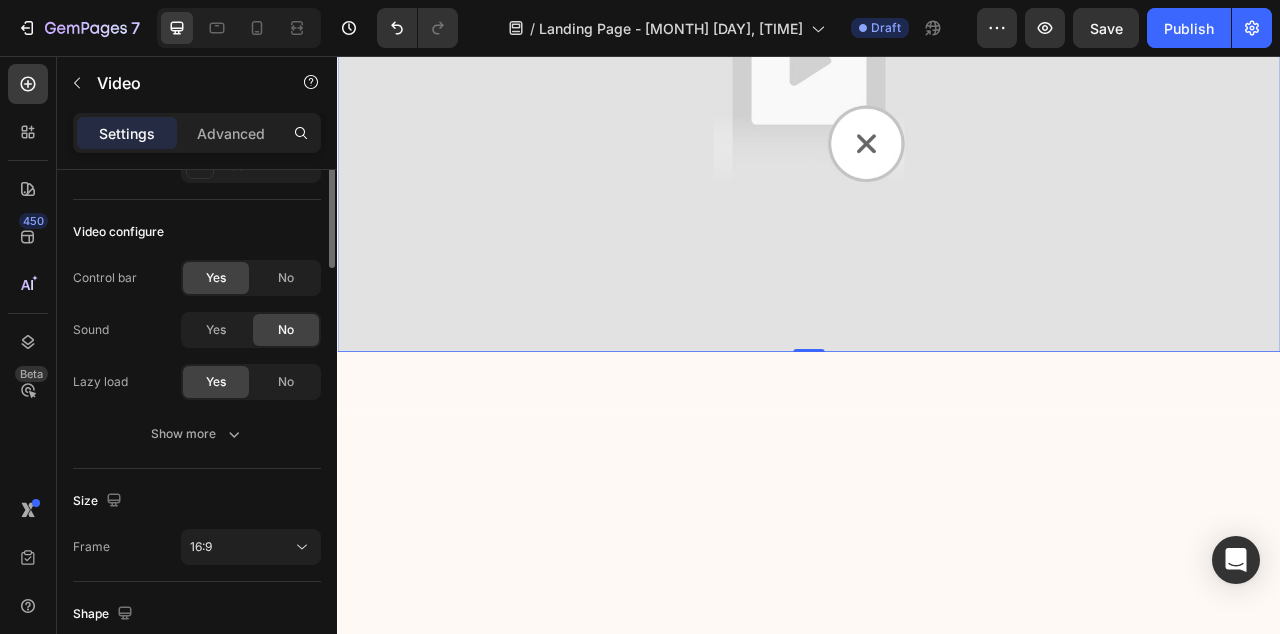 scroll, scrollTop: 0, scrollLeft: 0, axis: both 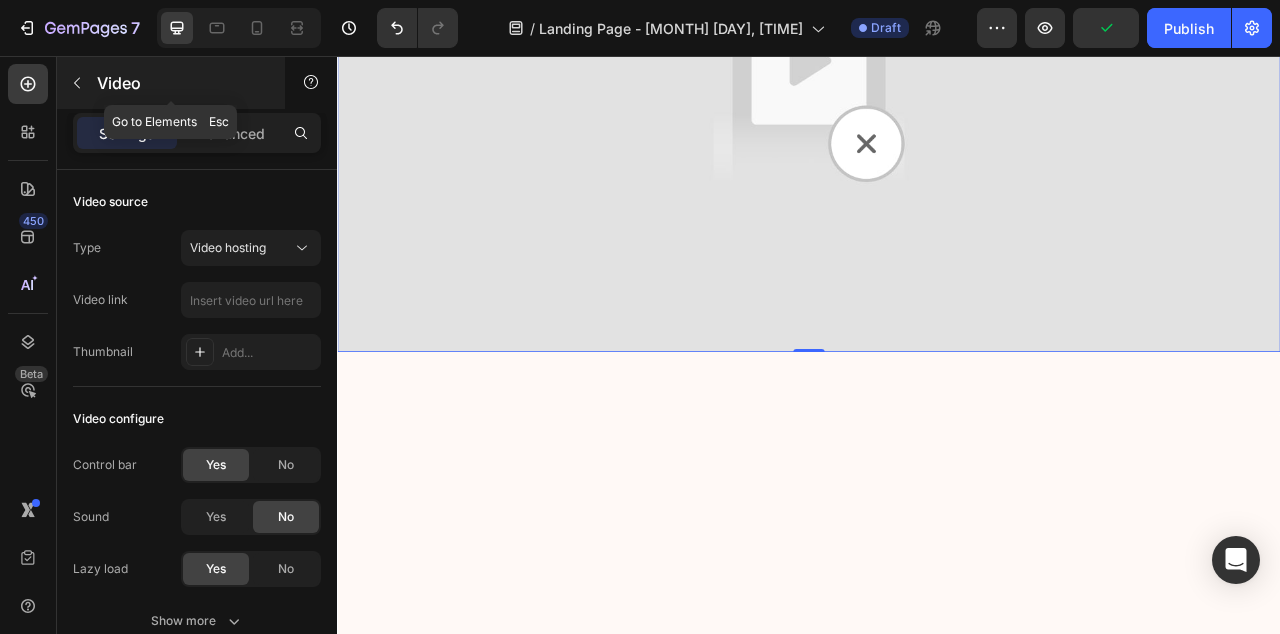 click on "Video" at bounding box center (171, 83) 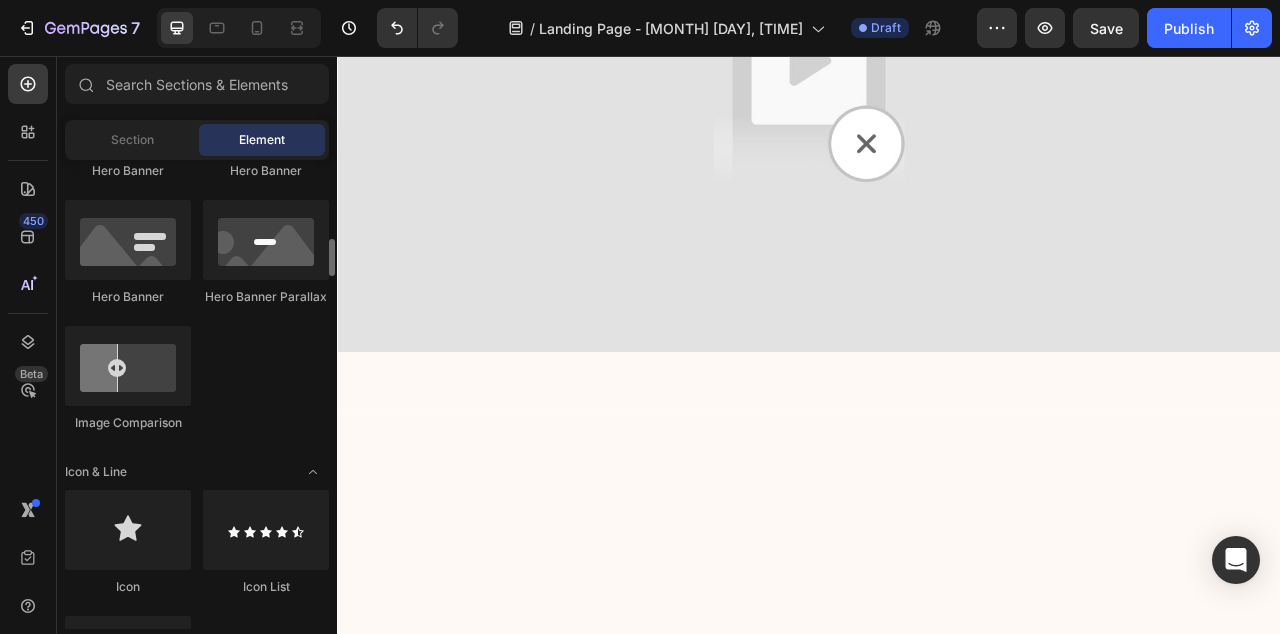 scroll, scrollTop: 999, scrollLeft: 0, axis: vertical 